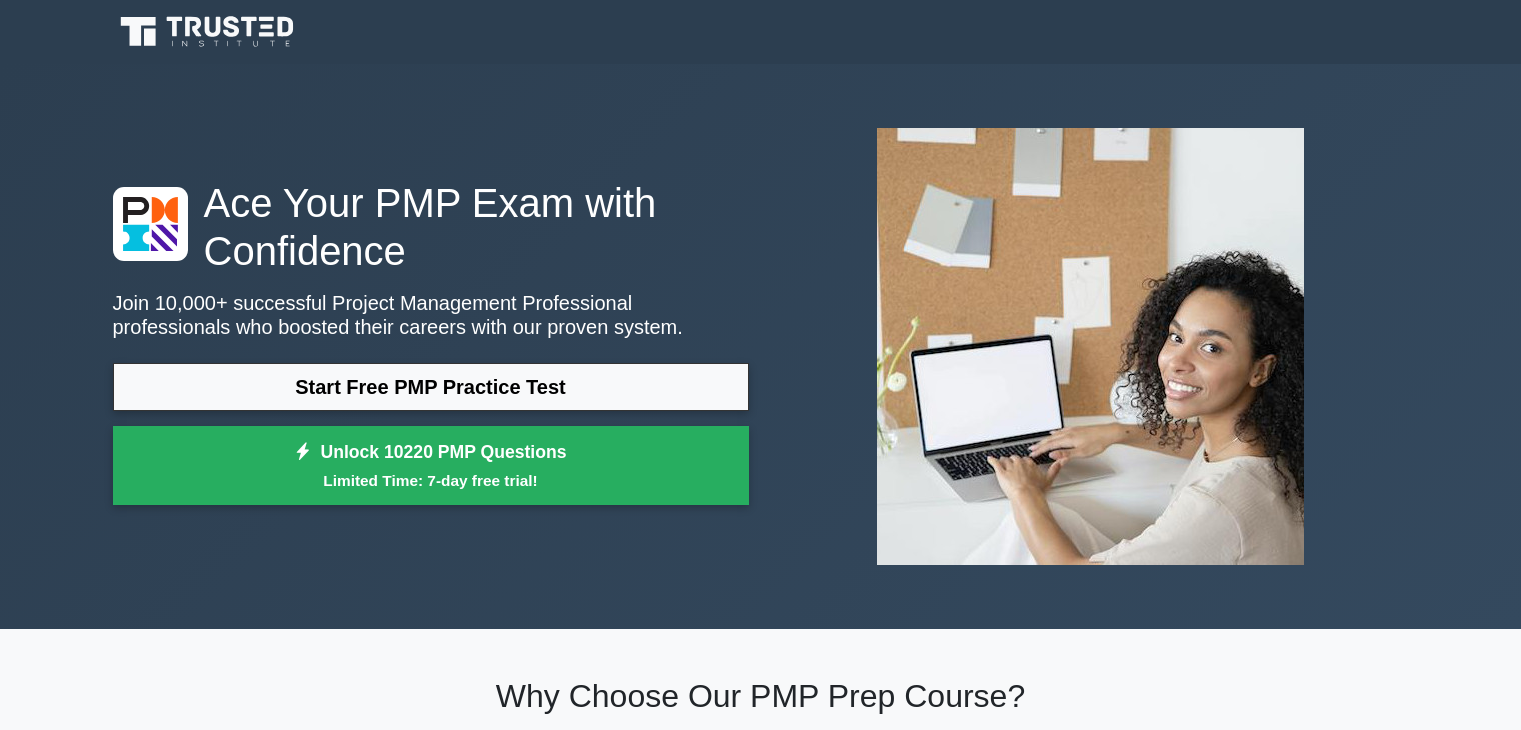 scroll, scrollTop: 0, scrollLeft: 0, axis: both 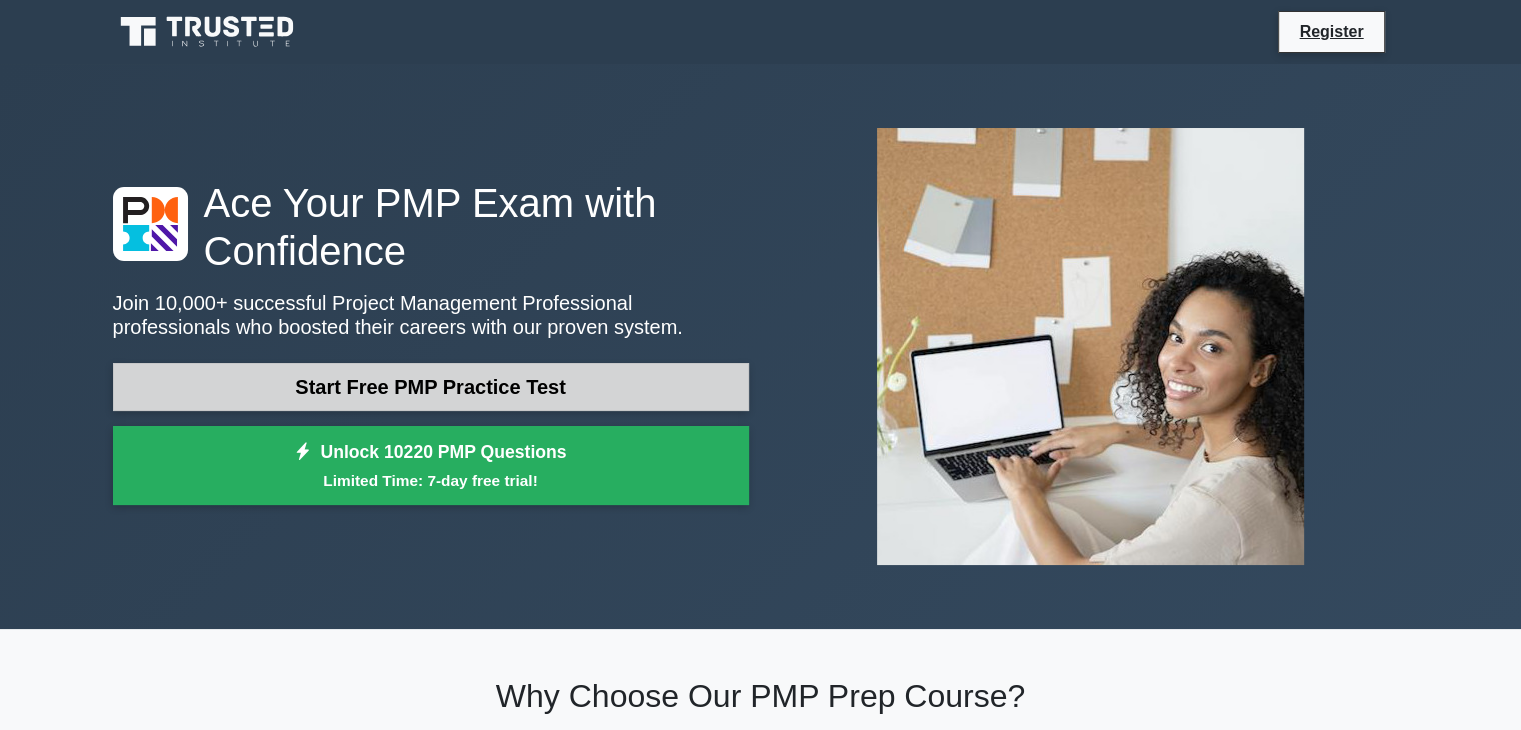 click on "Start Free PMP Practice Test" at bounding box center (431, 387) 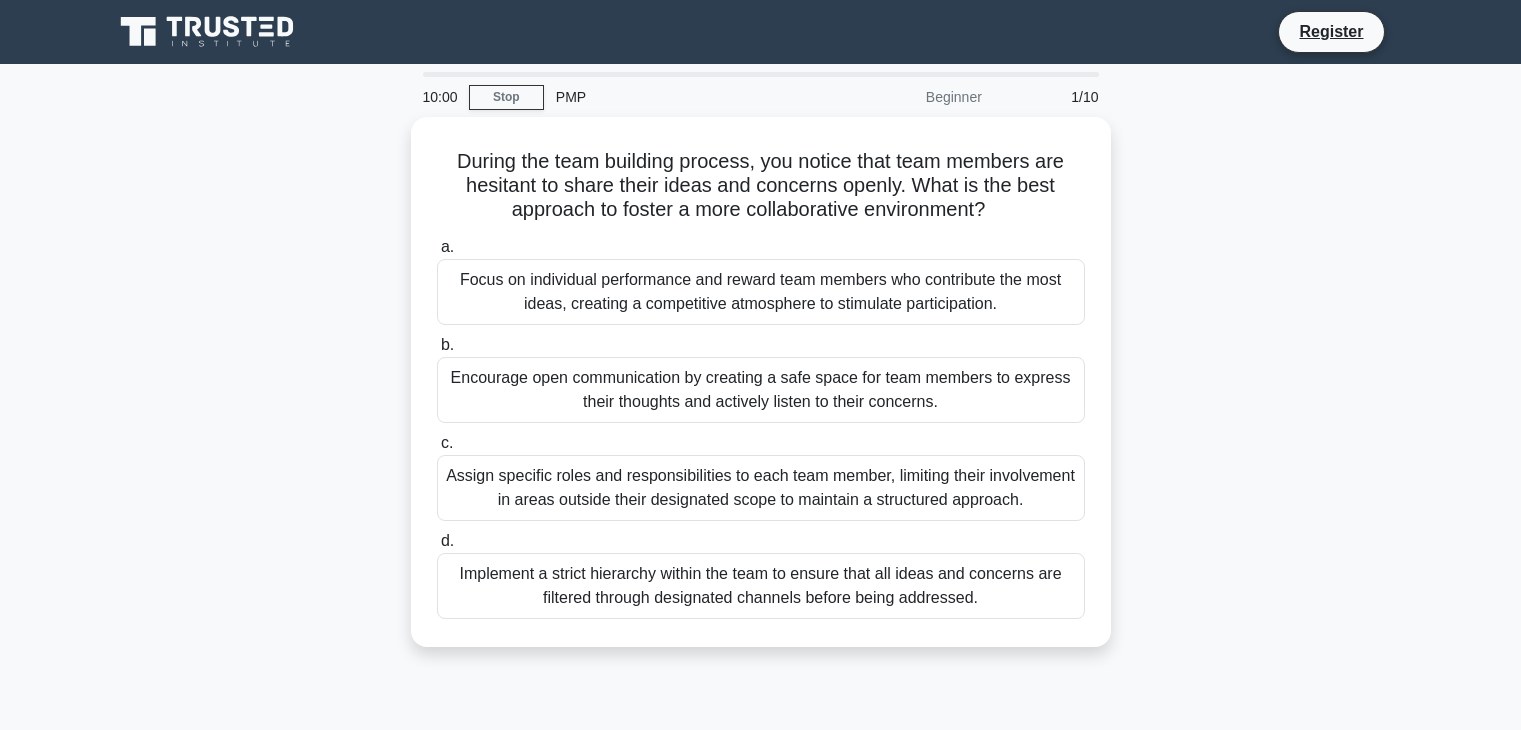 scroll, scrollTop: 0, scrollLeft: 0, axis: both 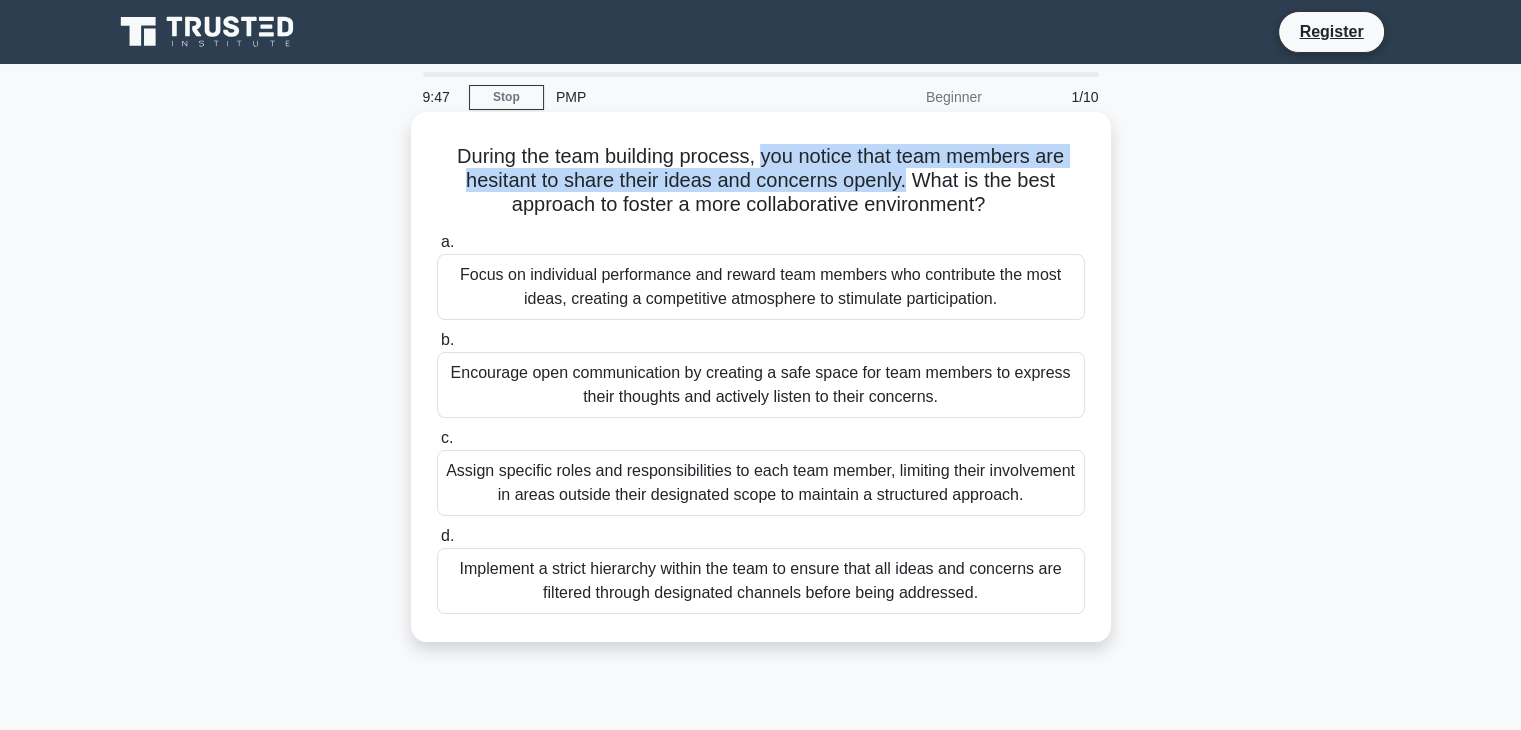 drag, startPoint x: 763, startPoint y: 163, endPoint x: 574, endPoint y: 210, distance: 194.75626 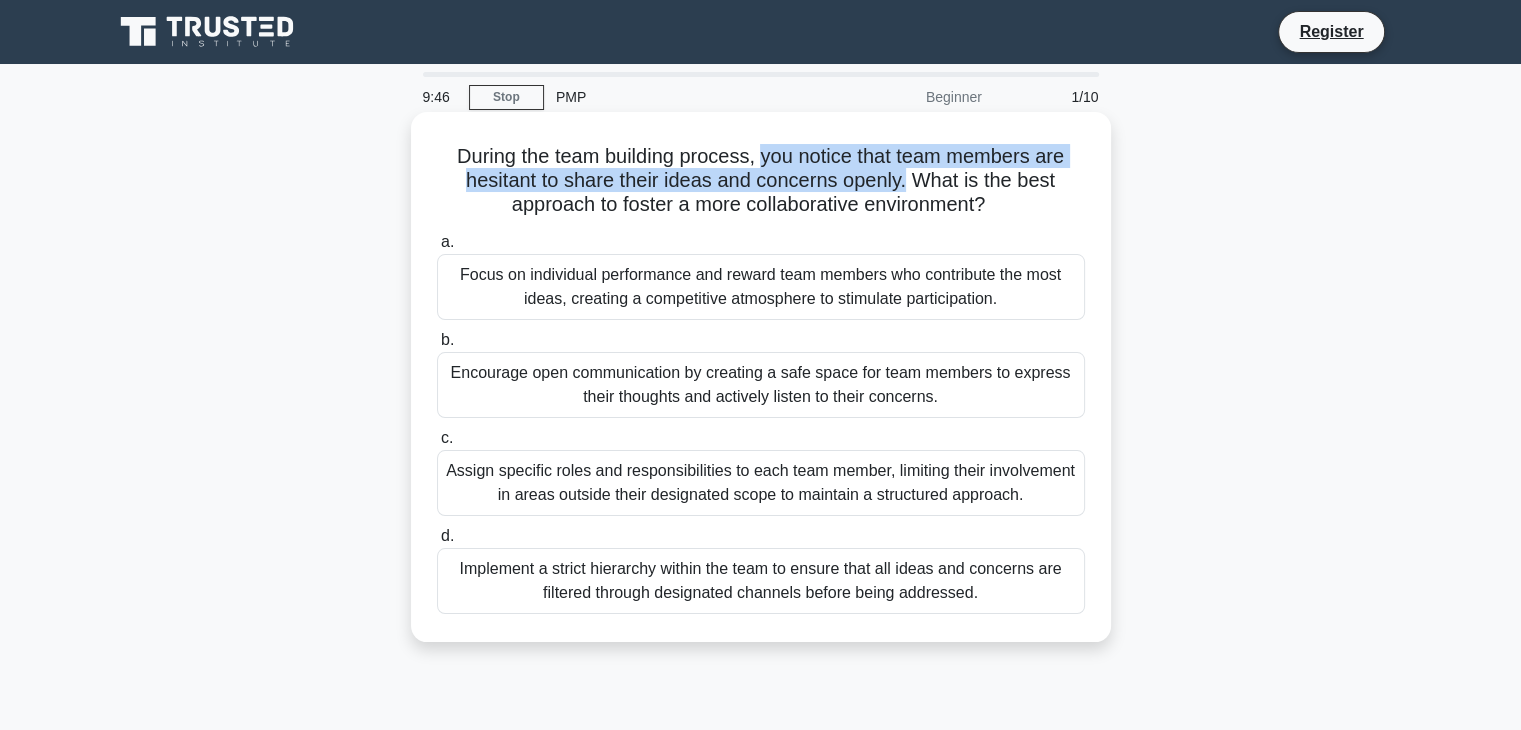 drag, startPoint x: 574, startPoint y: 210, endPoint x: 1066, endPoint y: 197, distance: 492.17172 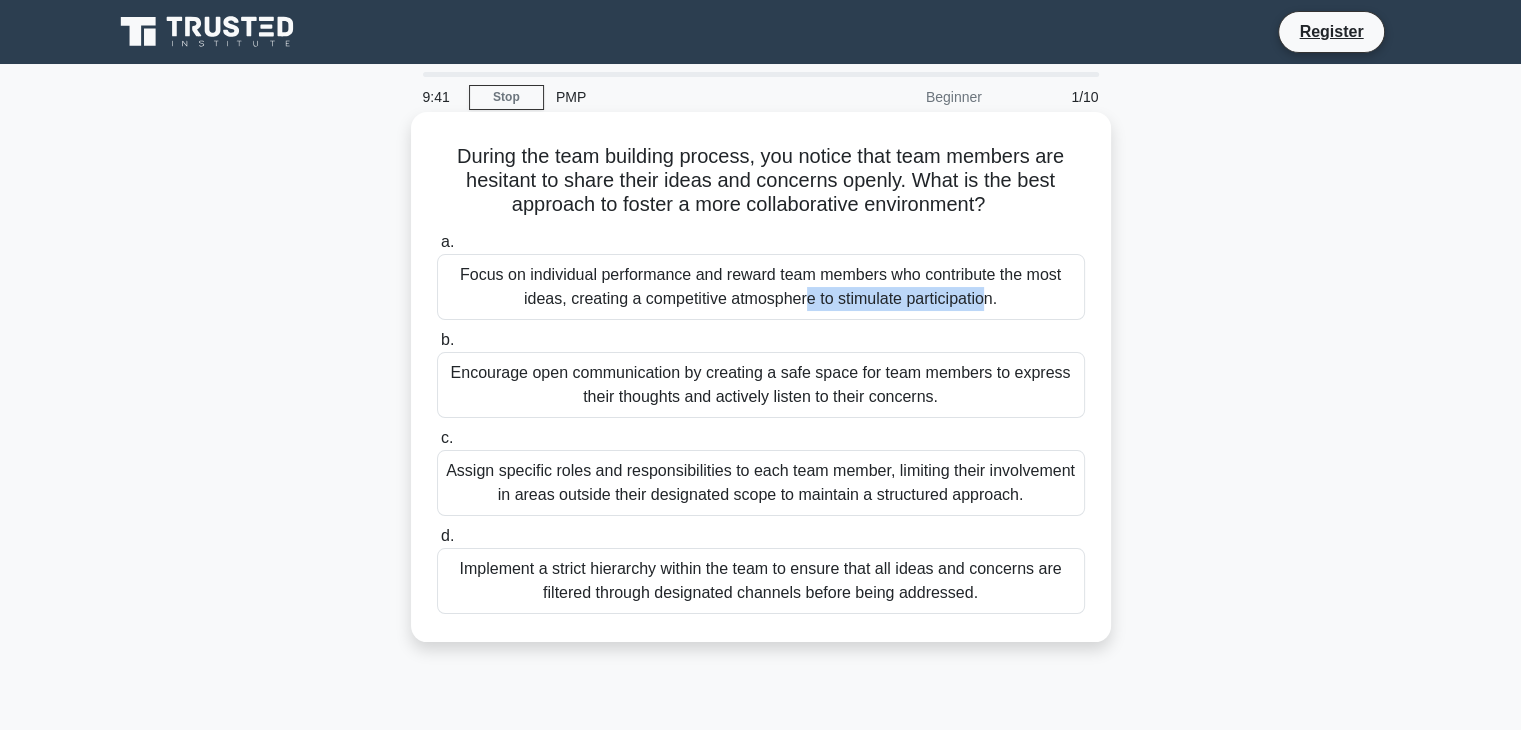 drag, startPoint x: 520, startPoint y: 273, endPoint x: 716, endPoint y: 280, distance: 196.12495 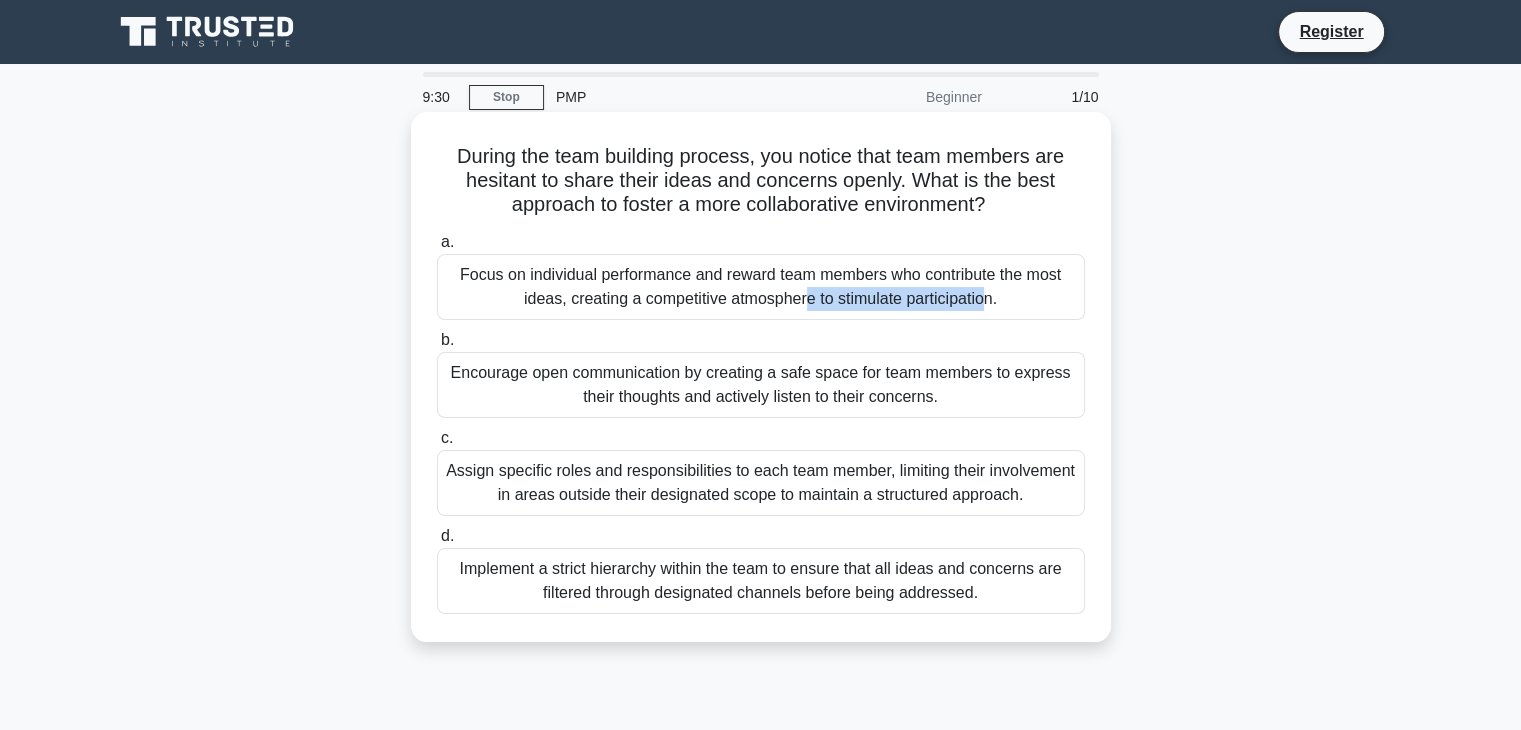 drag, startPoint x: 551, startPoint y: 377, endPoint x: 923, endPoint y: 394, distance: 372.38824 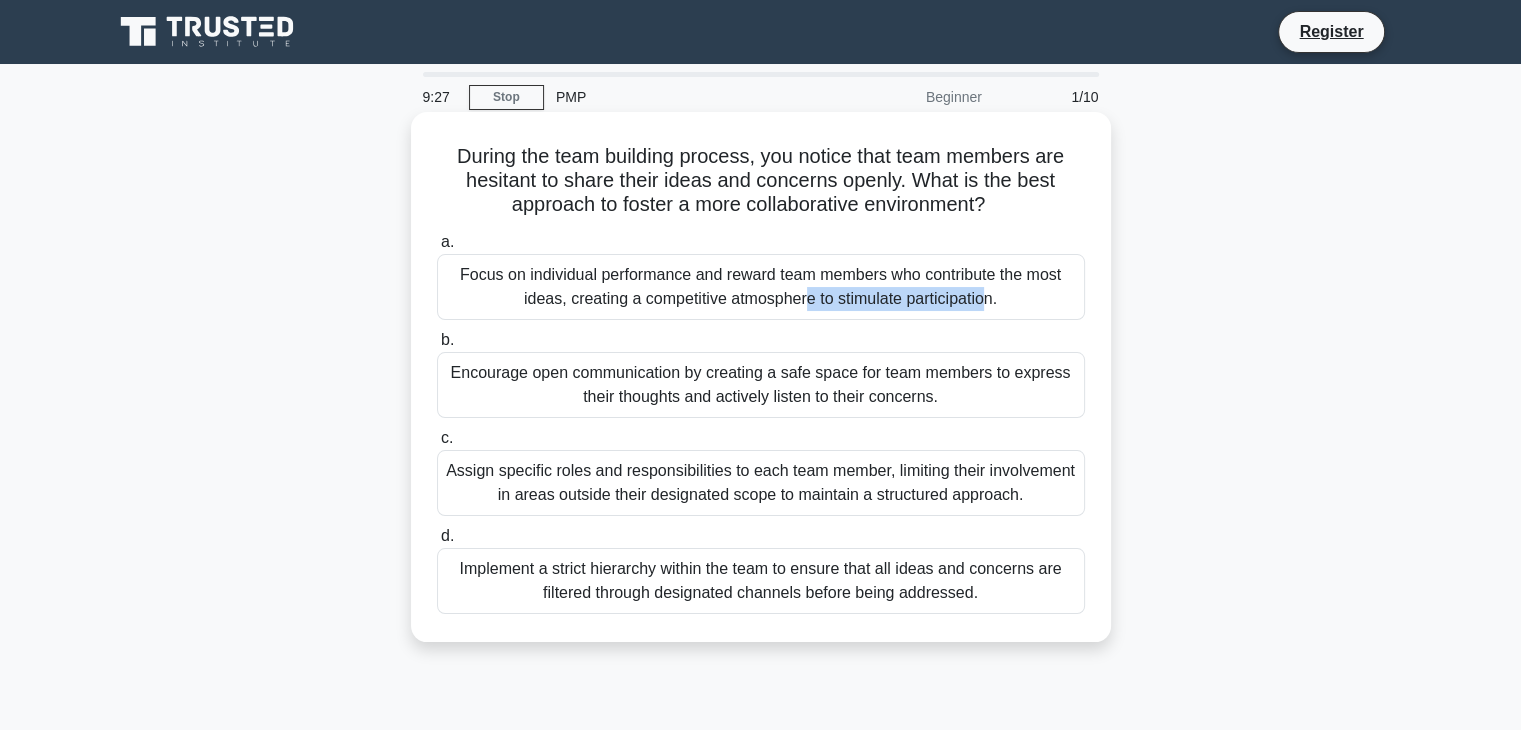 click on "Encourage open communication by creating a safe space for team members to express their thoughts and actively listen to their concerns." at bounding box center [761, 385] 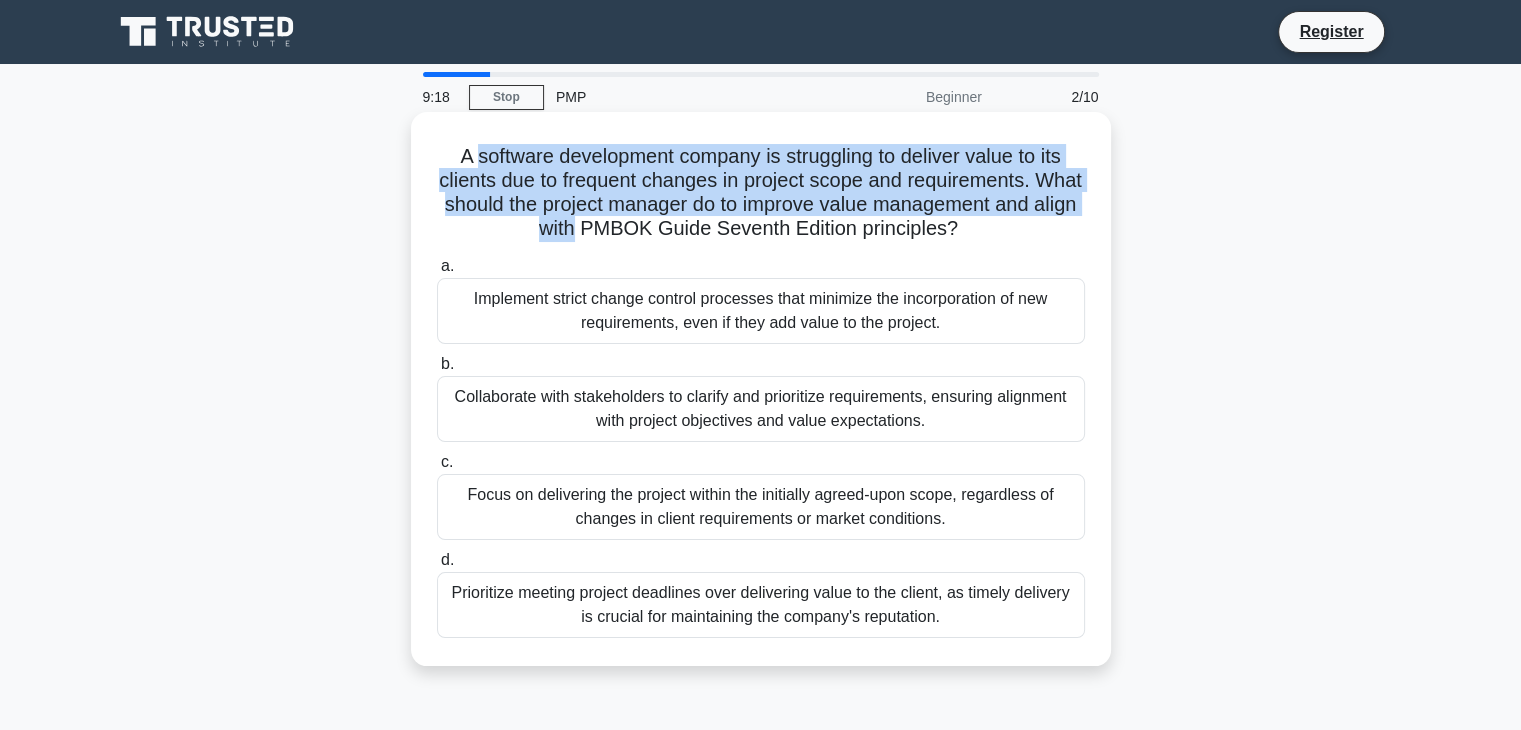 drag, startPoint x: 466, startPoint y: 157, endPoint x: 613, endPoint y: 234, distance: 165.94577 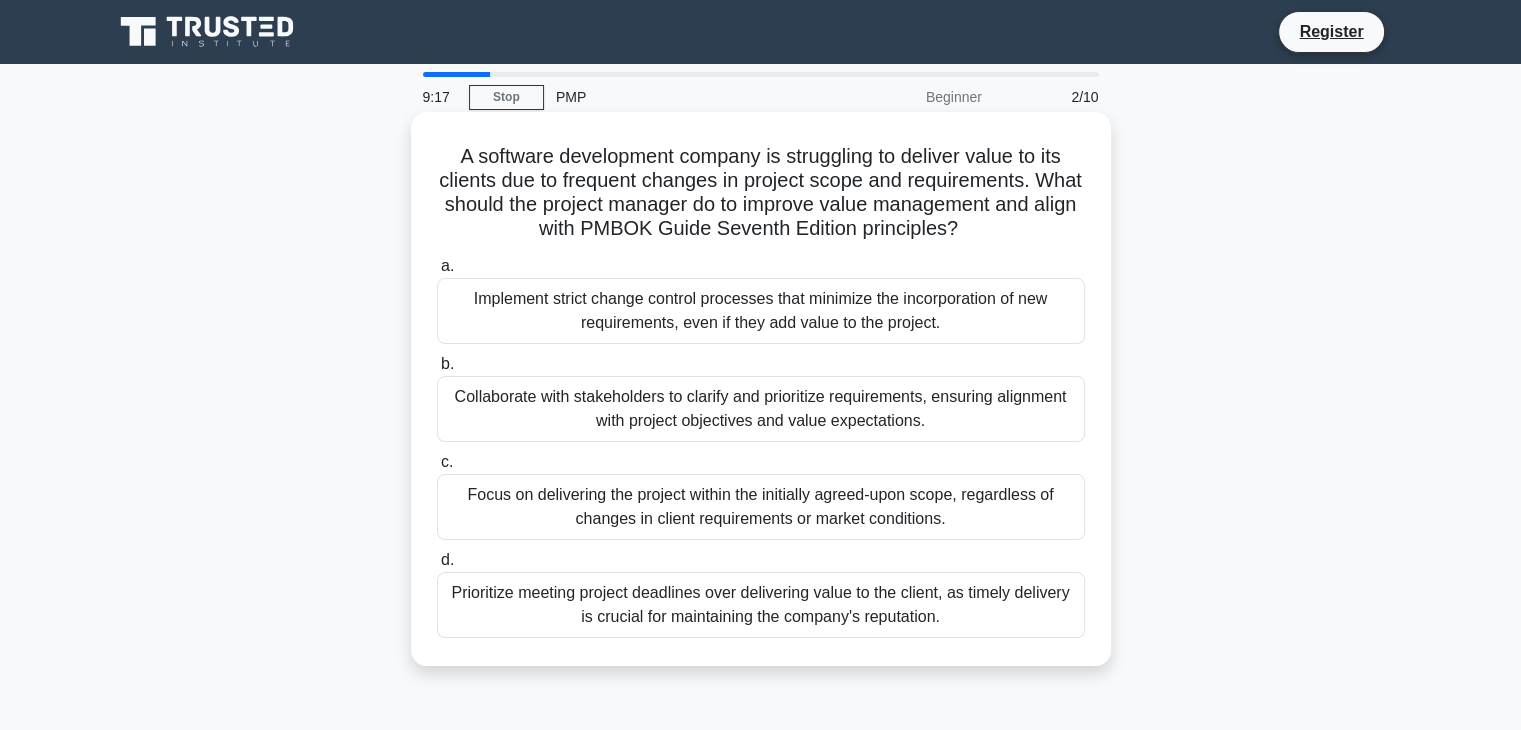 click on "A software development company is struggling to deliver value to its clients due to frequent changes in project scope and requirements. What should the project manager do to improve value management and align with PMBOK Guide Seventh Edition principles?
.spinner_0XTQ{transform-origin:center;animation:spinner_y6GP .75s linear infinite}@keyframes spinner_y6GP{100%{transform:rotate(360deg)}}" at bounding box center (761, 193) 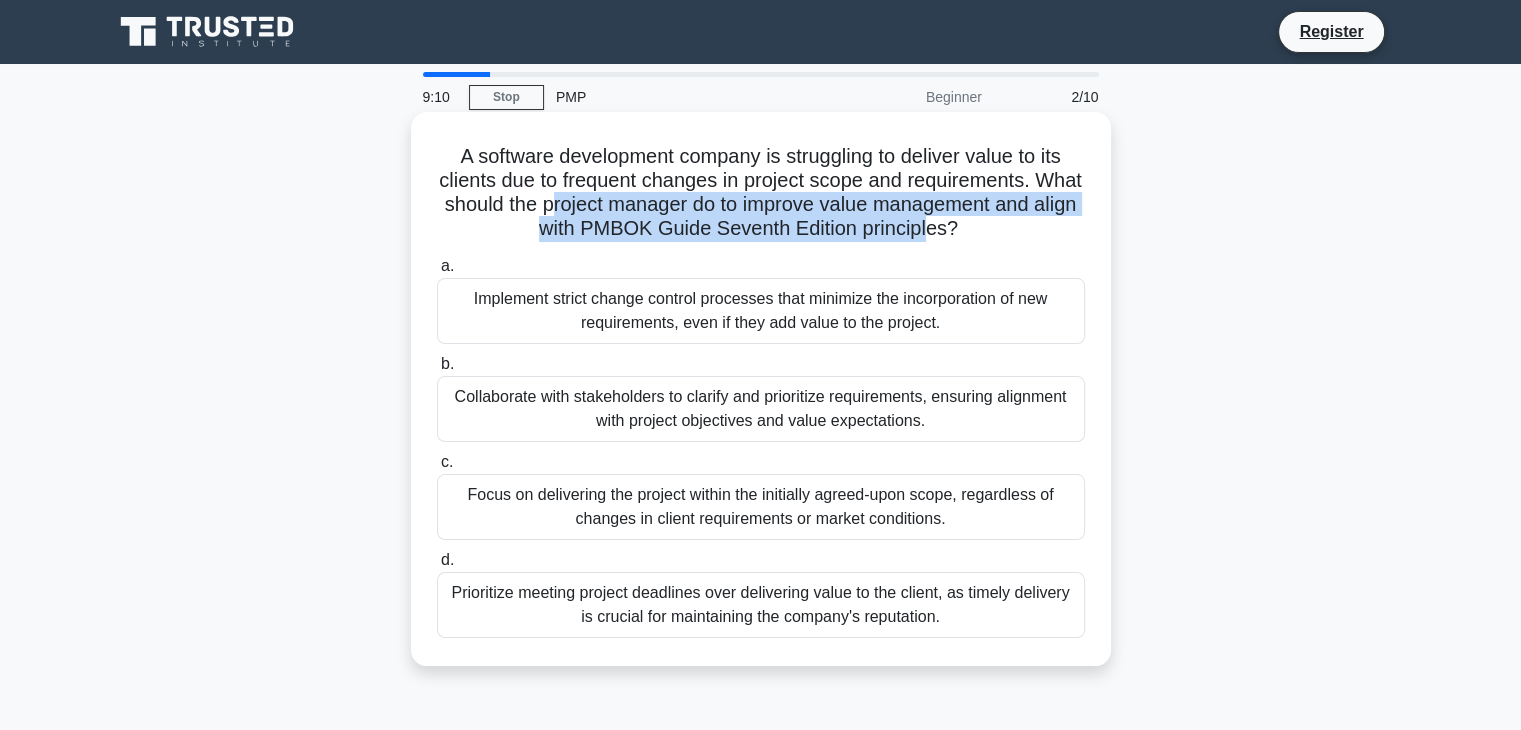 drag, startPoint x: 614, startPoint y: 209, endPoint x: 972, endPoint y: 239, distance: 359.2548 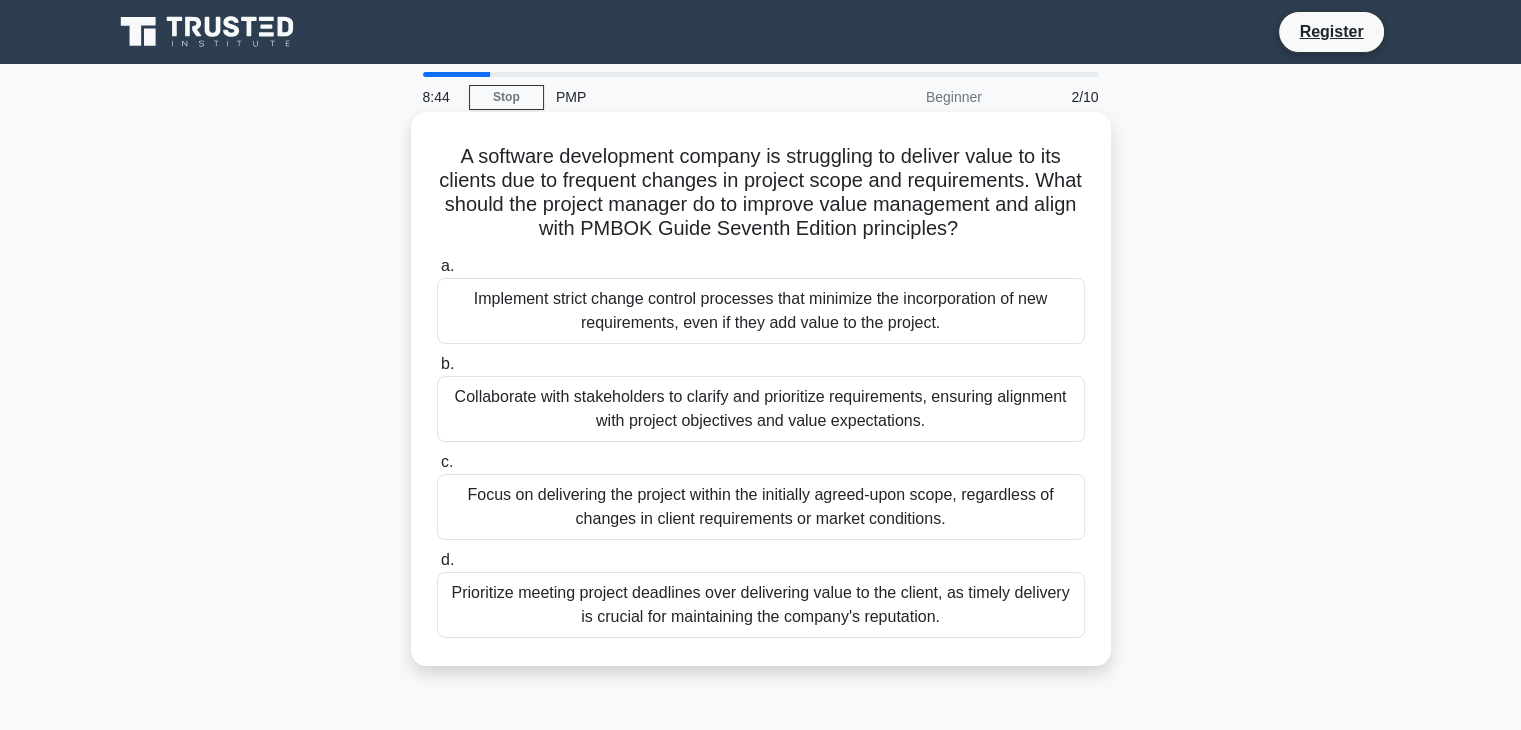 click on "Collaborate with stakeholders to clarify and prioritize requirements, ensuring alignment with project objectives and value expectations." at bounding box center (761, 409) 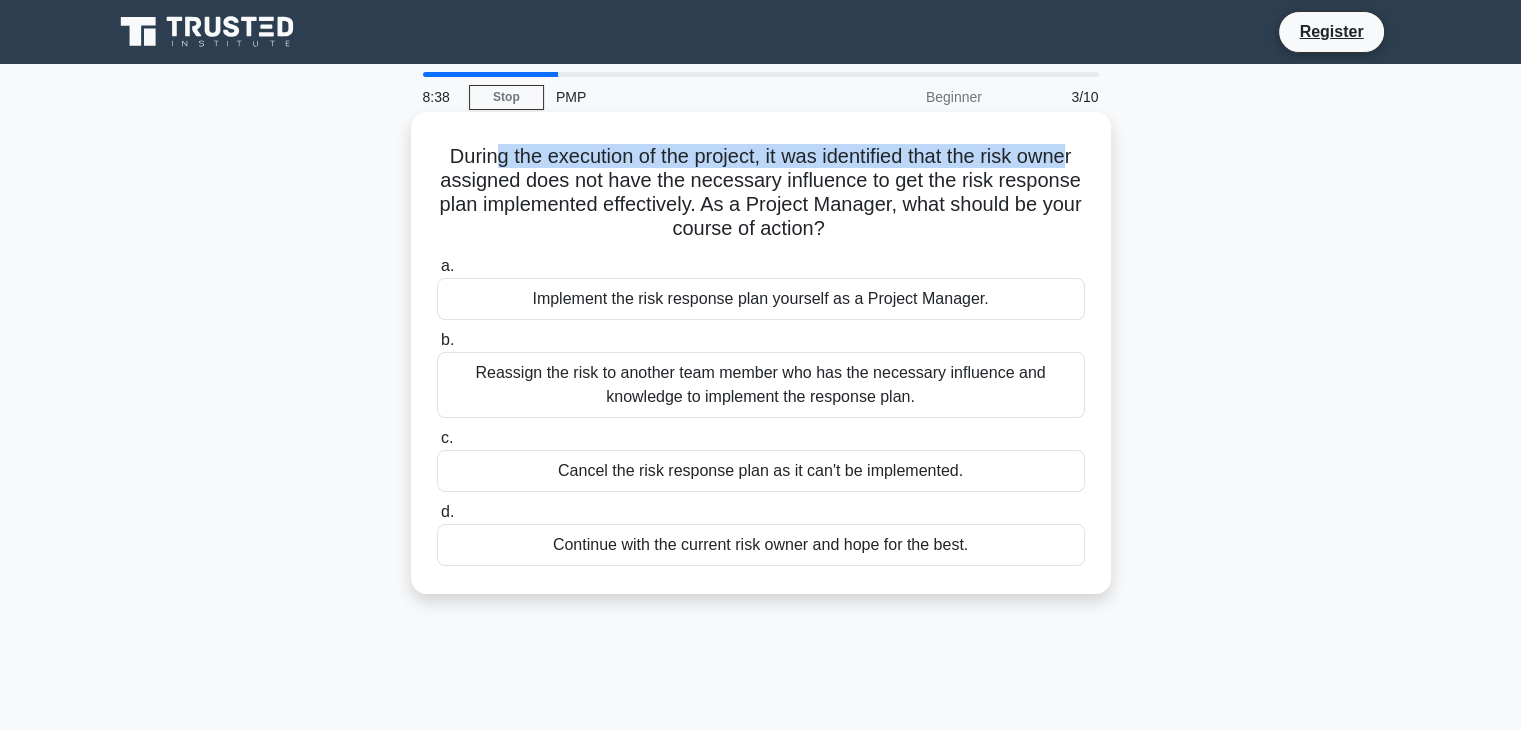 drag, startPoint x: 483, startPoint y: 156, endPoint x: 1080, endPoint y: 157, distance: 597.00085 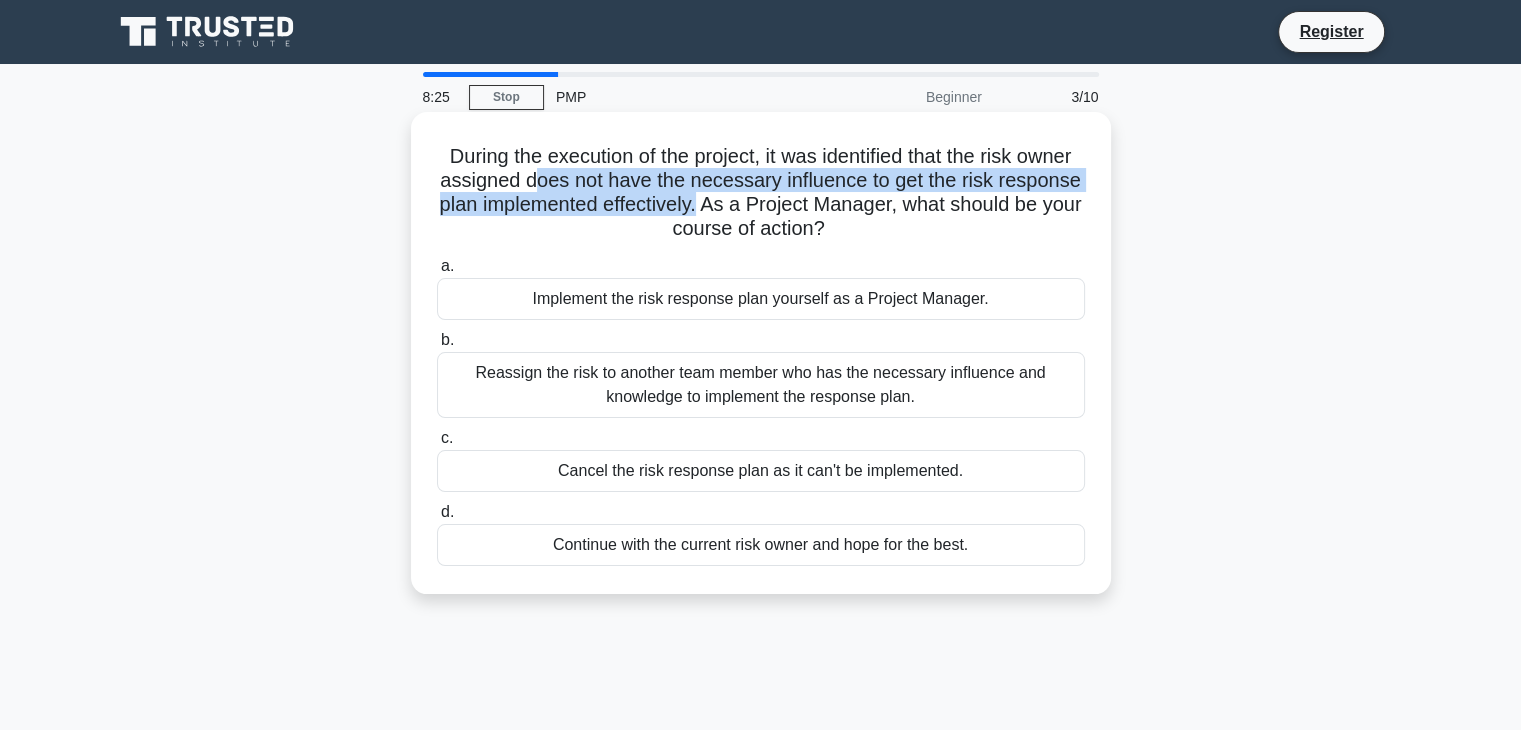 drag, startPoint x: 528, startPoint y: 186, endPoint x: 723, endPoint y: 212, distance: 196.7257 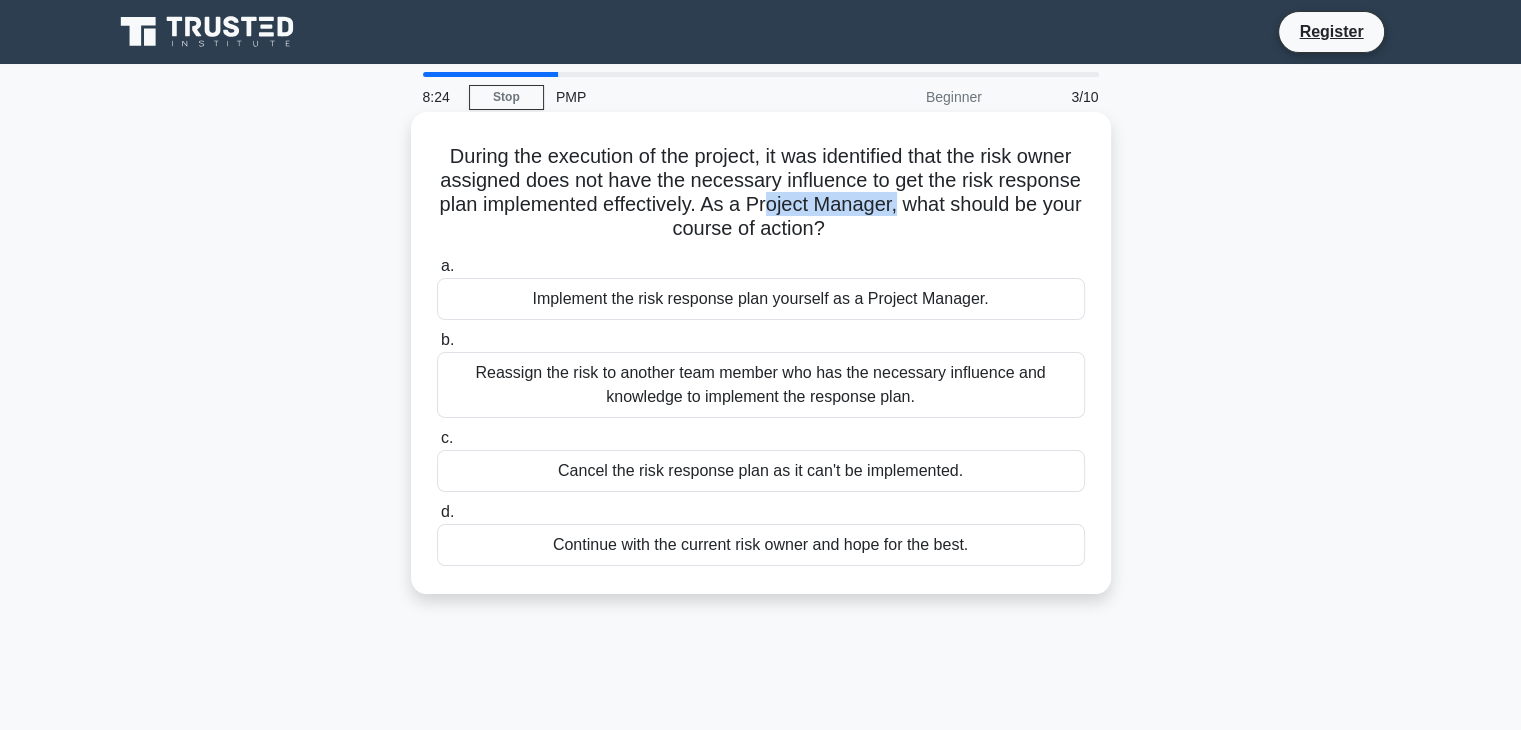drag, startPoint x: 786, startPoint y: 211, endPoint x: 924, endPoint y: 208, distance: 138.03261 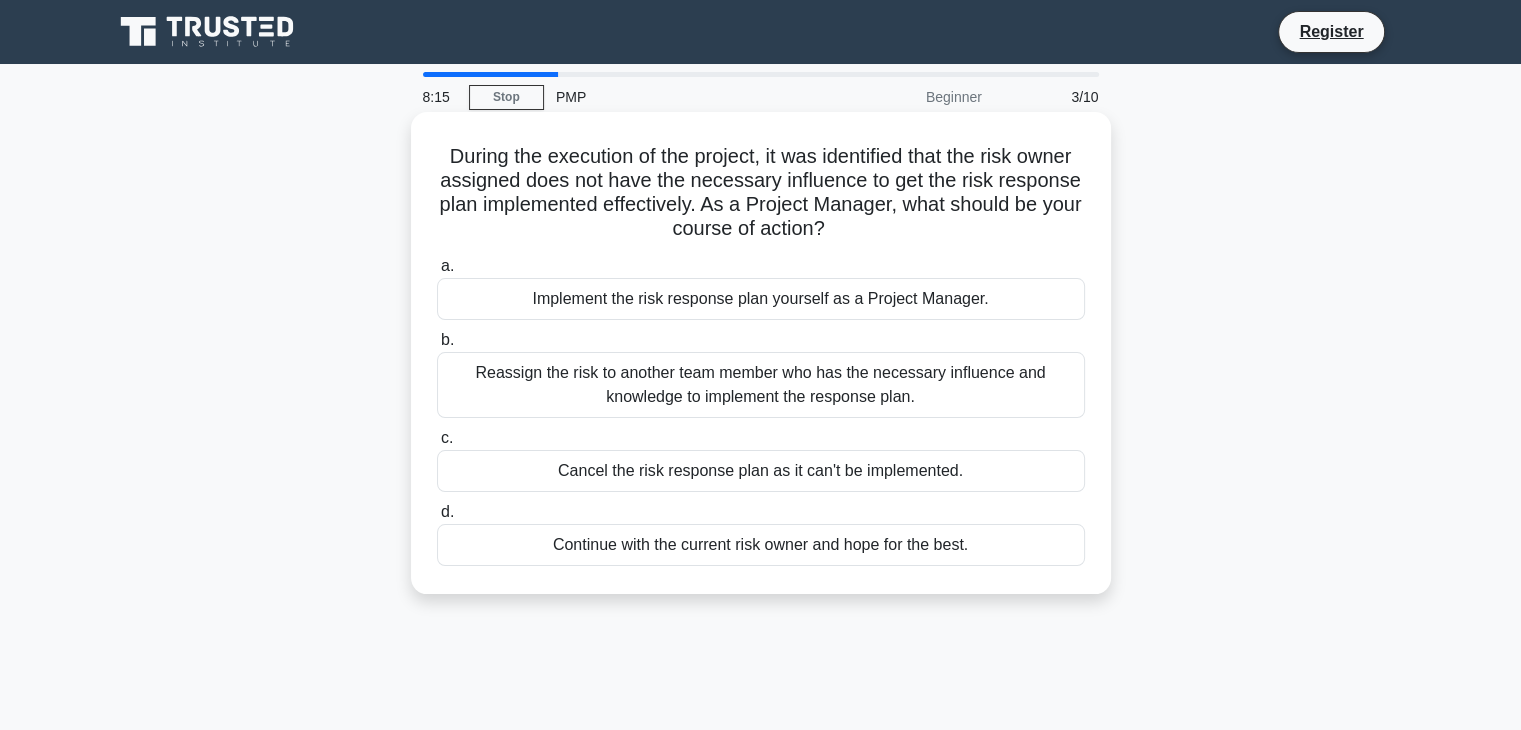 click on "Reassign the risk to another team member who has the necessary influence and knowledge to implement the response plan." at bounding box center [761, 385] 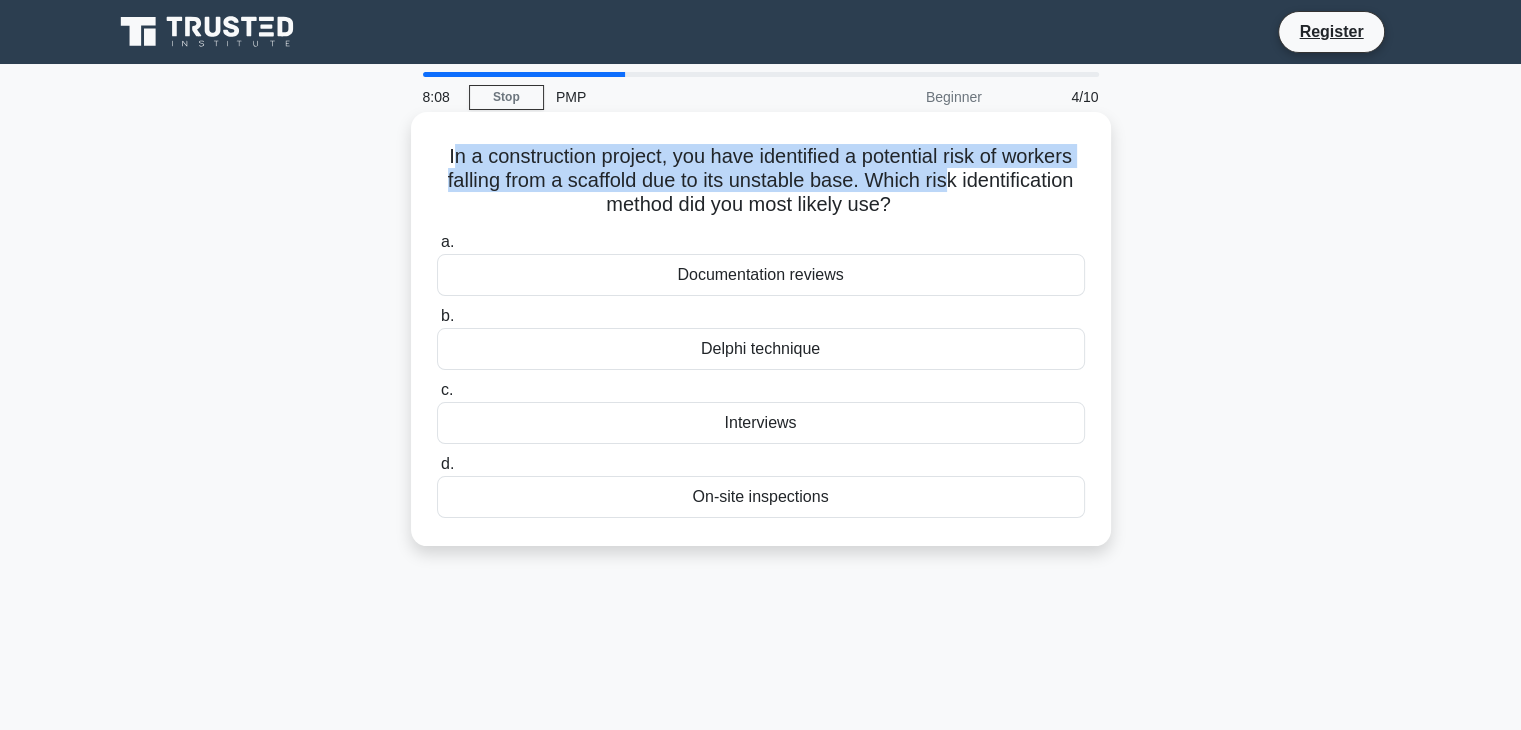 drag, startPoint x: 444, startPoint y: 164, endPoint x: 948, endPoint y: 173, distance: 504.08035 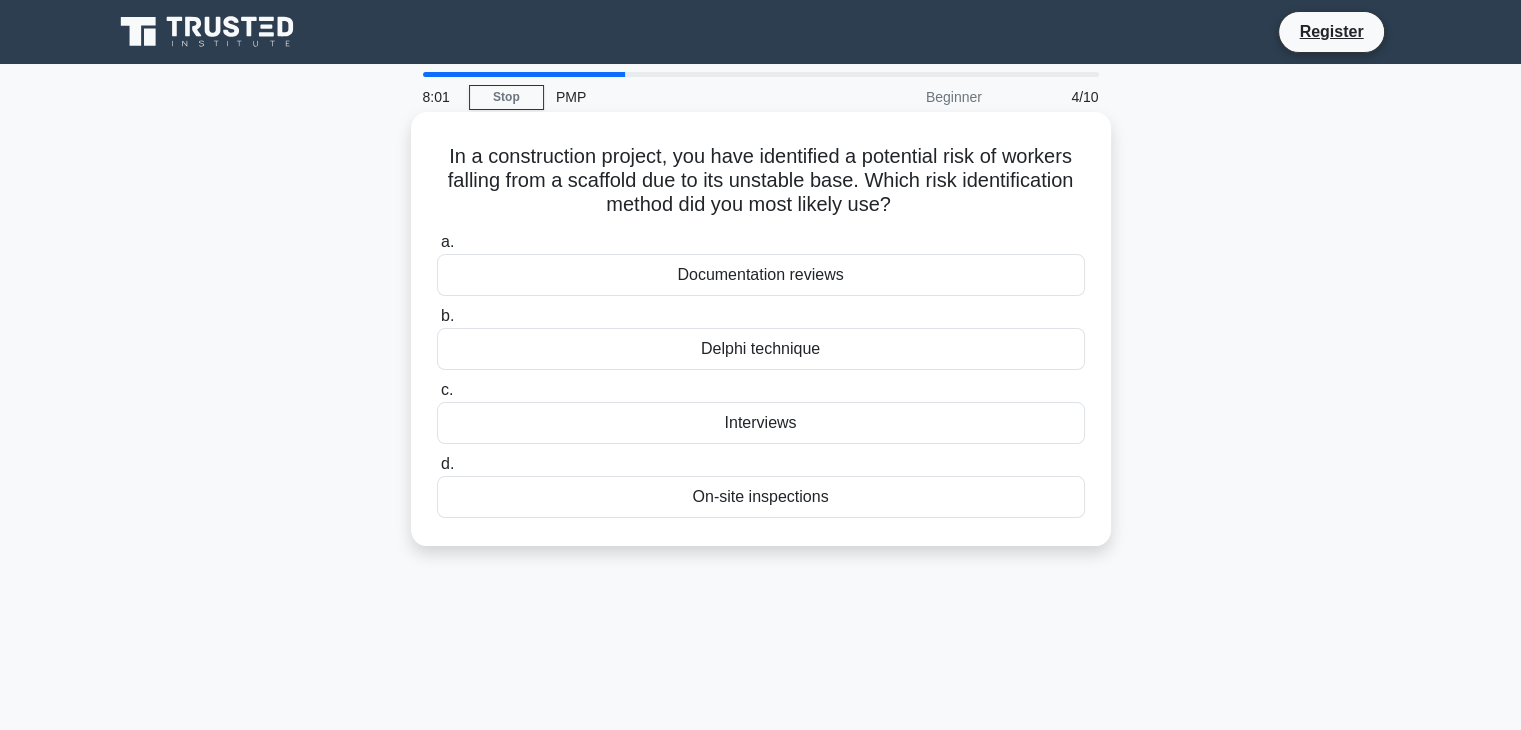 click on "On-site inspections" at bounding box center [761, 497] 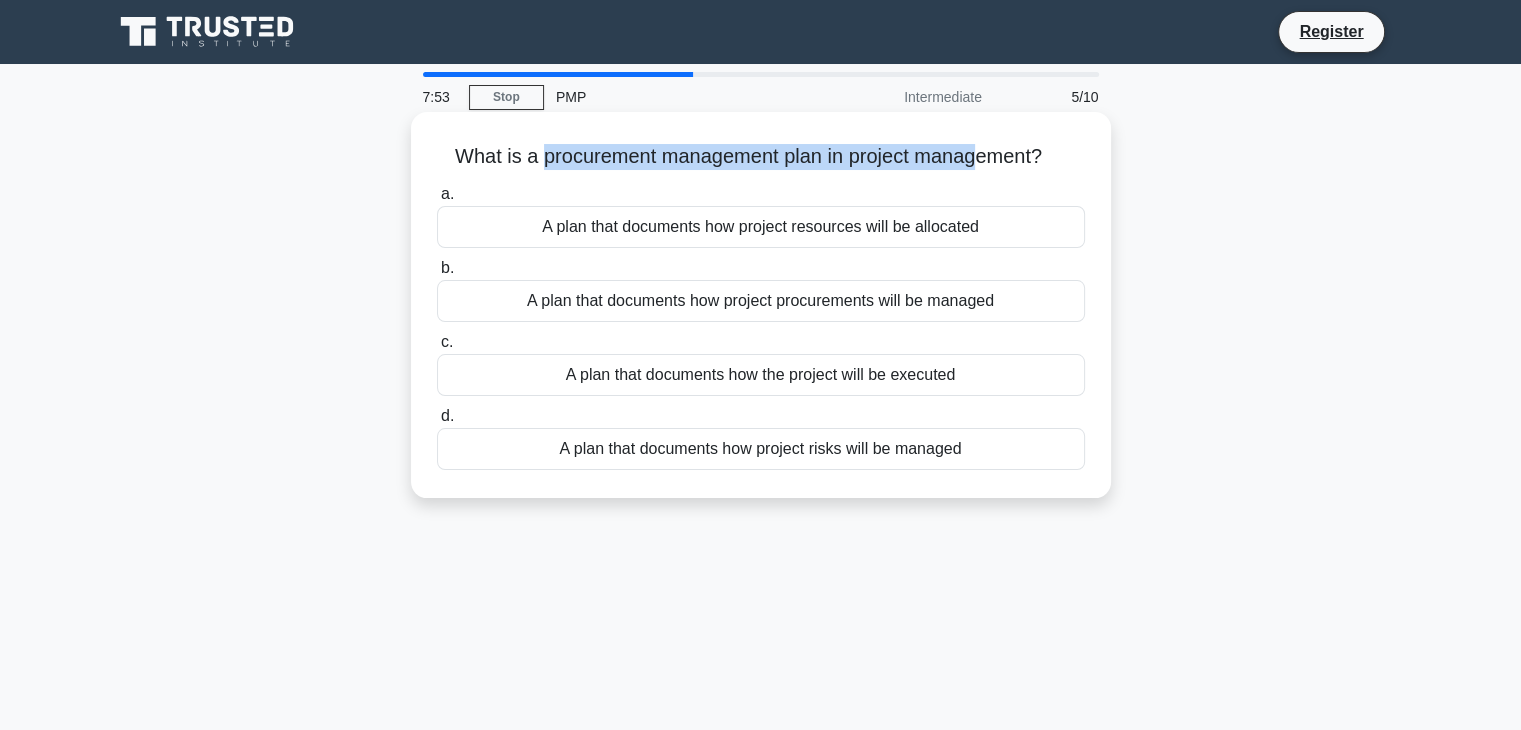 drag, startPoint x: 533, startPoint y: 158, endPoint x: 984, endPoint y: 144, distance: 451.21725 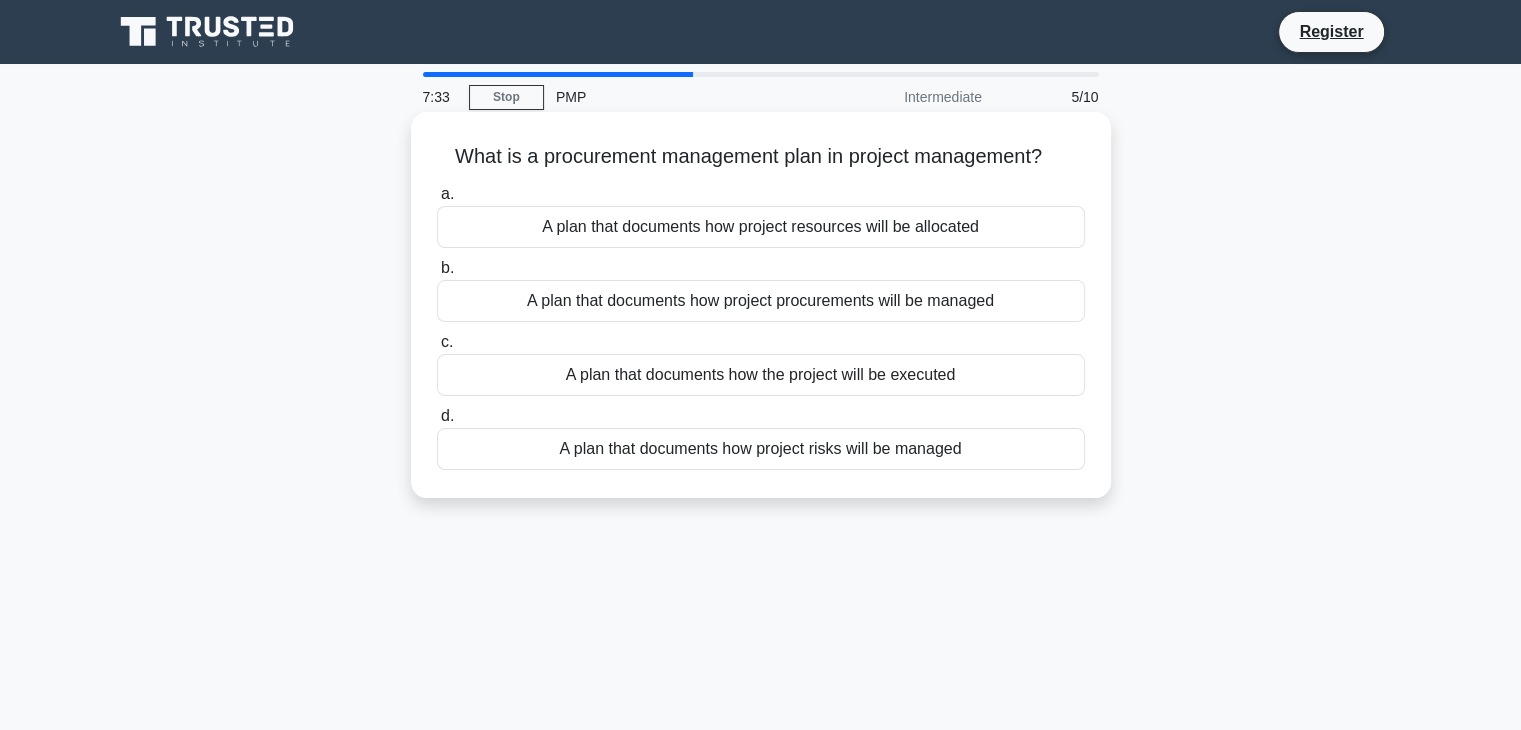click on "A plan that documents how project procurements will be managed" at bounding box center [761, 301] 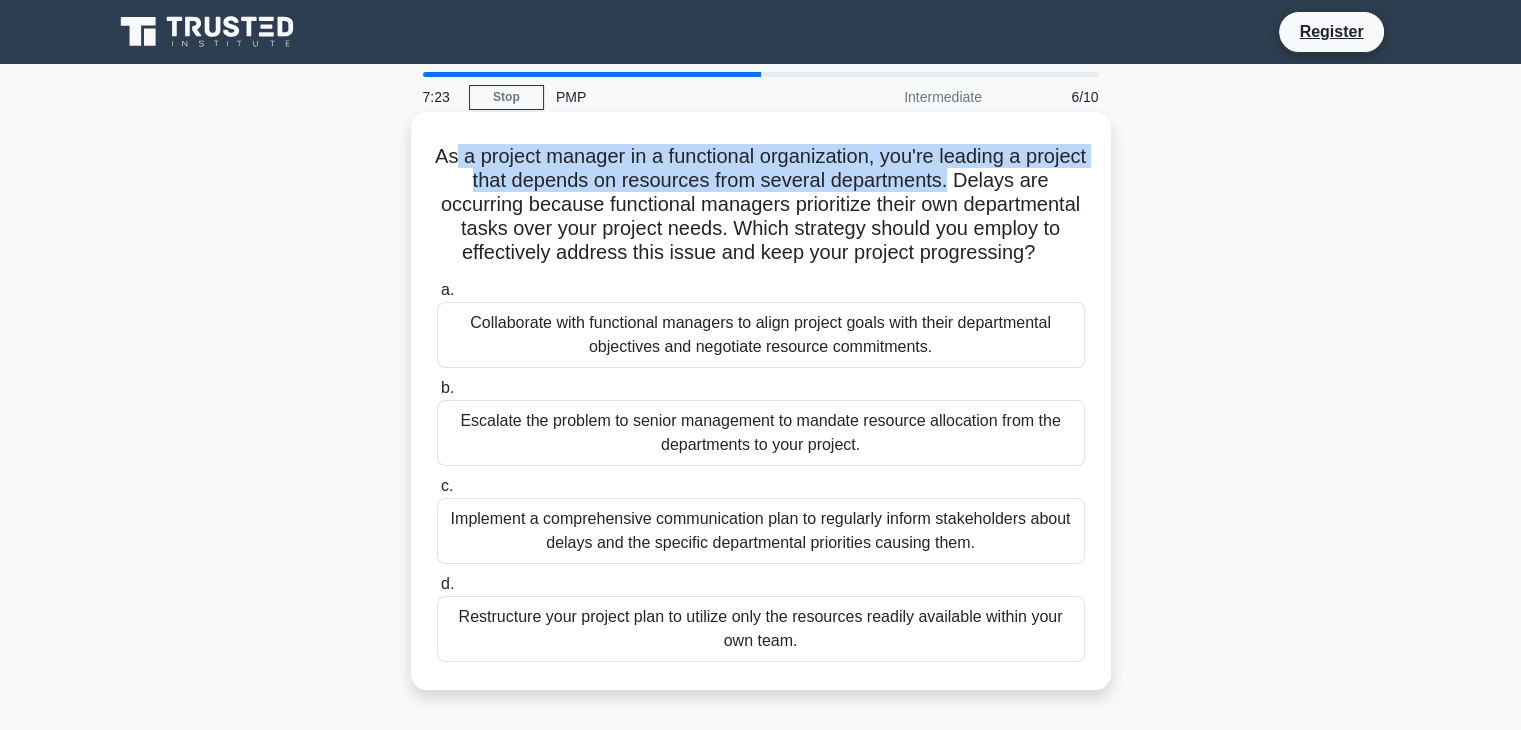drag, startPoint x: 477, startPoint y: 149, endPoint x: 1006, endPoint y: 183, distance: 530.0915 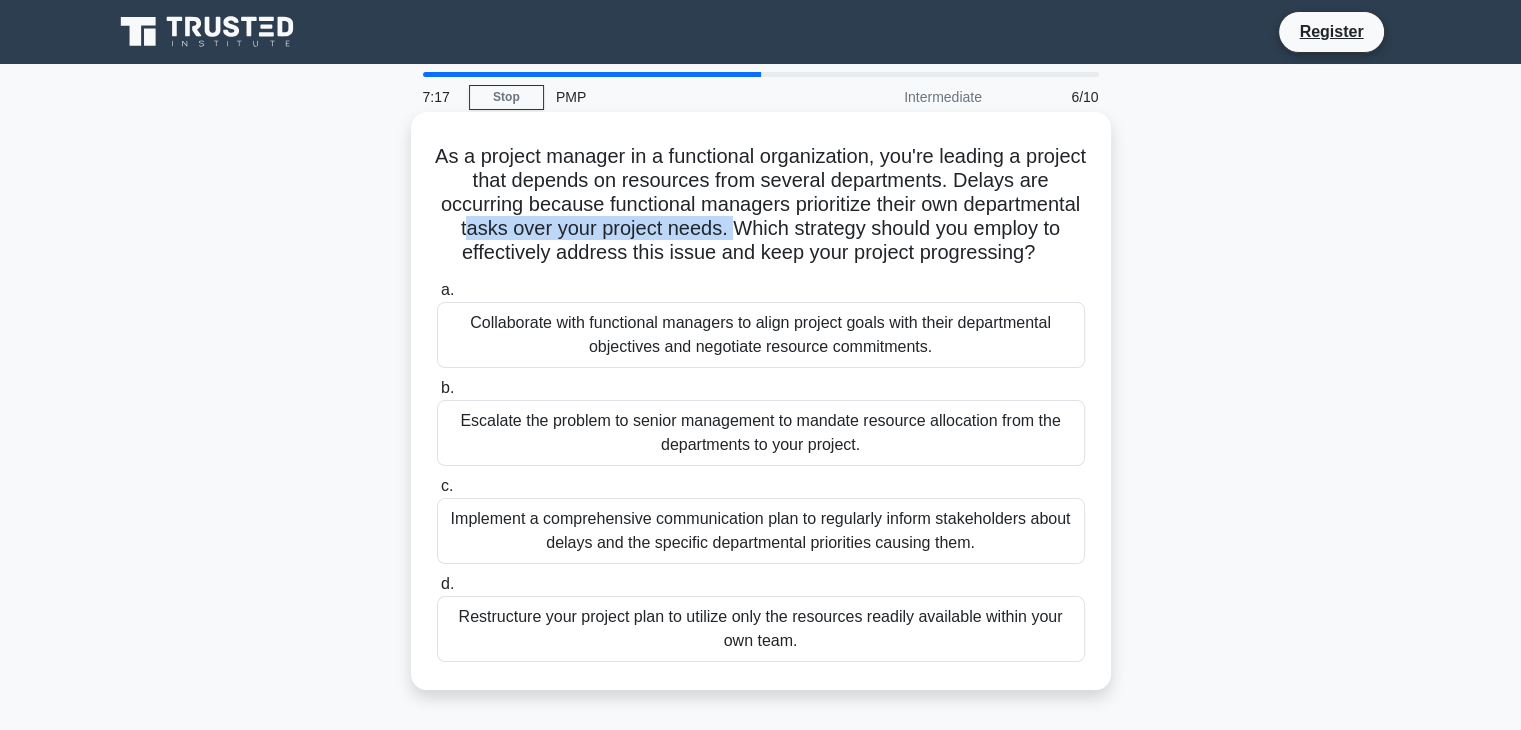 drag, startPoint x: 577, startPoint y: 221, endPoint x: 846, endPoint y: 223, distance: 269.00745 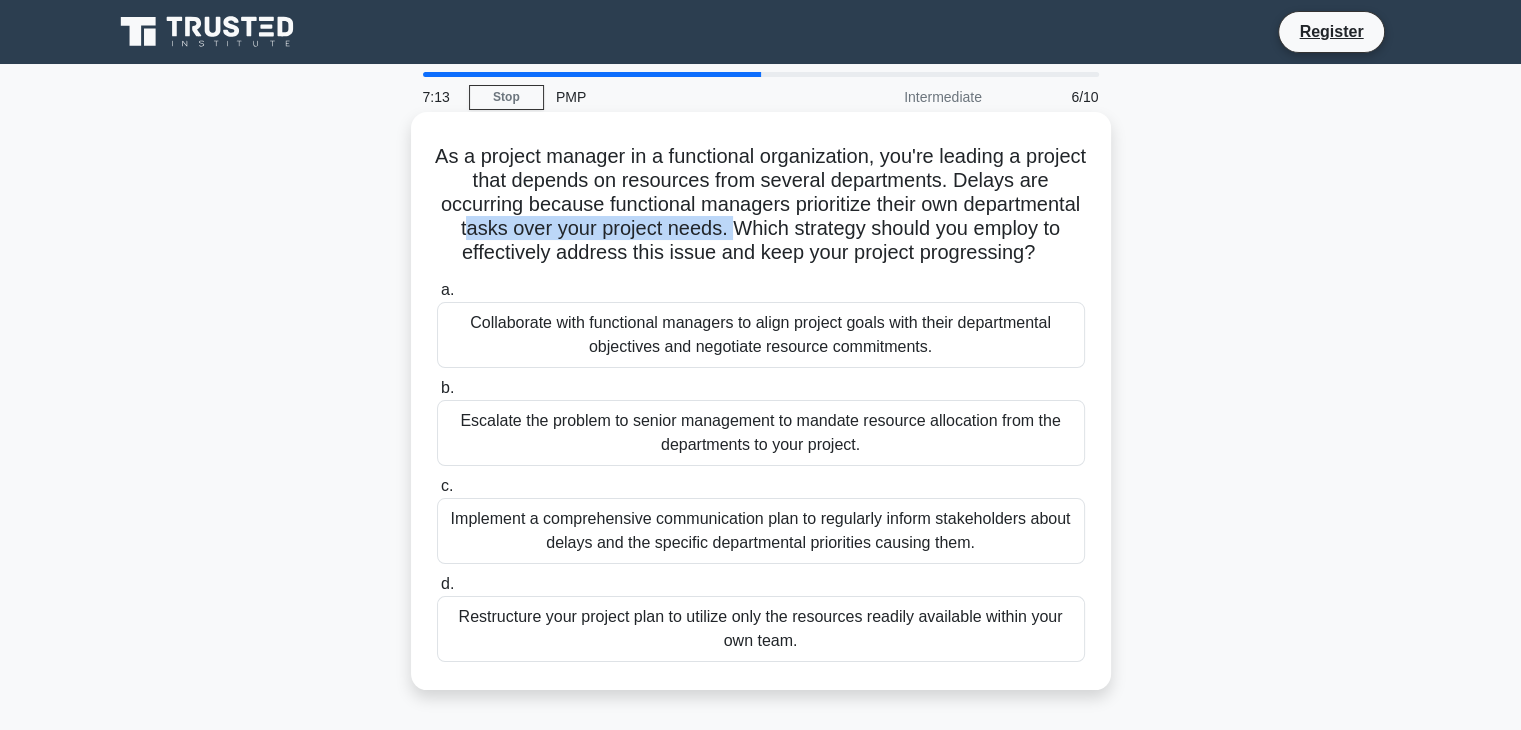 drag, startPoint x: 630, startPoint y: 253, endPoint x: 1062, endPoint y: 265, distance: 432.16663 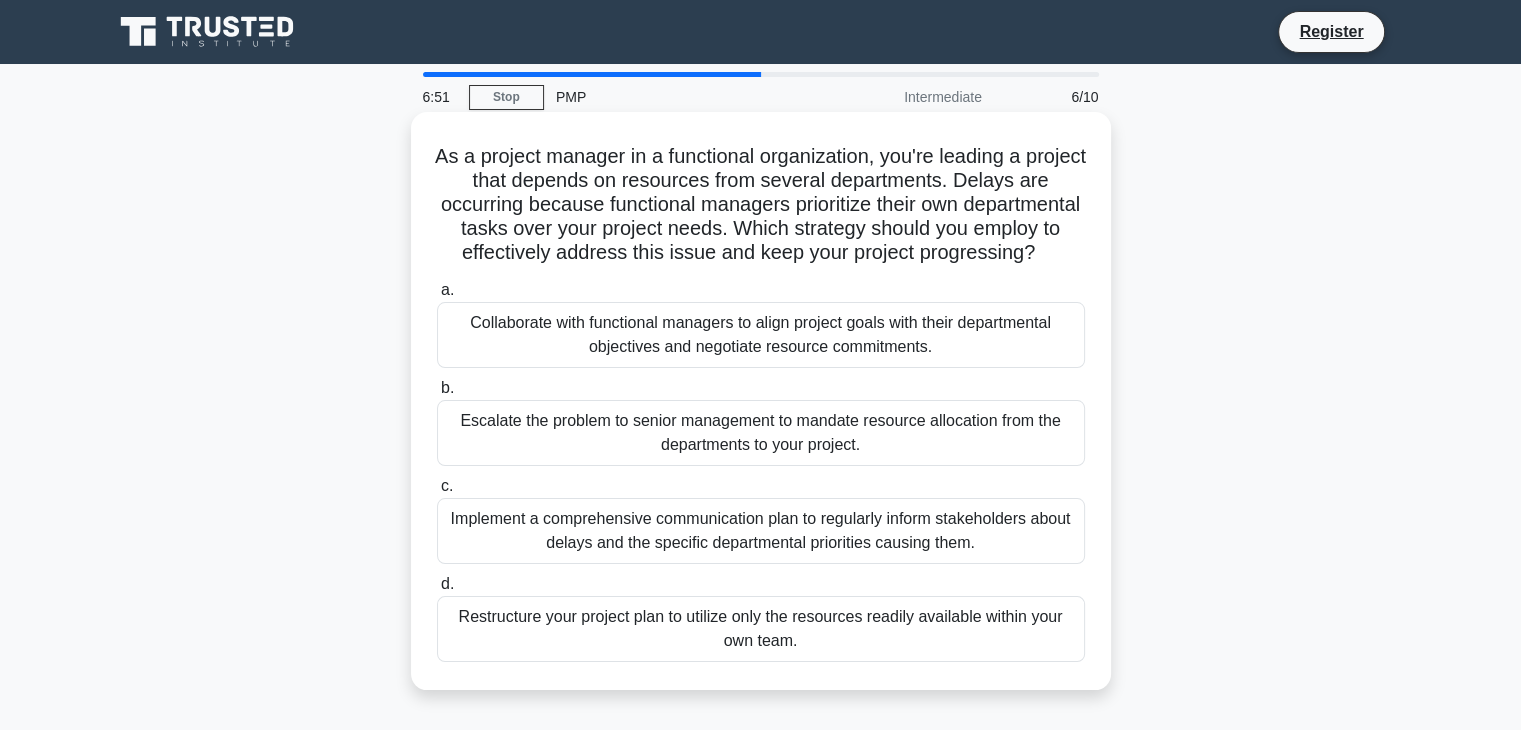 click on "Collaborate with functional managers to align project goals with their departmental objectives and negotiate resource commitments." at bounding box center [761, 335] 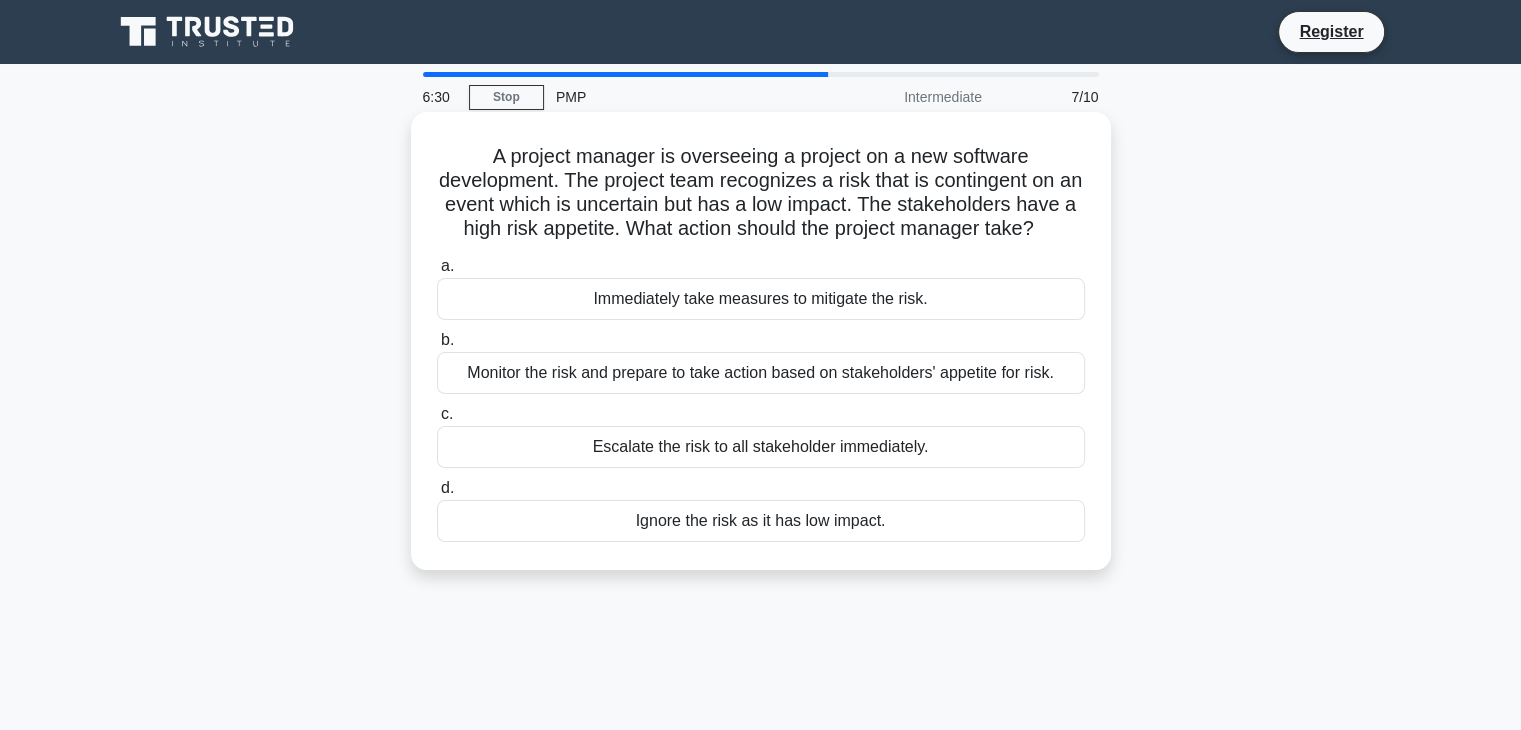 drag, startPoint x: 600, startPoint y: 165, endPoint x: 892, endPoint y: 258, distance: 306.45227 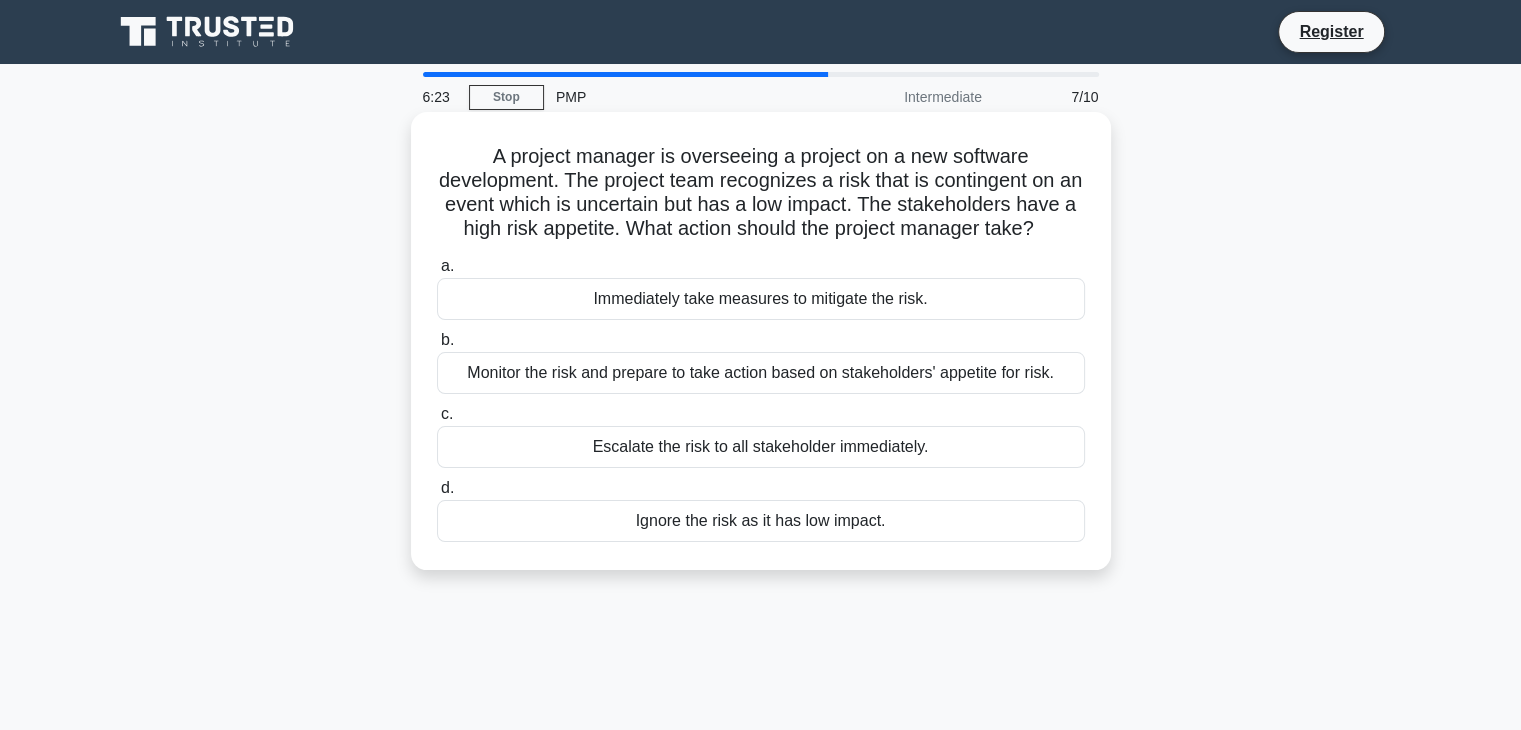 click on "Monitor the risk and prepare to take action based on stakeholders' appetite for risk." at bounding box center [761, 373] 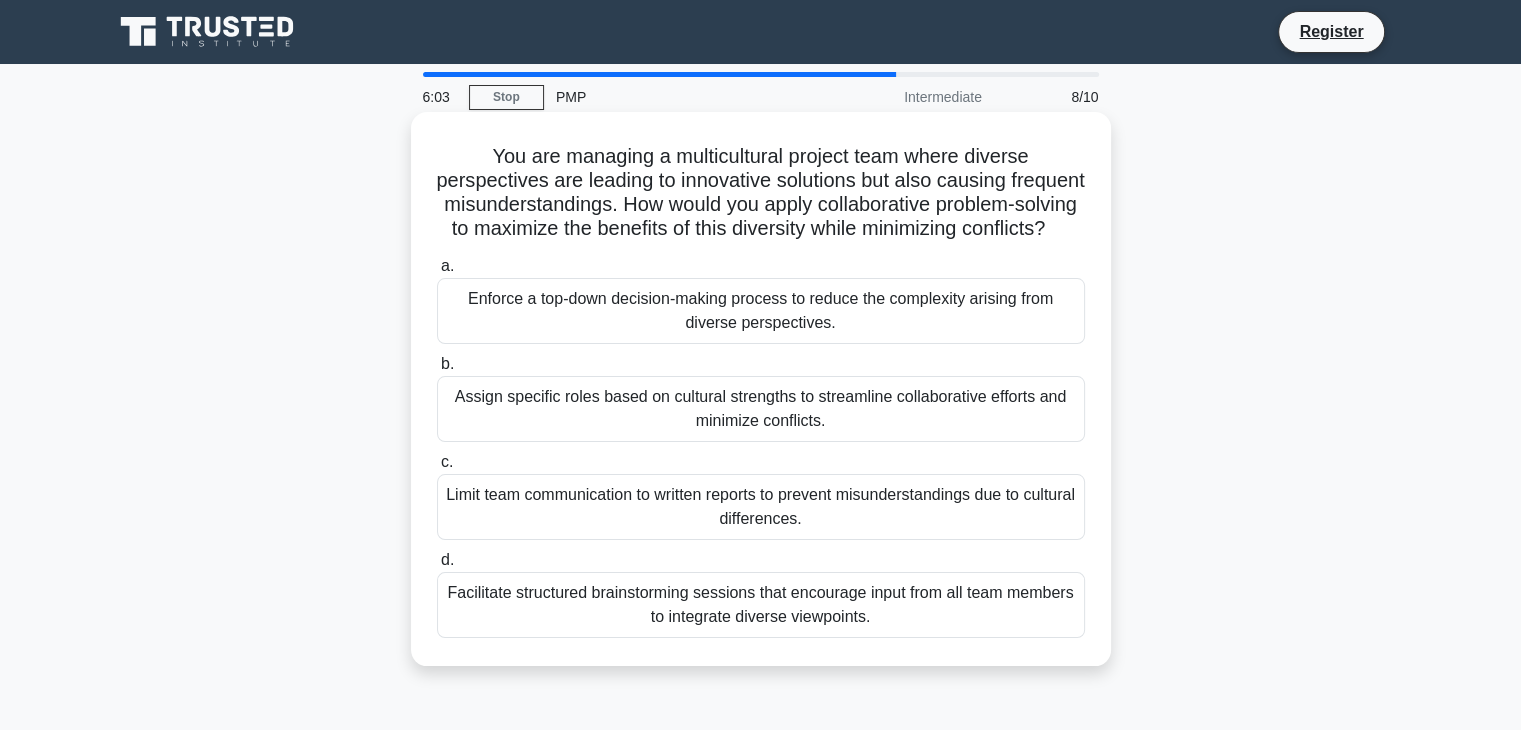 drag, startPoint x: 497, startPoint y: 155, endPoint x: 993, endPoint y: 267, distance: 508.48795 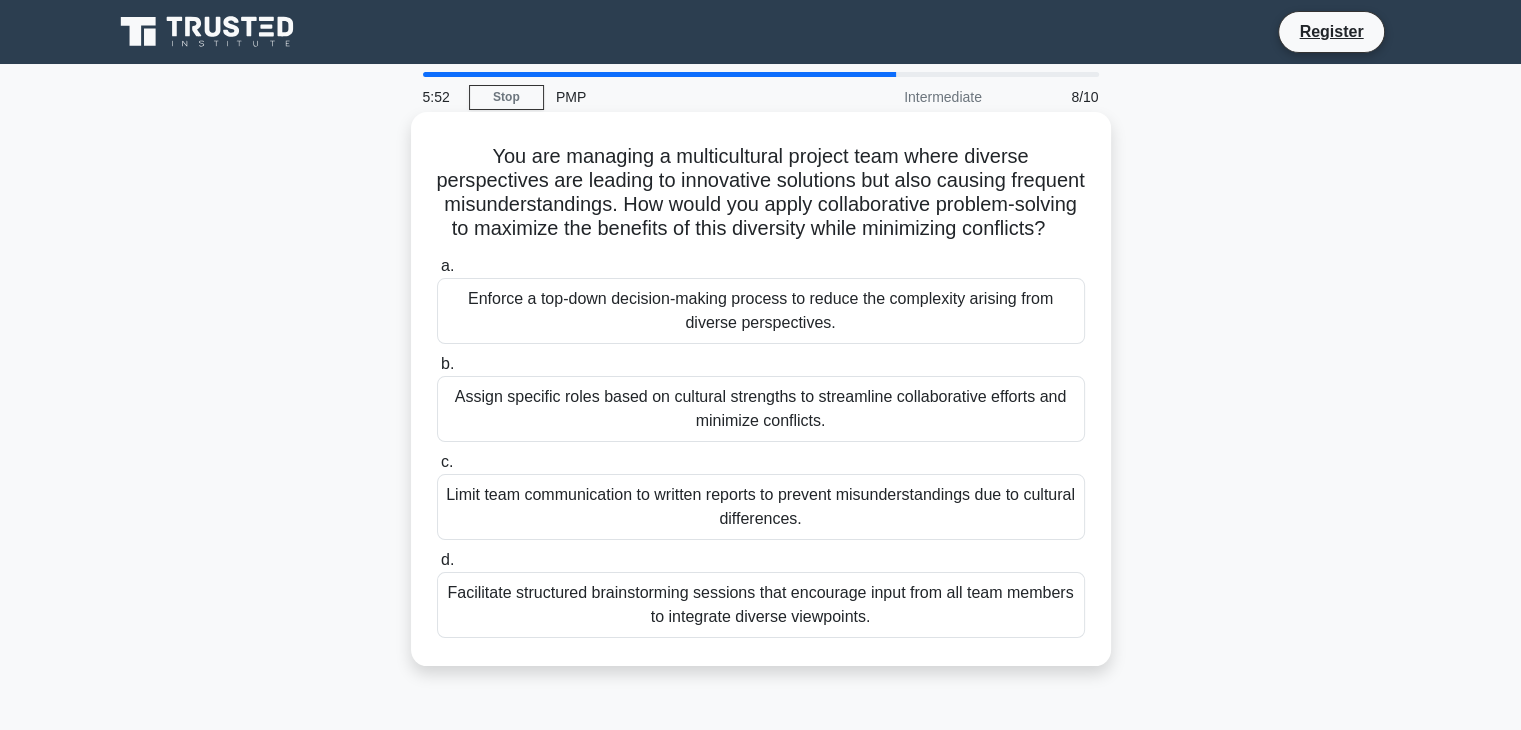 click on "Facilitate structured brainstorming sessions that encourage input from all team members to integrate diverse viewpoints." at bounding box center (761, 605) 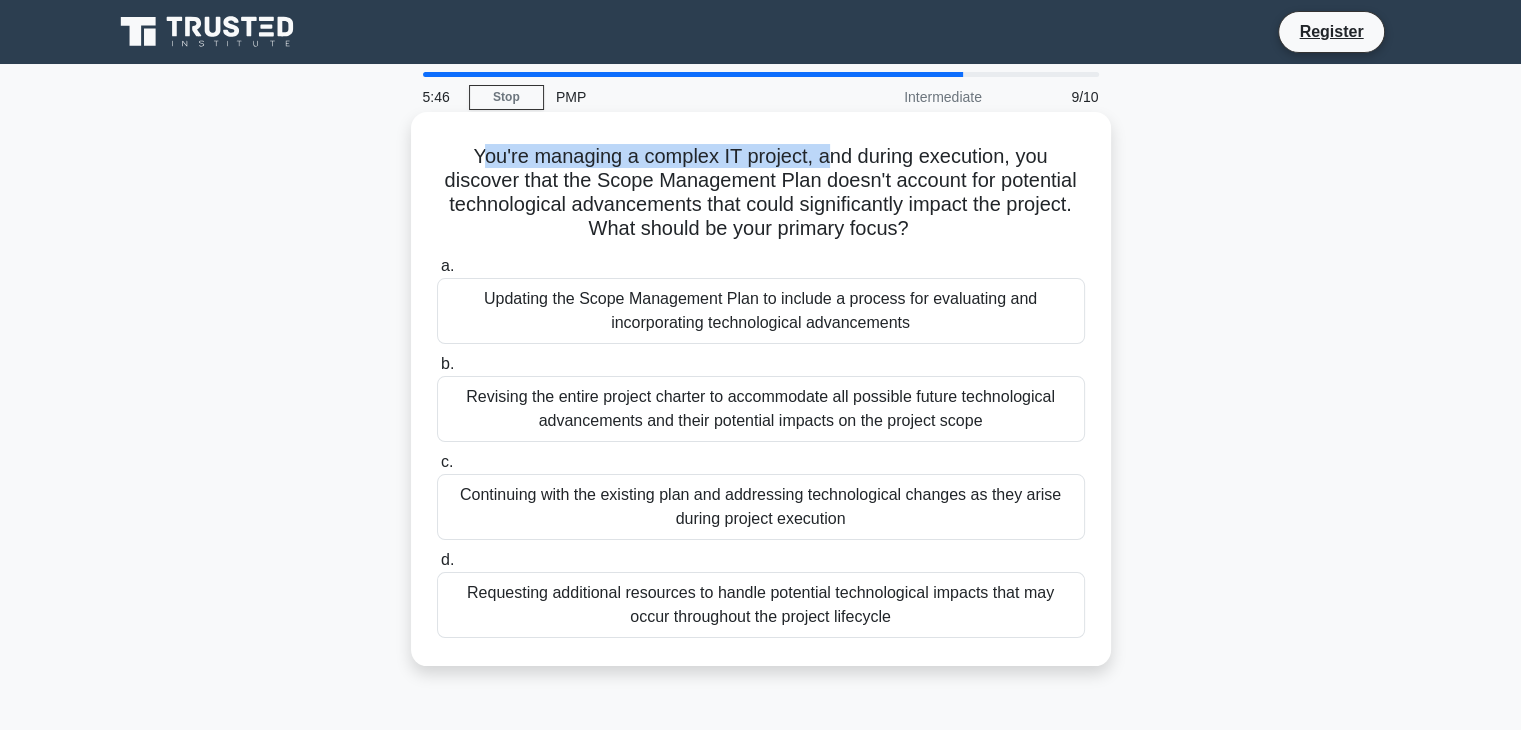 drag, startPoint x: 479, startPoint y: 159, endPoint x: 823, endPoint y: 169, distance: 344.14532 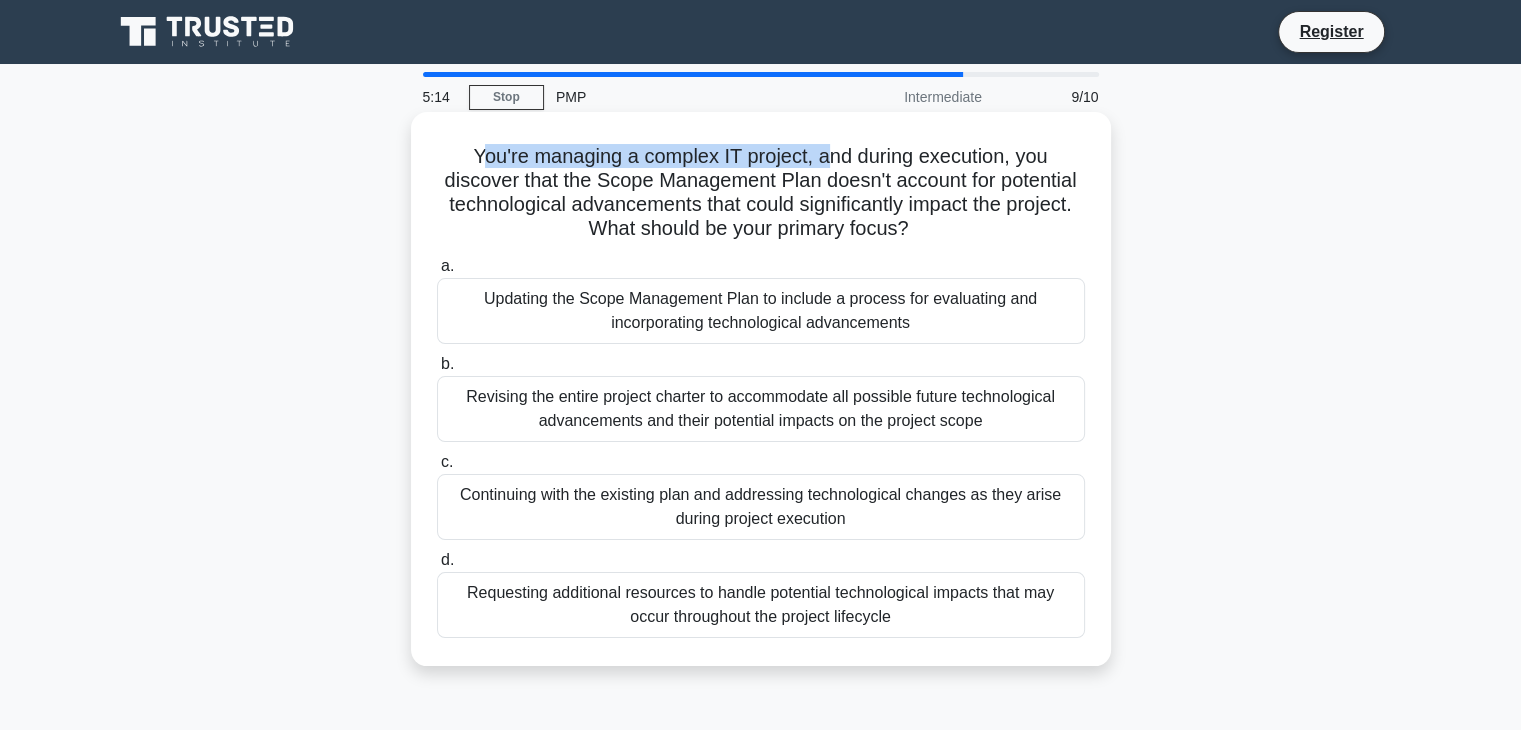 drag, startPoint x: 825, startPoint y: 181, endPoint x: 918, endPoint y: 243, distance: 111.77209 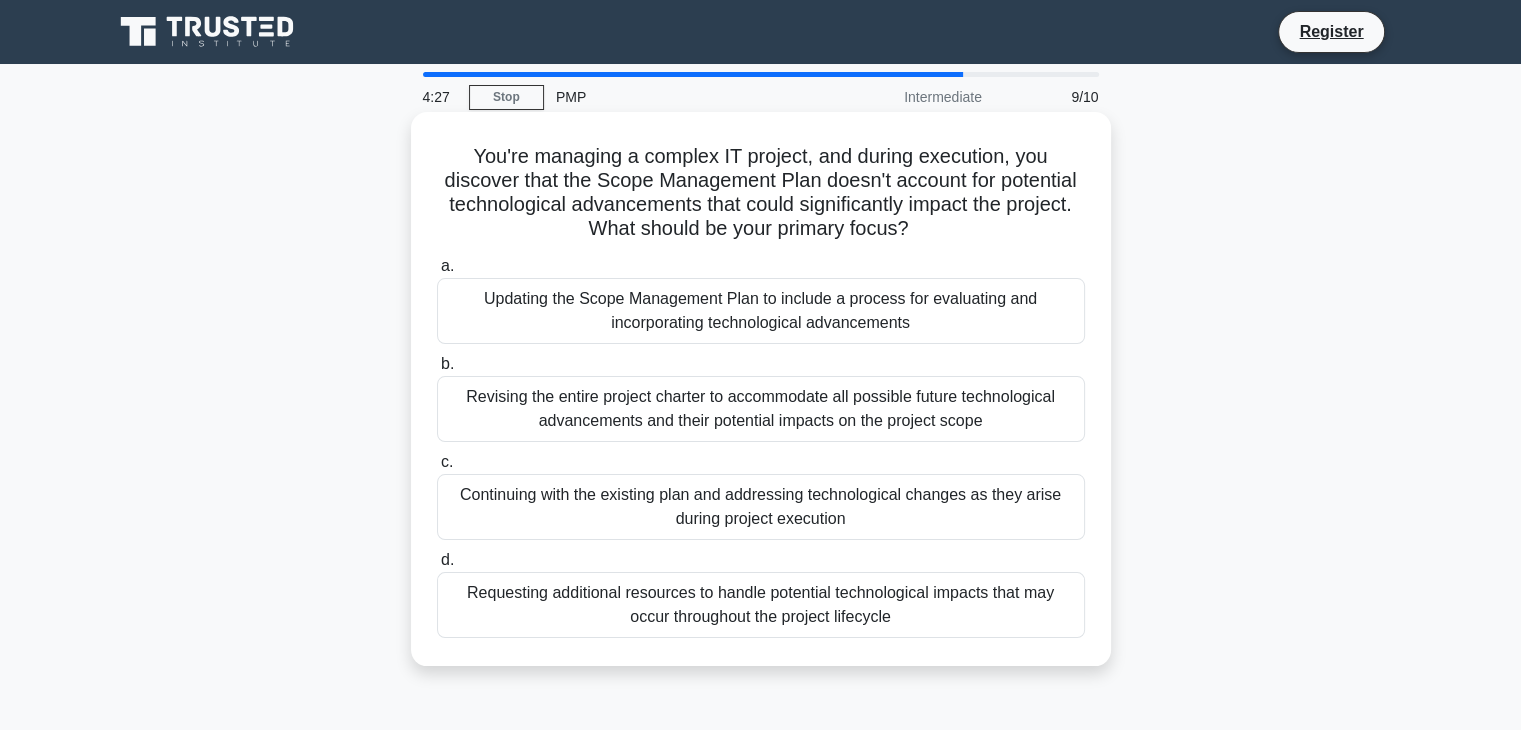 click on "Requesting additional resources to handle potential technological impacts that may occur throughout the project lifecycle" at bounding box center [761, 605] 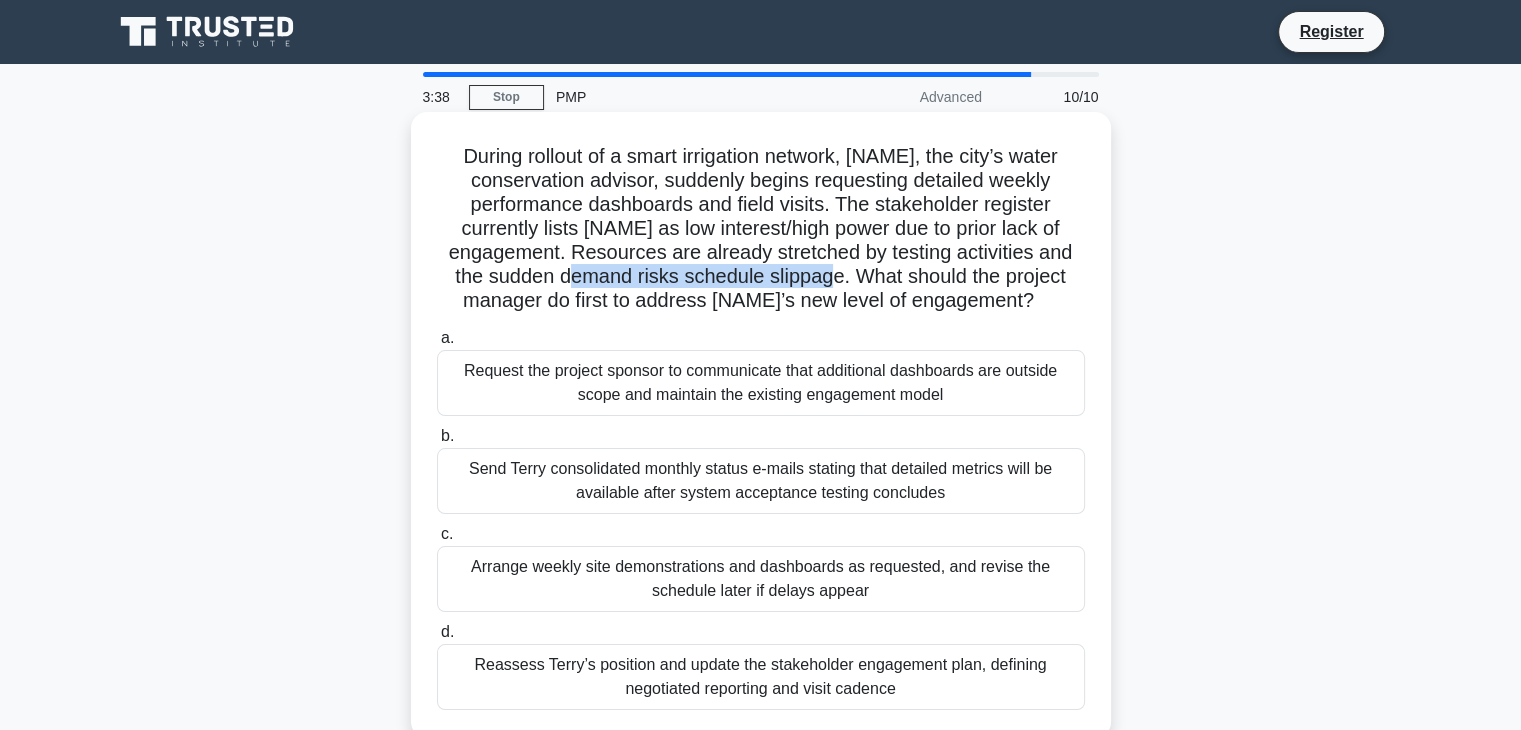 drag, startPoint x: 595, startPoint y: 275, endPoint x: 848, endPoint y: 285, distance: 253.19756 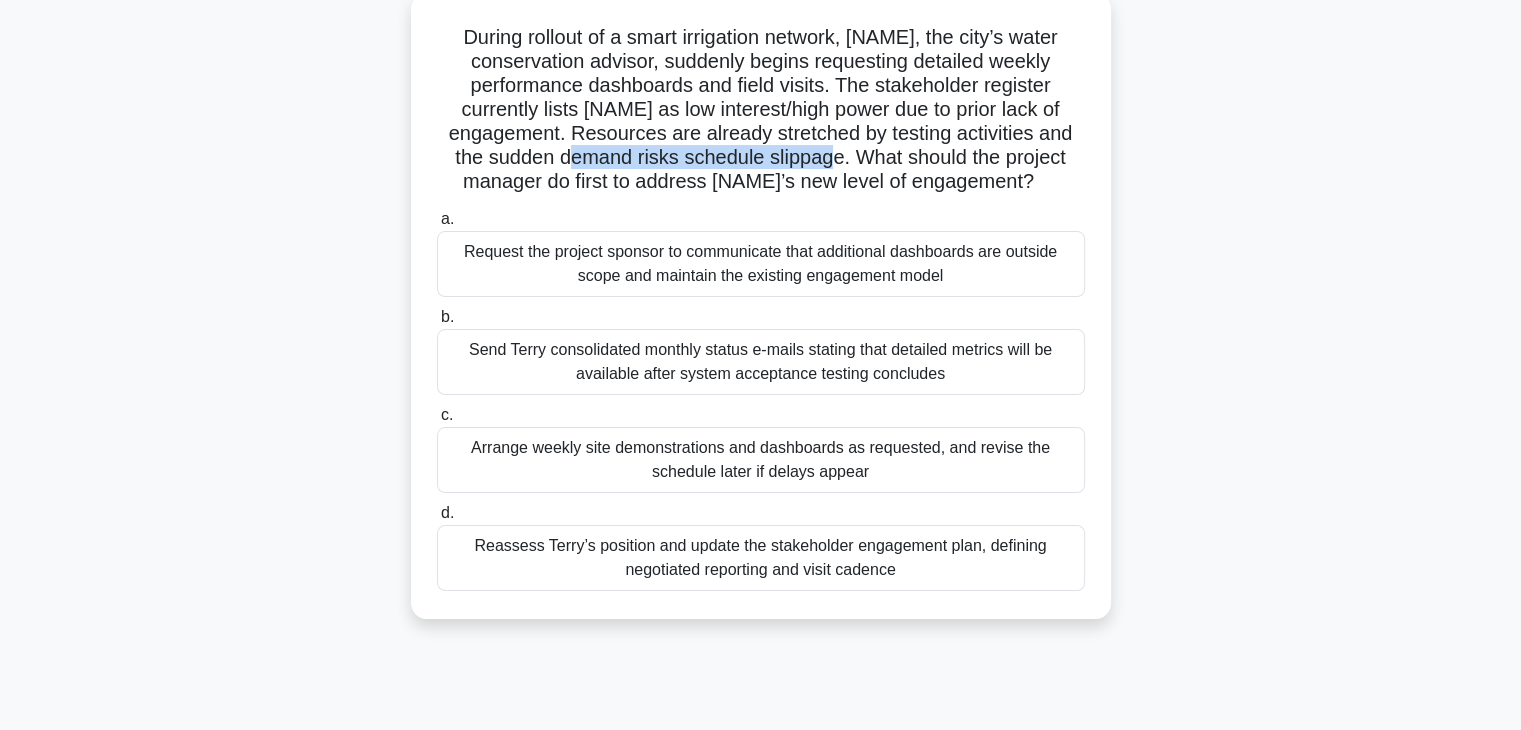scroll, scrollTop: 200, scrollLeft: 0, axis: vertical 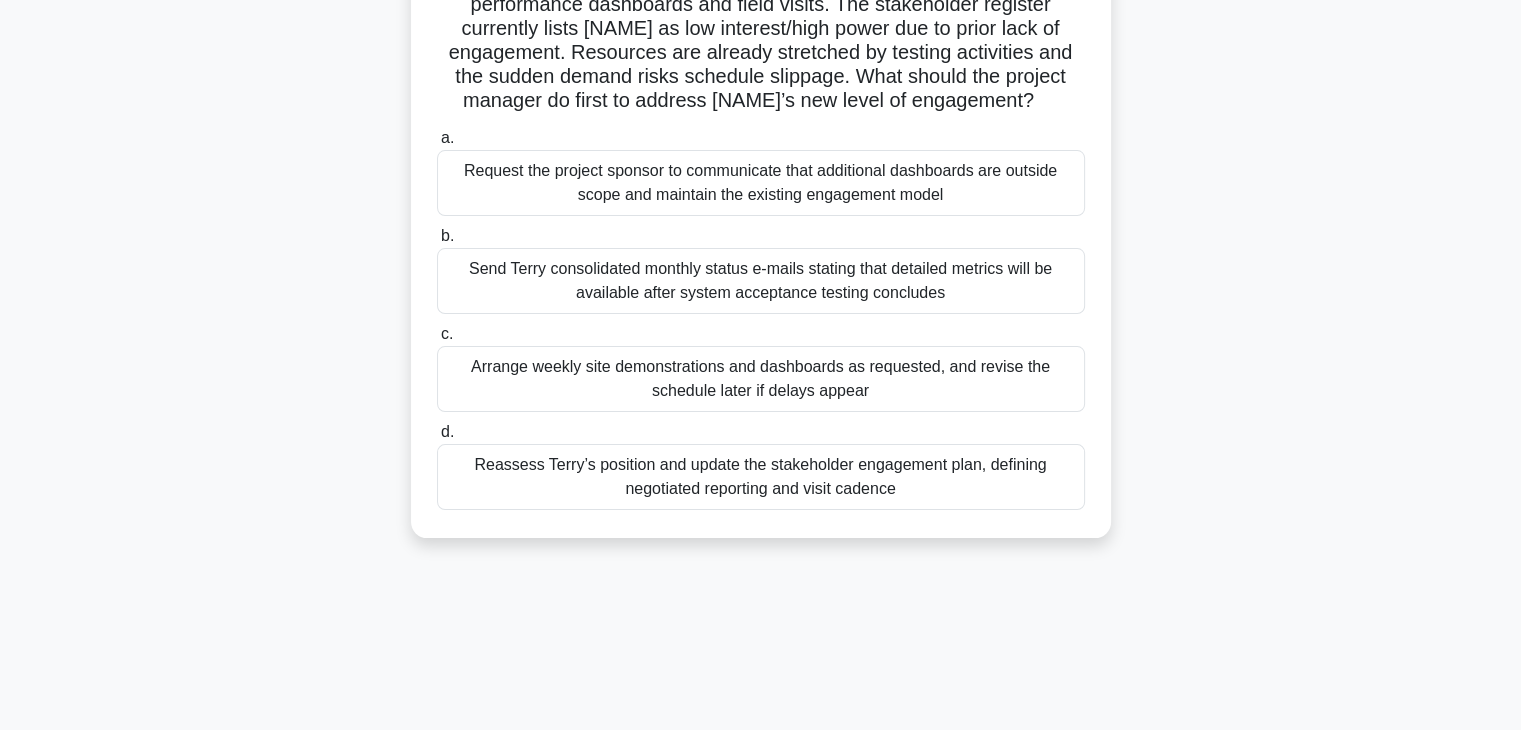 click on "Reassess Terry’s position and update the stakeholder engagement plan, defining negotiated reporting and visit cadence" at bounding box center [761, 477] 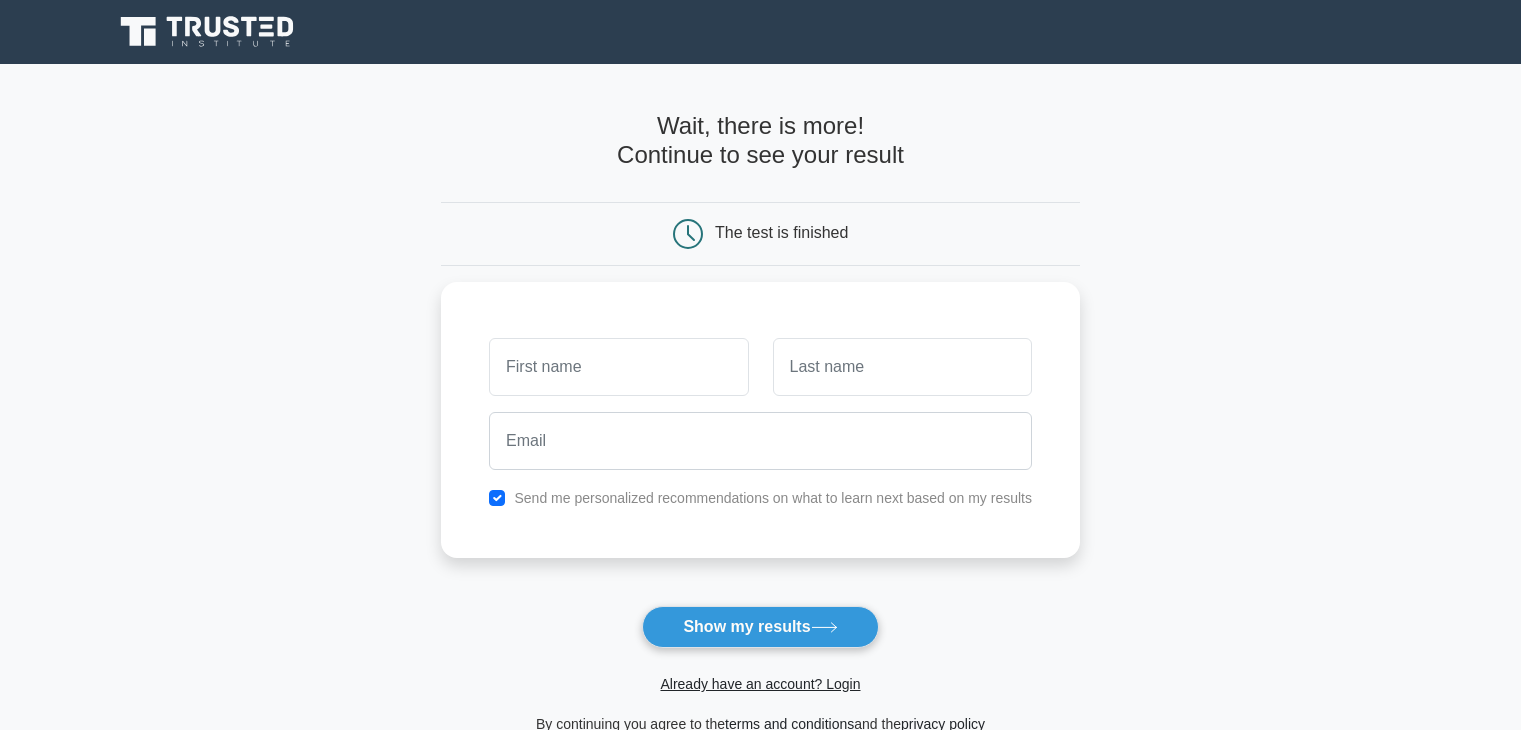 scroll, scrollTop: 0, scrollLeft: 0, axis: both 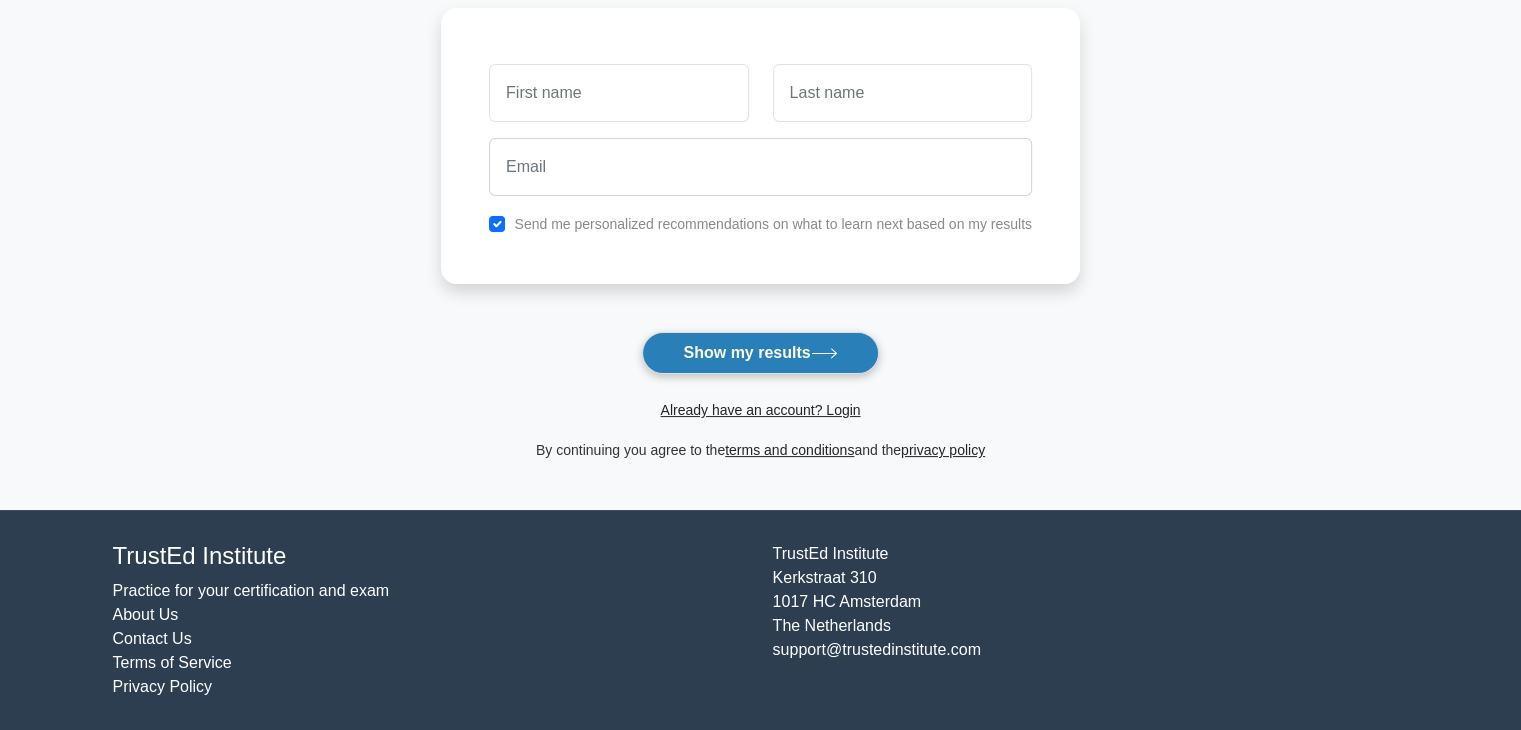click on "Show my results" at bounding box center [760, 353] 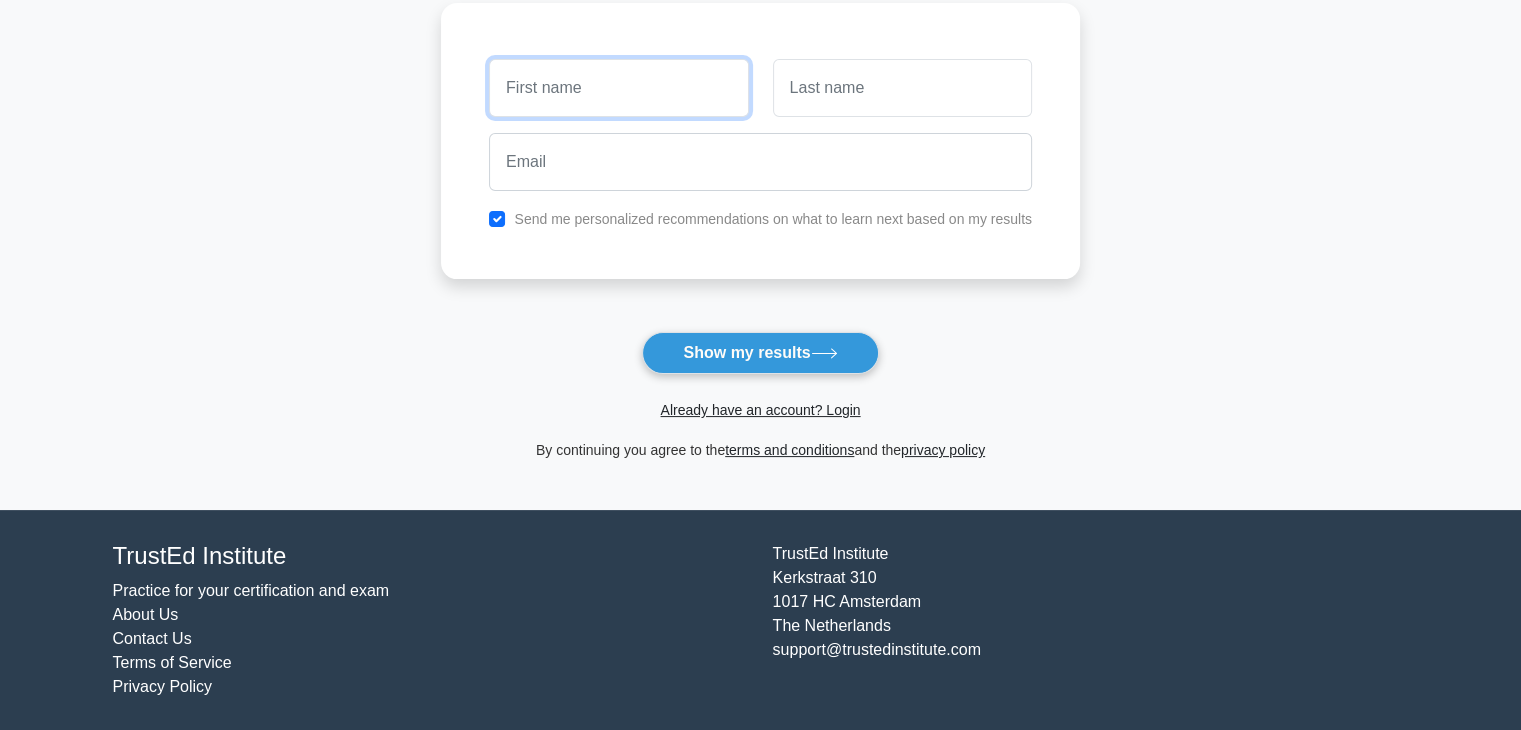 click at bounding box center [618, 88] 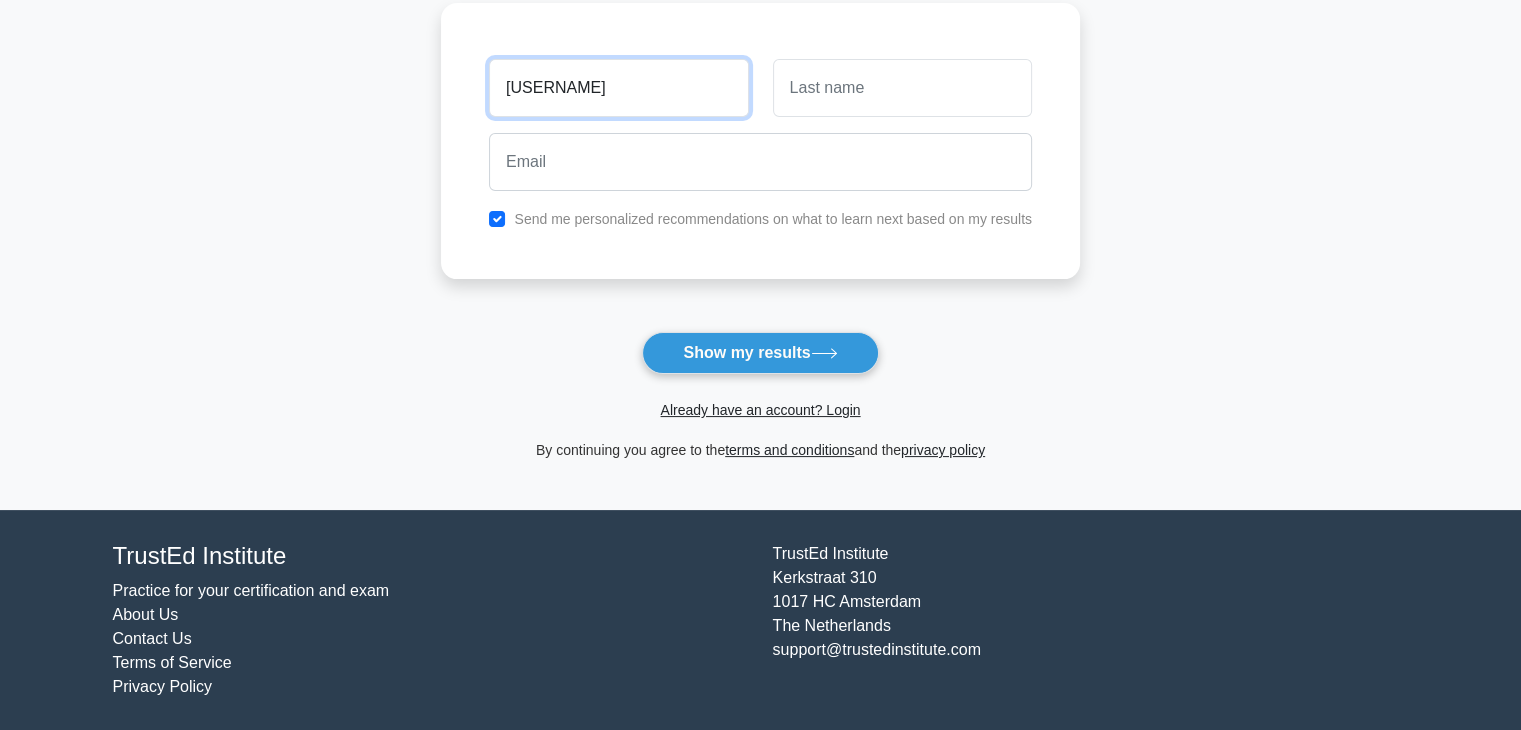 type on "vr" 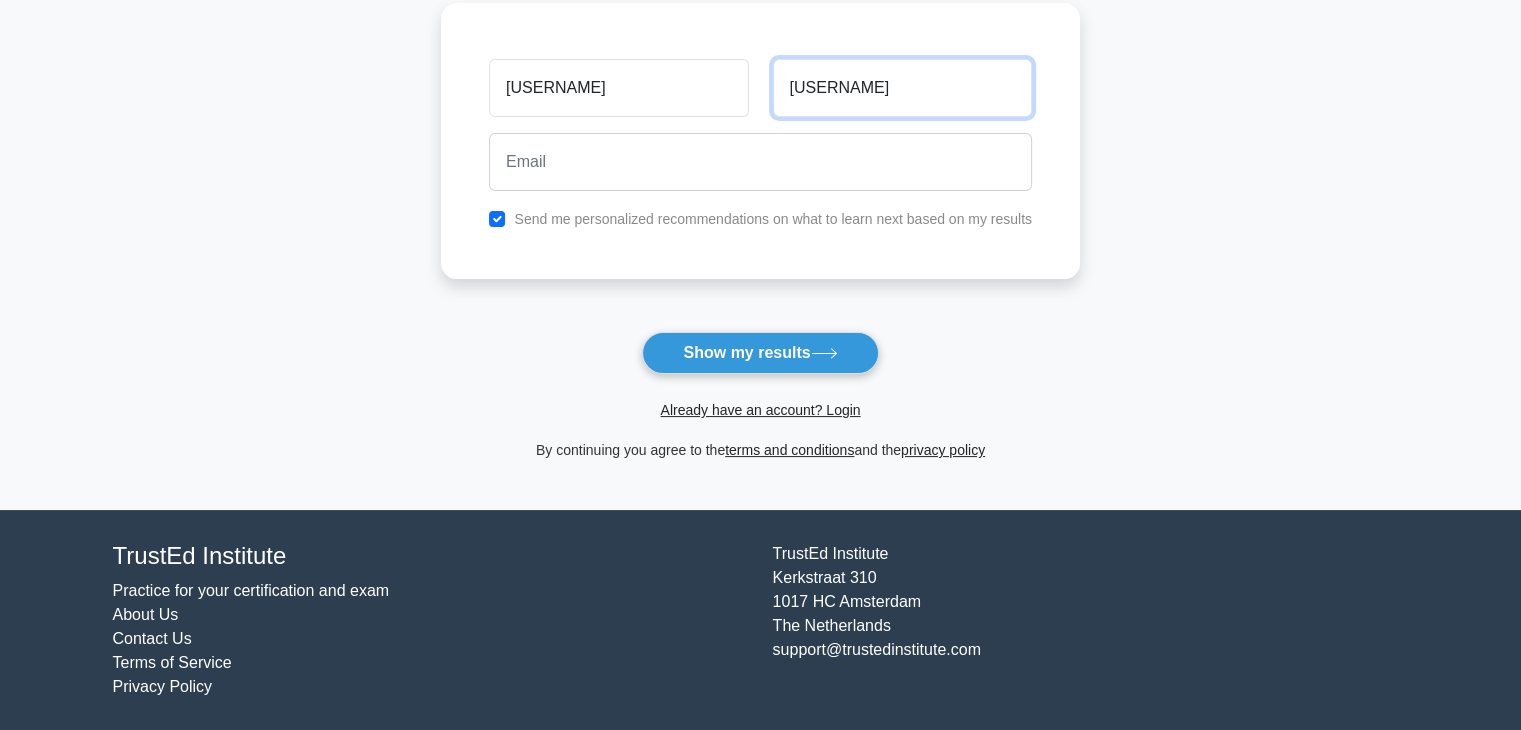 type on "yov" 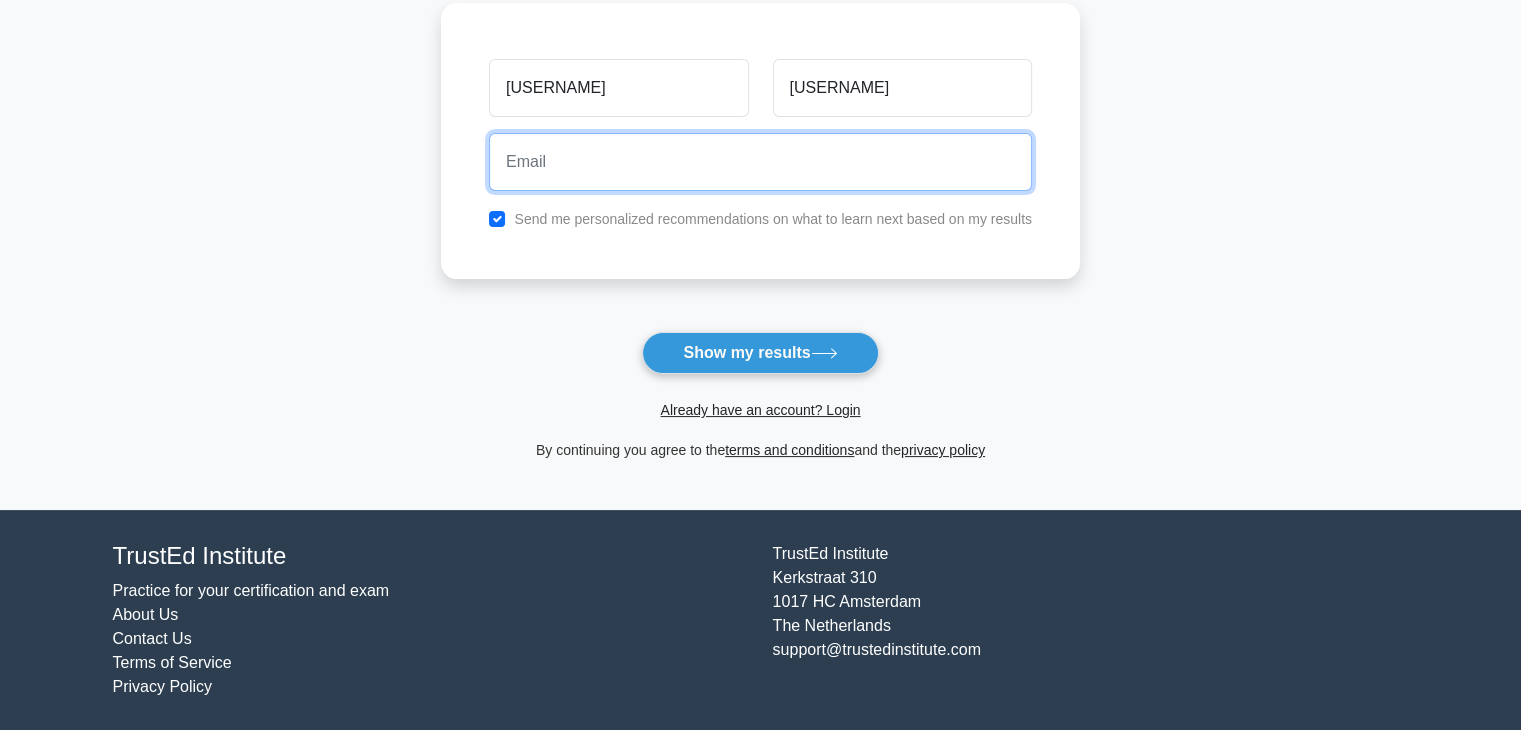 click at bounding box center [760, 162] 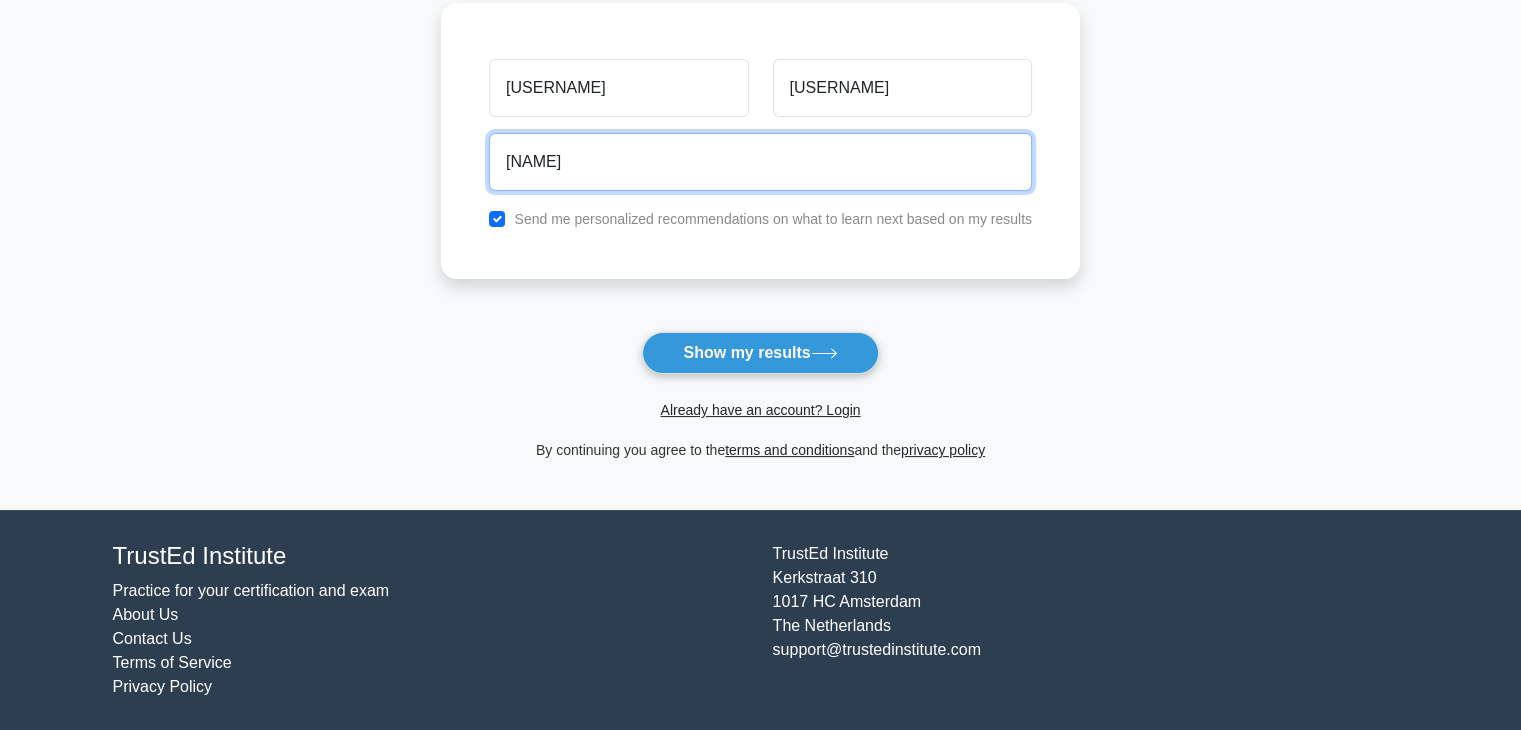 type on "r" 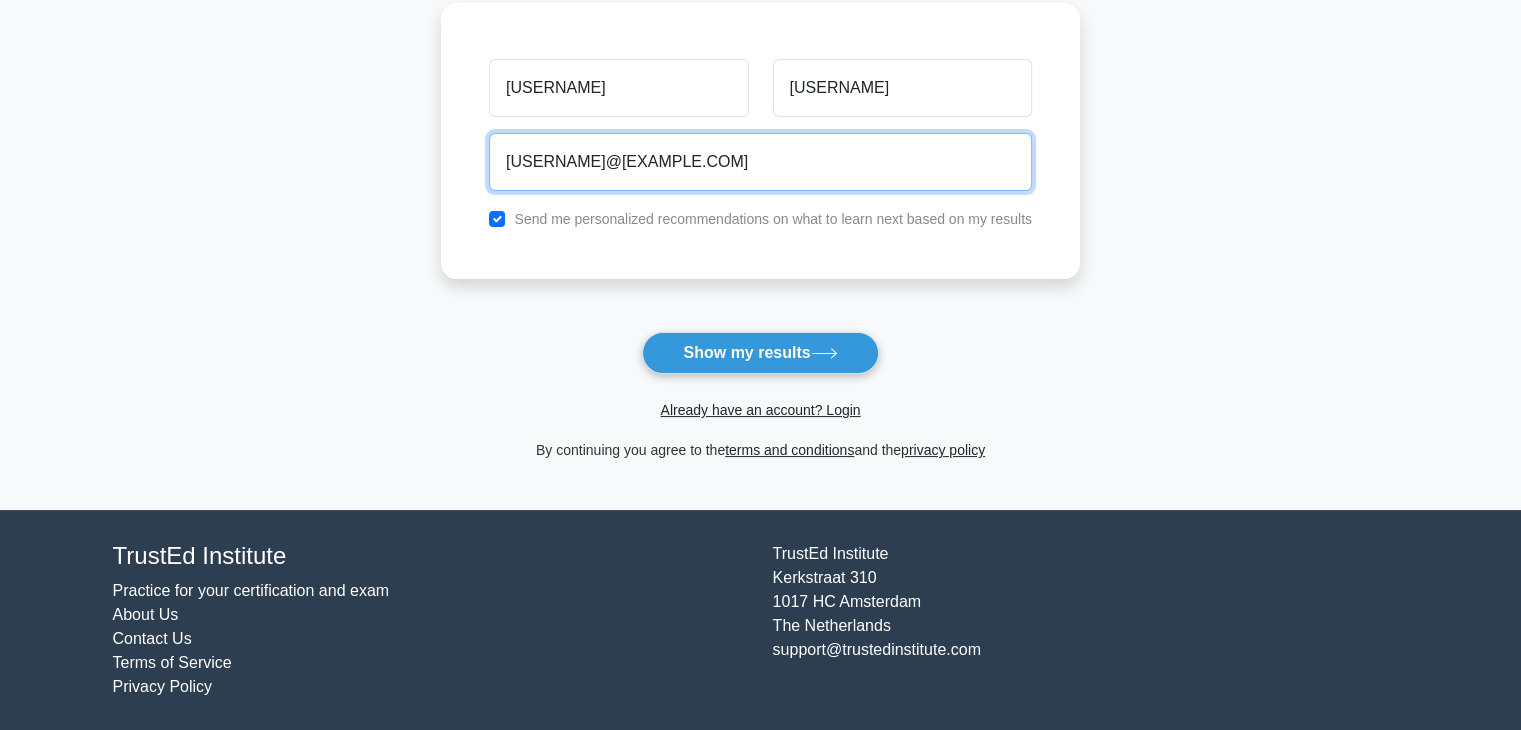 type on "vryov0123@gmail.com" 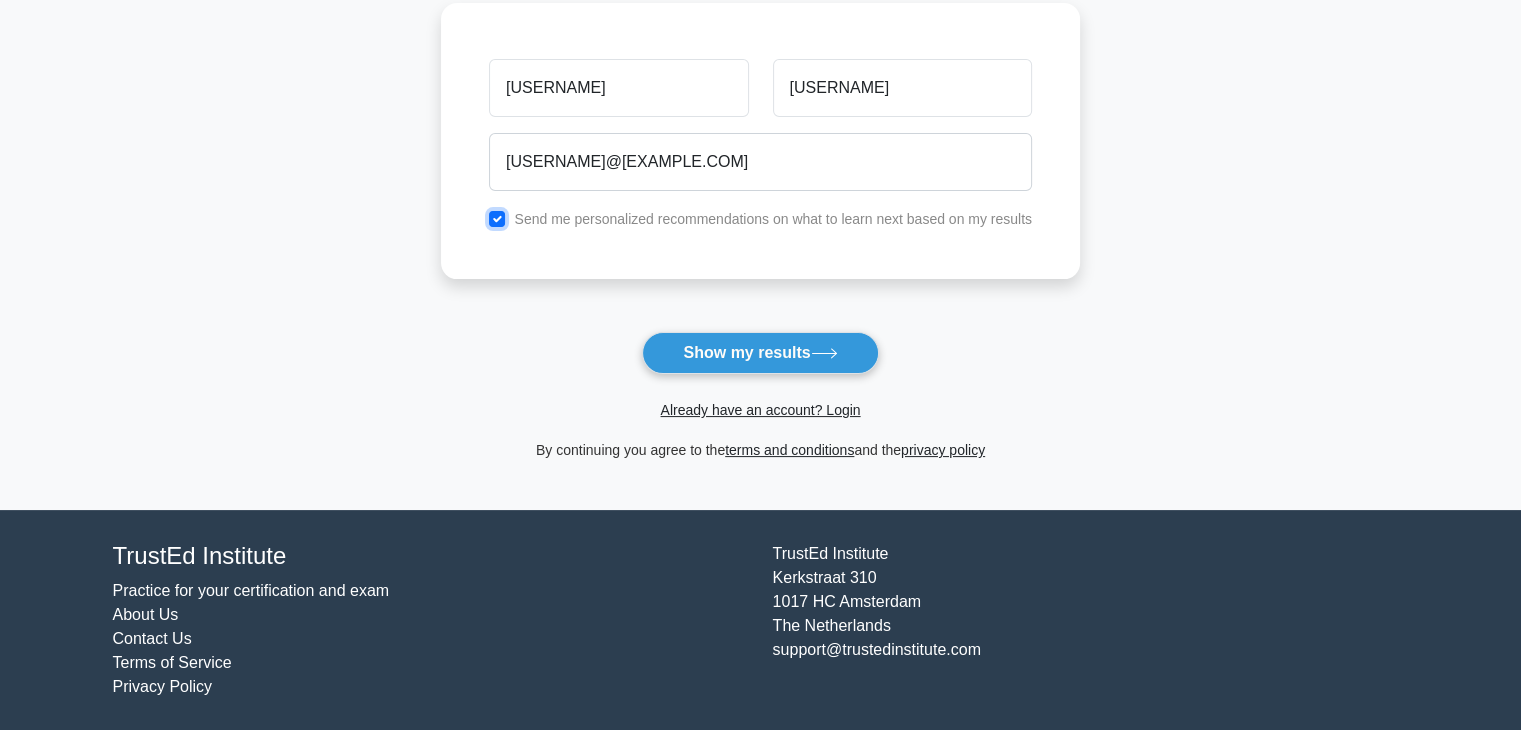 click at bounding box center [497, 219] 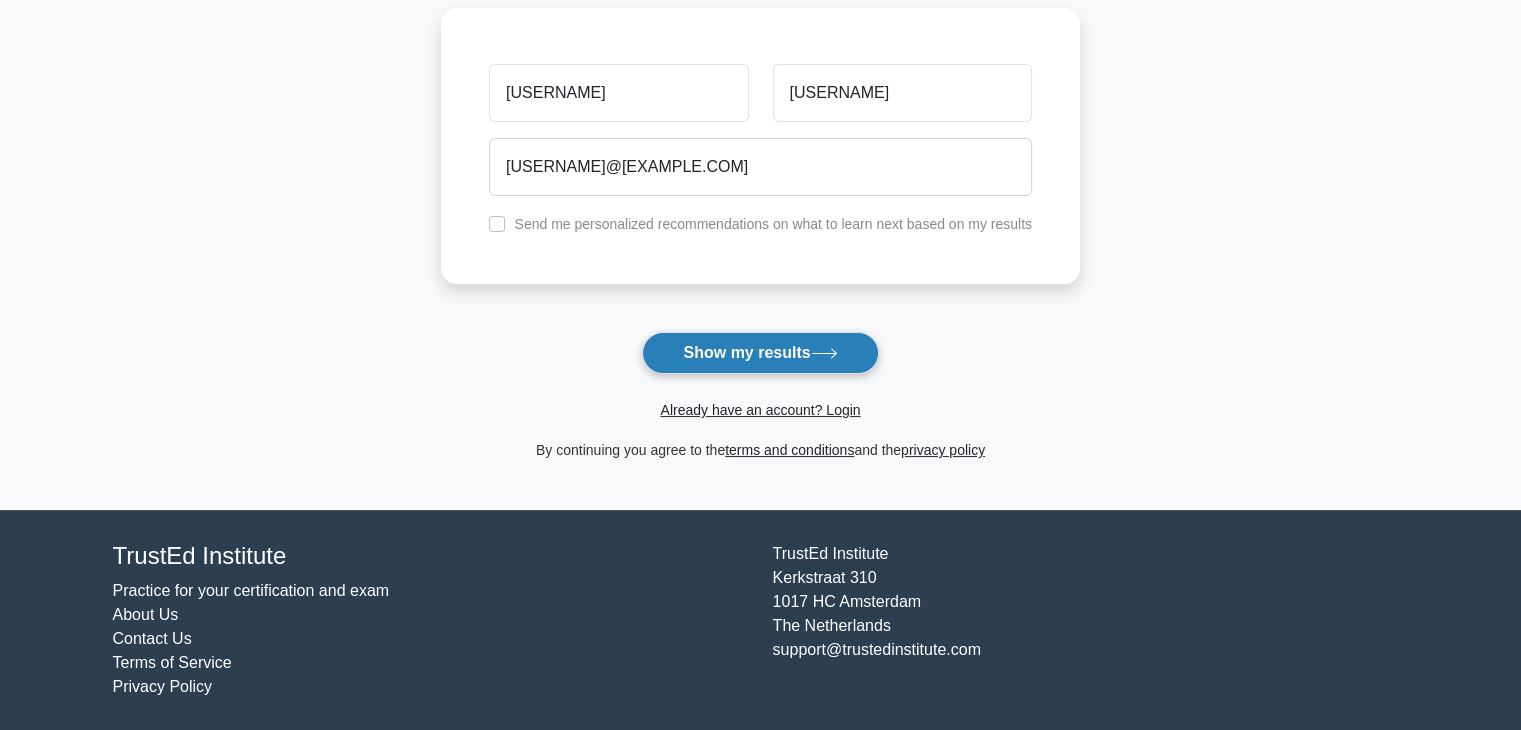 click on "Show my results" at bounding box center (760, 353) 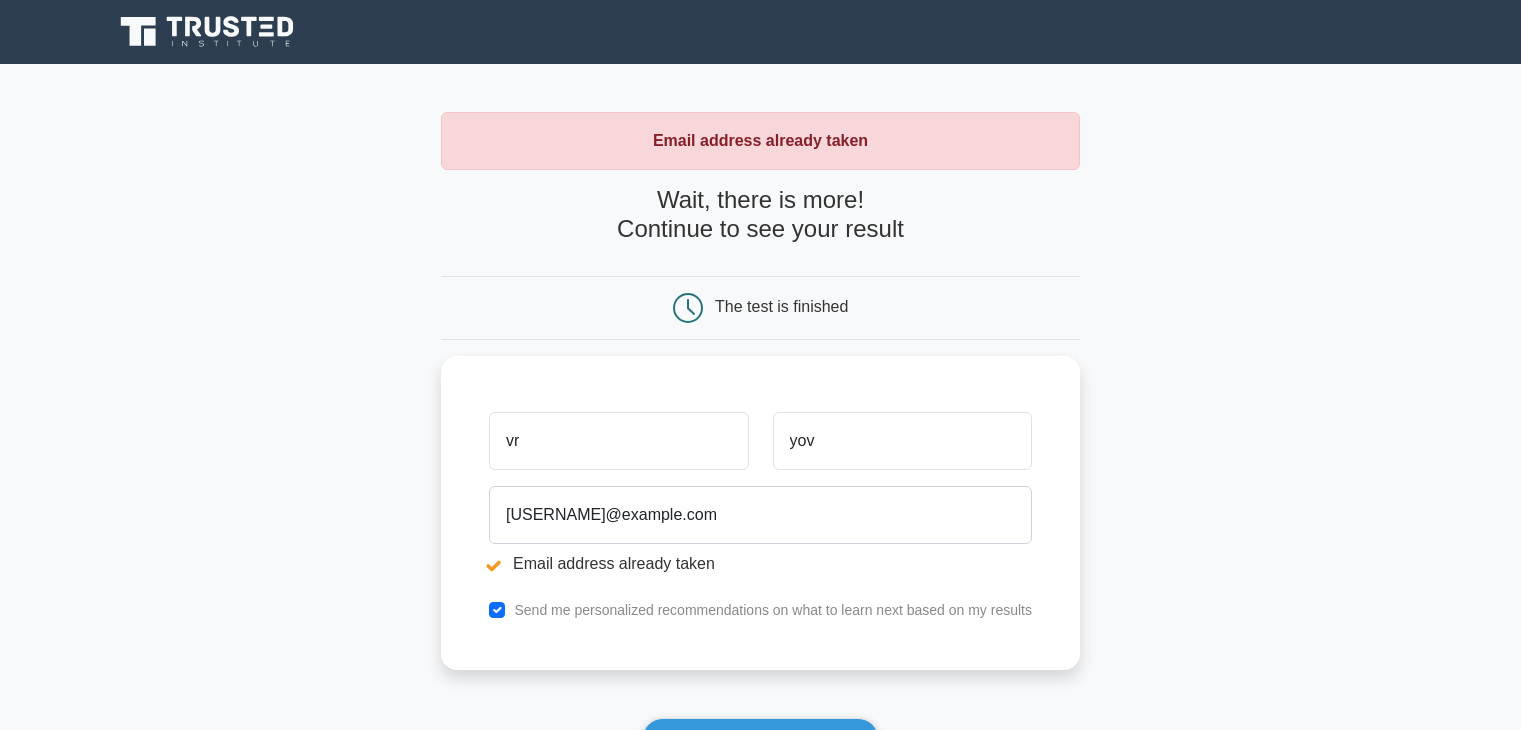 scroll, scrollTop: 0, scrollLeft: 0, axis: both 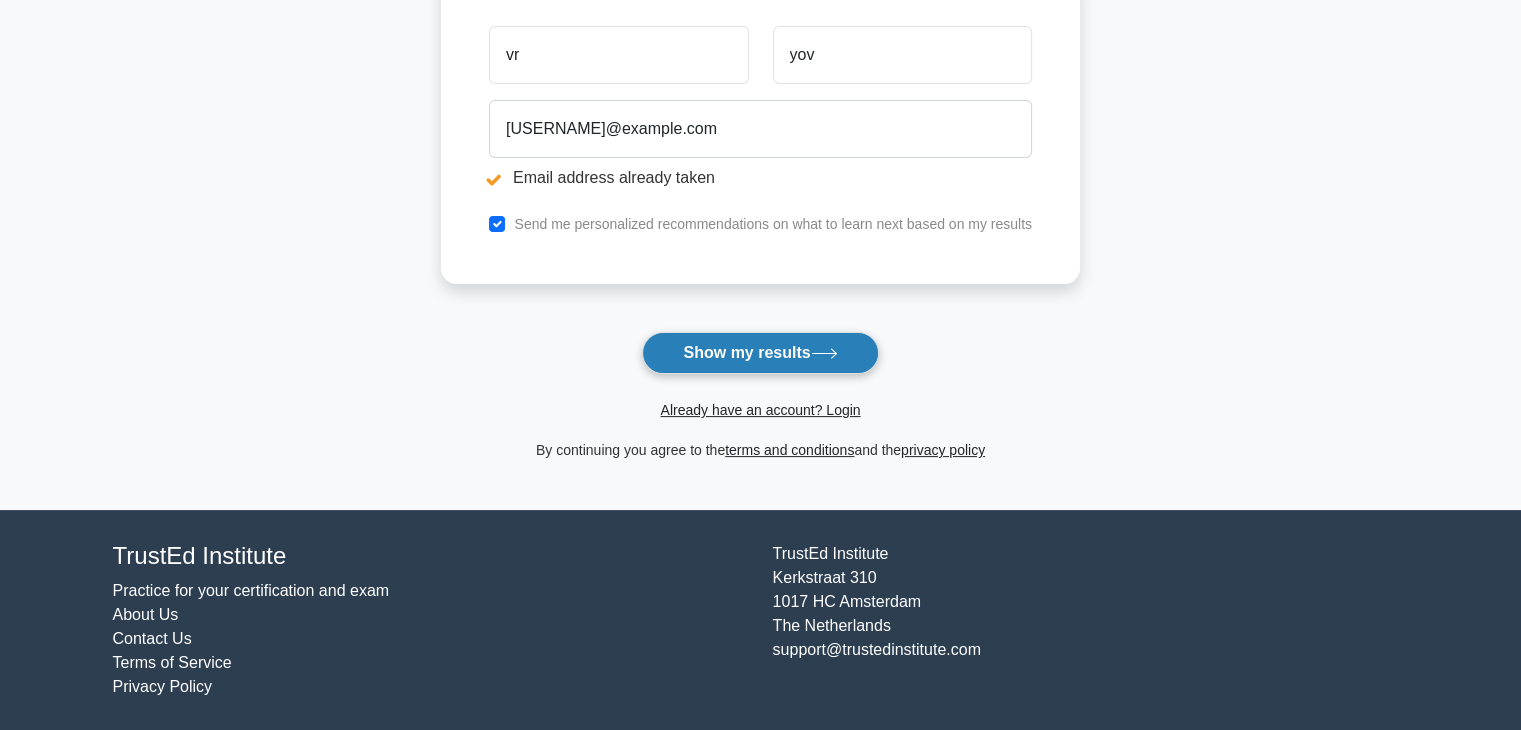 click on "Show my results" at bounding box center (760, 353) 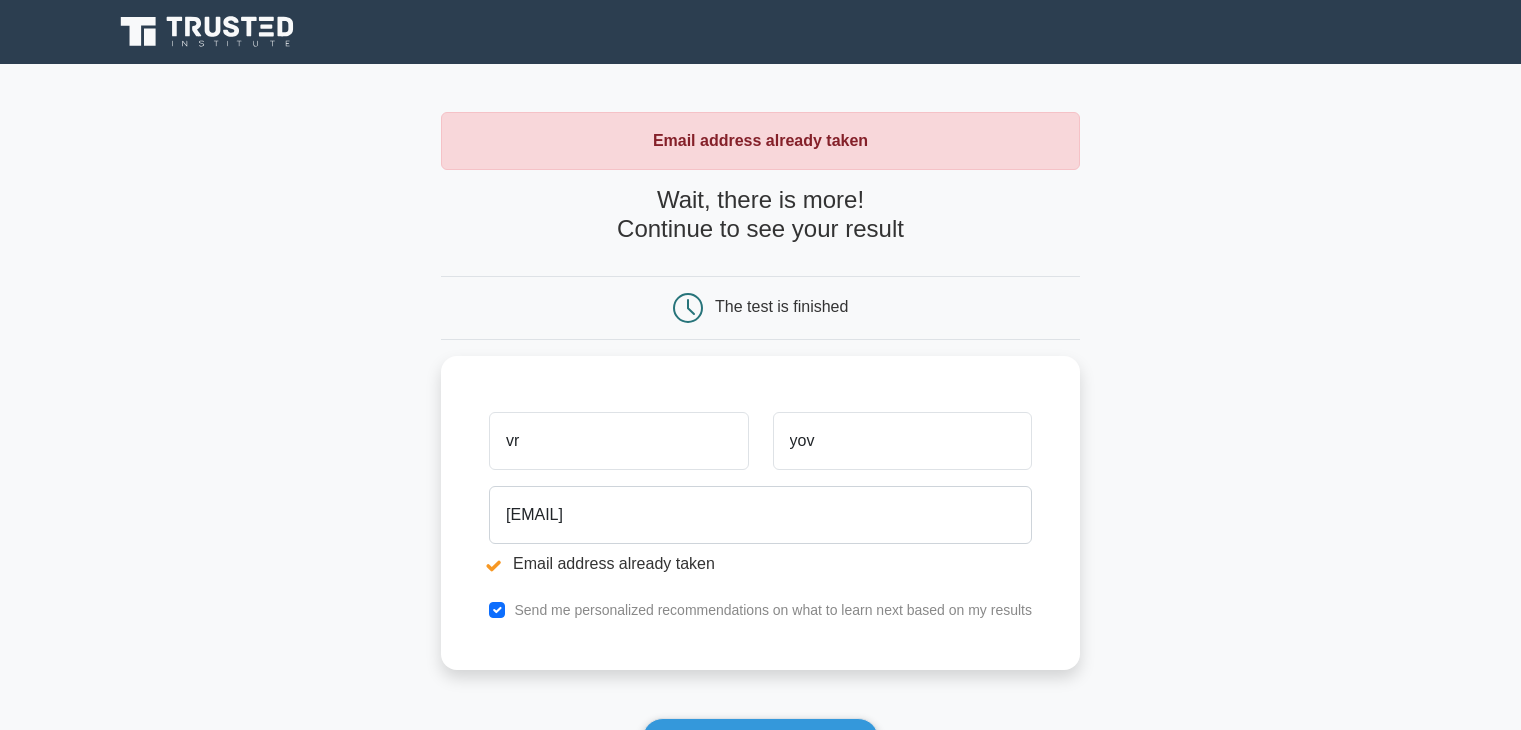 scroll, scrollTop: 0, scrollLeft: 0, axis: both 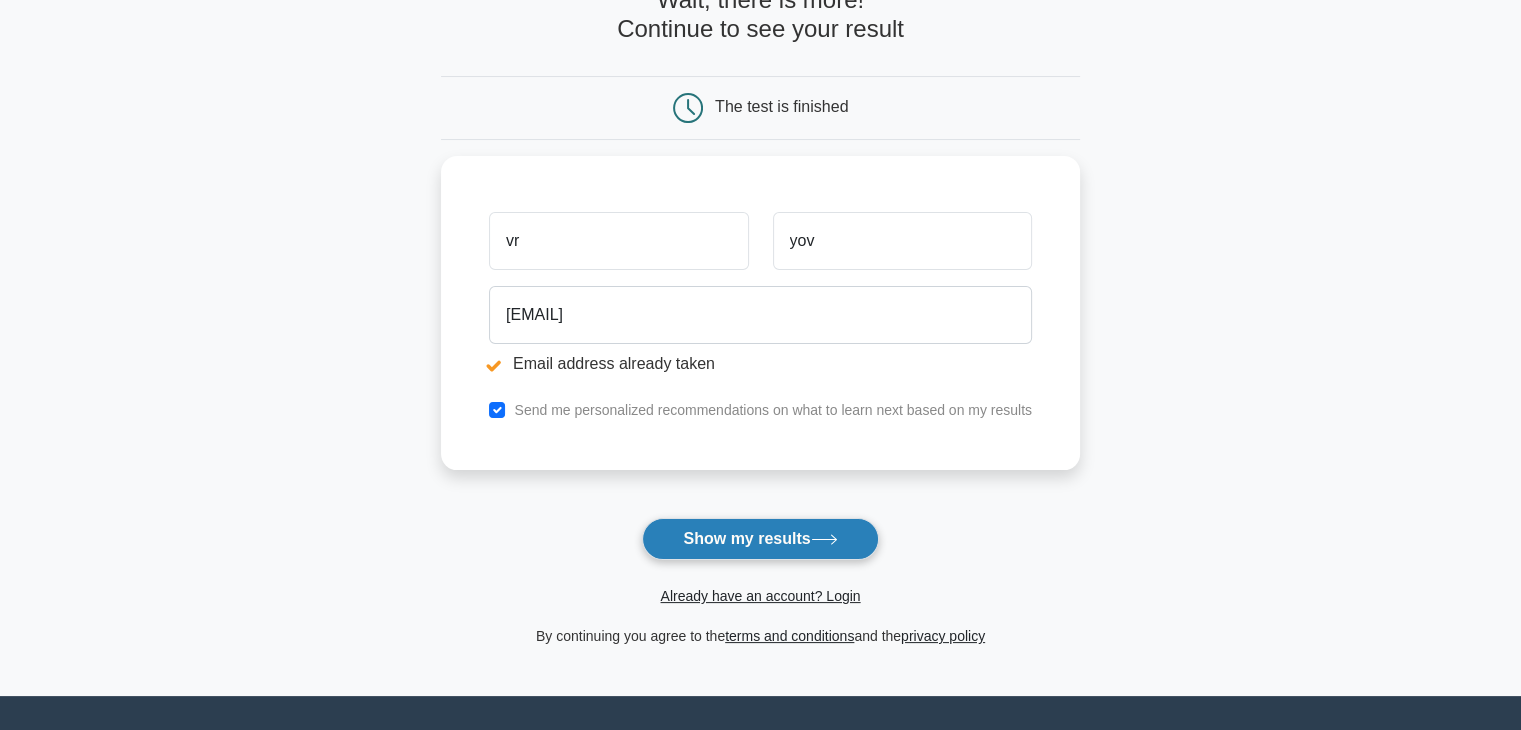 click on "Show my results" at bounding box center (760, 539) 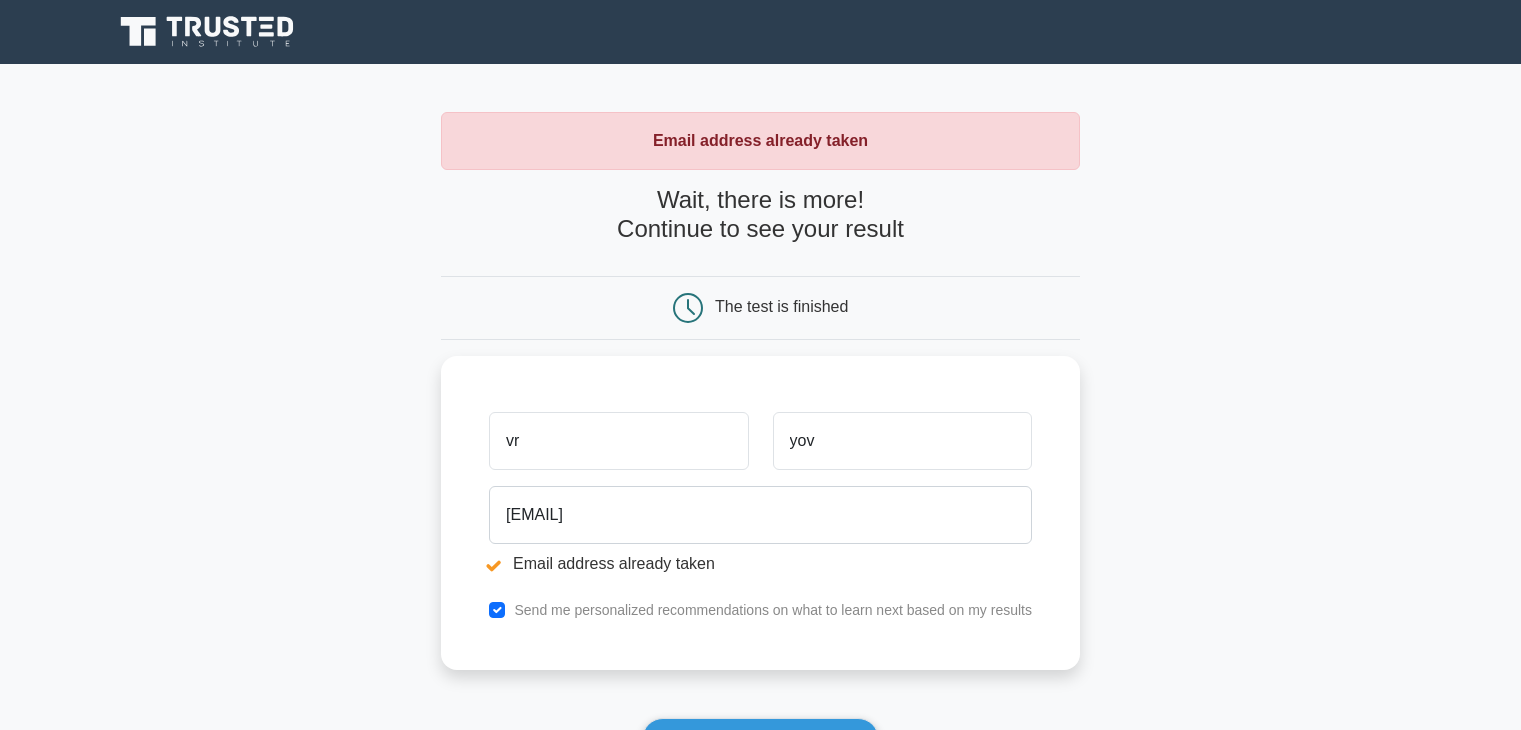 scroll, scrollTop: 0, scrollLeft: 0, axis: both 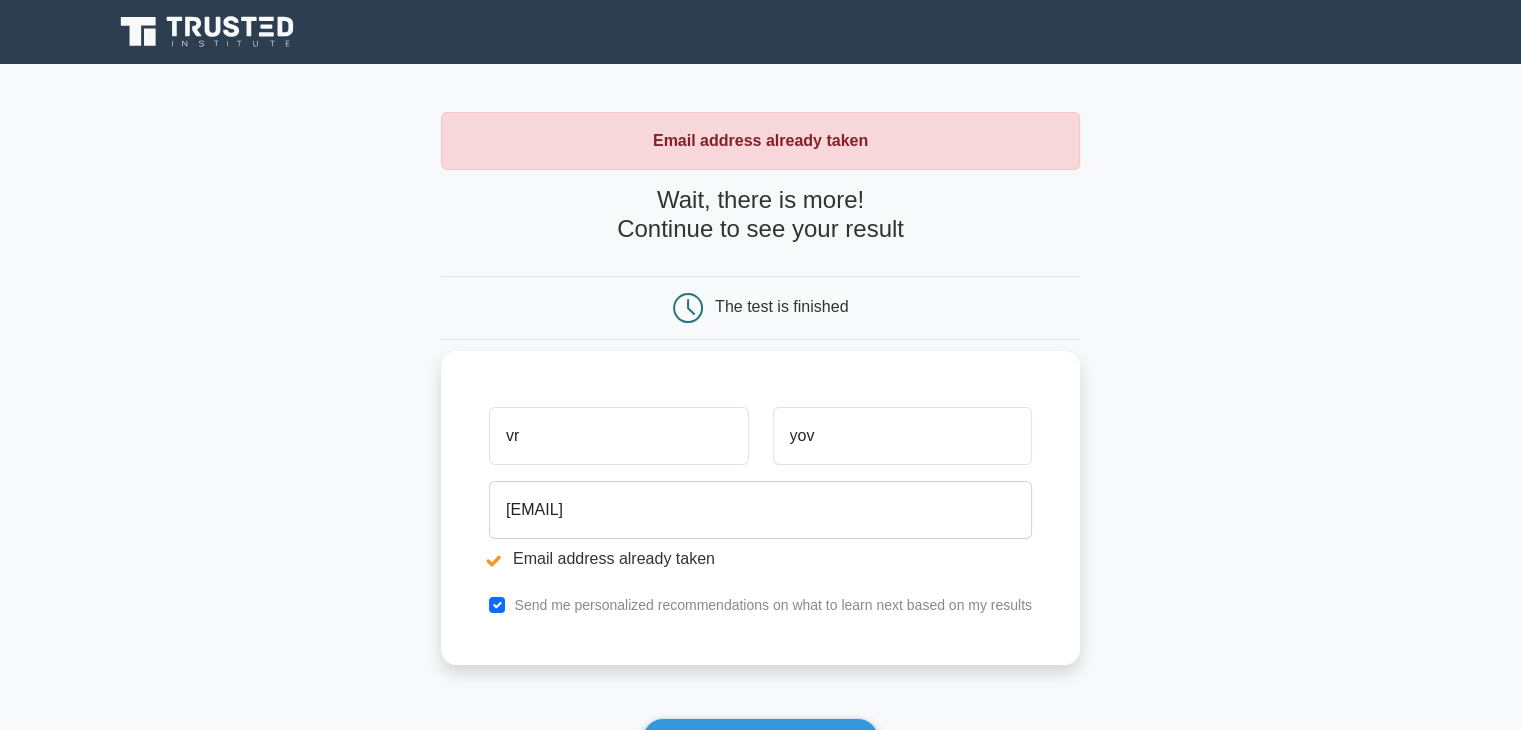 click on "vr" at bounding box center (618, 436) 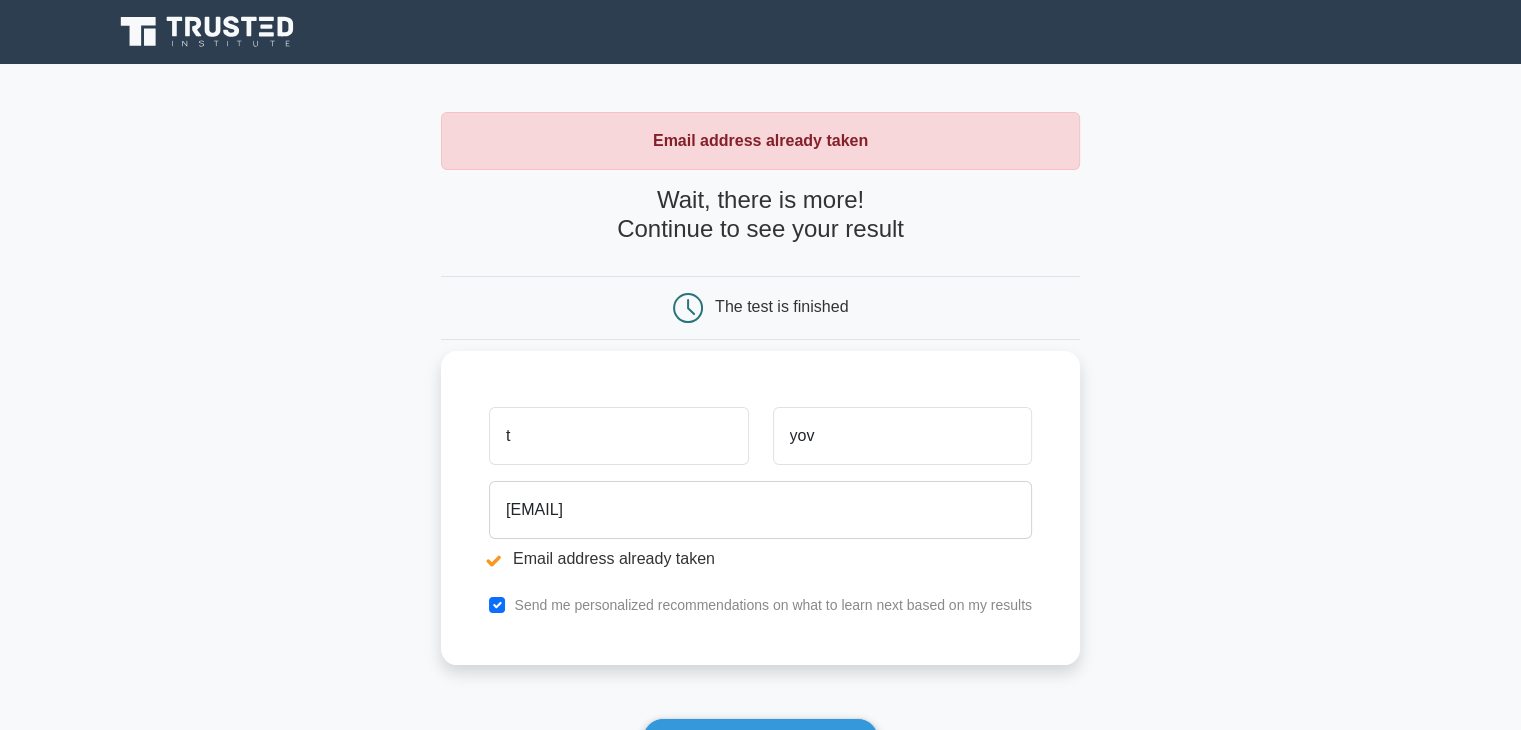 type on "t" 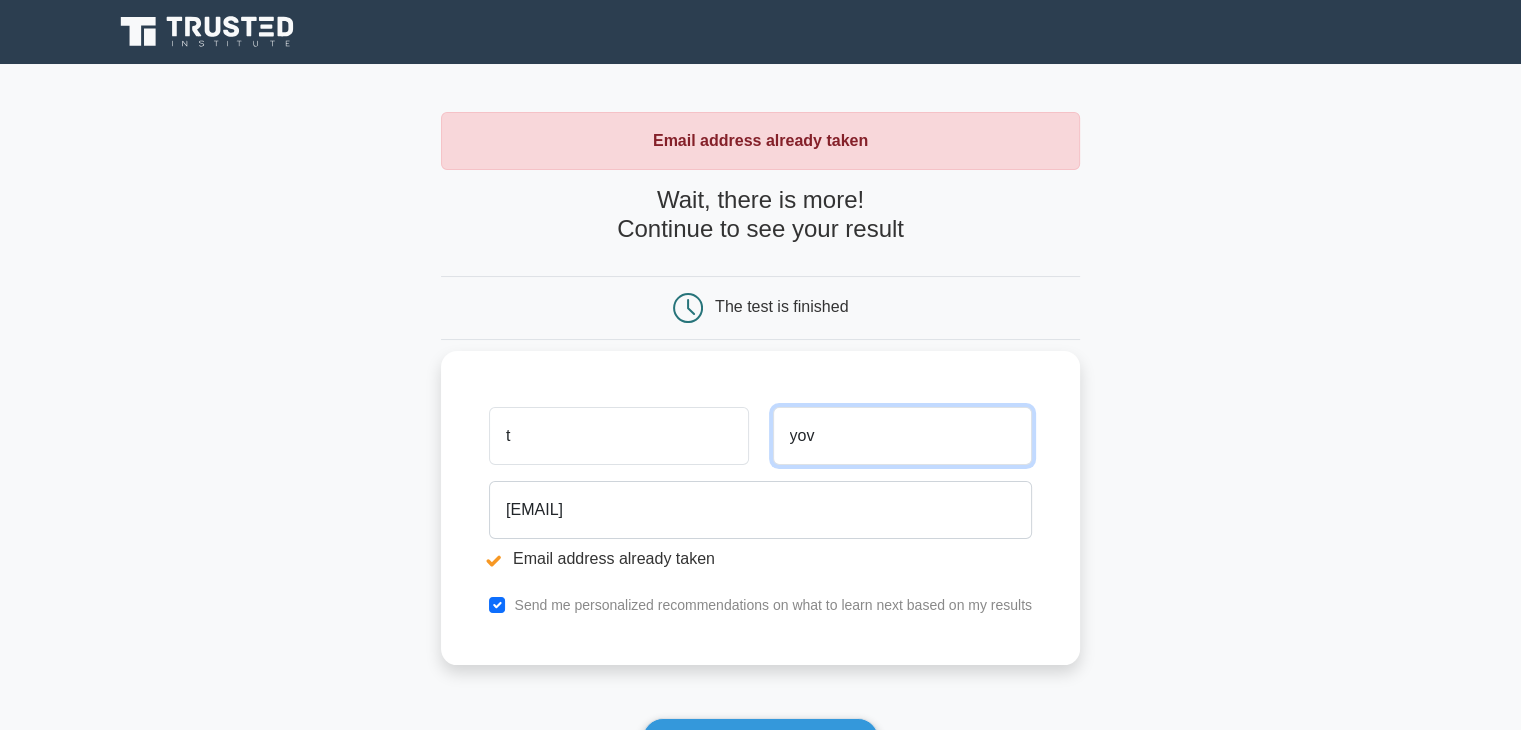 drag, startPoint x: 844, startPoint y: 447, endPoint x: 690, endPoint y: 409, distance: 158.61903 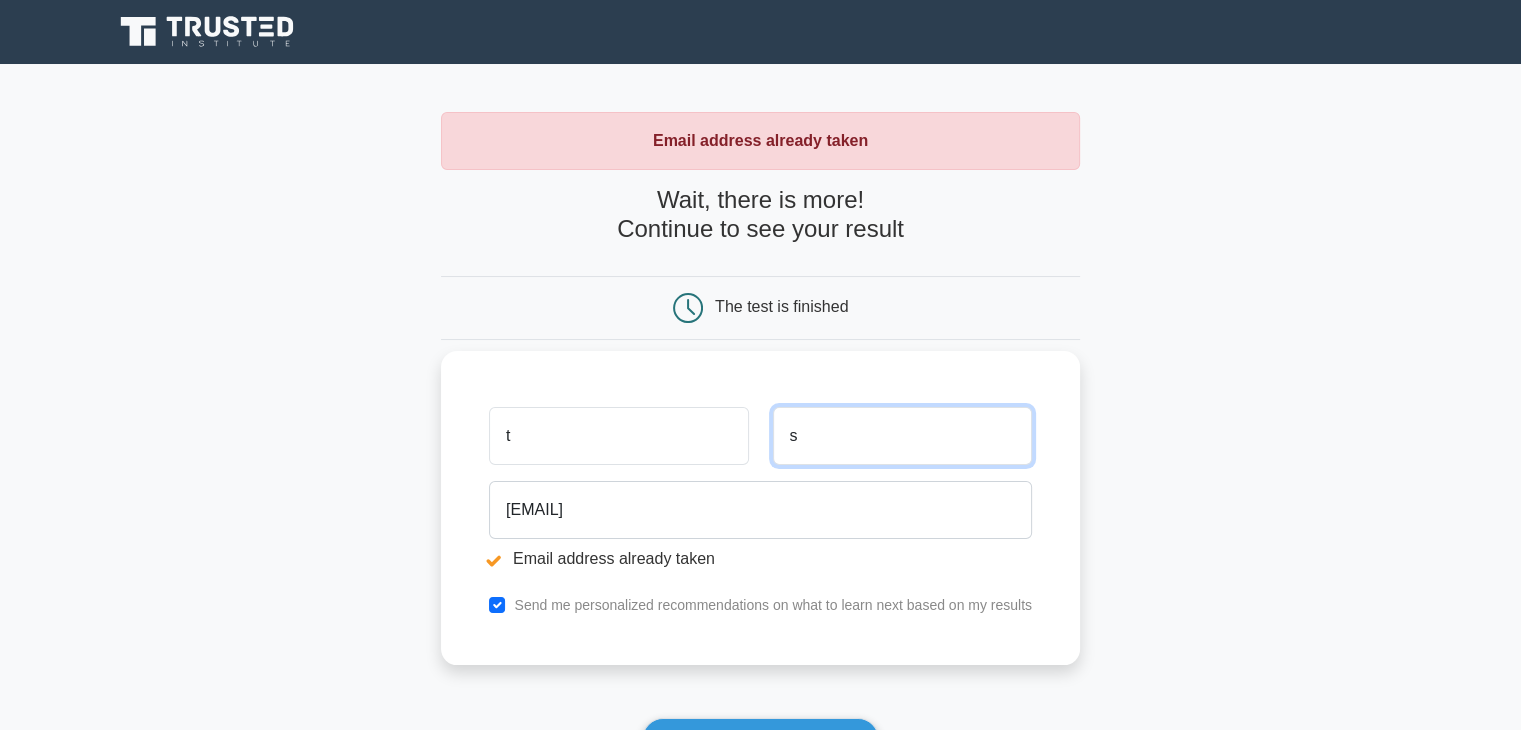 type on "s" 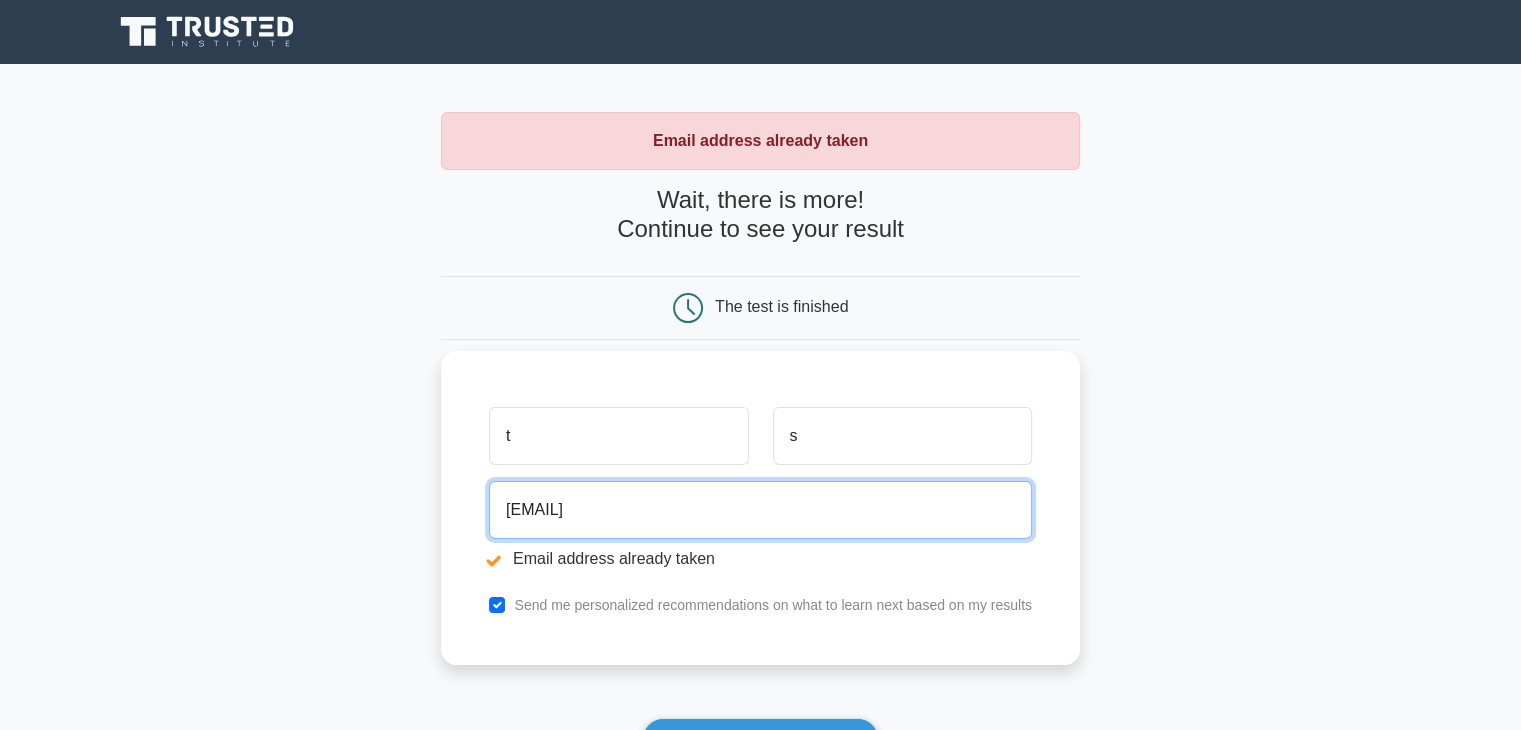 click on "[EMAIL]" at bounding box center (760, 510) 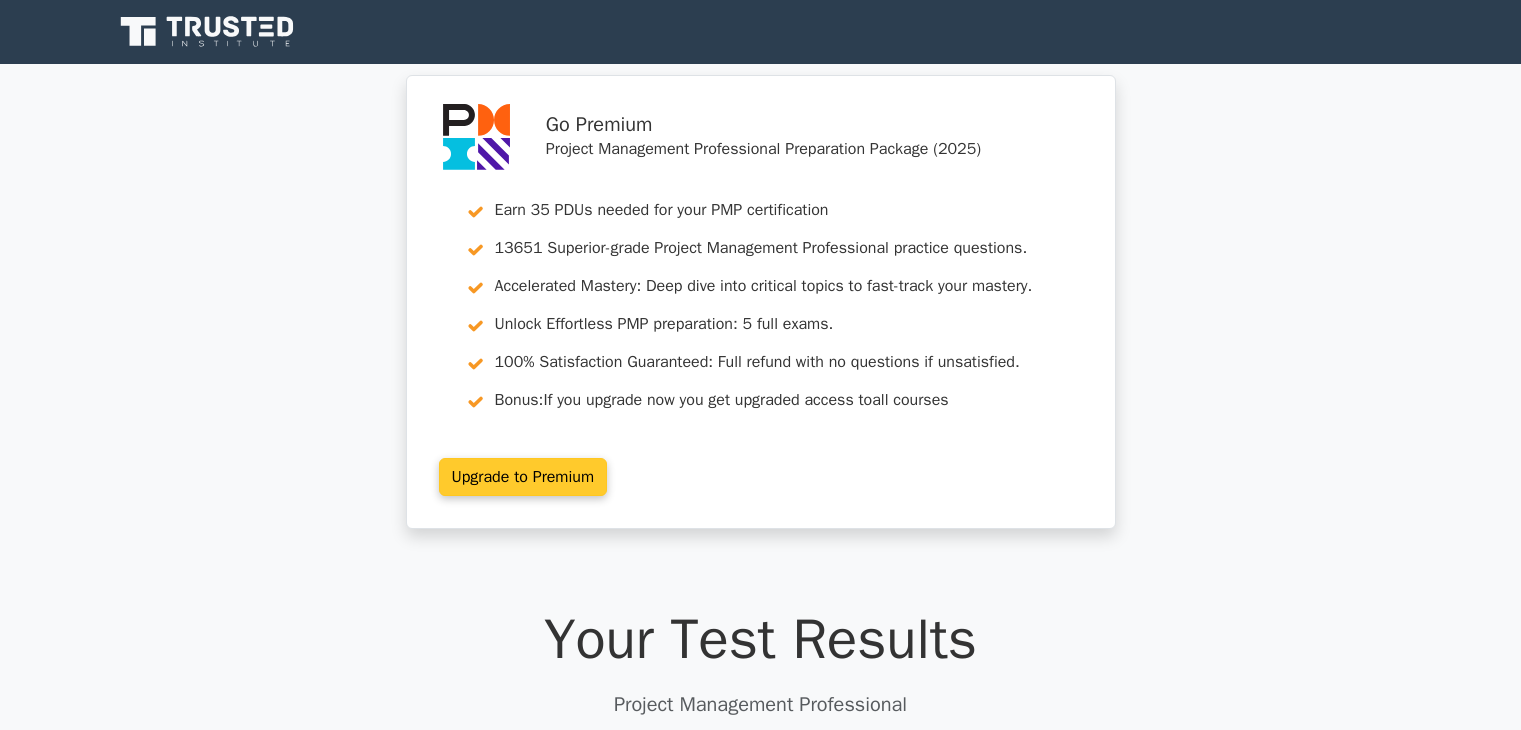 scroll, scrollTop: 0, scrollLeft: 0, axis: both 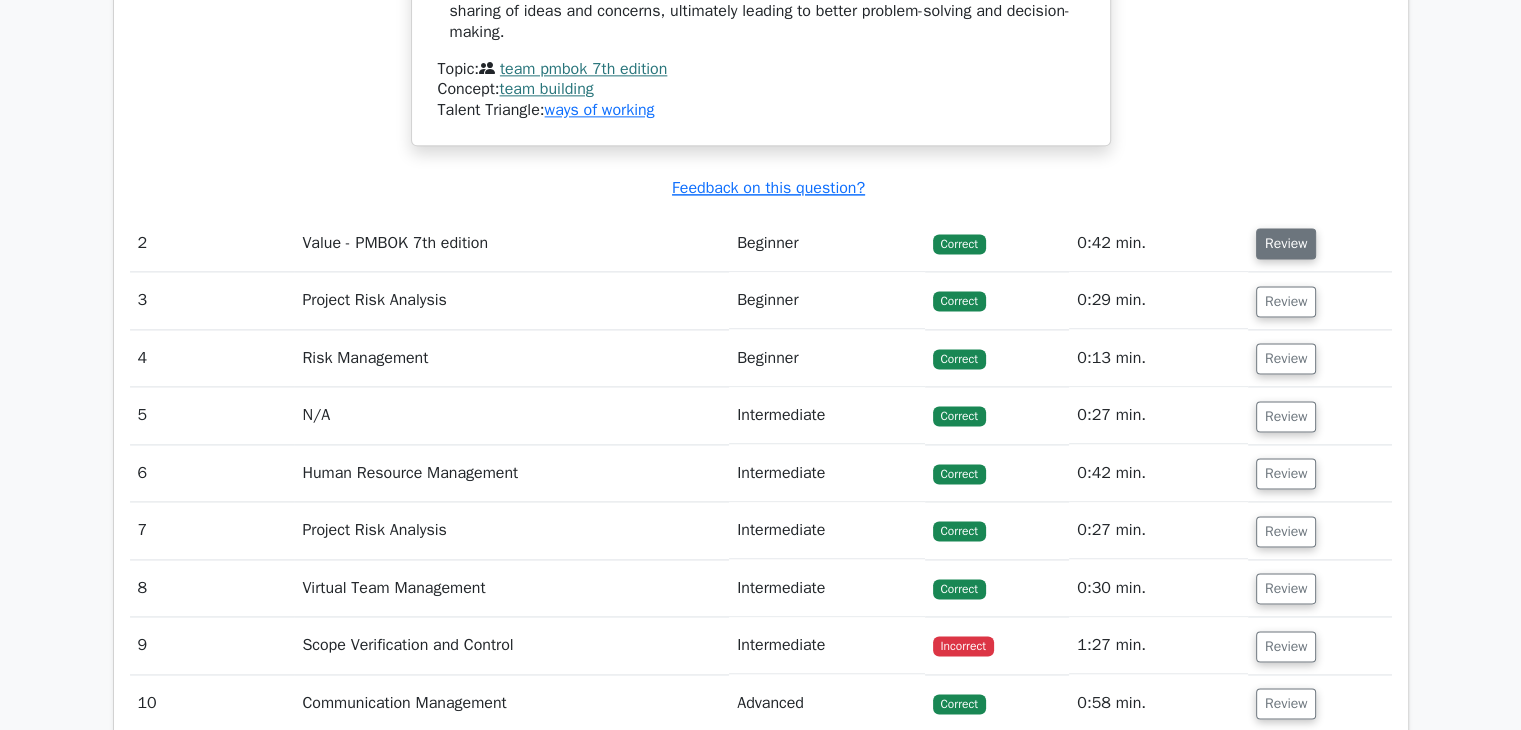 click on "Review" at bounding box center (1286, 243) 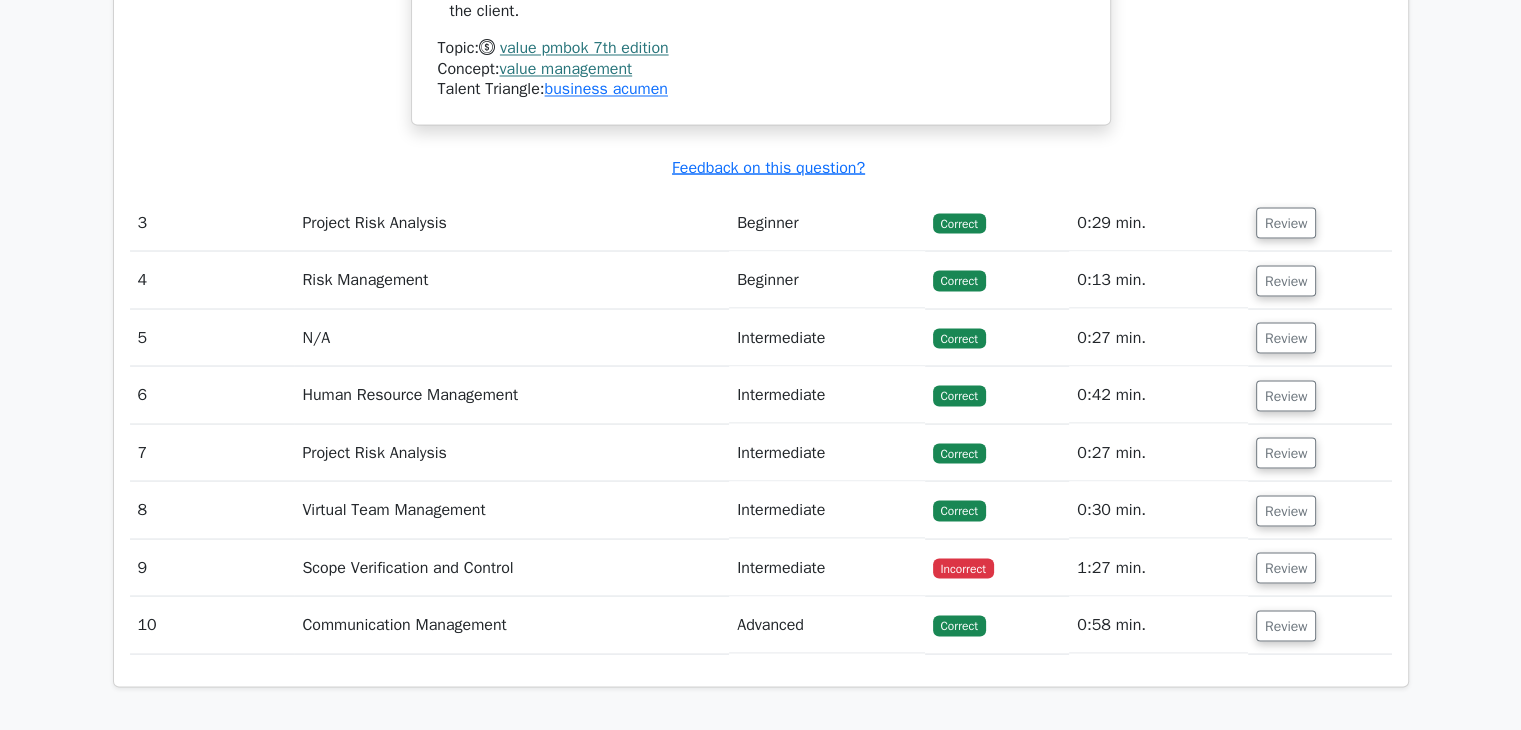 scroll, scrollTop: 3700, scrollLeft: 0, axis: vertical 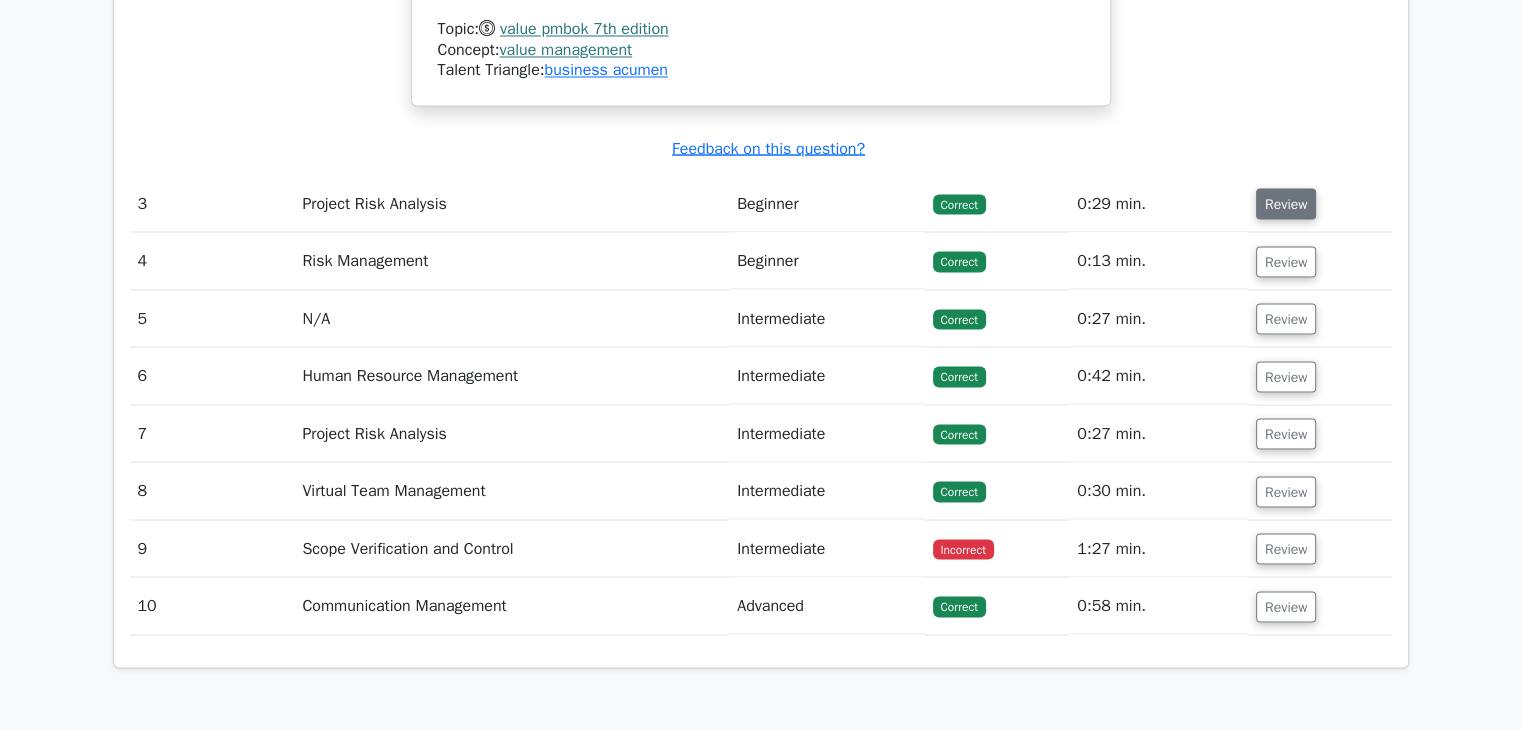 type 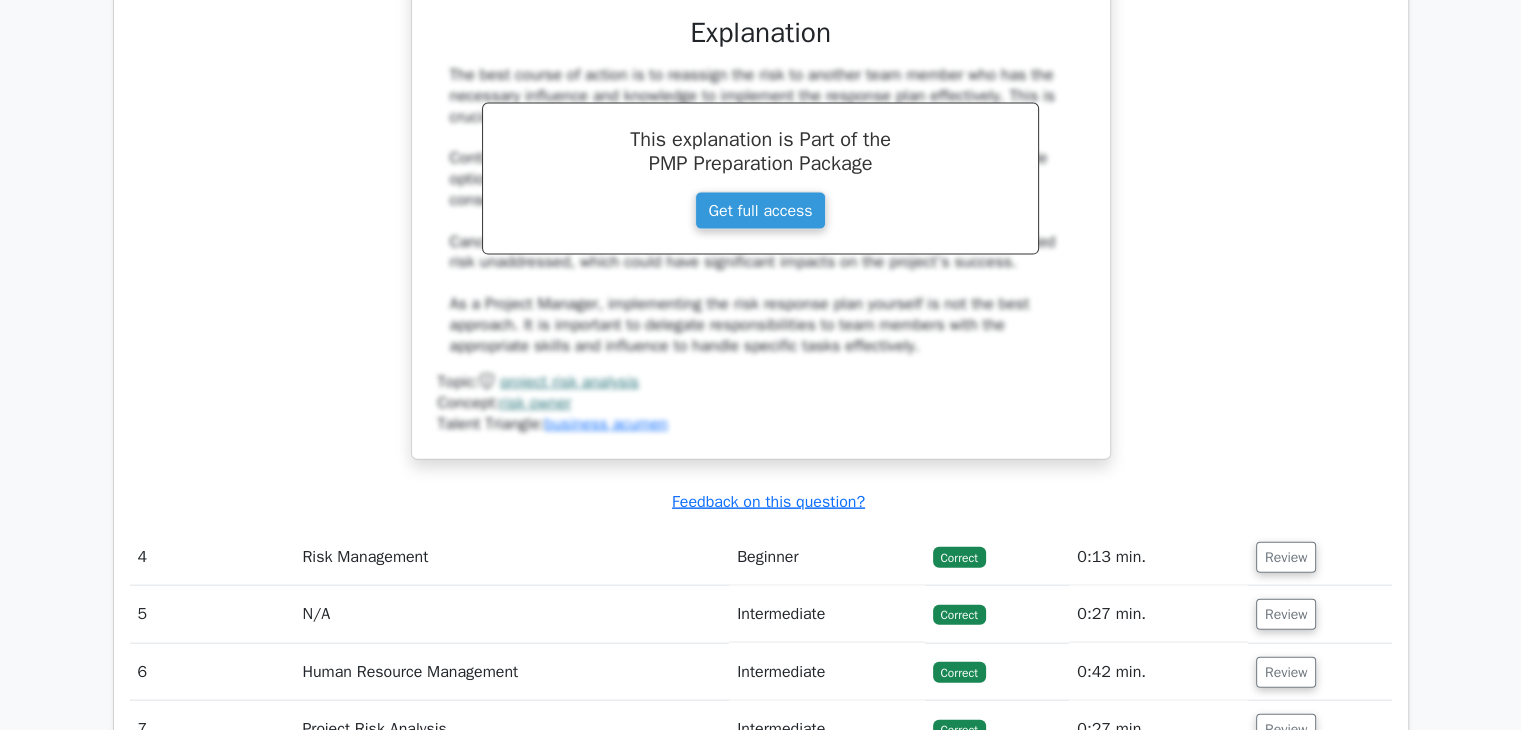 scroll, scrollTop: 4500, scrollLeft: 0, axis: vertical 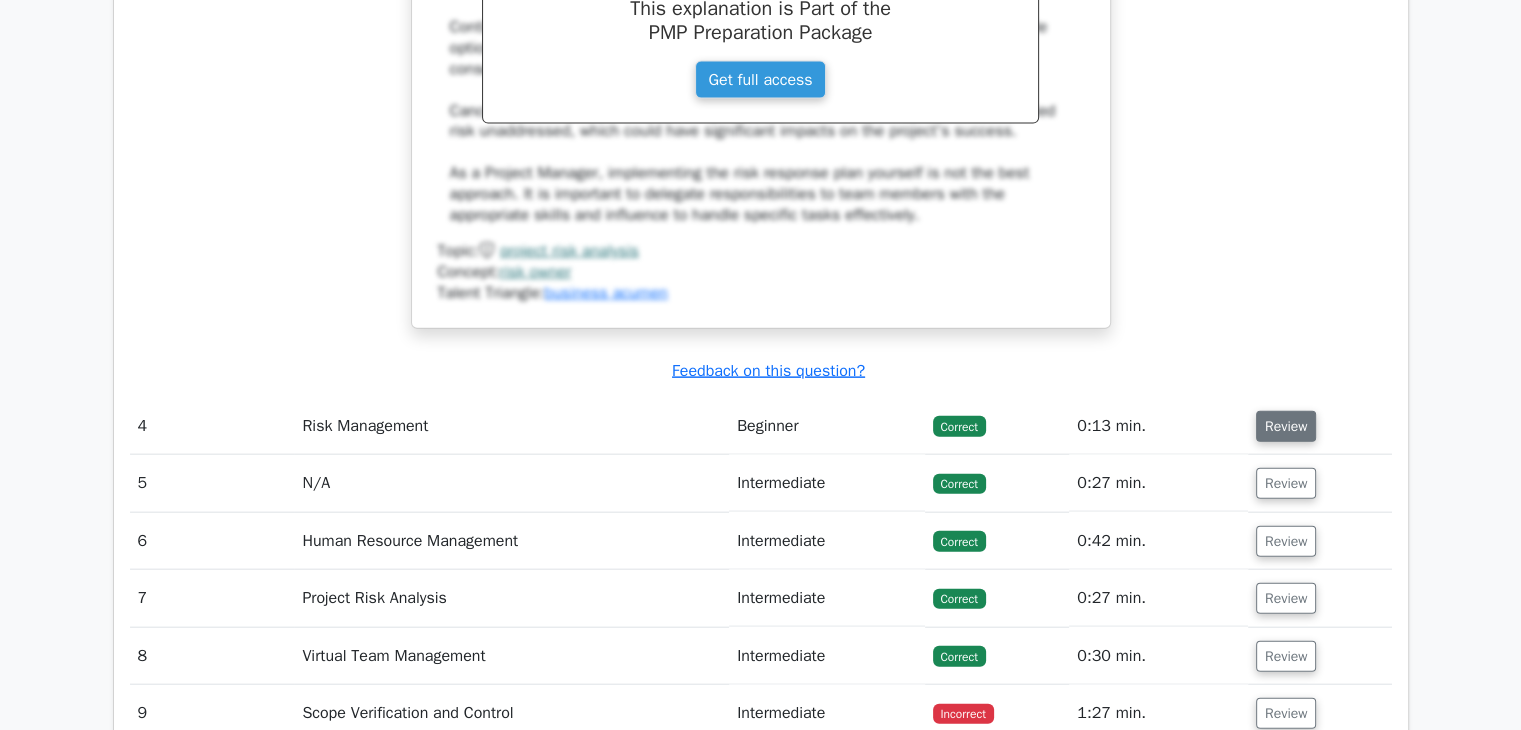 click on "Review" at bounding box center [1286, 426] 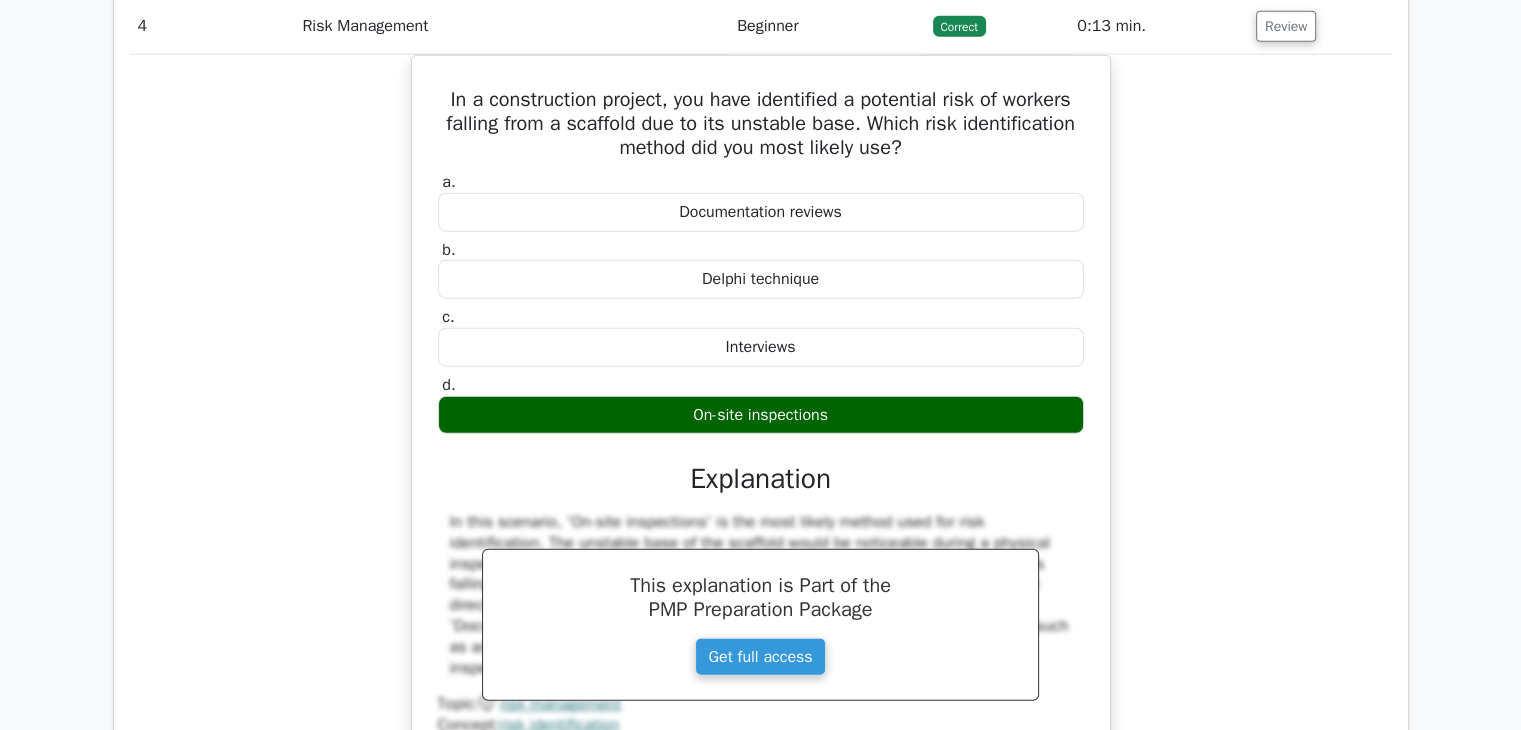 scroll, scrollTop: 5500, scrollLeft: 0, axis: vertical 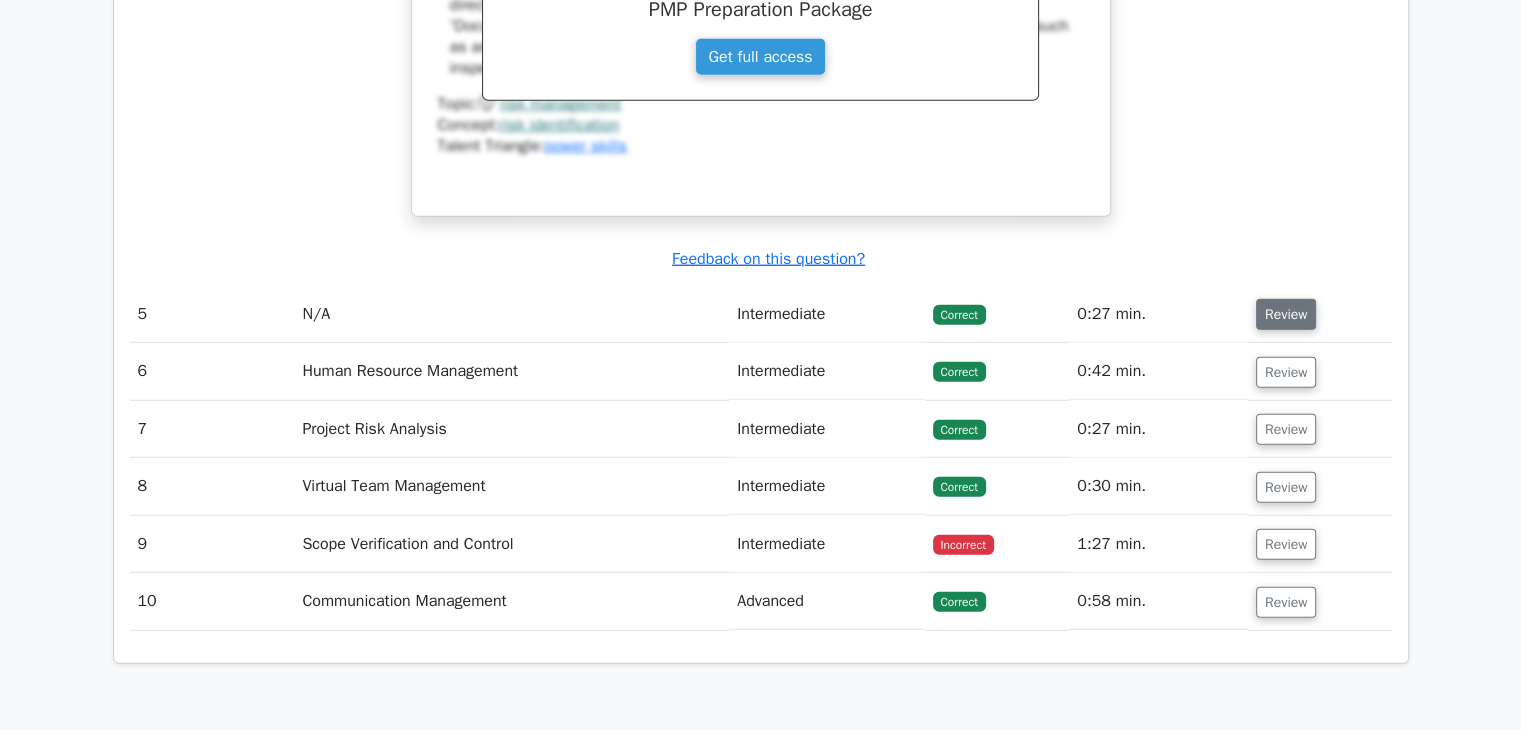 click on "Review" at bounding box center [1286, 314] 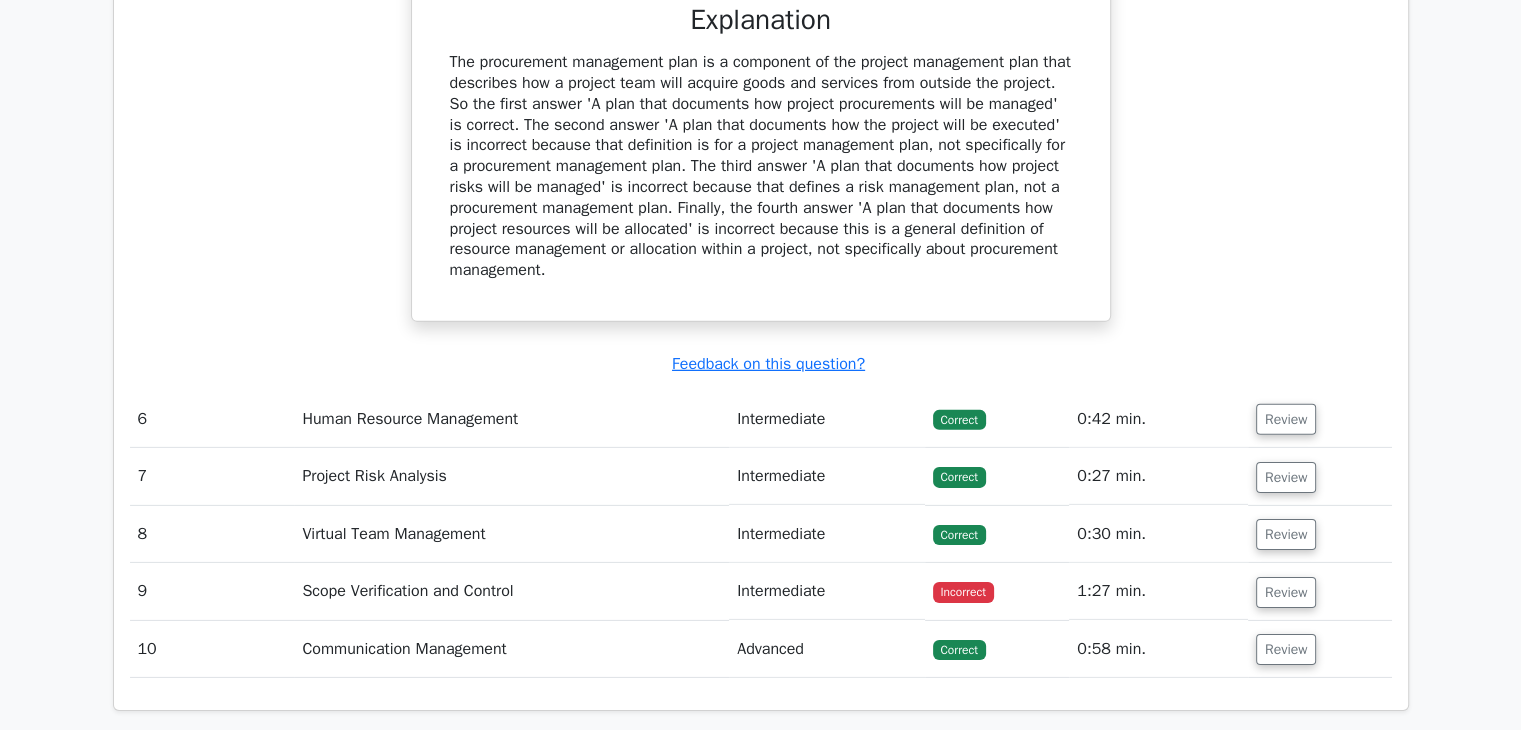 scroll, scrollTop: 6400, scrollLeft: 0, axis: vertical 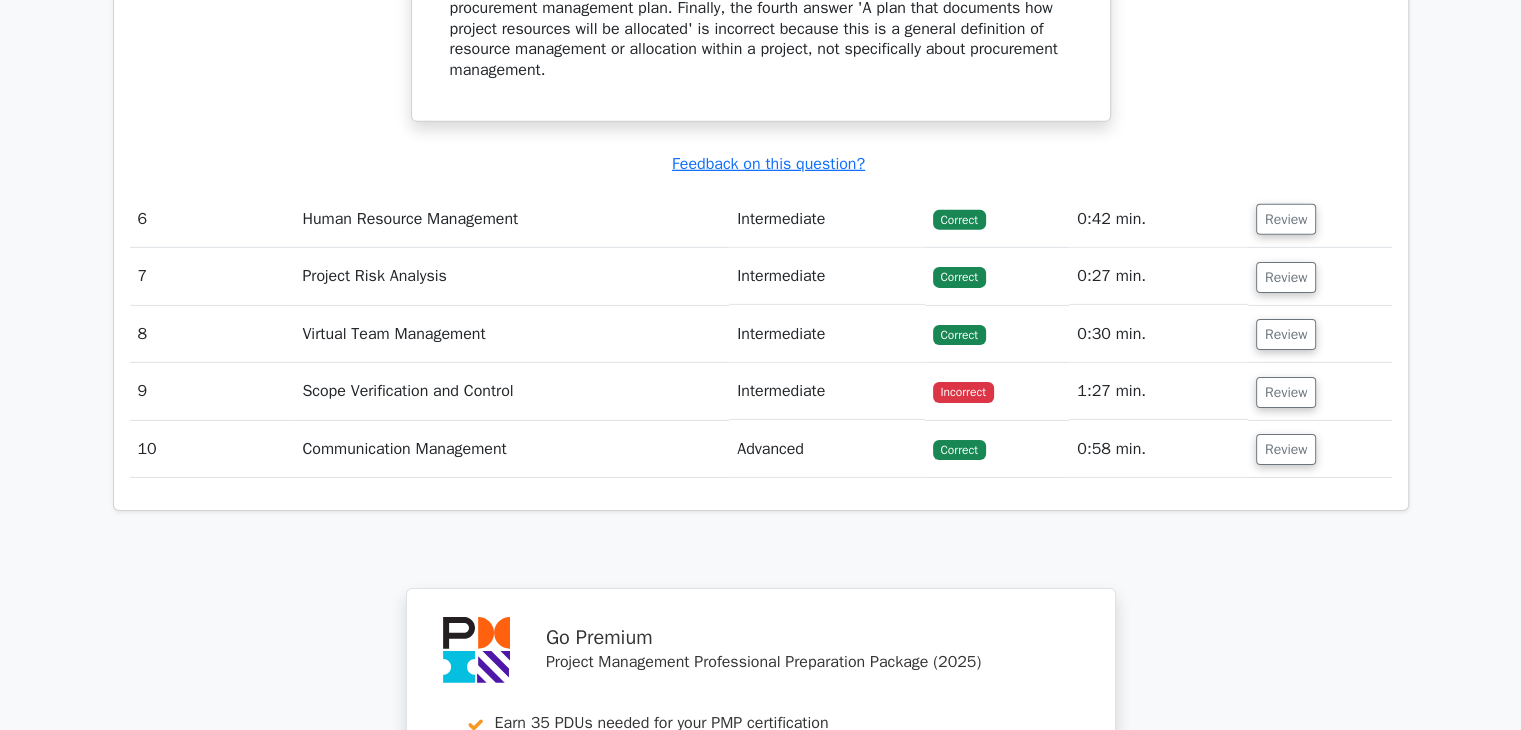 click on "Review" at bounding box center (1320, 219) 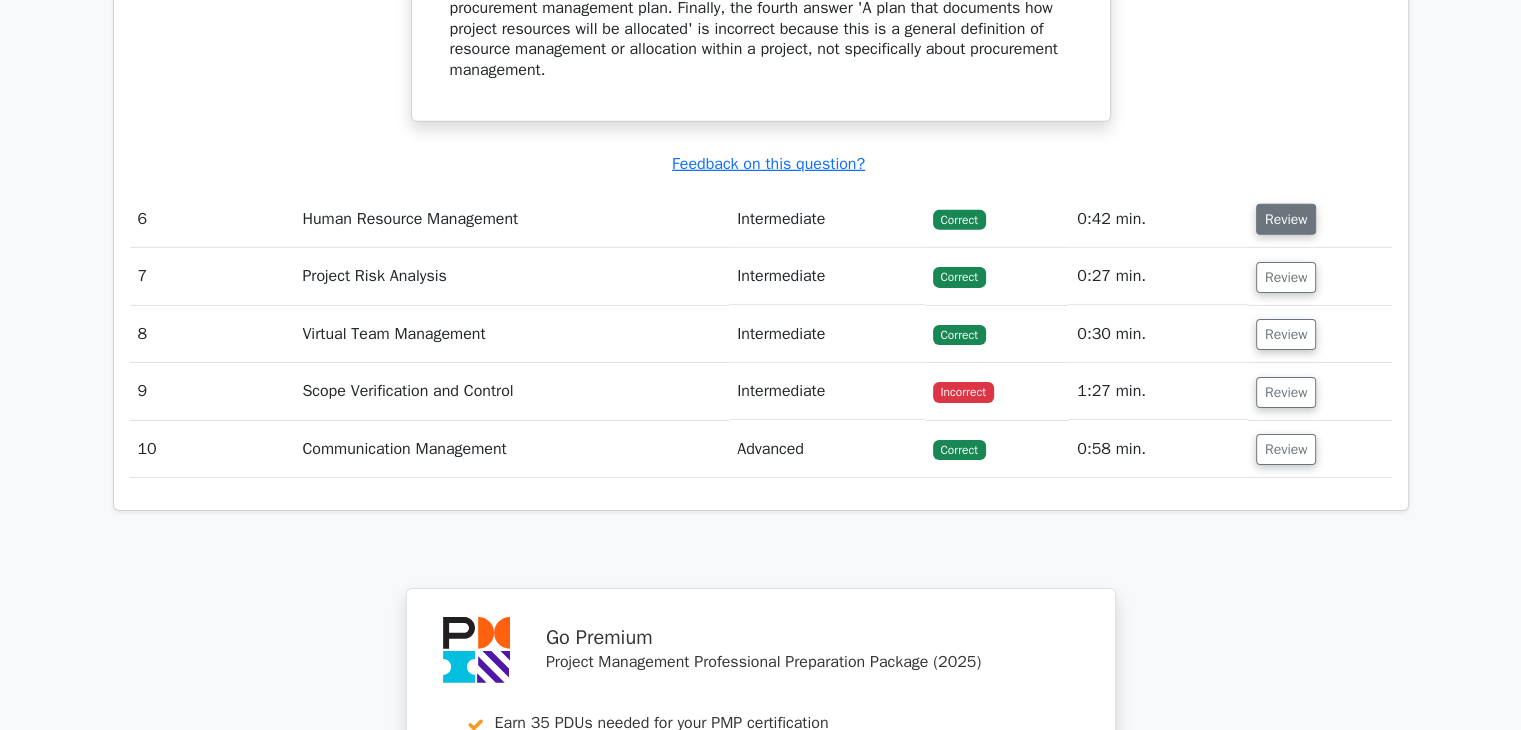 click on "Review" at bounding box center (1286, 219) 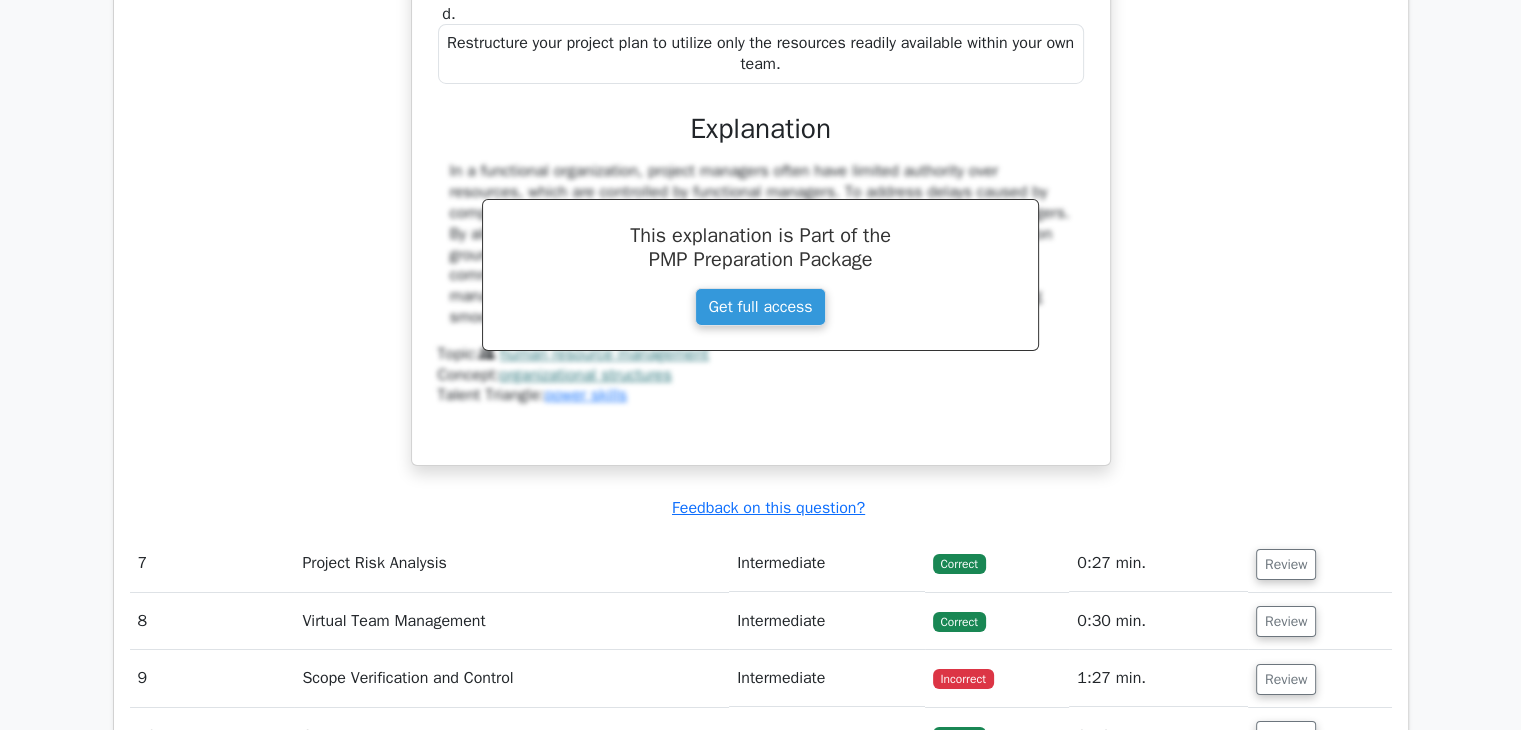 scroll, scrollTop: 7200, scrollLeft: 0, axis: vertical 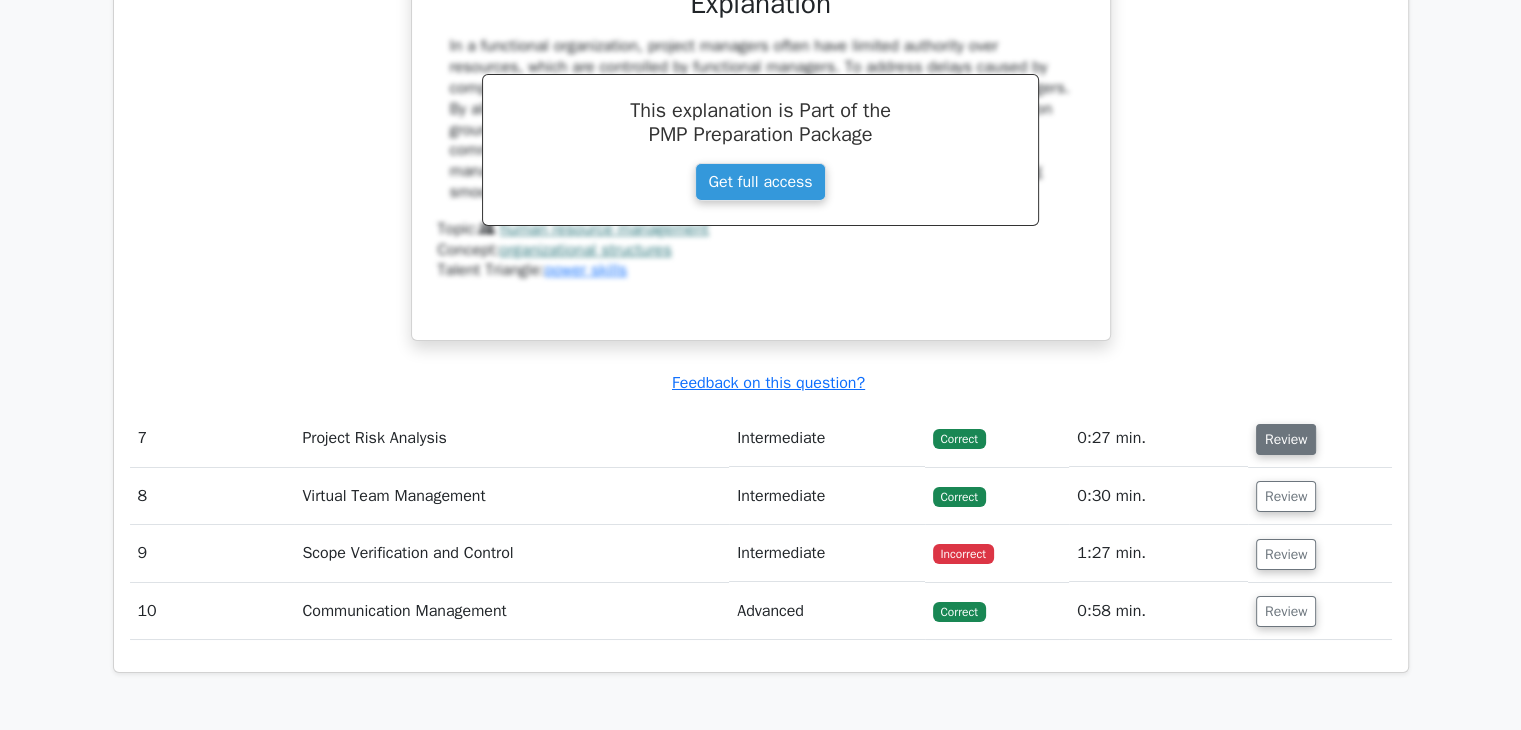 click on "Review" at bounding box center [1286, 439] 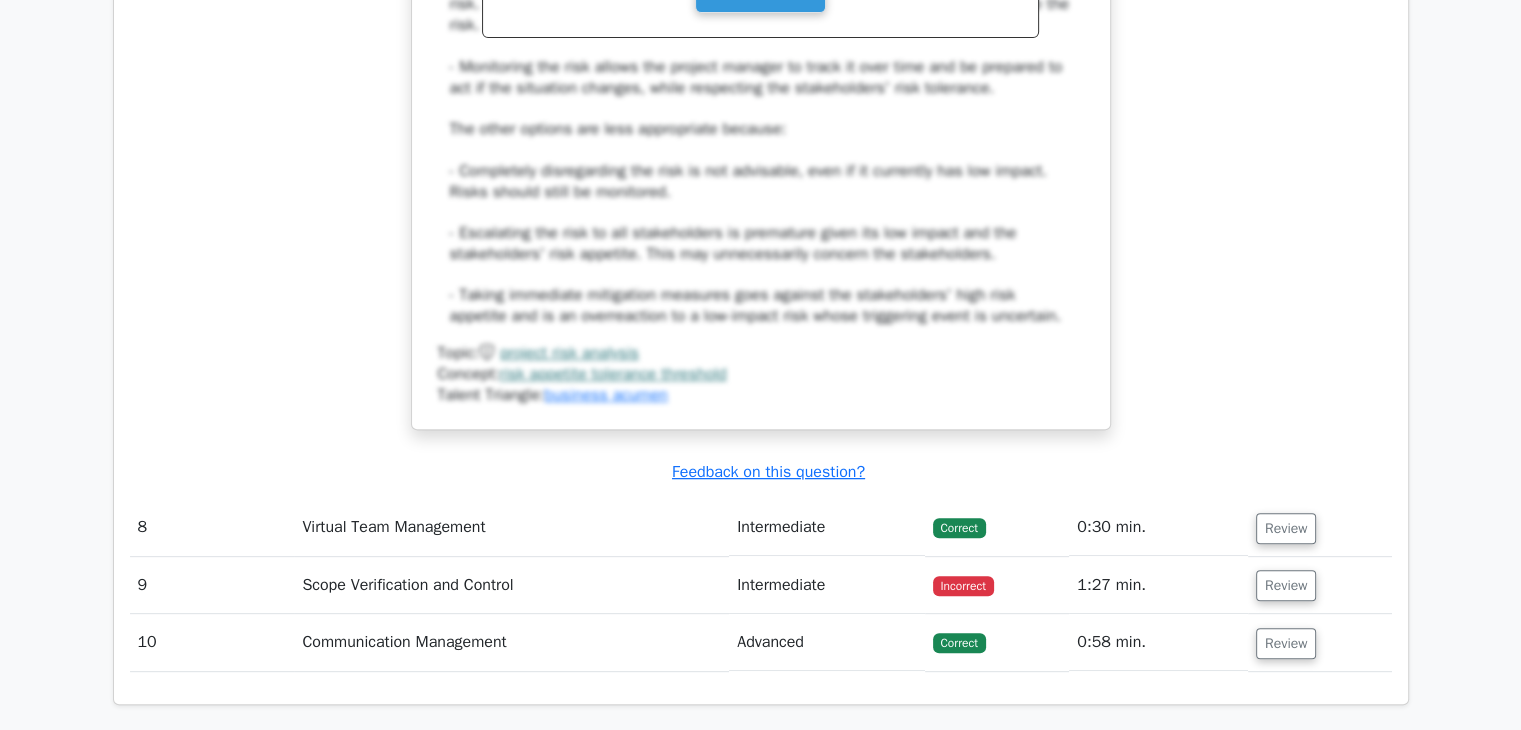 scroll, scrollTop: 8700, scrollLeft: 0, axis: vertical 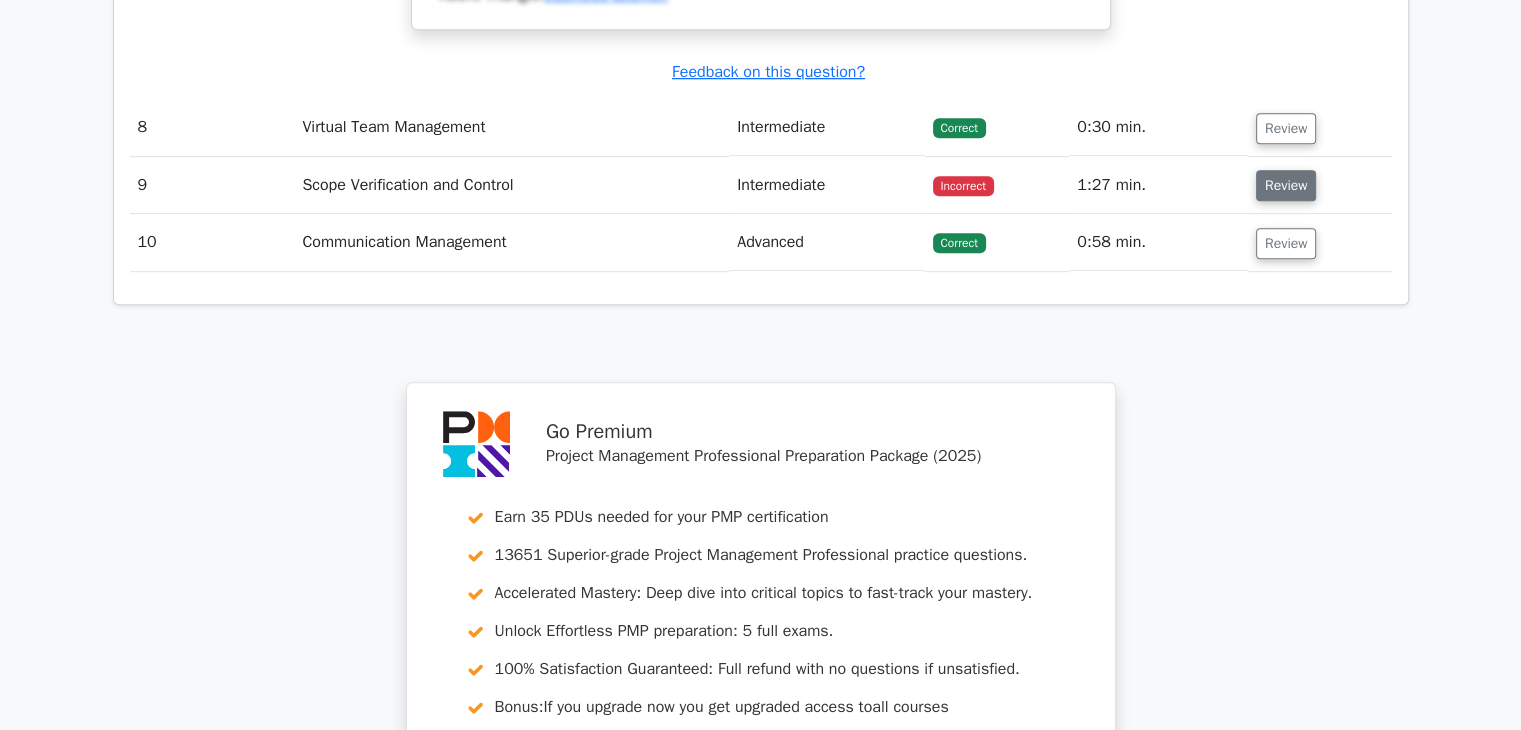 click on "Review" at bounding box center (1286, 185) 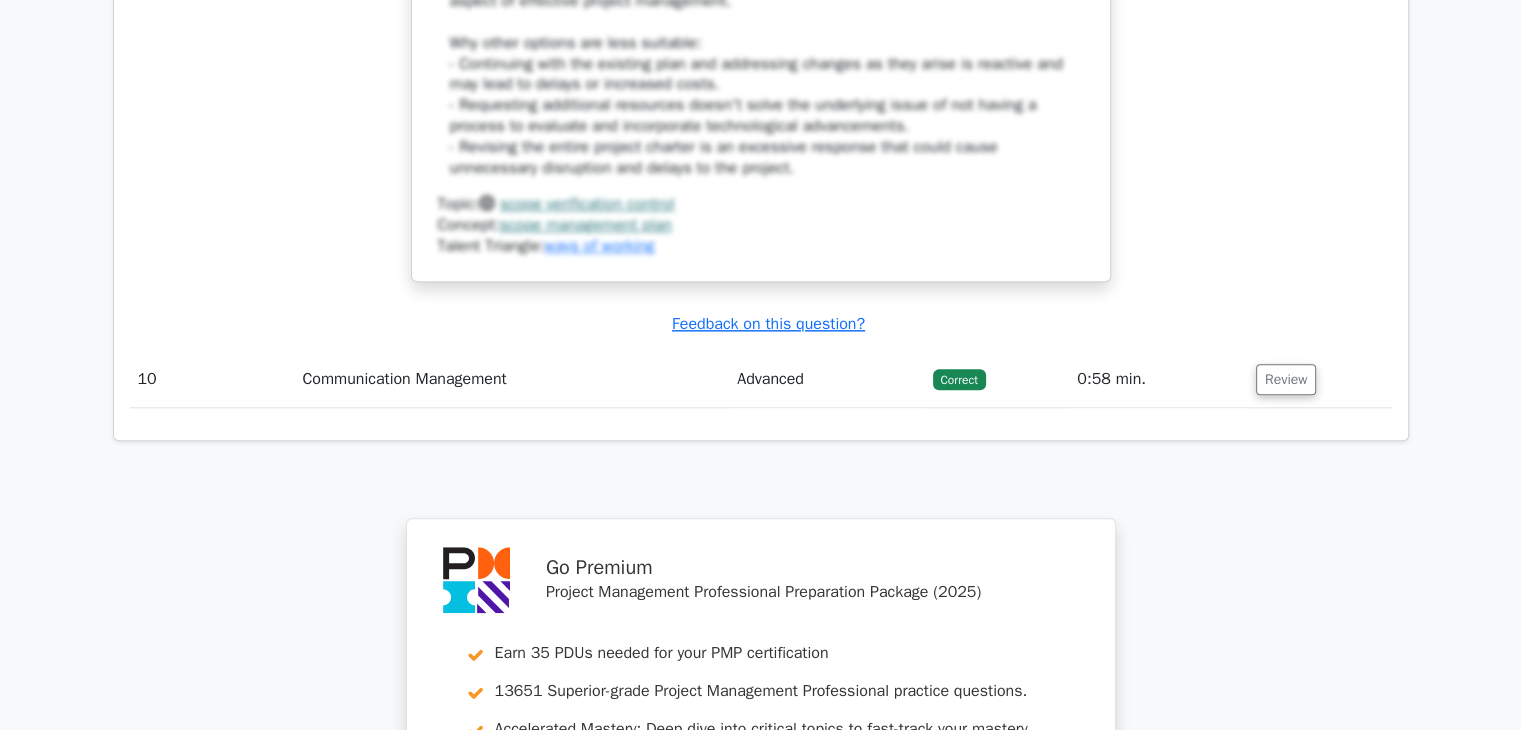 scroll, scrollTop: 9800, scrollLeft: 0, axis: vertical 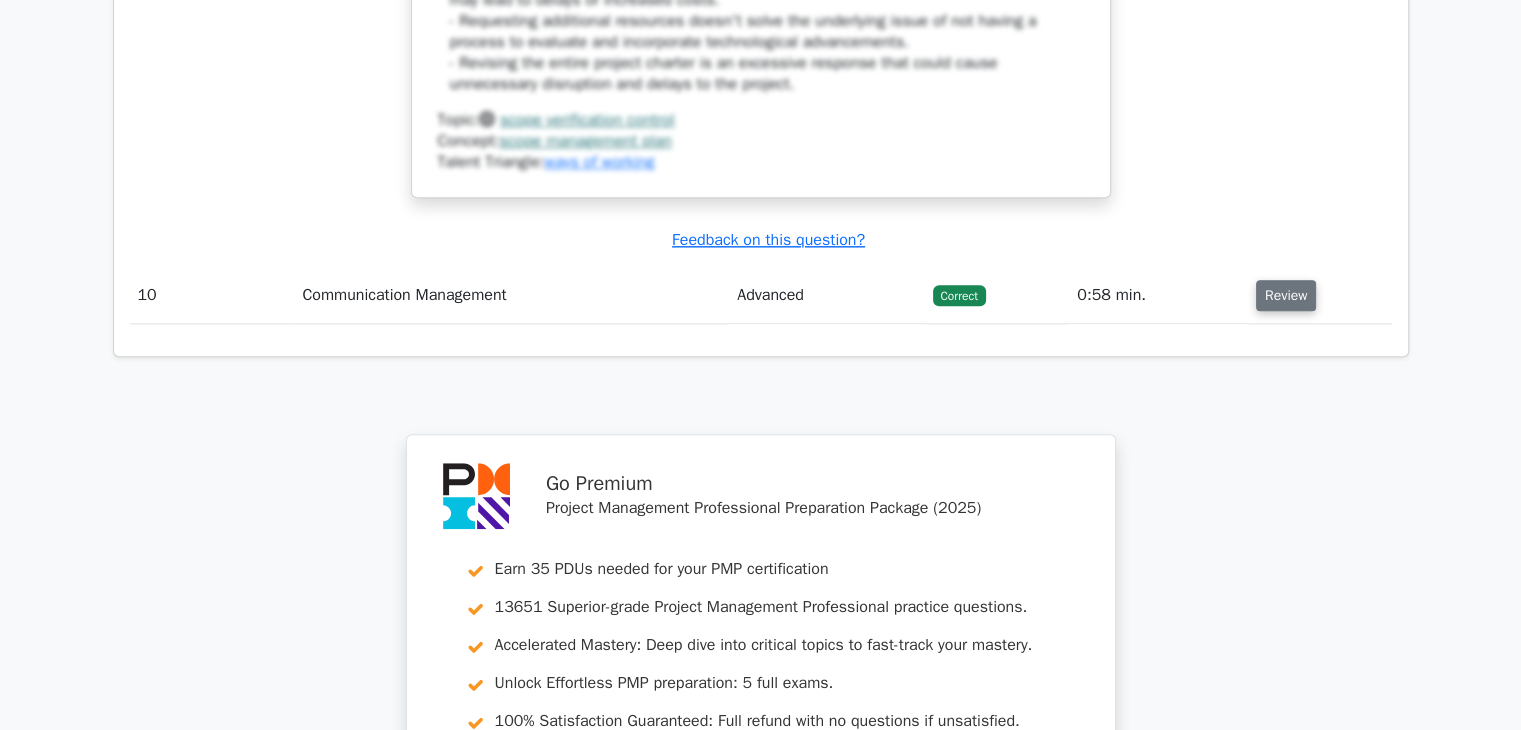 click on "Review" at bounding box center (1286, 295) 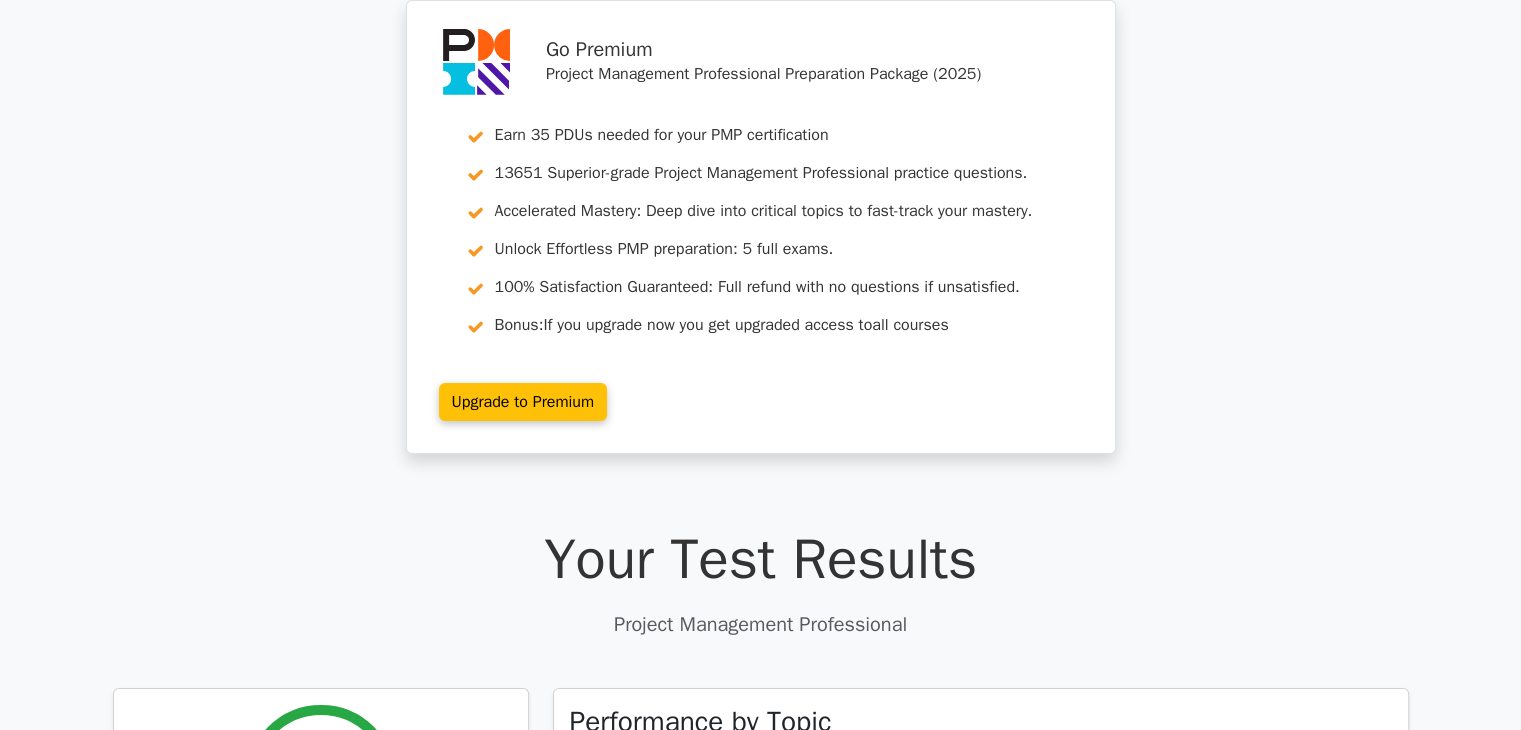 scroll, scrollTop: 0, scrollLeft: 0, axis: both 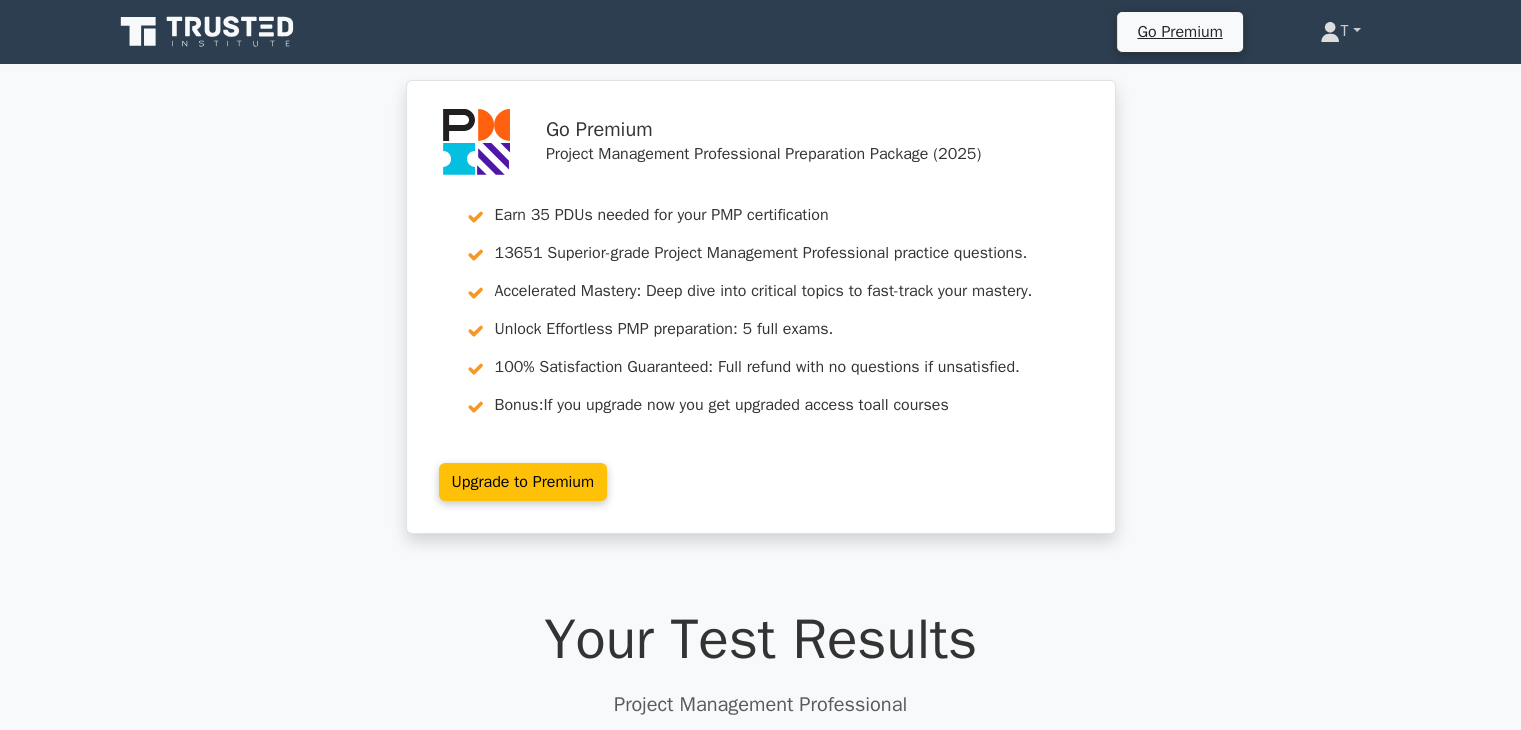 click 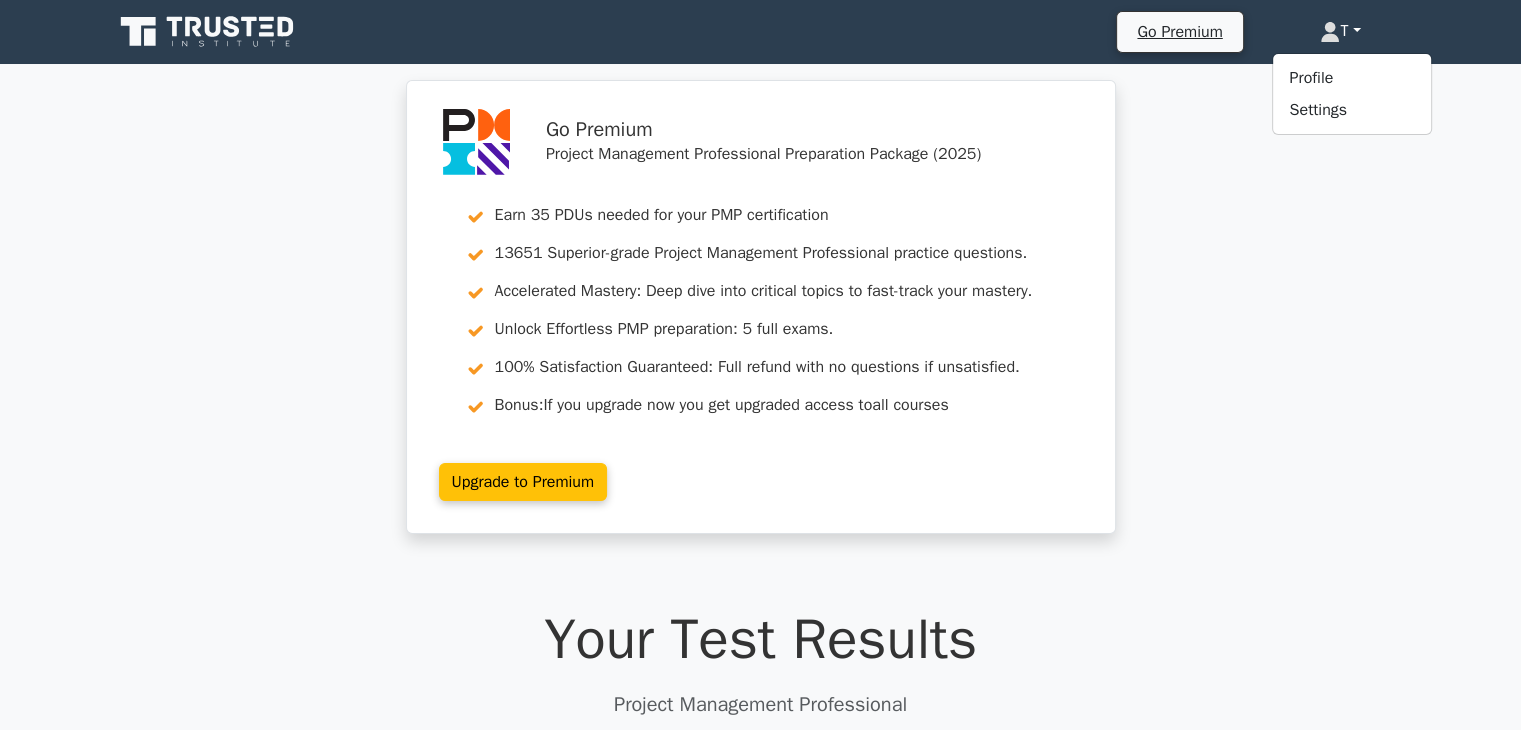 click 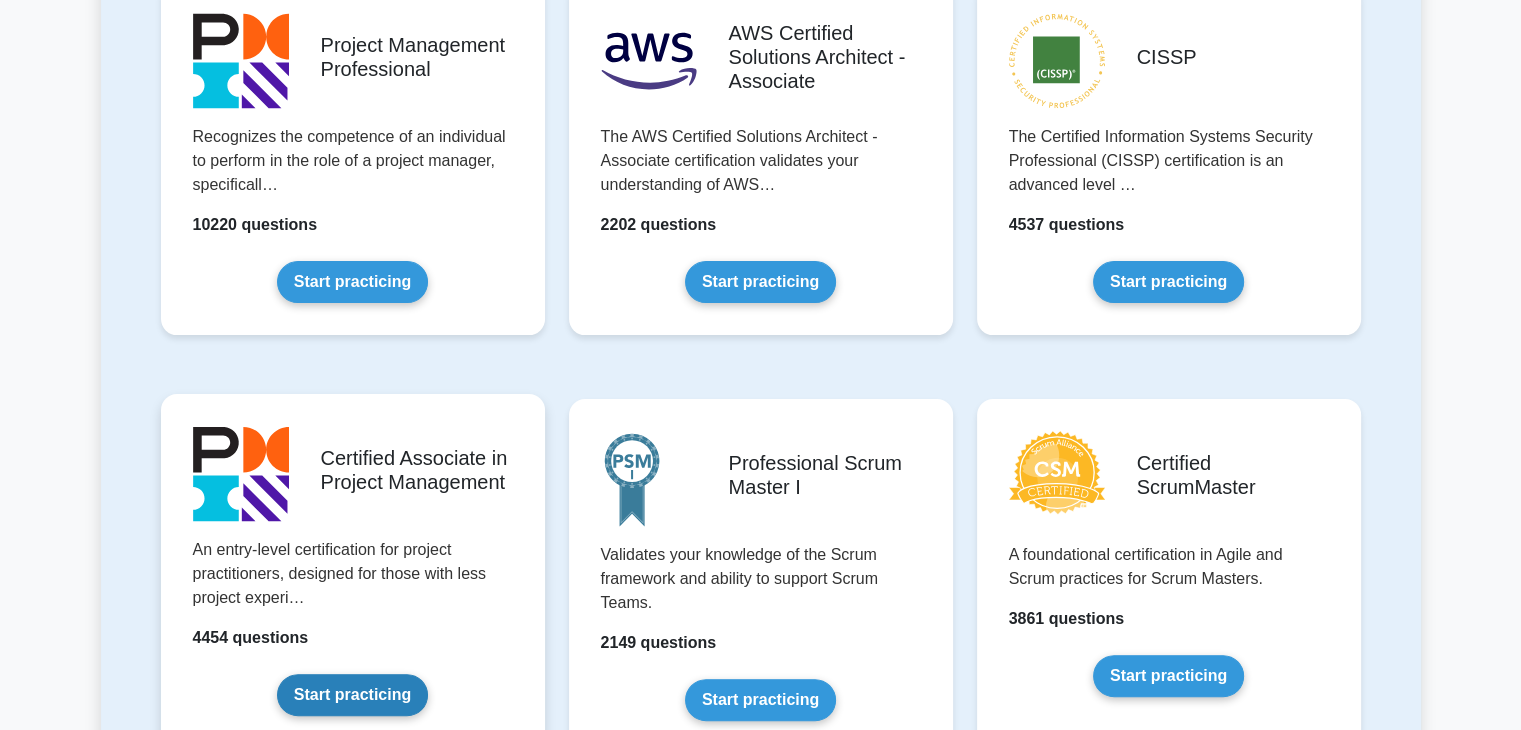 scroll, scrollTop: 500, scrollLeft: 0, axis: vertical 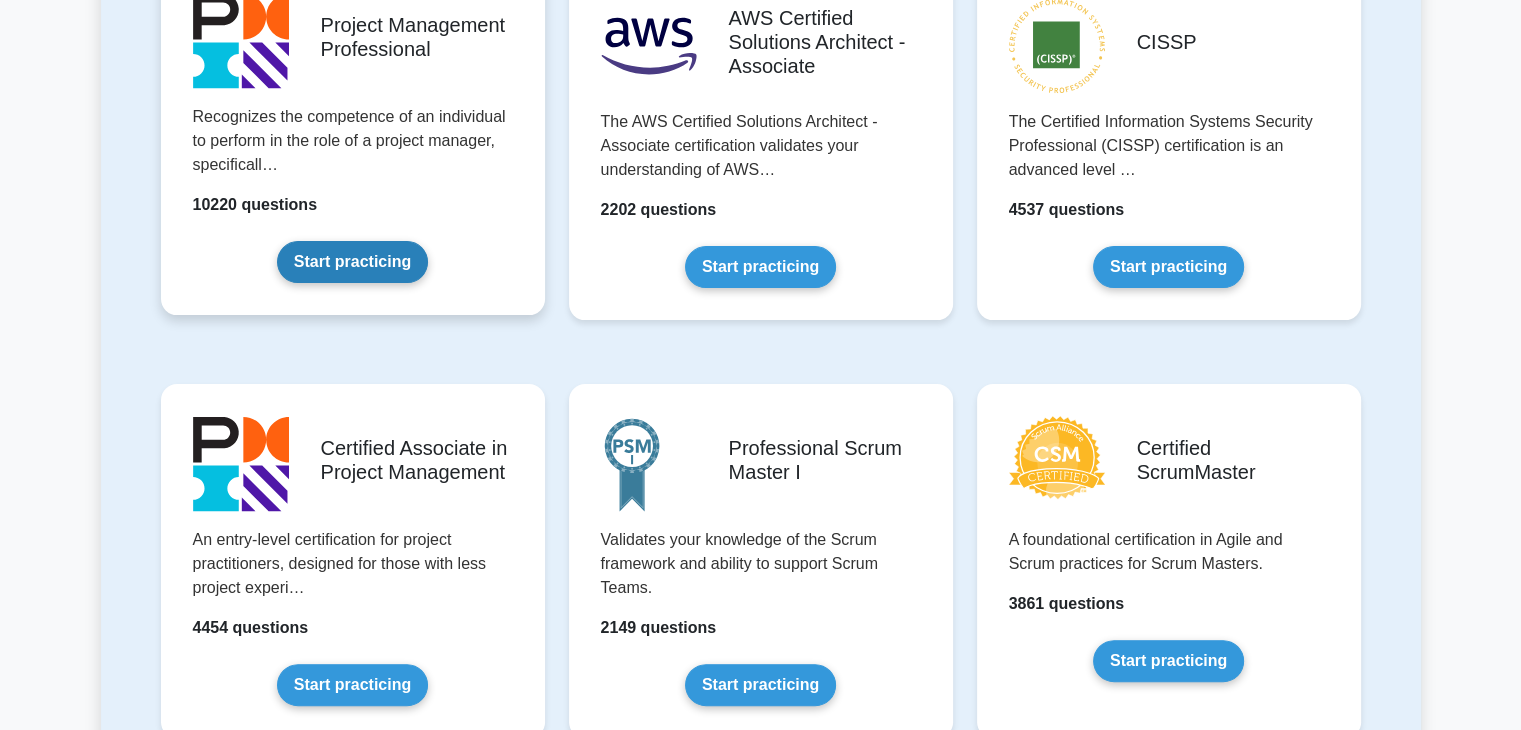 click on "Start practicing" at bounding box center [352, 262] 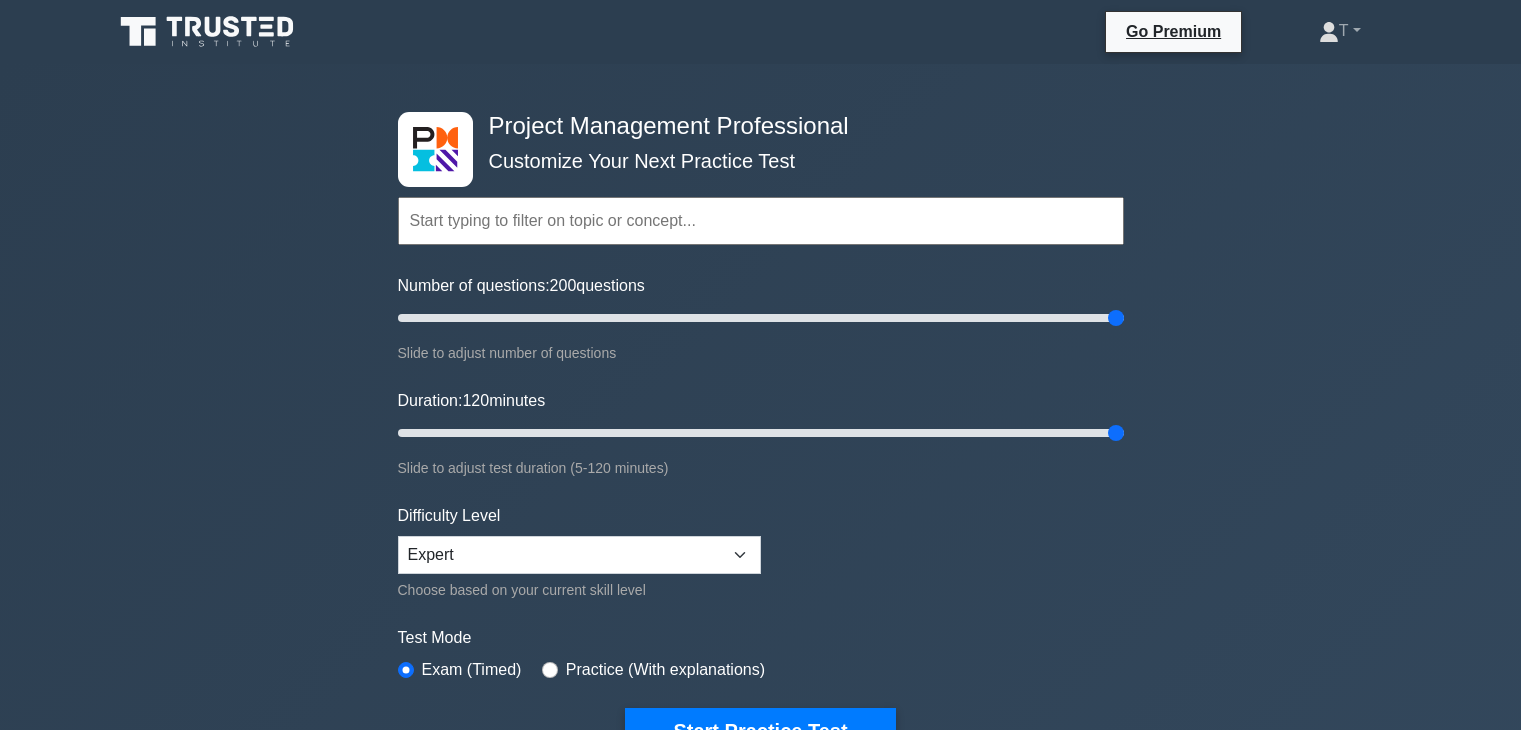 select on "expert" 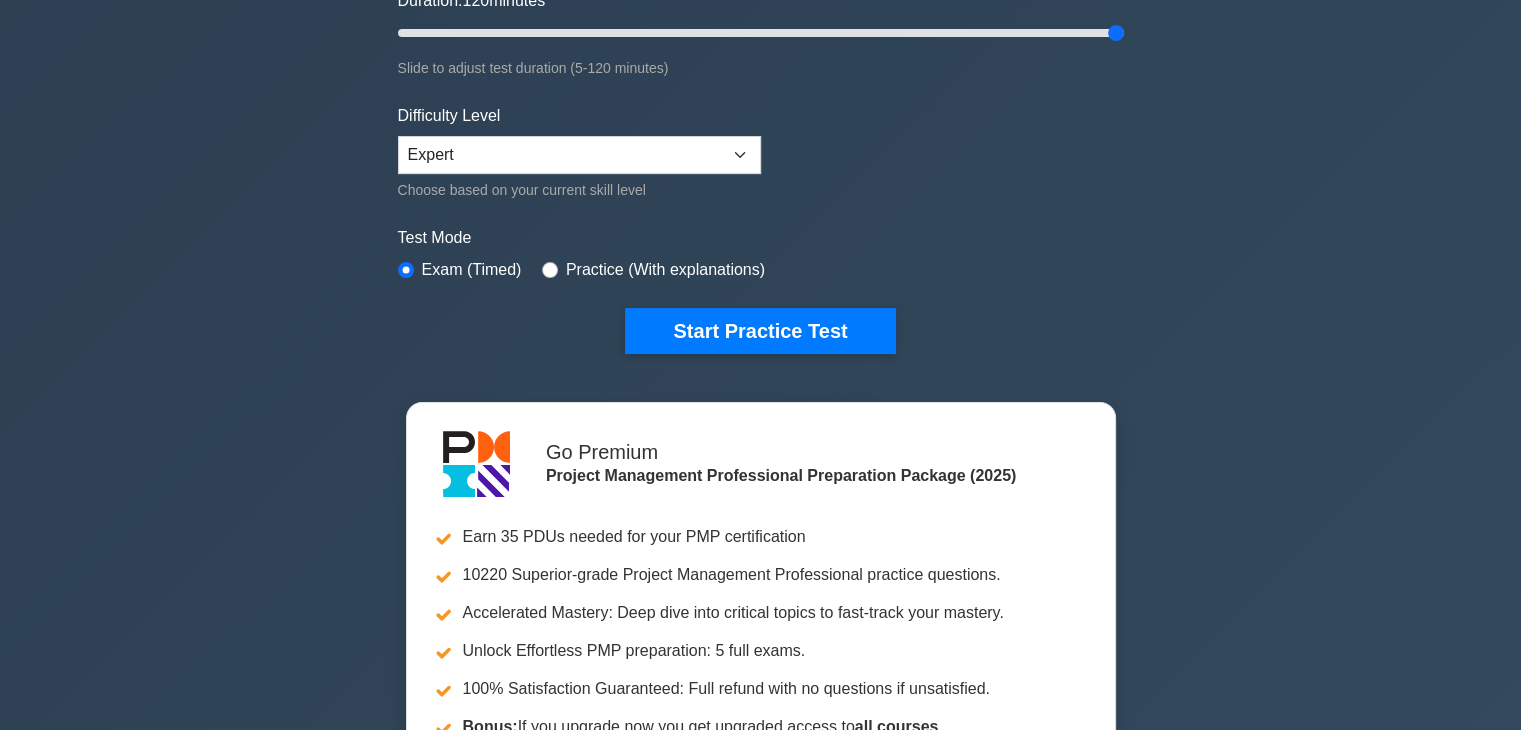 scroll, scrollTop: 0, scrollLeft: 0, axis: both 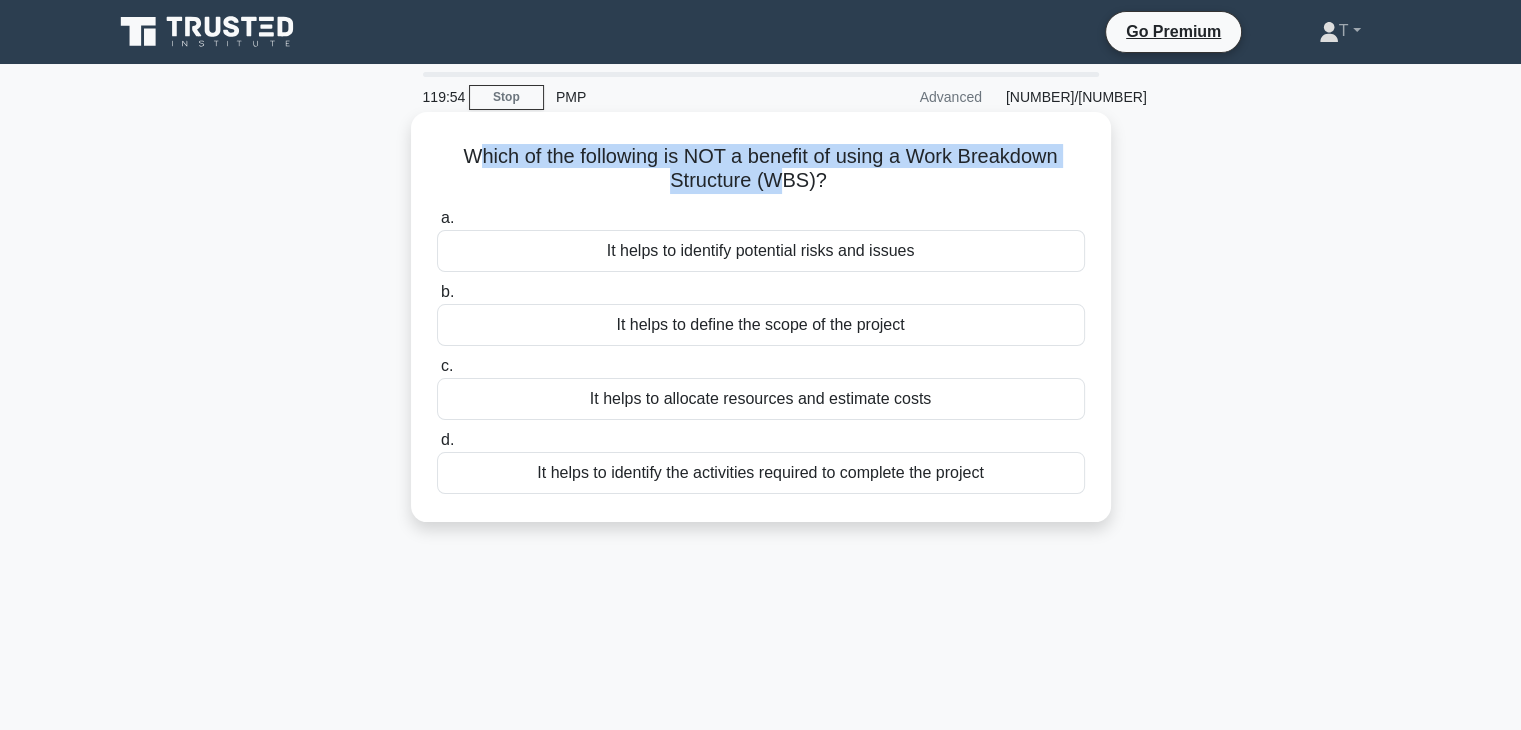 drag, startPoint x: 474, startPoint y: 160, endPoint x: 783, endPoint y: 194, distance: 310.86493 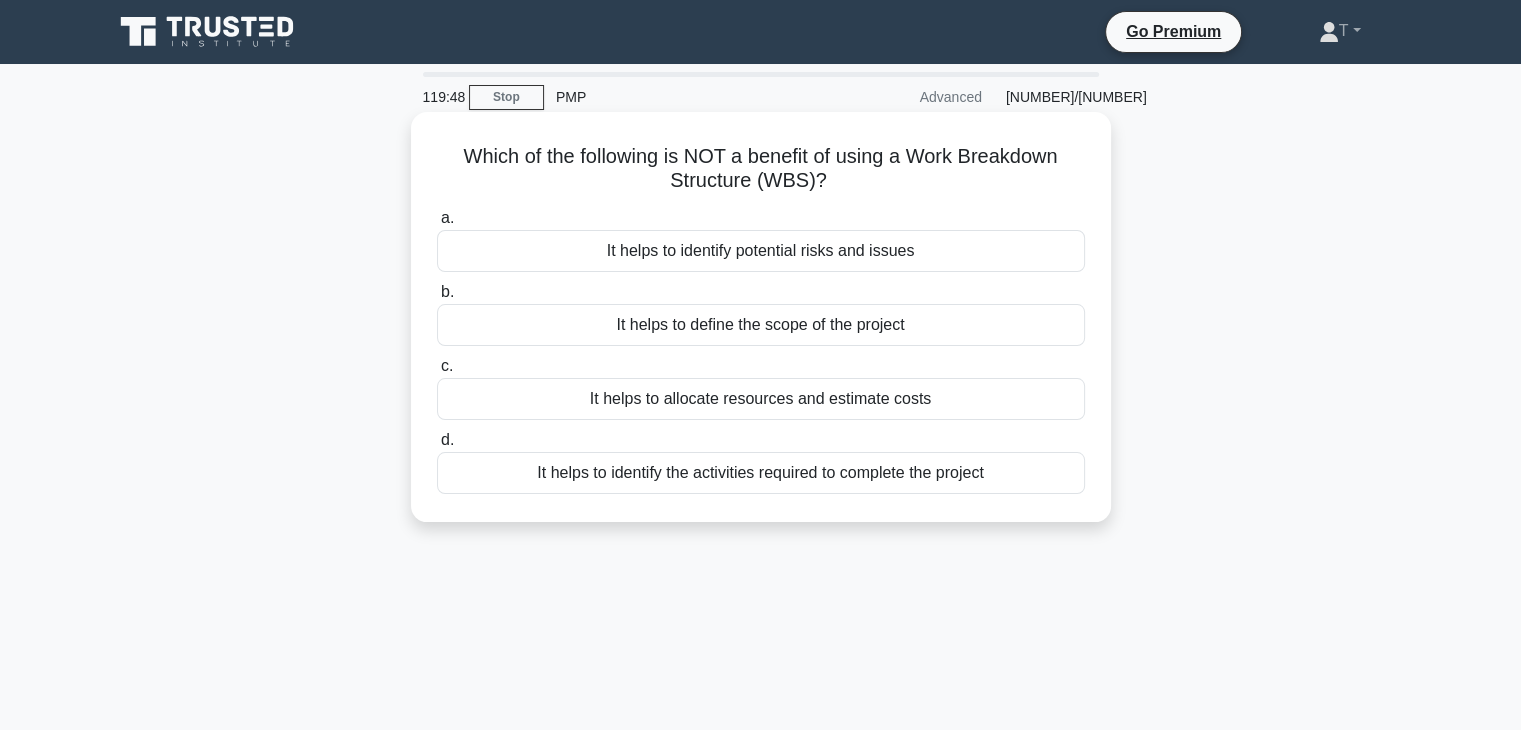 click on "Which of the following is NOT a benefit of using a Work Breakdown Structure (WBS)?
.spinner_0XTQ{transform-origin:center;animation:spinner_y6GP .75s linear infinite}@keyframes spinner_y6GP{100%{transform:rotate(360deg)}}" at bounding box center [761, 169] 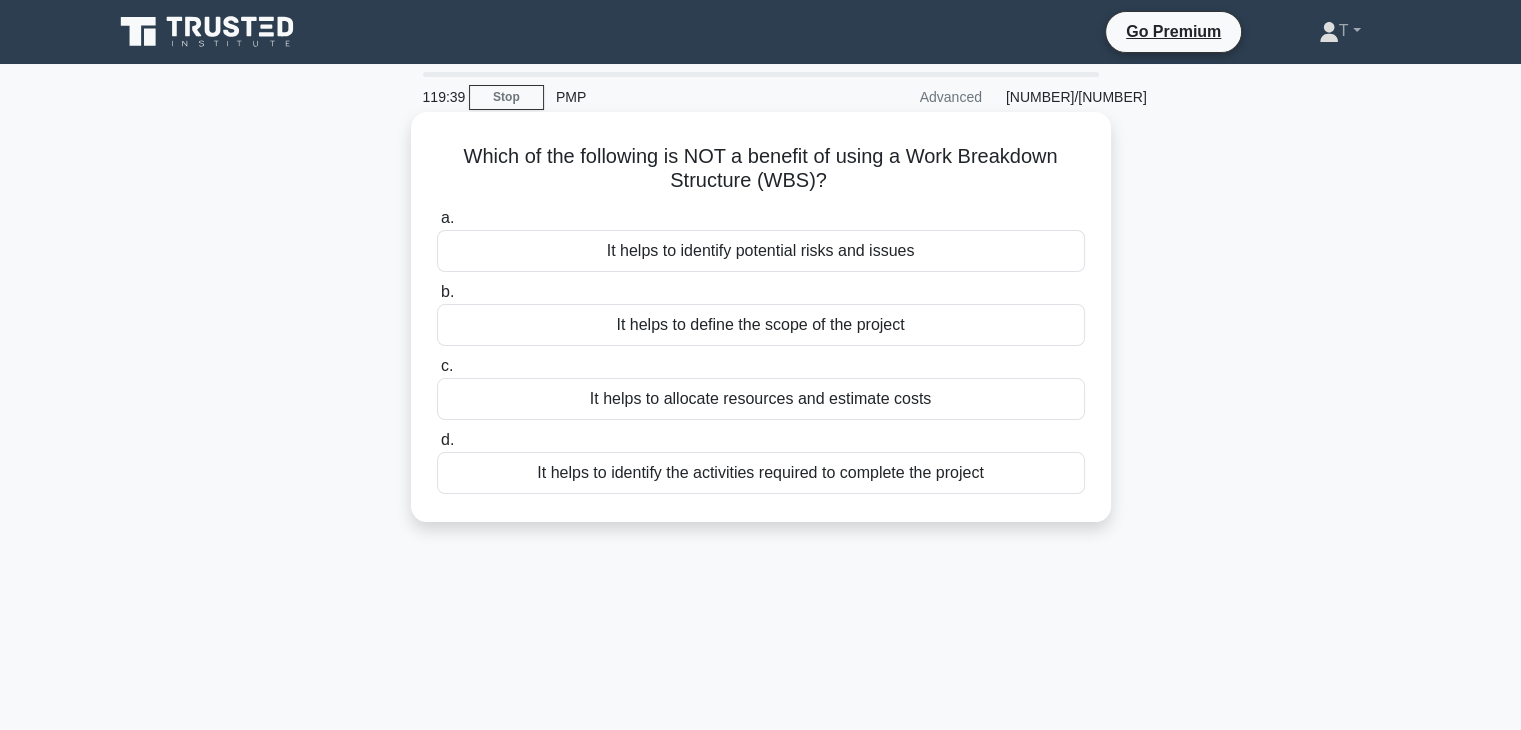 click on "It helps to identify potential risks and issues" at bounding box center (761, 251) 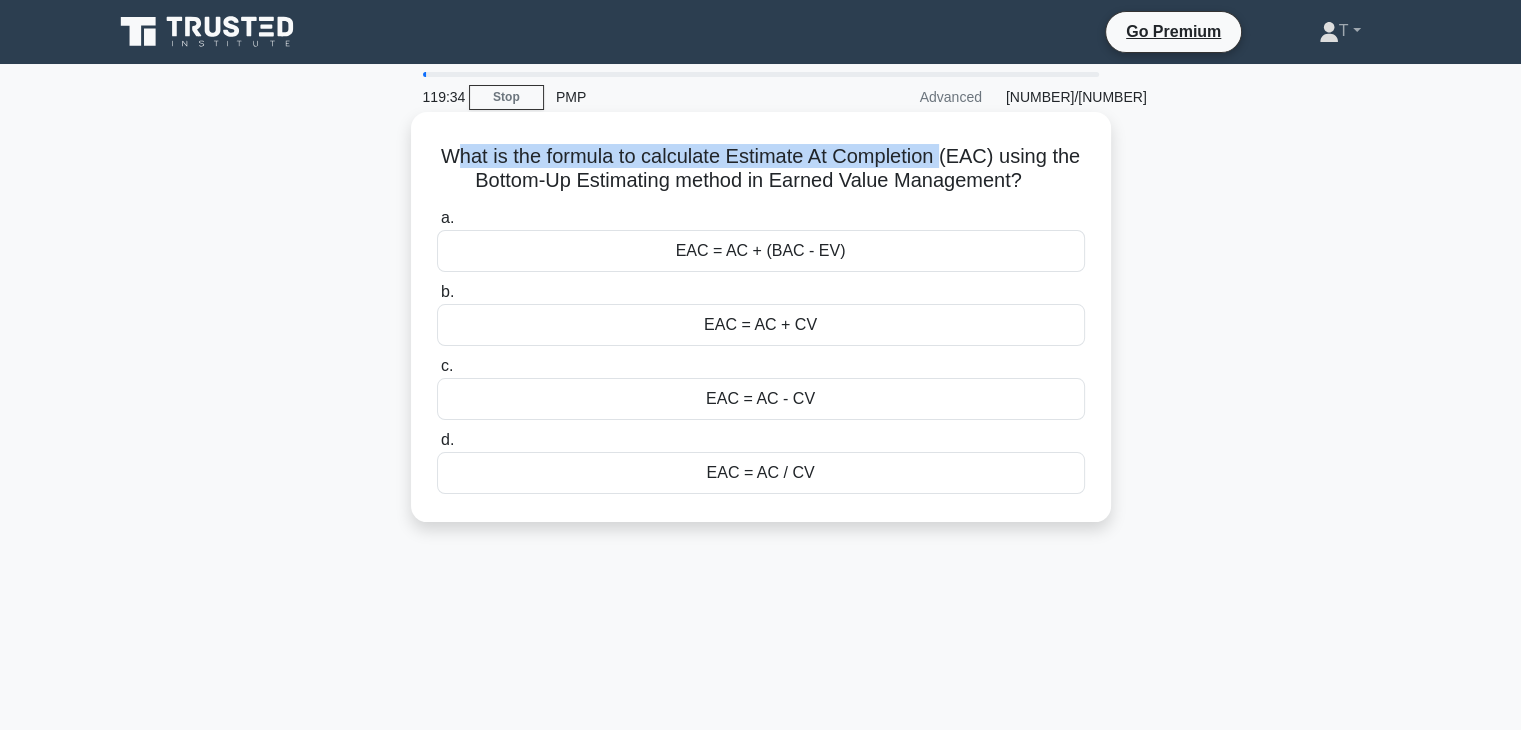 drag, startPoint x: 470, startPoint y: 152, endPoint x: 964, endPoint y: 164, distance: 494.14572 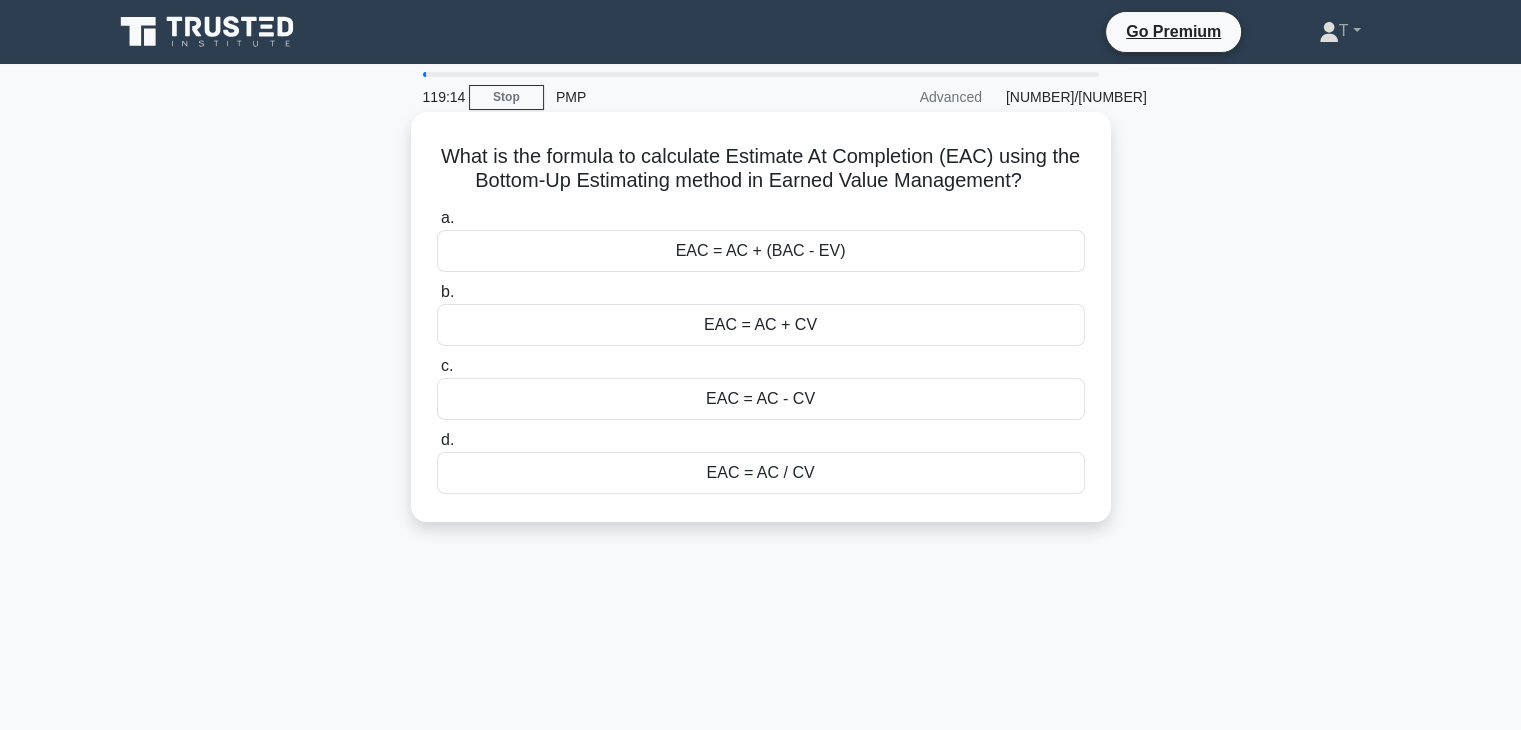click on "What is the formula to calculate Estimate At Completion (EAC) using the Bottom-Up Estimating method in Earned Value Management?
.spinner_0XTQ{transform-origin:center;animation:spinner_y6GP .75s linear infinite}@keyframes spinner_y6GP{100%{transform:rotate(360deg)}}
a.
EAC = AC + (BAC - EV)
b. c. d." at bounding box center [761, 317] 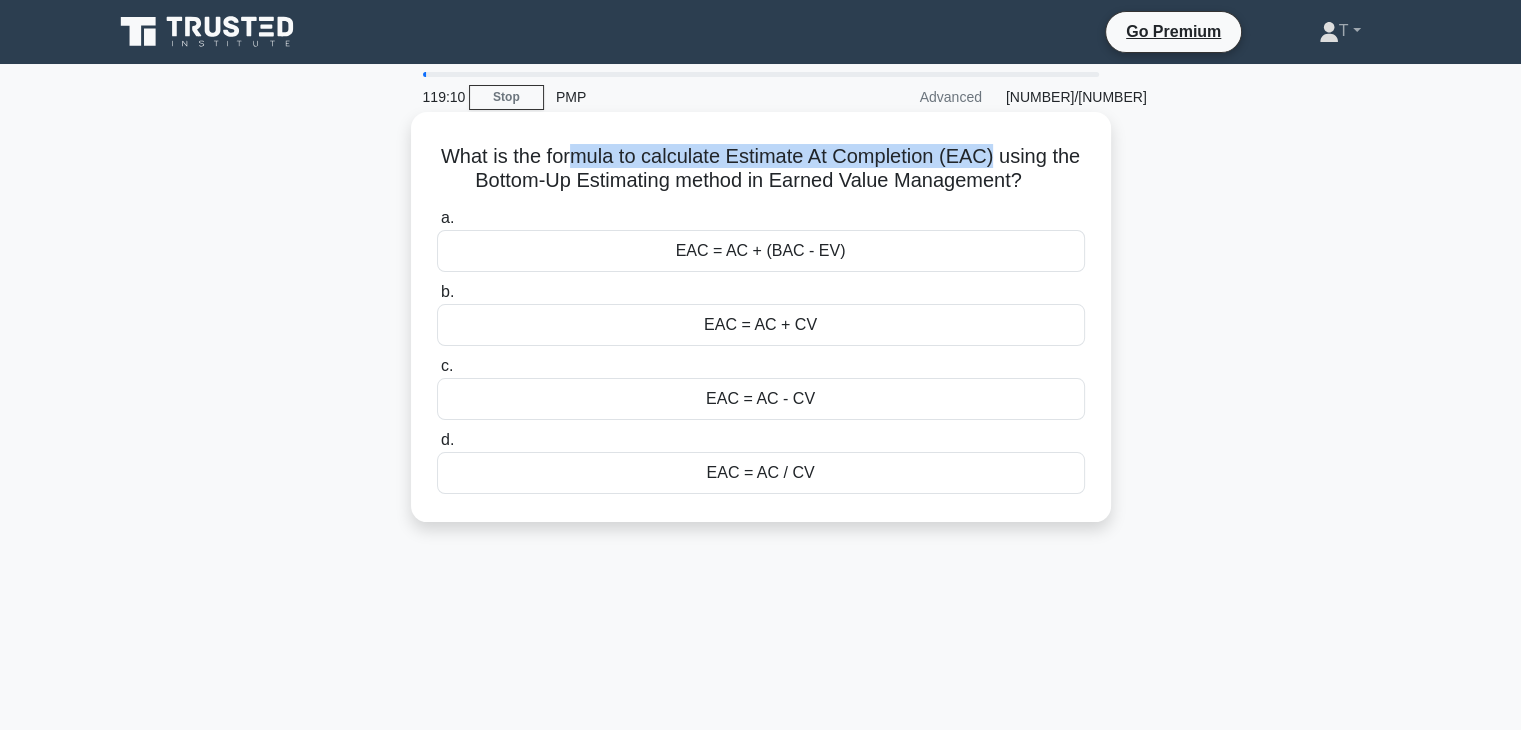 drag, startPoint x: 1014, startPoint y: 153, endPoint x: 592, endPoint y: 159, distance: 422.04266 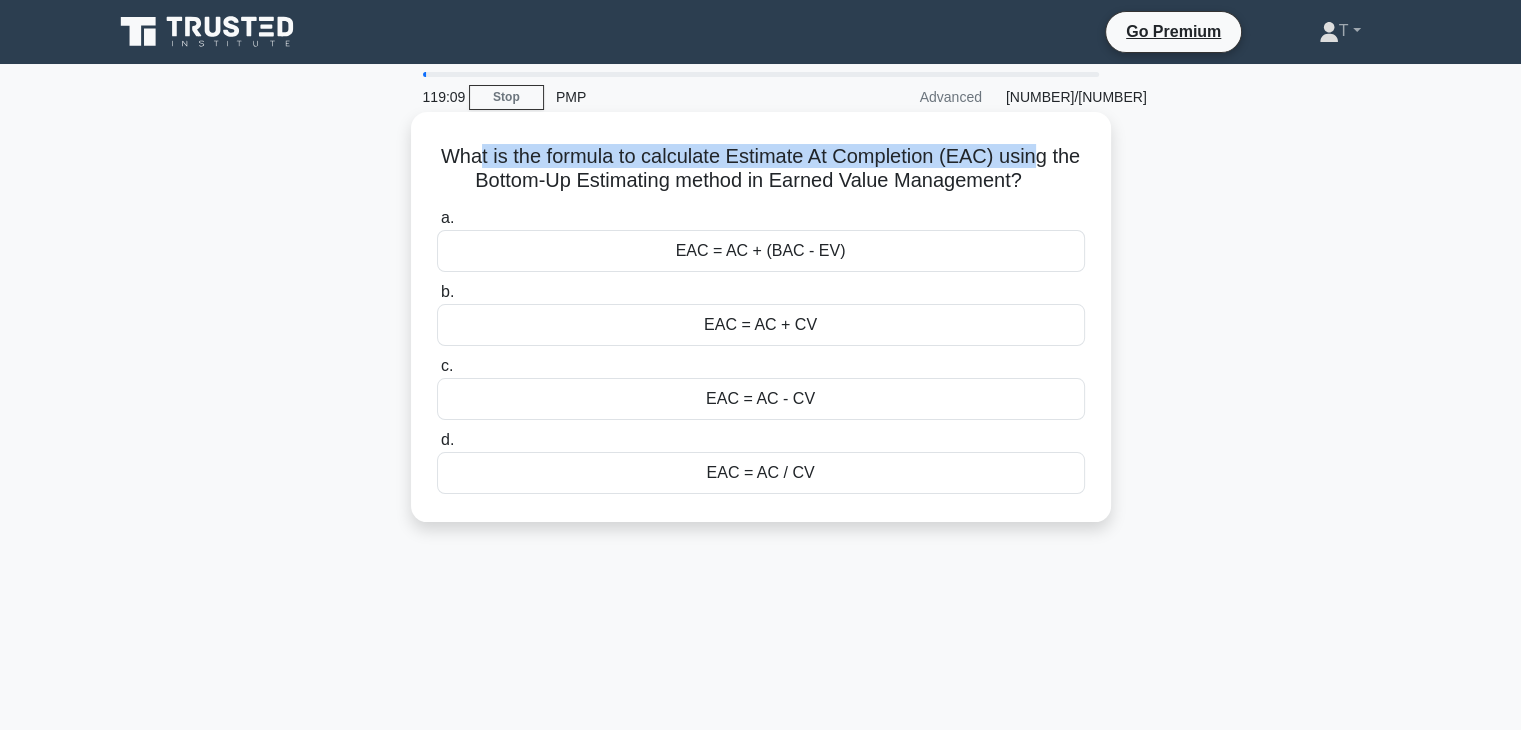 drag, startPoint x: 1063, startPoint y: 167, endPoint x: 649, endPoint y: 161, distance: 414.0435 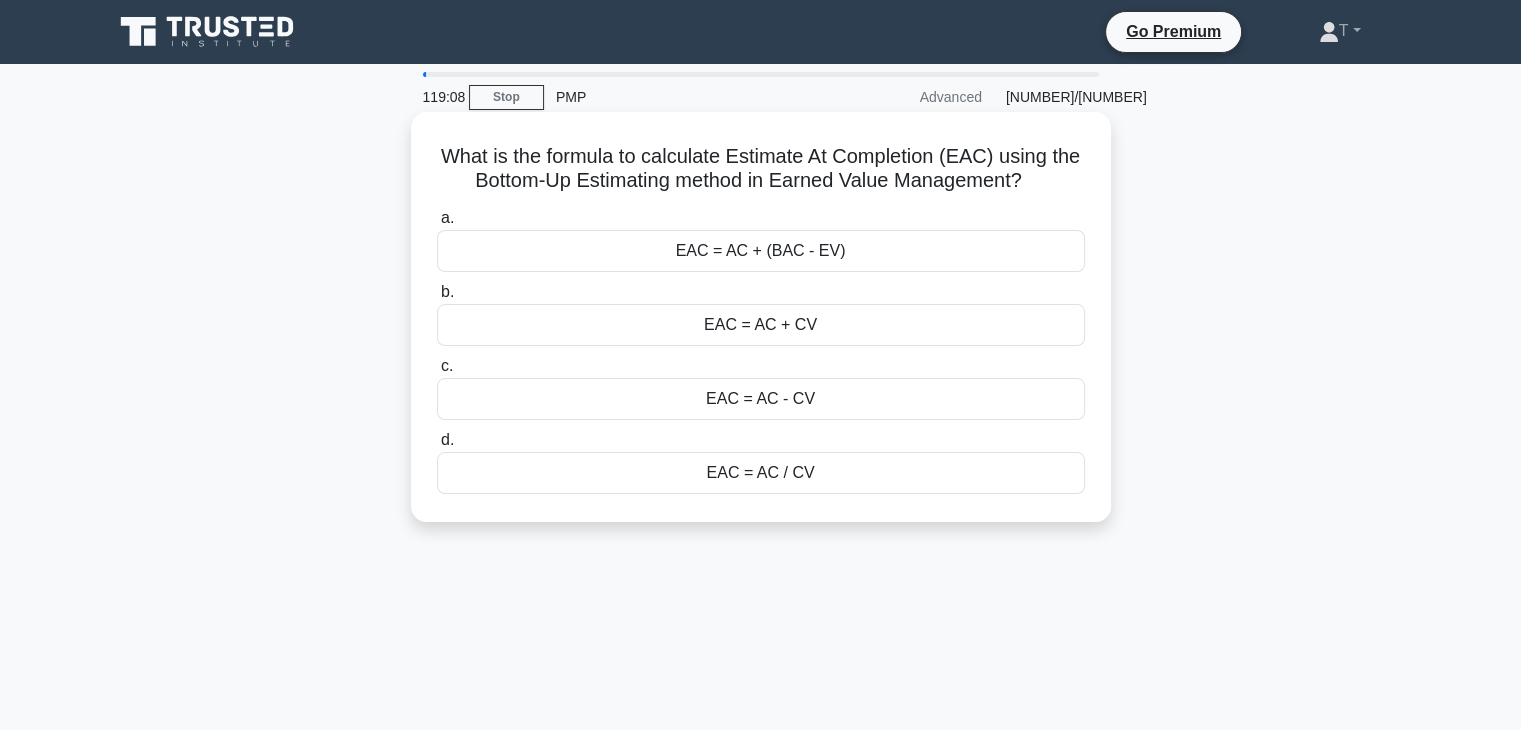 click on "What is the formula to calculate Estimate At Completion (EAC) using the Bottom-Up Estimating method in Earned Value Management?
.spinner_0XTQ{transform-origin:center;animation:spinner_y6GP .75s linear infinite}@keyframes spinner_y6GP{100%{transform:rotate(360deg)}}" at bounding box center [761, 169] 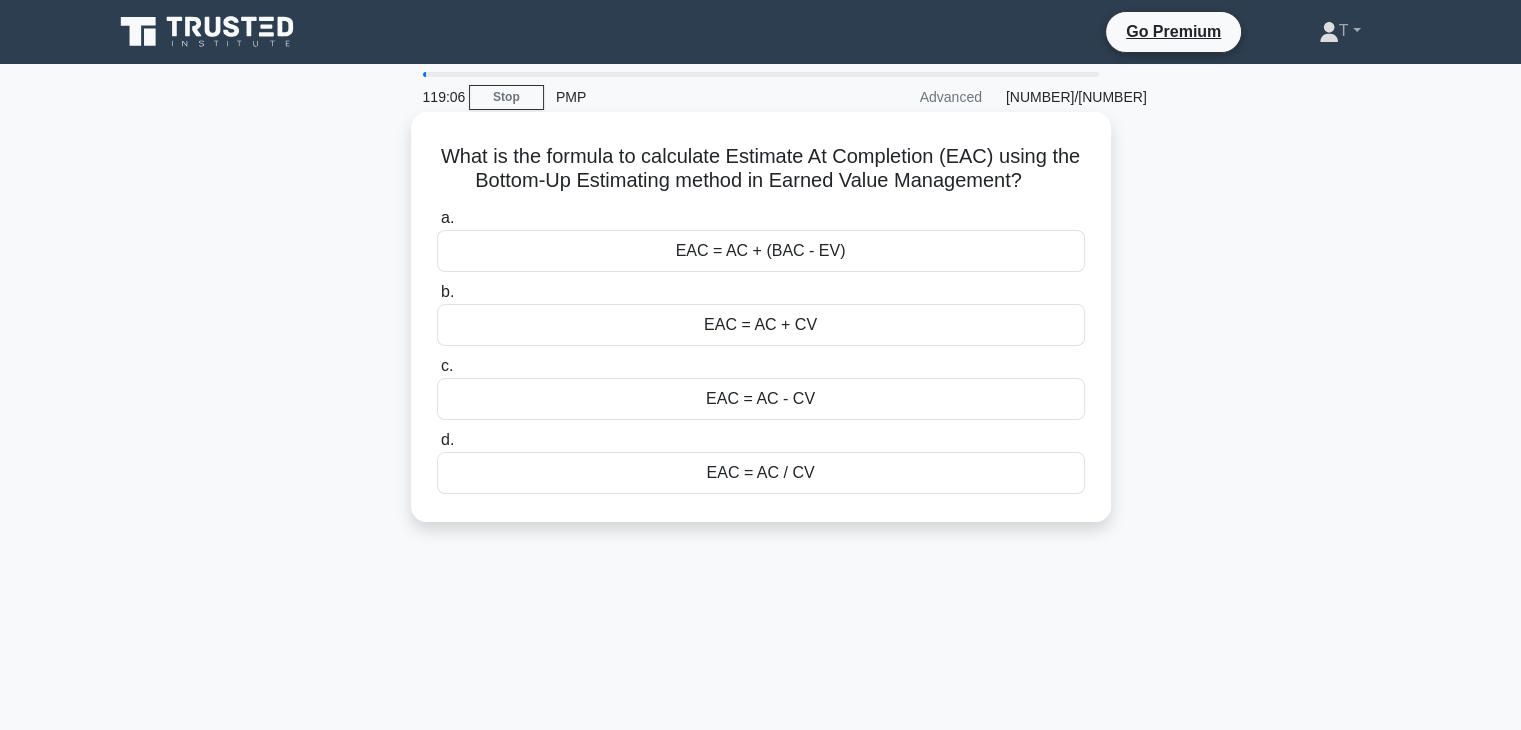 drag, startPoint x: 1047, startPoint y: 179, endPoint x: 455, endPoint y: 153, distance: 592.5707 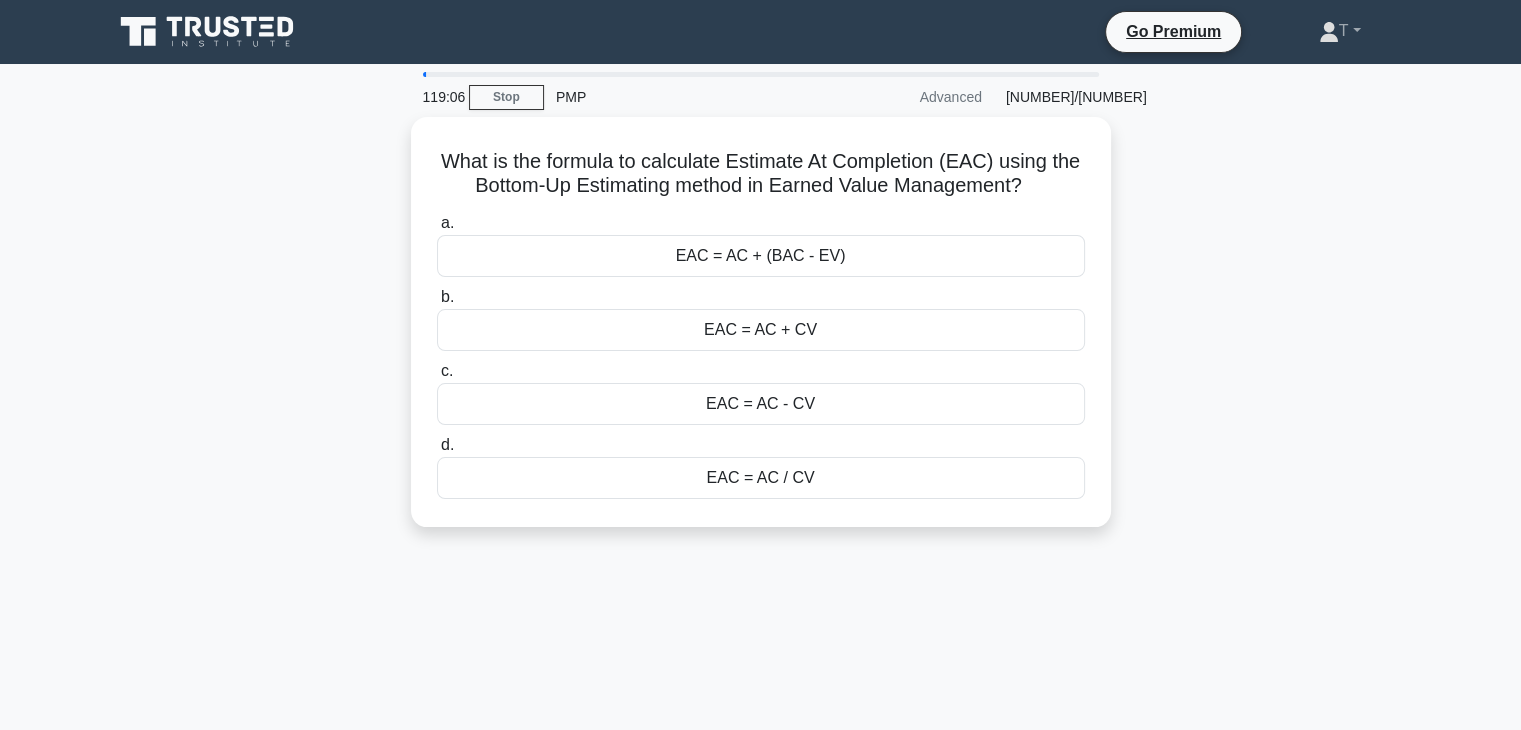 copy on "What is the formula to calculate Estimate At Completion (EAC) using the Bottom-Up Estimating method in Earned Value Management?" 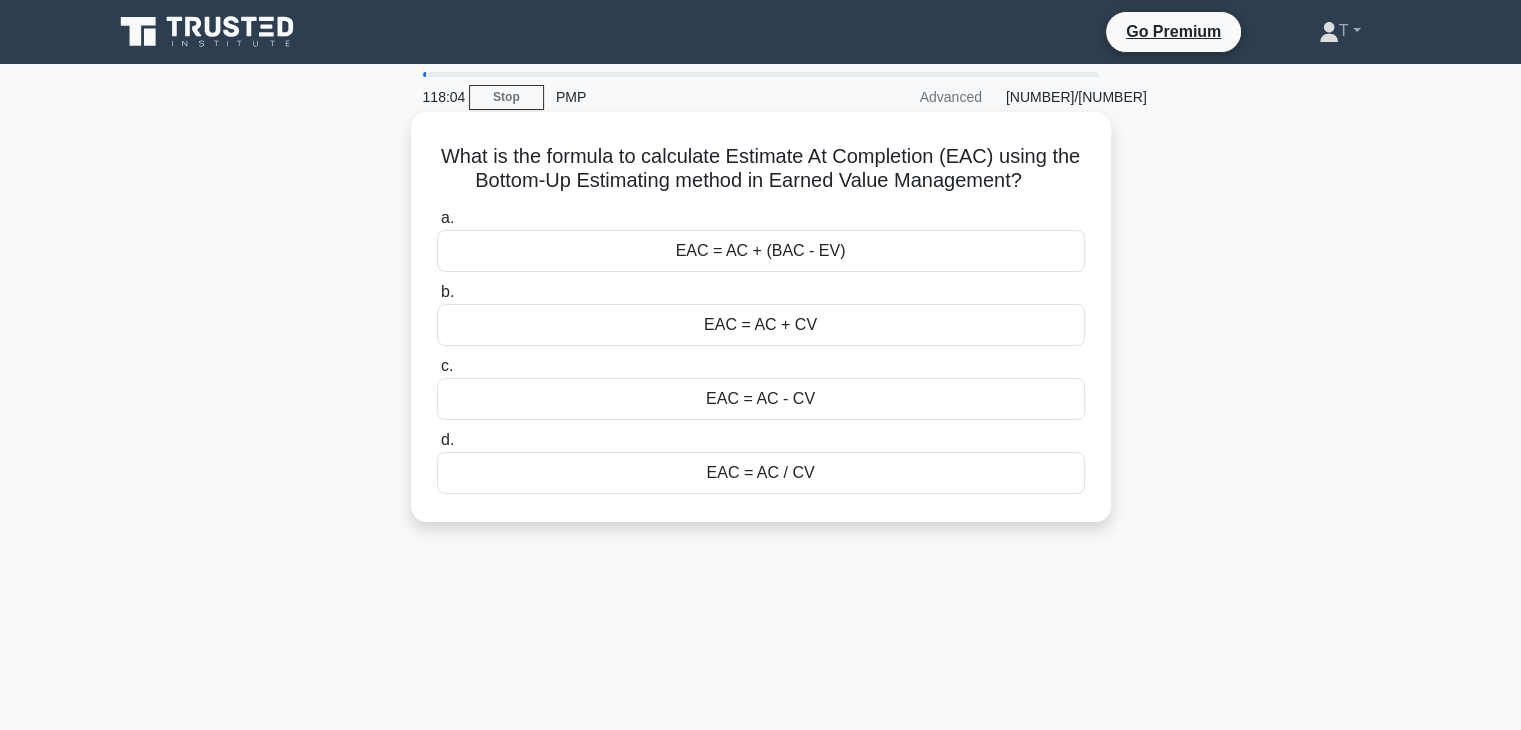 drag, startPoint x: 871, startPoint y: 250, endPoint x: 678, endPoint y: 233, distance: 193.74725 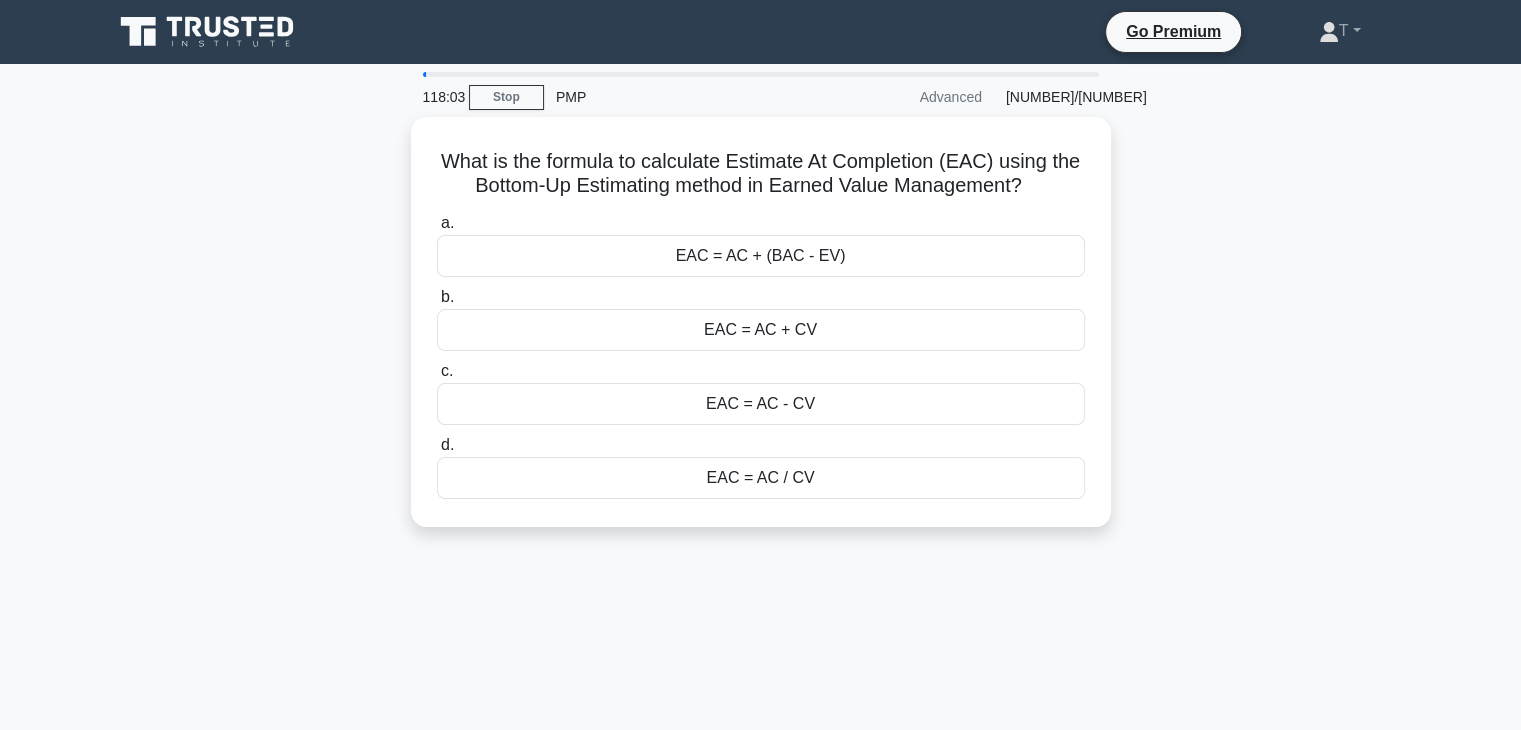 copy on "EAC = AC + (BAC - EV)" 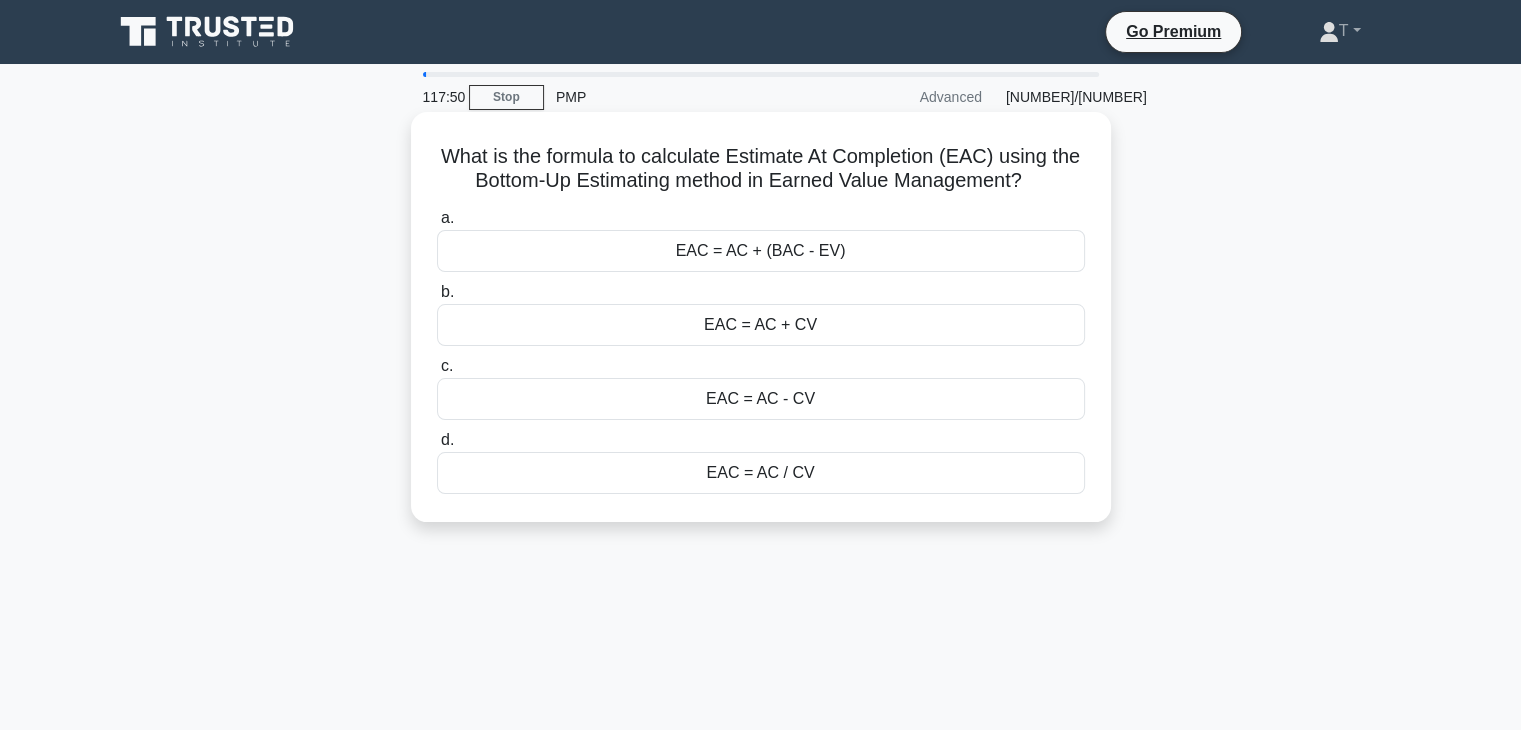 click on "EAC = AC + (BAC - EV)" at bounding box center [761, 251] 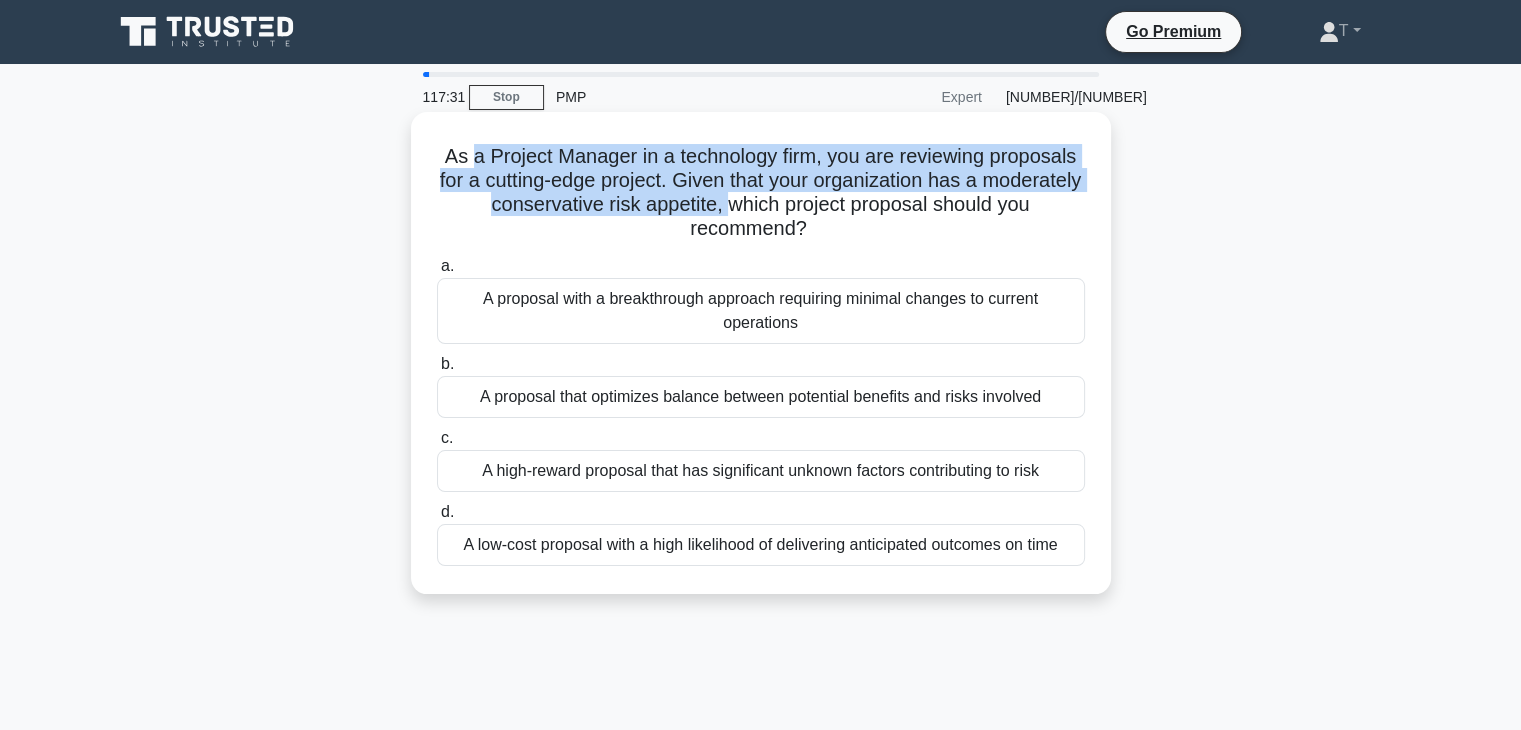 drag, startPoint x: 462, startPoint y: 162, endPoint x: 800, endPoint y: 211, distance: 341.5333 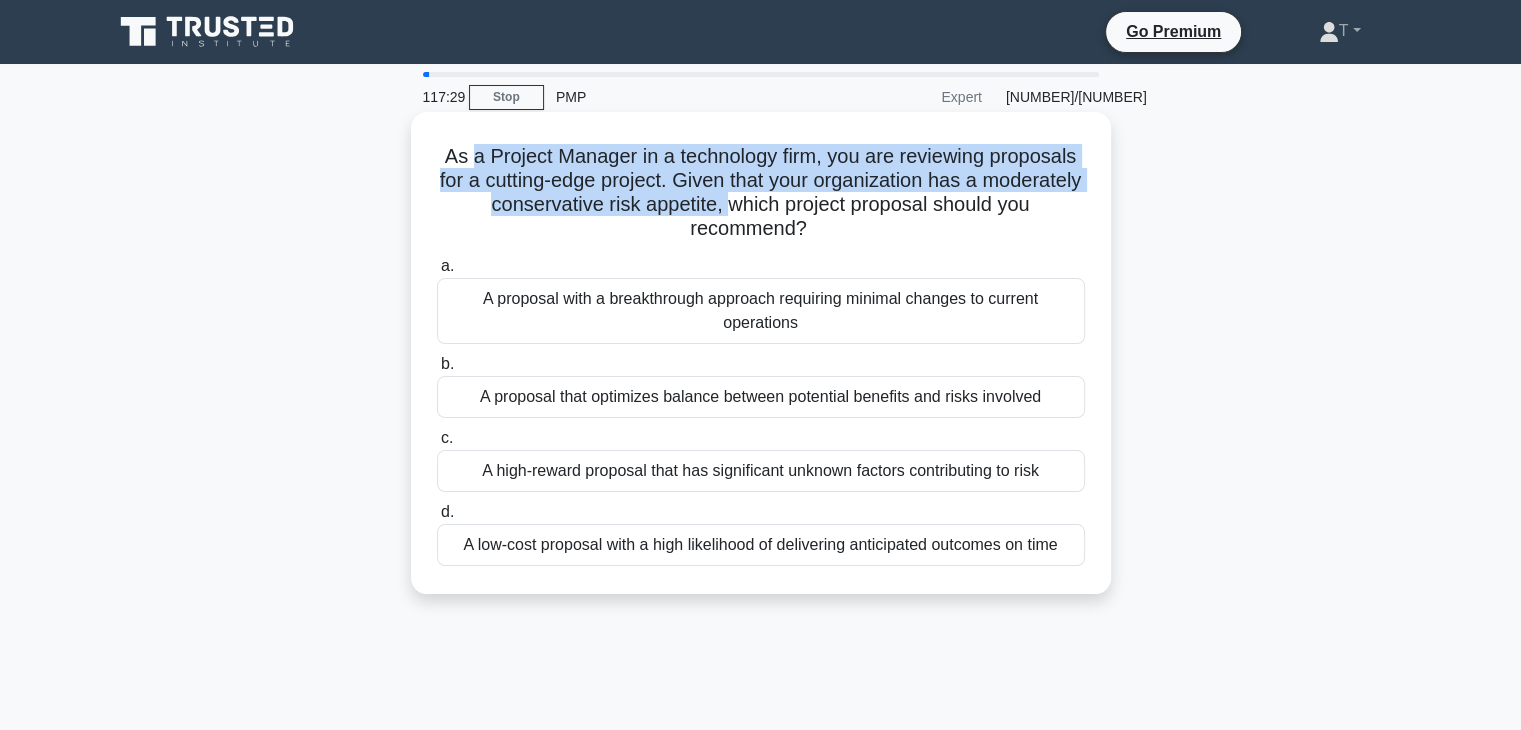 drag, startPoint x: 884, startPoint y: 210, endPoint x: 787, endPoint y: 280, distance: 119.62023 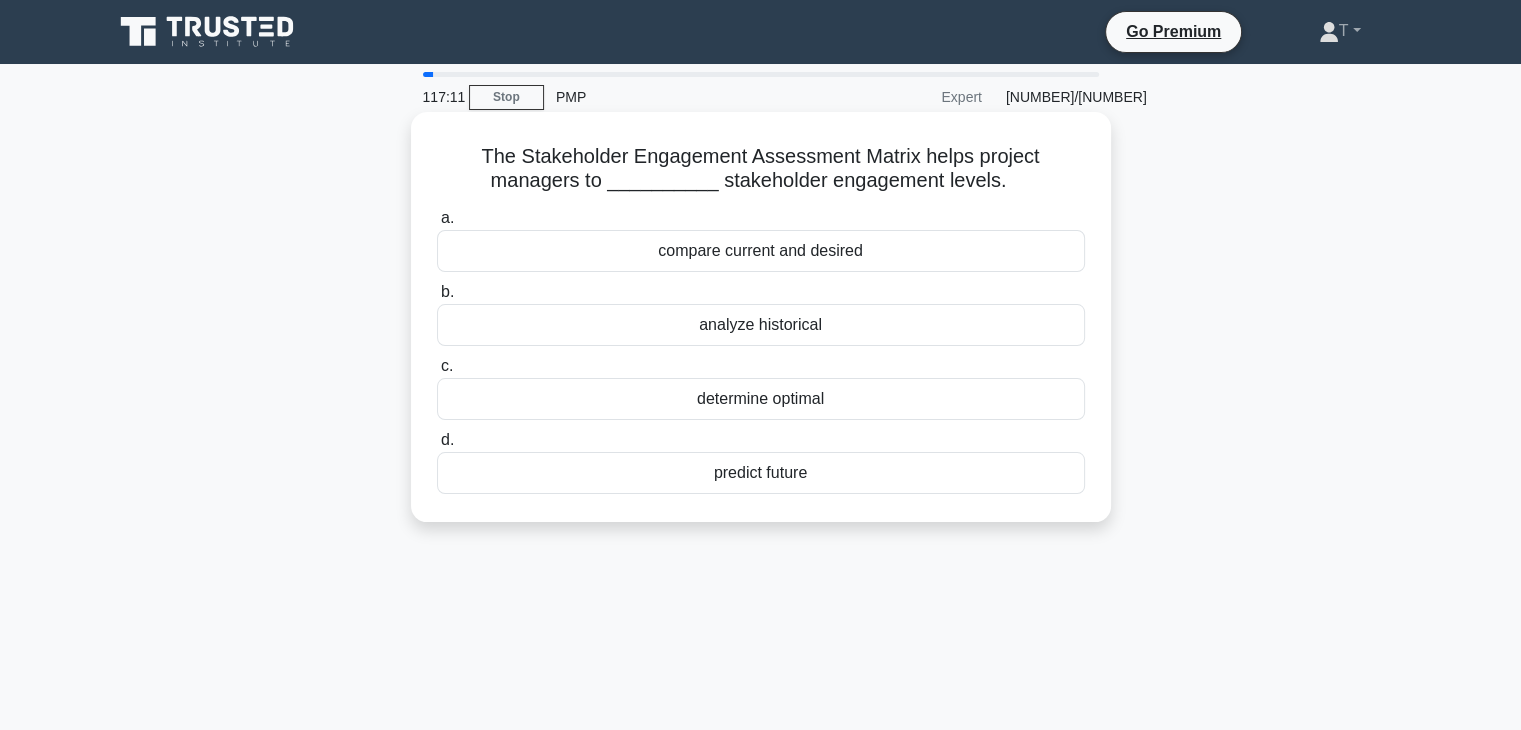 click on "compare current and desired" at bounding box center [761, 251] 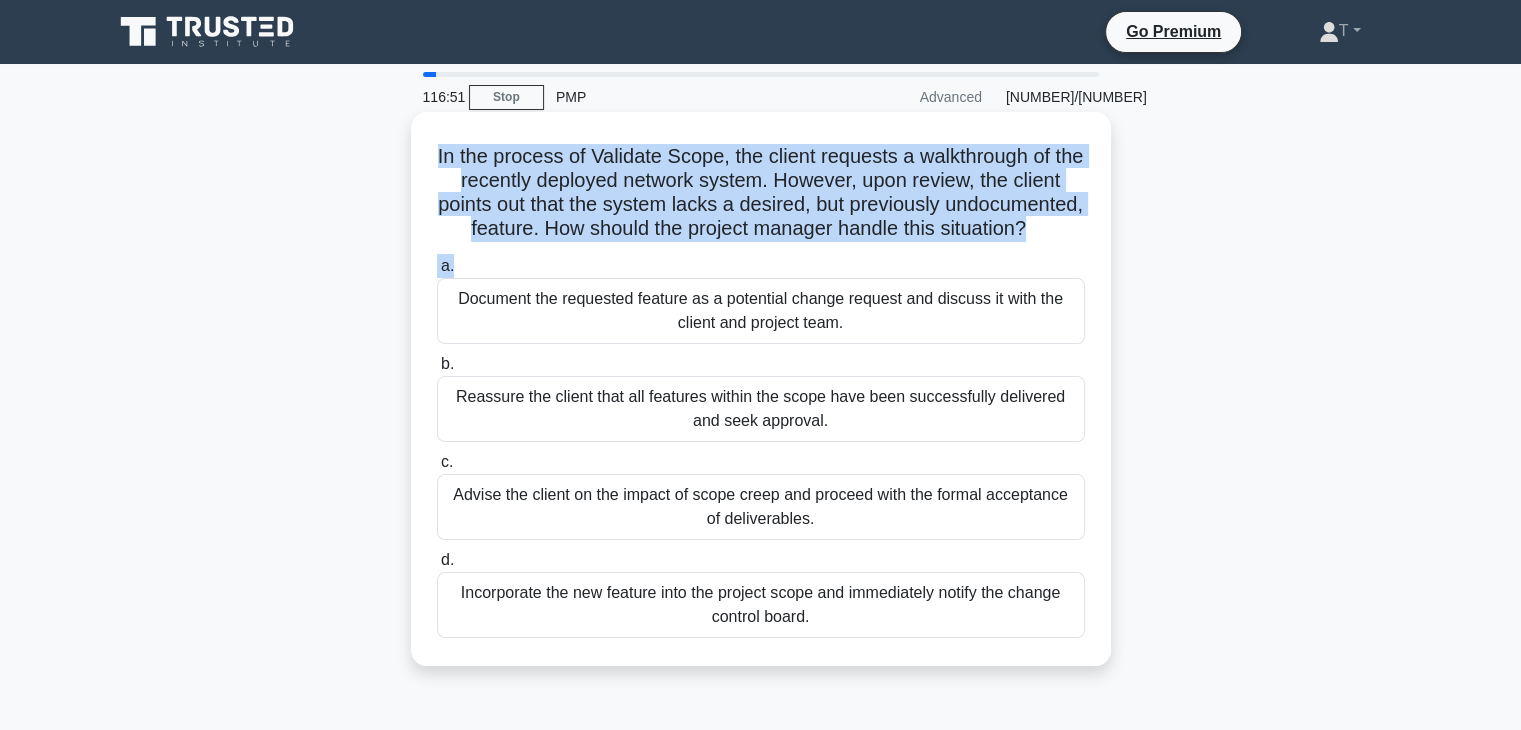 drag, startPoint x: 449, startPoint y: 154, endPoint x: 1008, endPoint y: 271, distance: 571.113 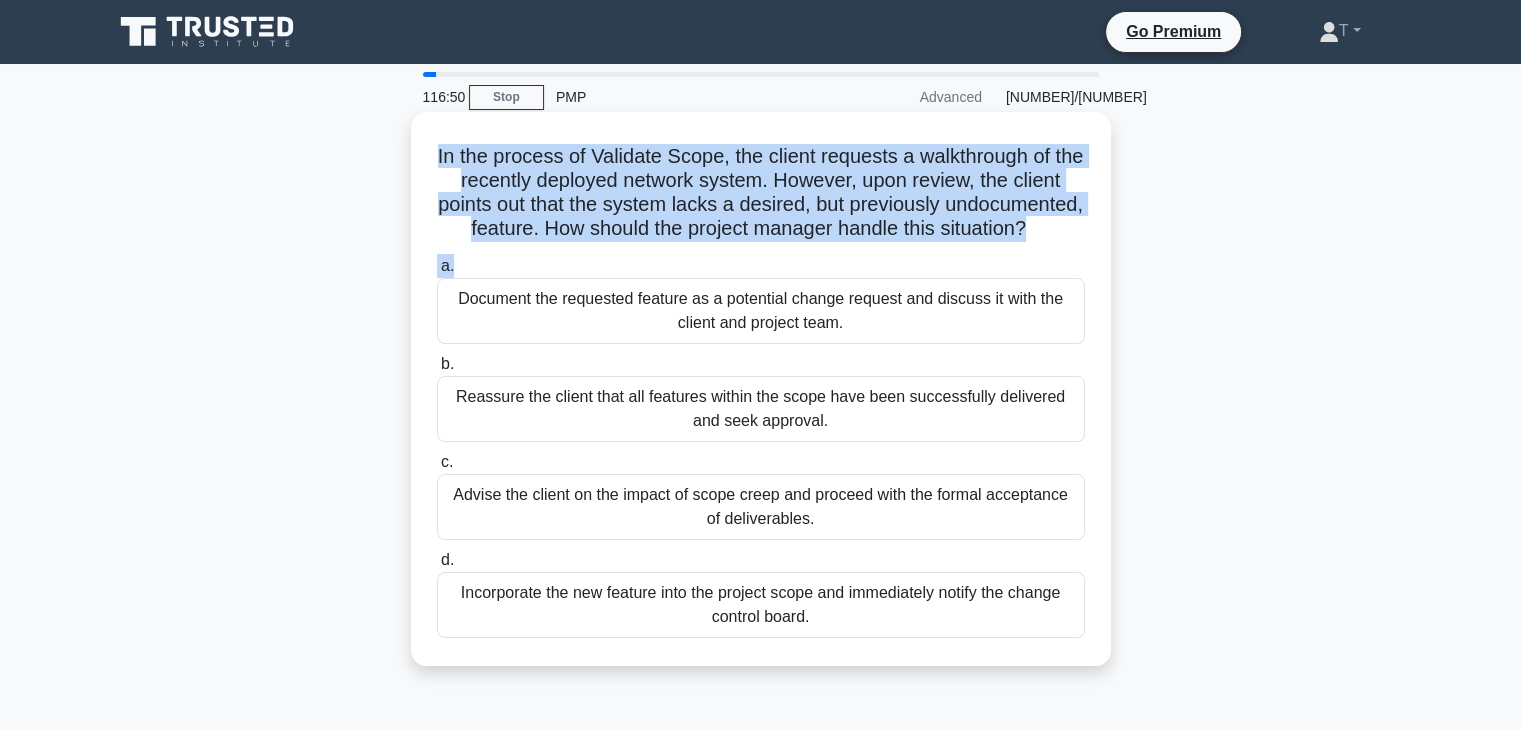 click on "In the process of Validate Scope, the client requests a walkthrough of the recently deployed network system. However, upon review, the client points out that the system lacks a desired, but previously undocumented, feature. How should the project manager handle this situation?
.spinner_0XTQ{transform-origin:center;animation:spinner_y6GP .75s linear infinite}@keyframes spinner_y6GP{100%{transform:rotate(360deg)}}" at bounding box center [761, 193] 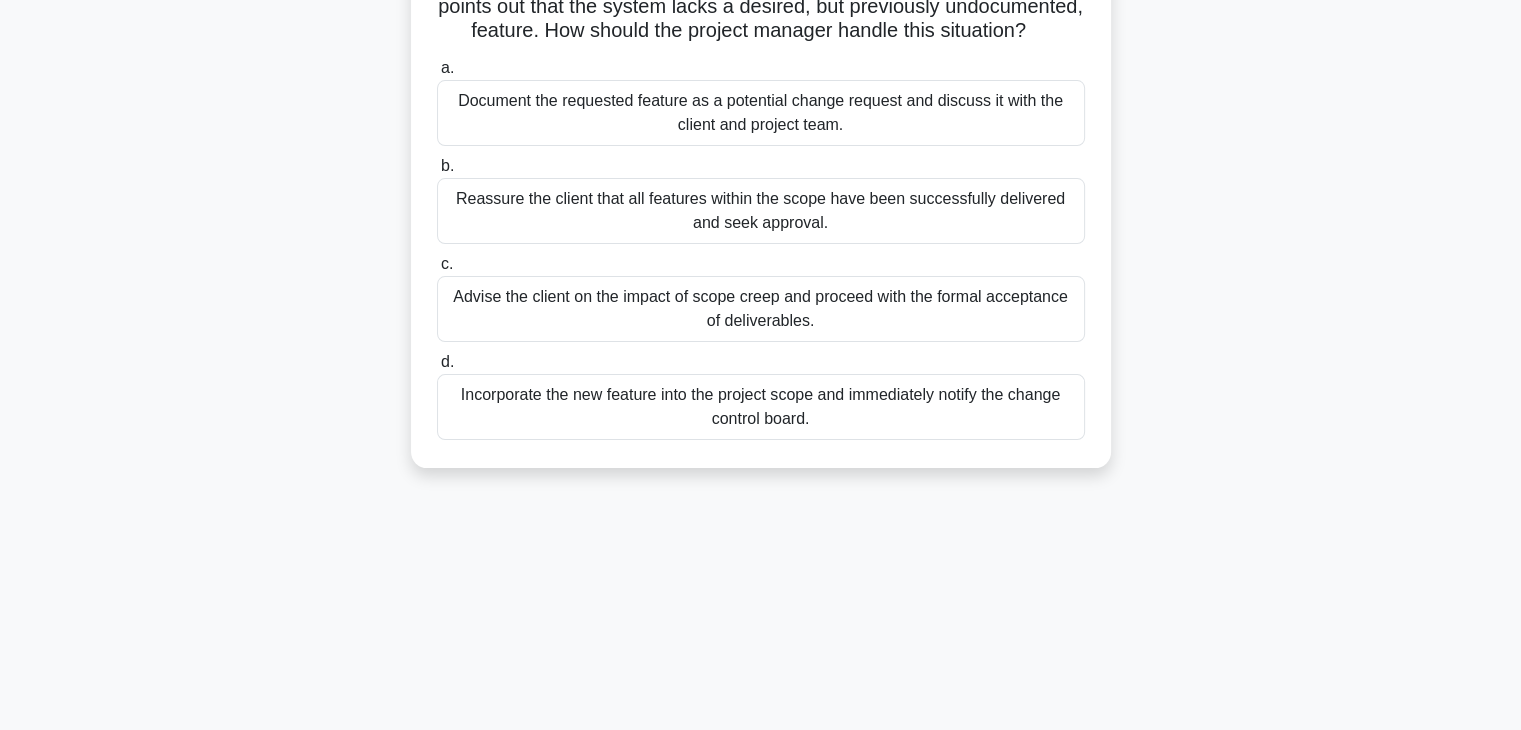 scroll, scrollTop: 200, scrollLeft: 0, axis: vertical 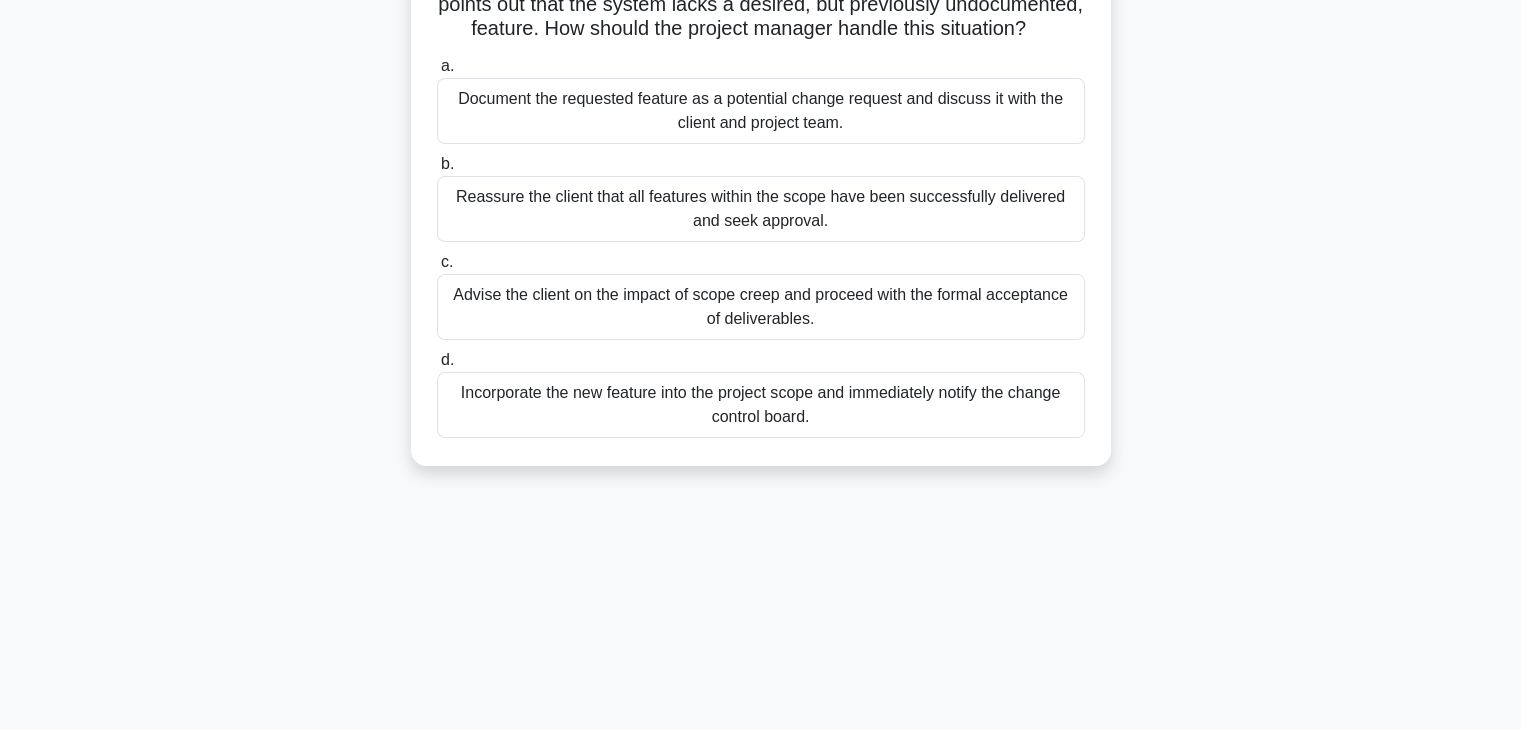 click on "Document the requested feature as a potential change request and discuss it with the client and project team." at bounding box center [761, 111] 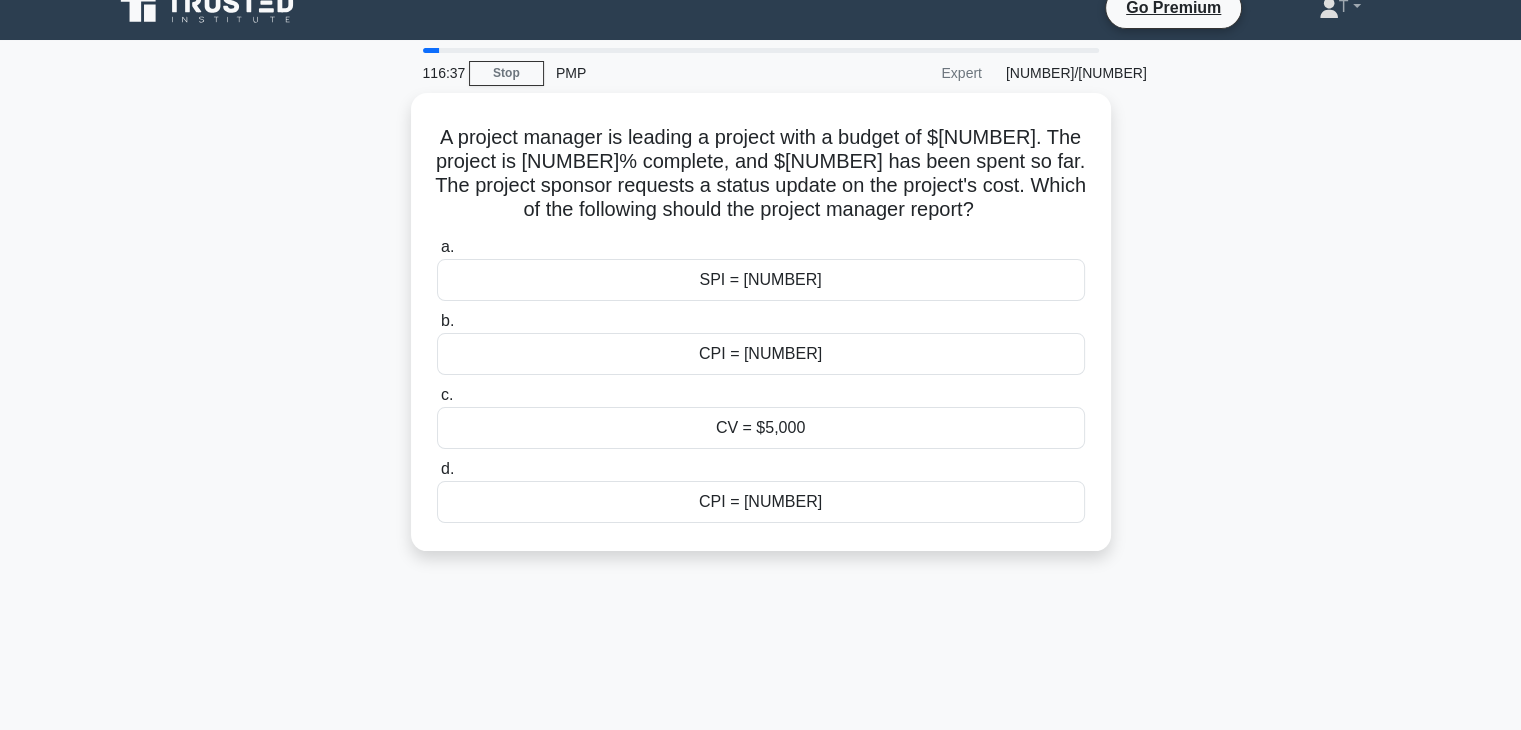 scroll, scrollTop: 0, scrollLeft: 0, axis: both 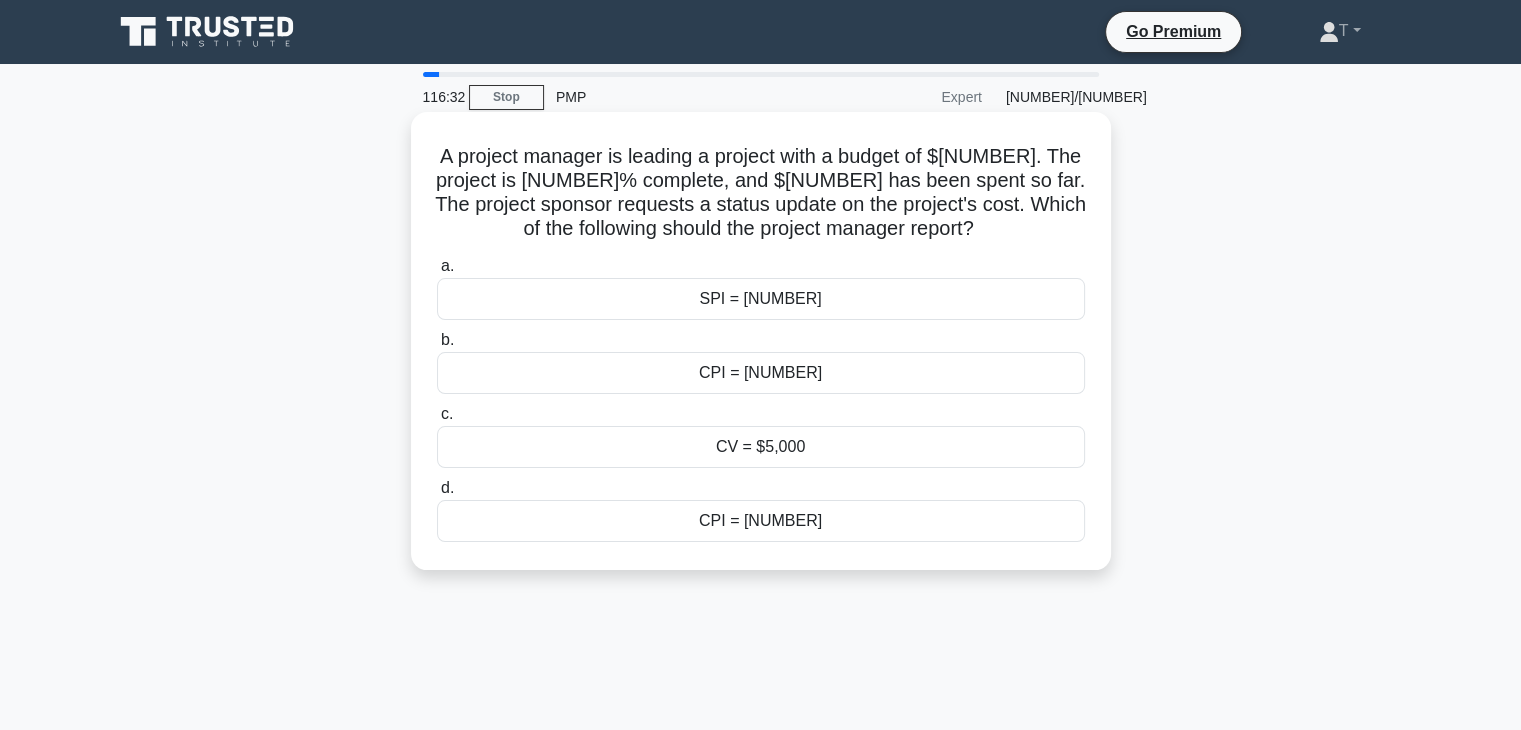 click on "SPI = 1.1" at bounding box center [761, 299] 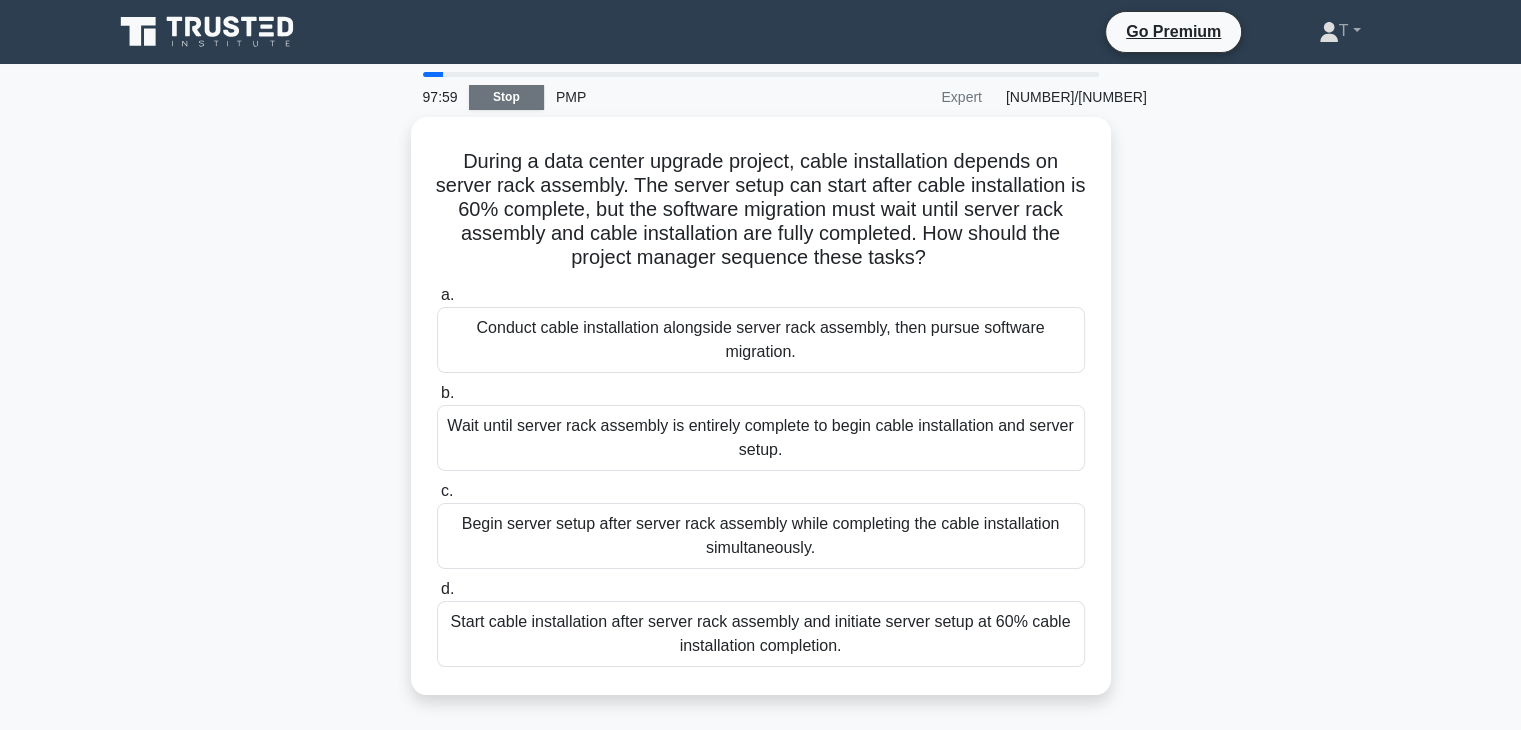 click on "Stop" at bounding box center [506, 97] 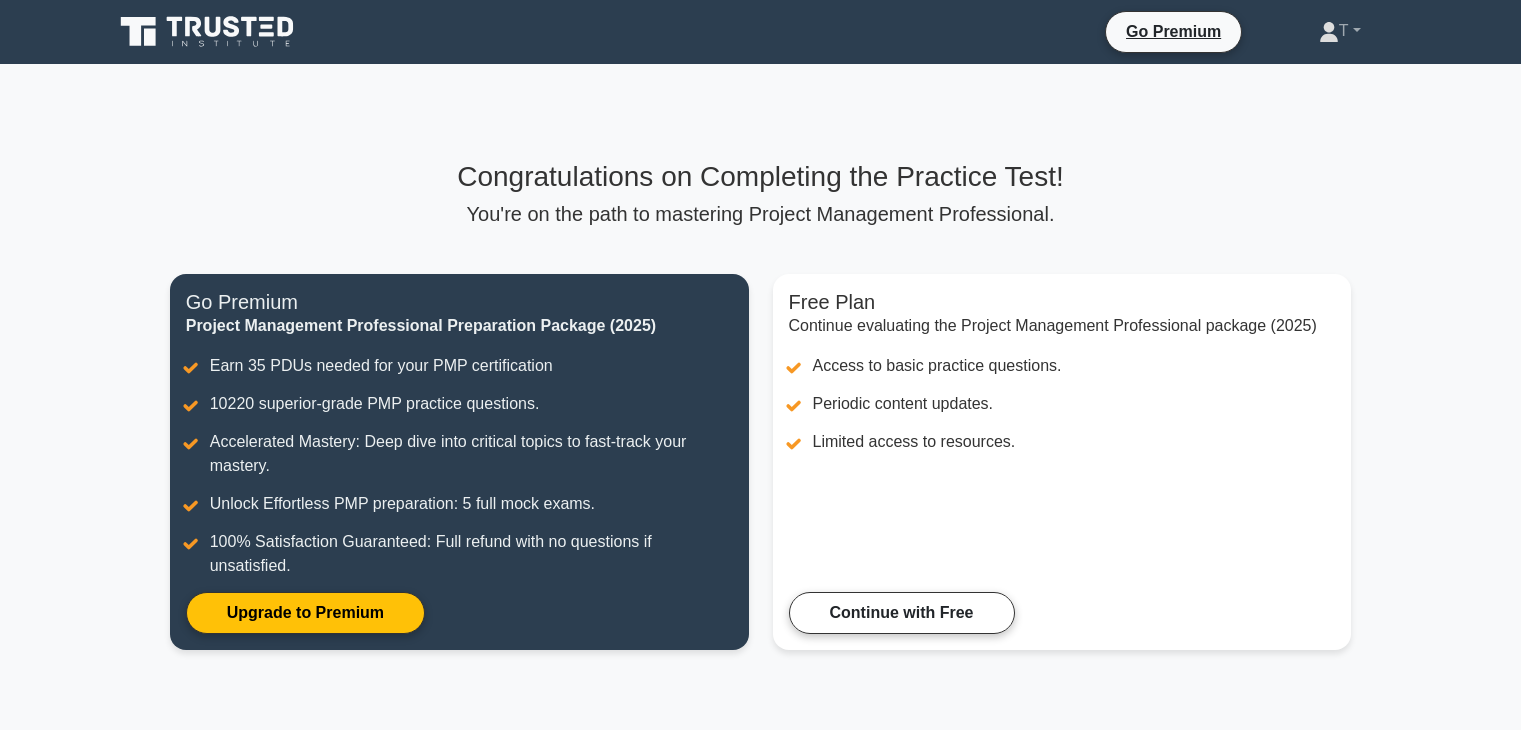 scroll, scrollTop: 0, scrollLeft: 0, axis: both 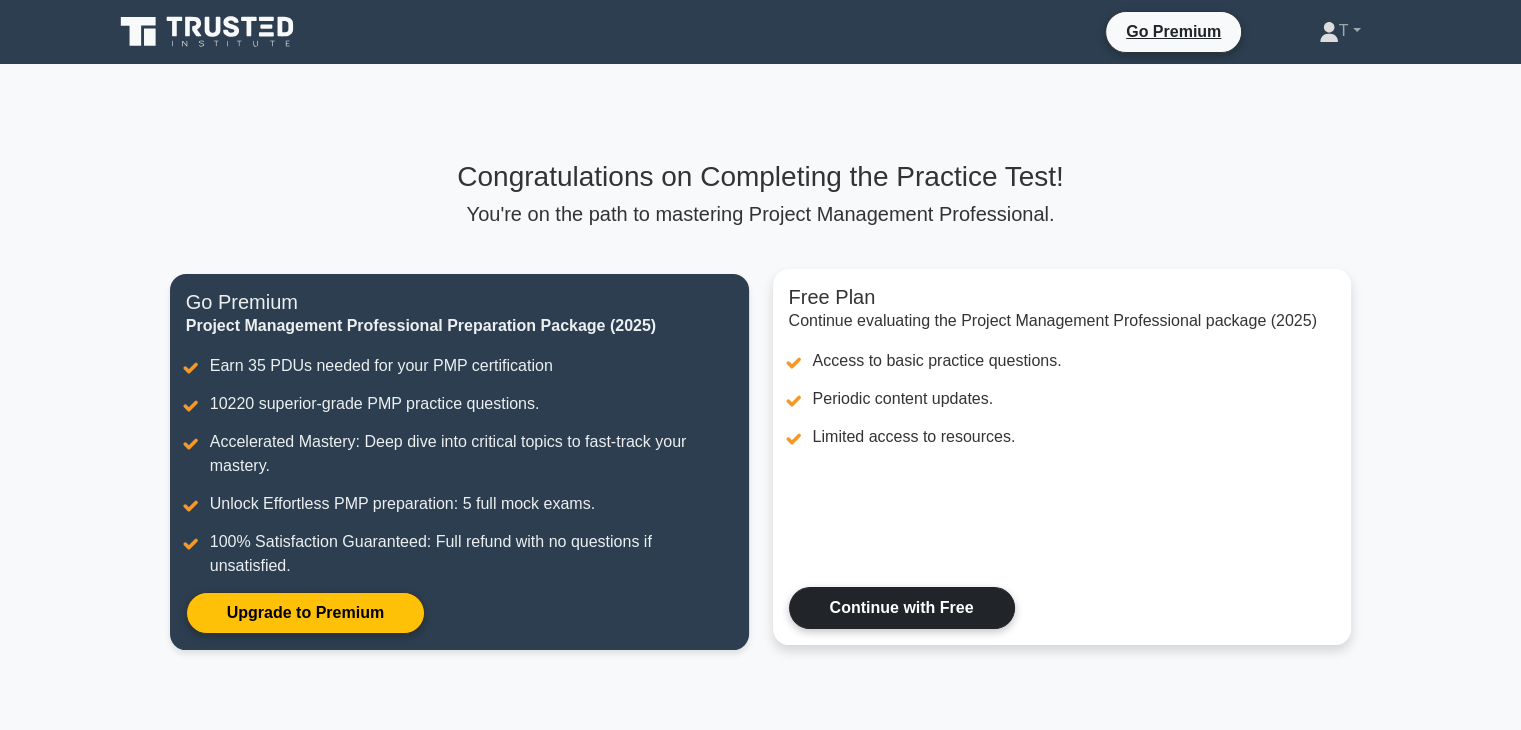 click on "Continue with Free" at bounding box center [902, 608] 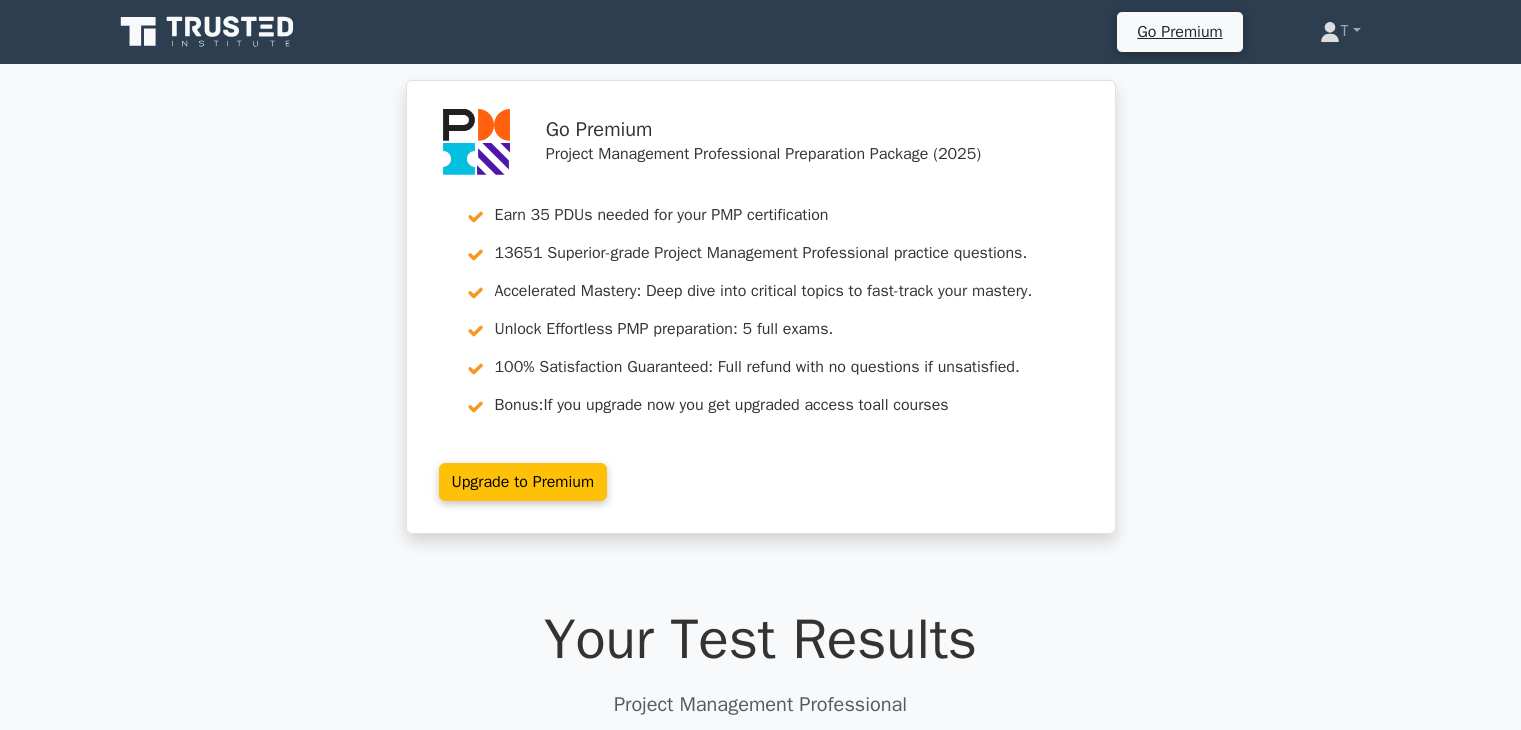 scroll, scrollTop: 900, scrollLeft: 0, axis: vertical 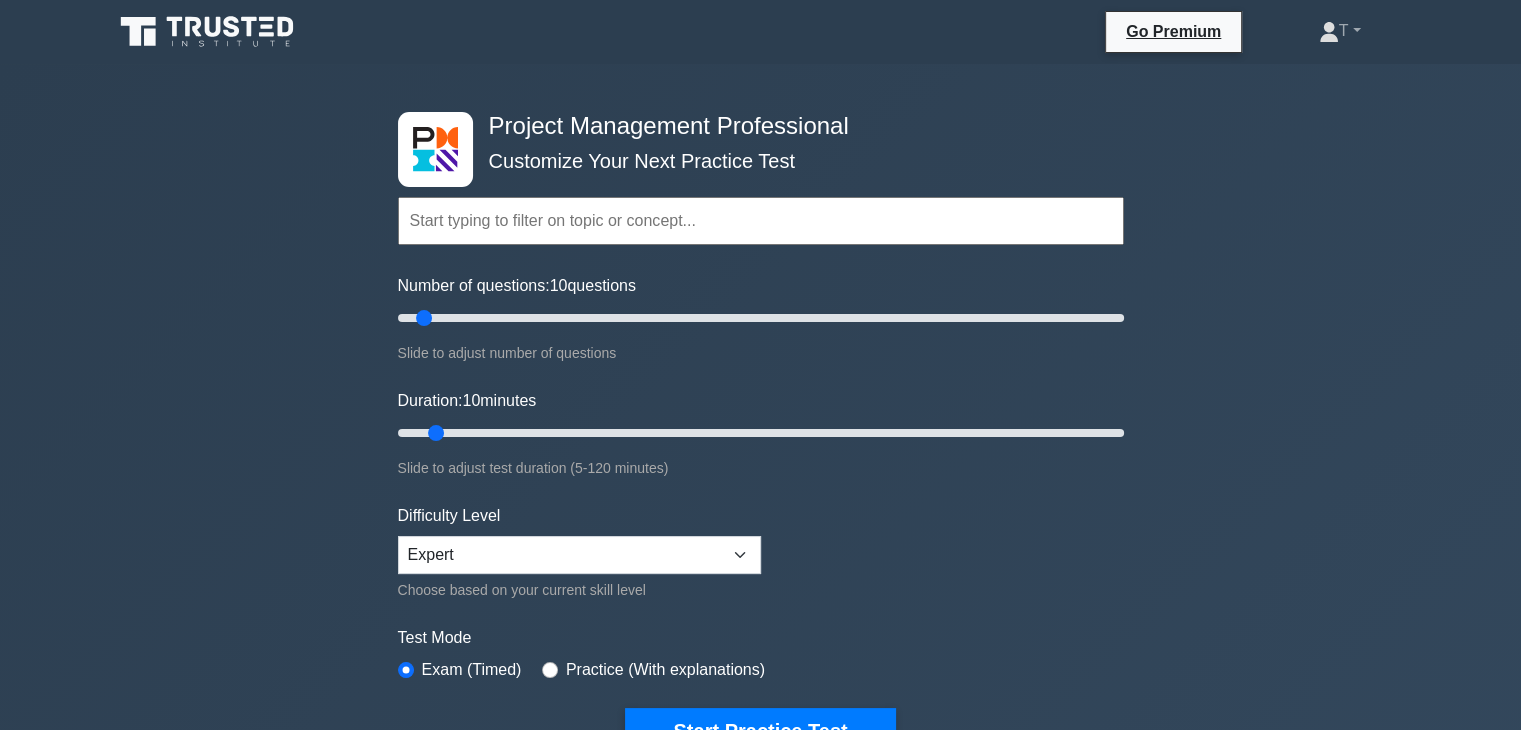 click at bounding box center (761, 221) 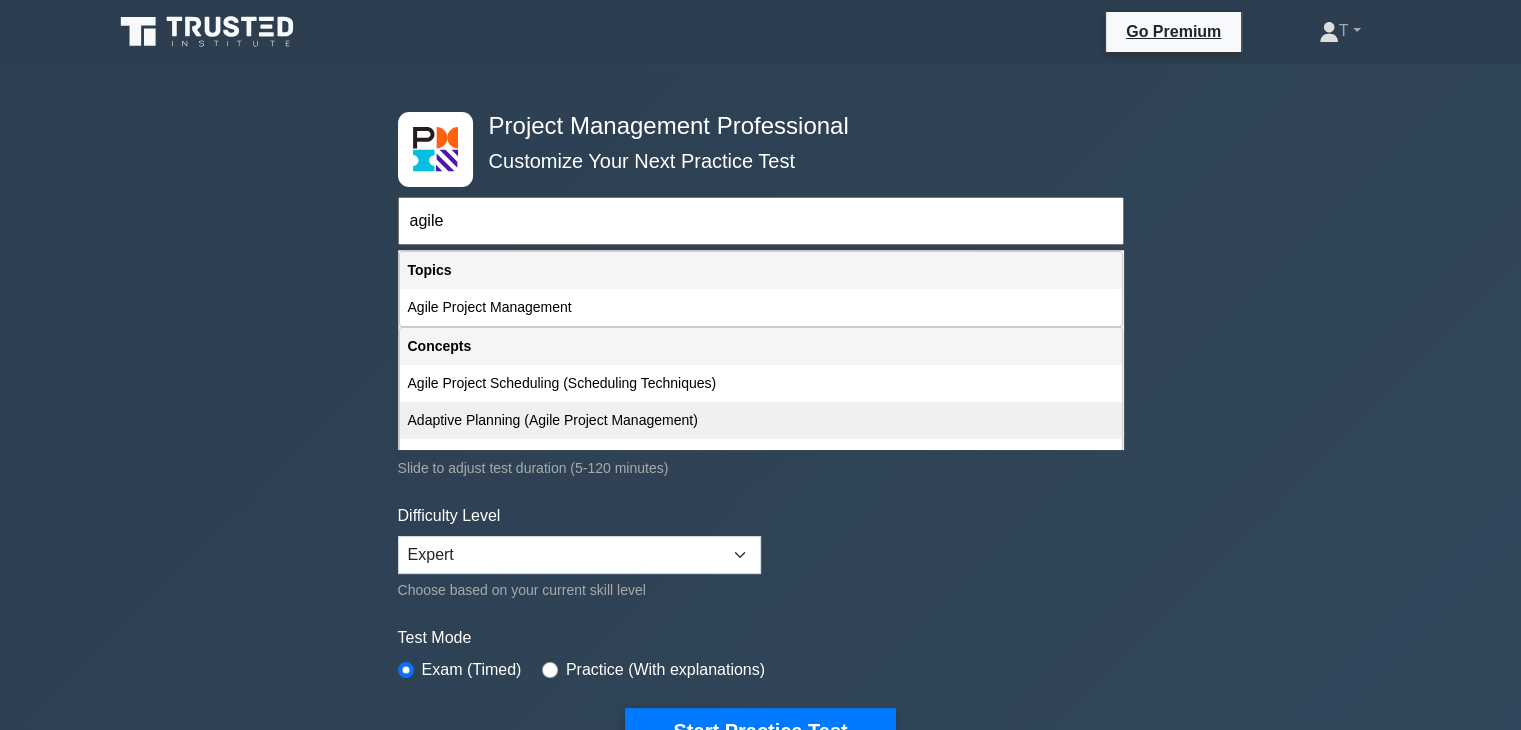 click on "Adaptive Planning (Agile Project Management)" at bounding box center [761, 420] 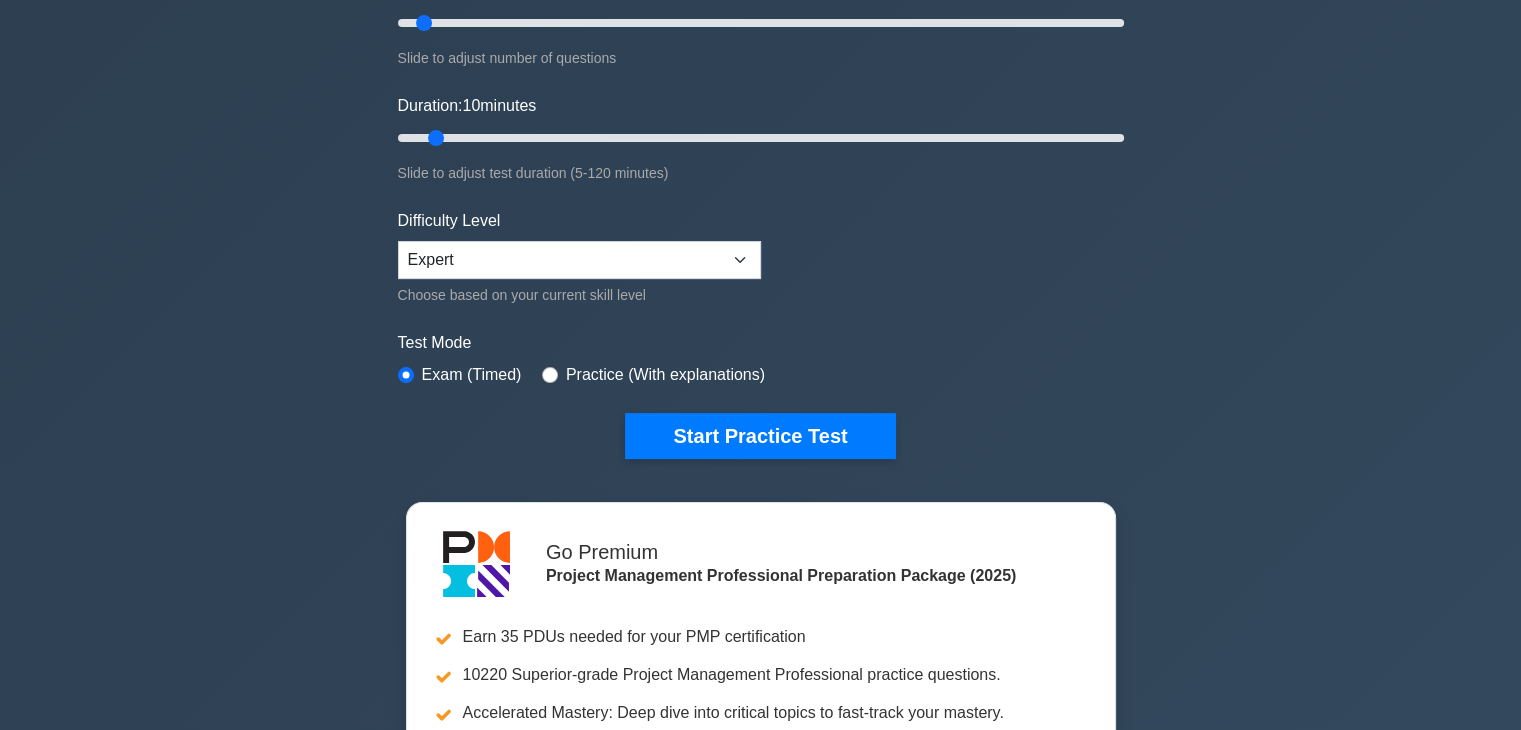 scroll, scrollTop: 300, scrollLeft: 0, axis: vertical 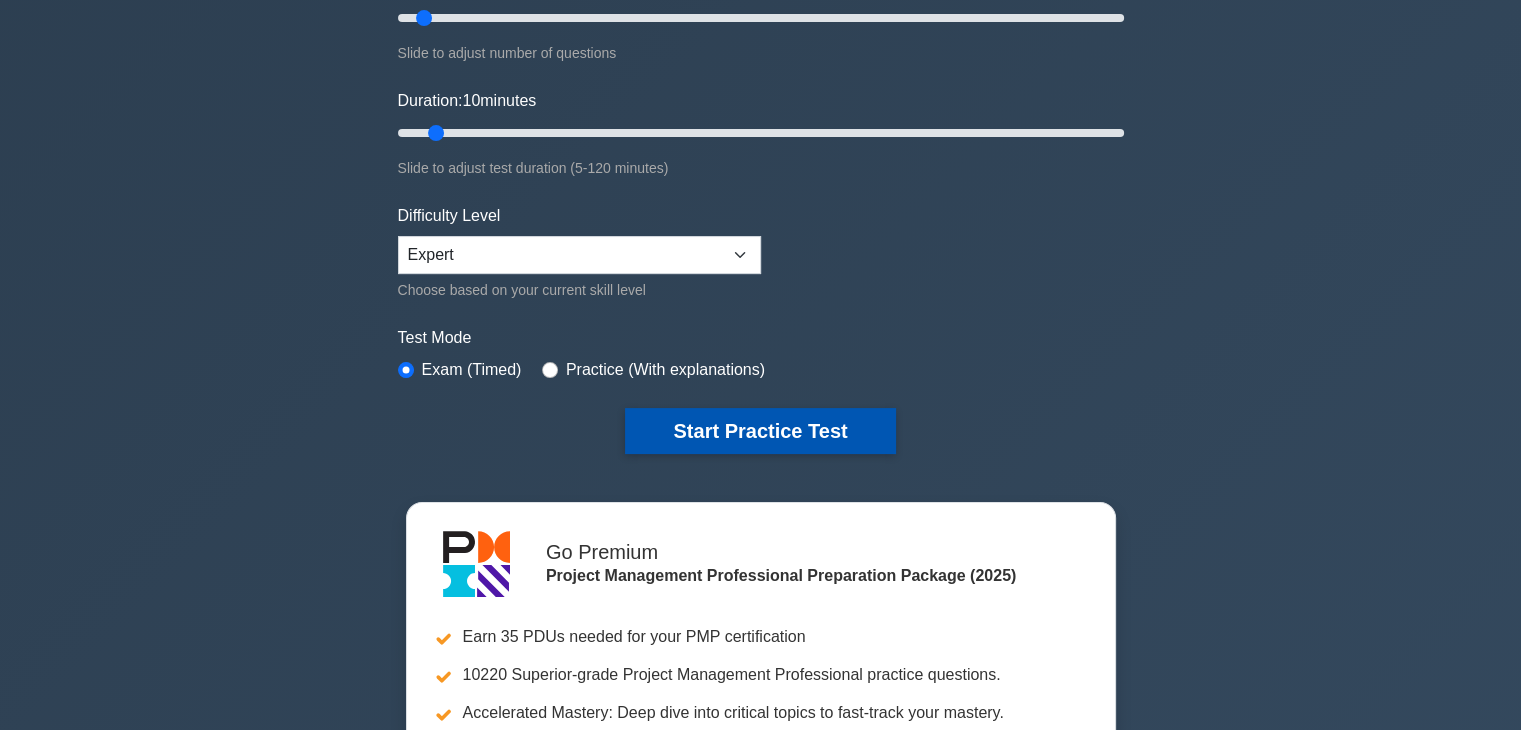 click on "Start Practice Test" at bounding box center (760, 431) 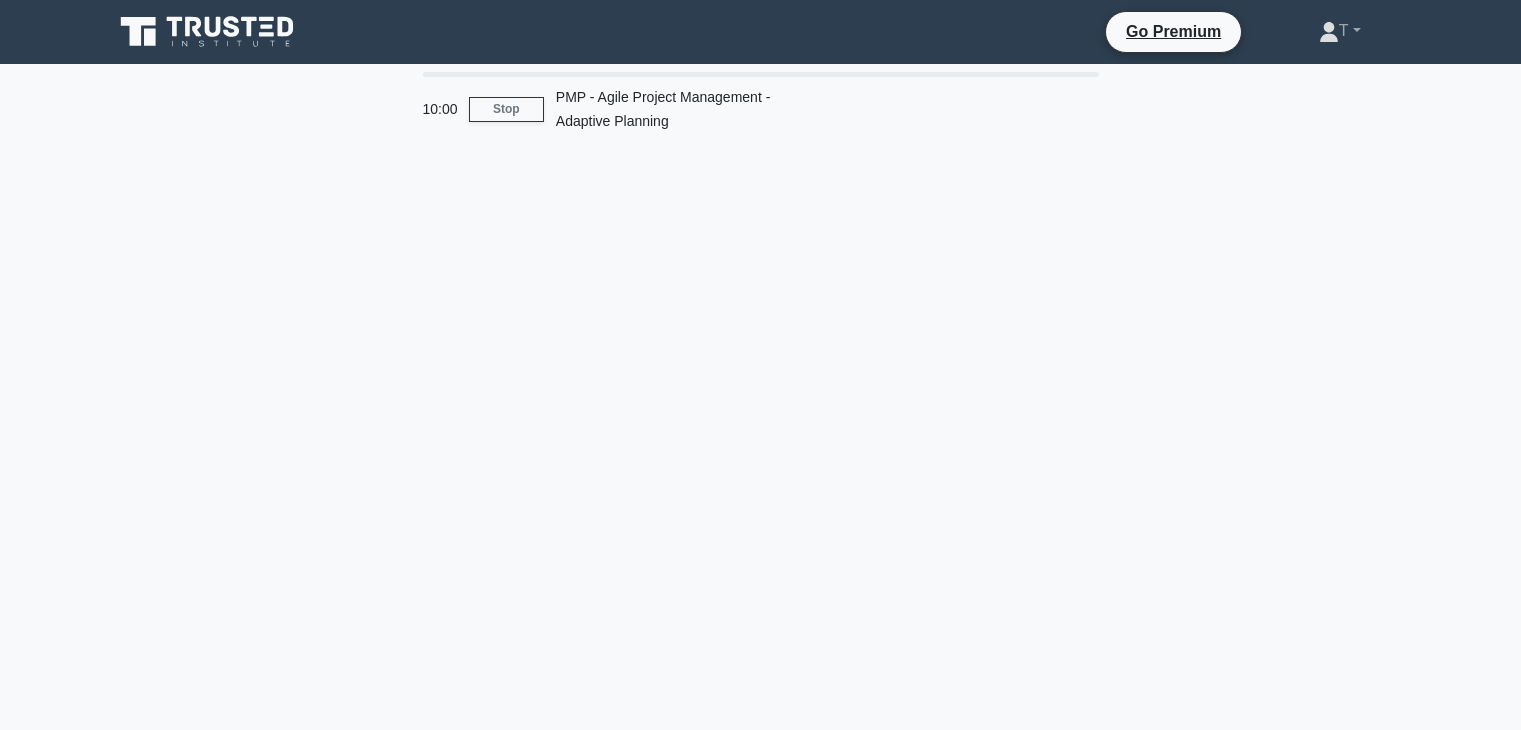 scroll, scrollTop: 0, scrollLeft: 0, axis: both 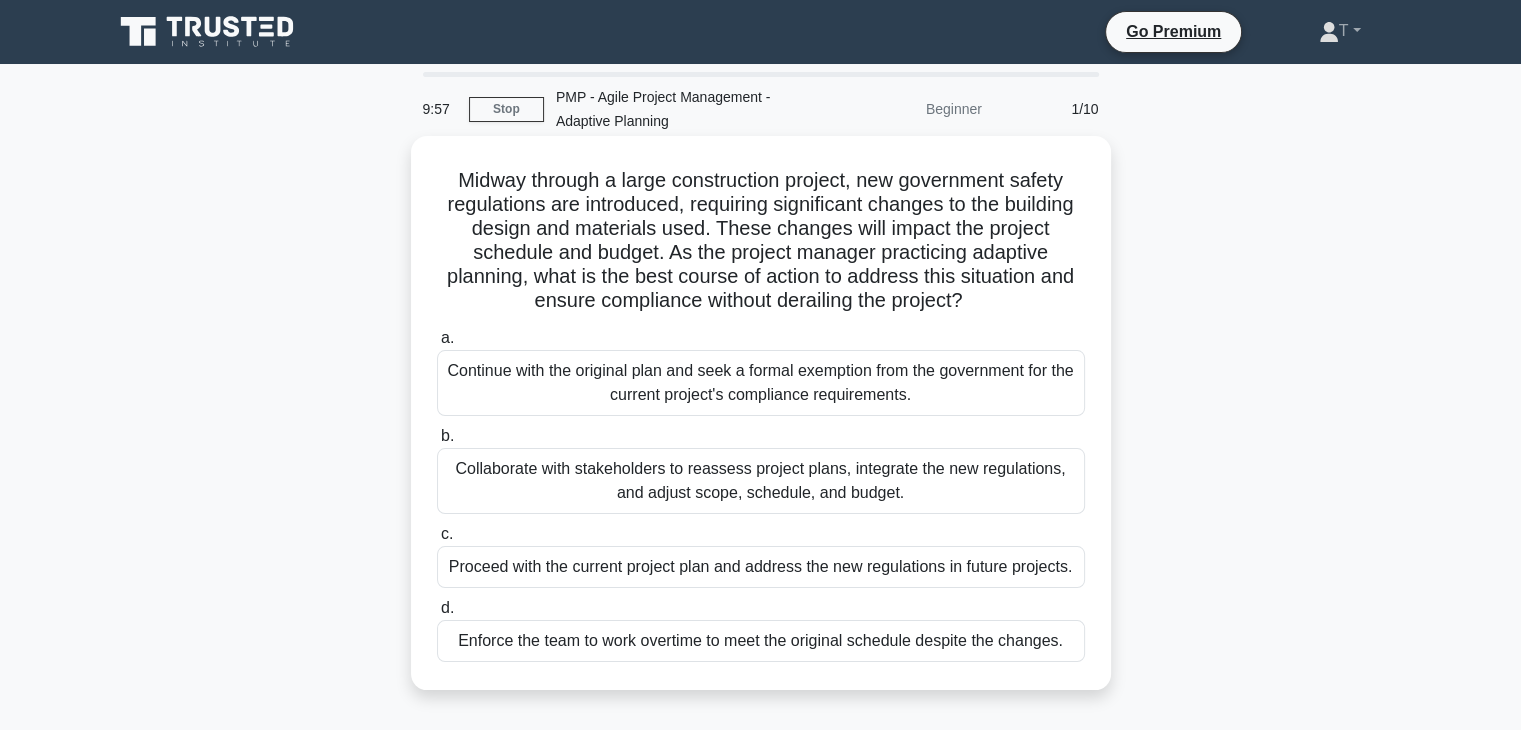 drag, startPoint x: 547, startPoint y: 182, endPoint x: 1037, endPoint y: 317, distance: 508.25684 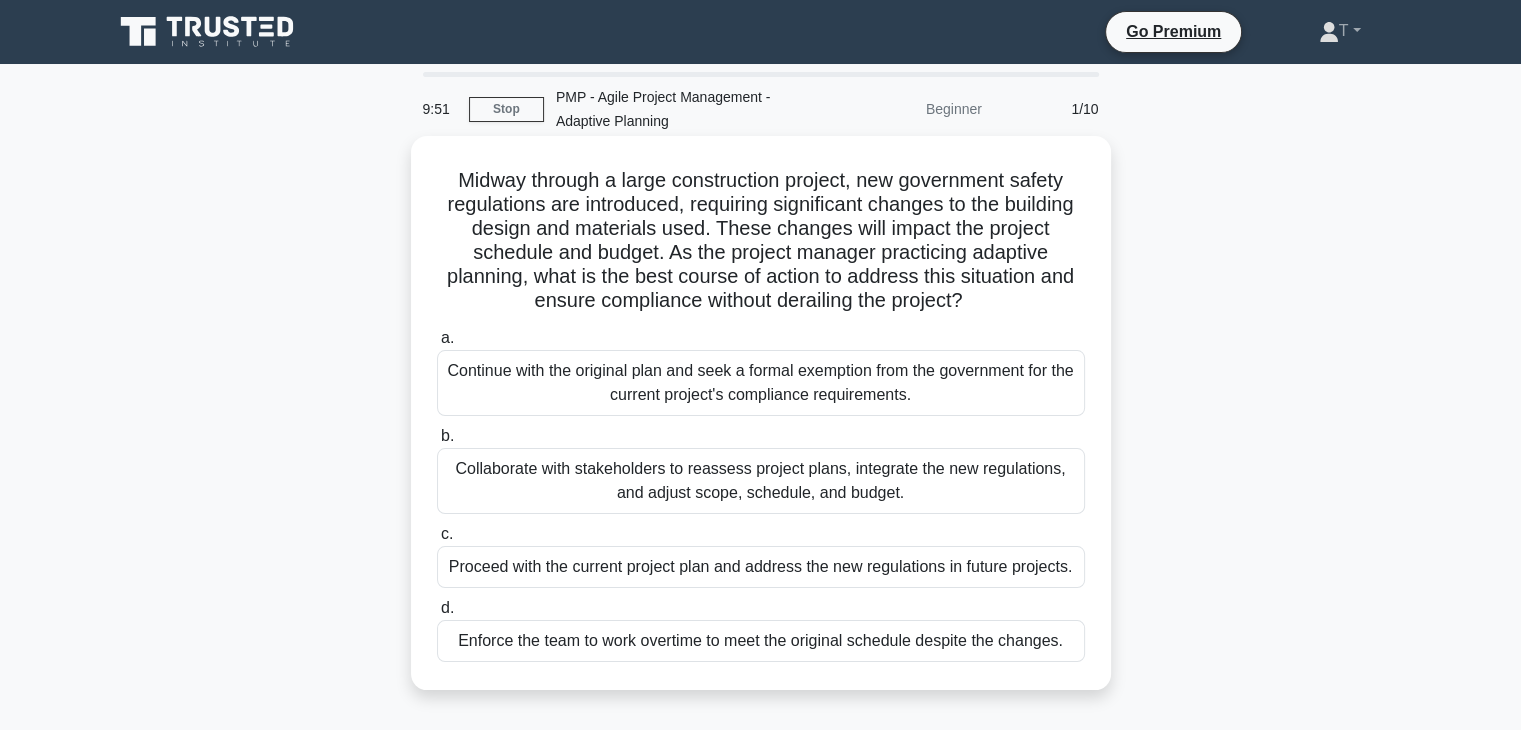 click on "Collaborate with stakeholders to reassess project plans, integrate the new regulations, and adjust scope, schedule, and budget." at bounding box center (761, 481) 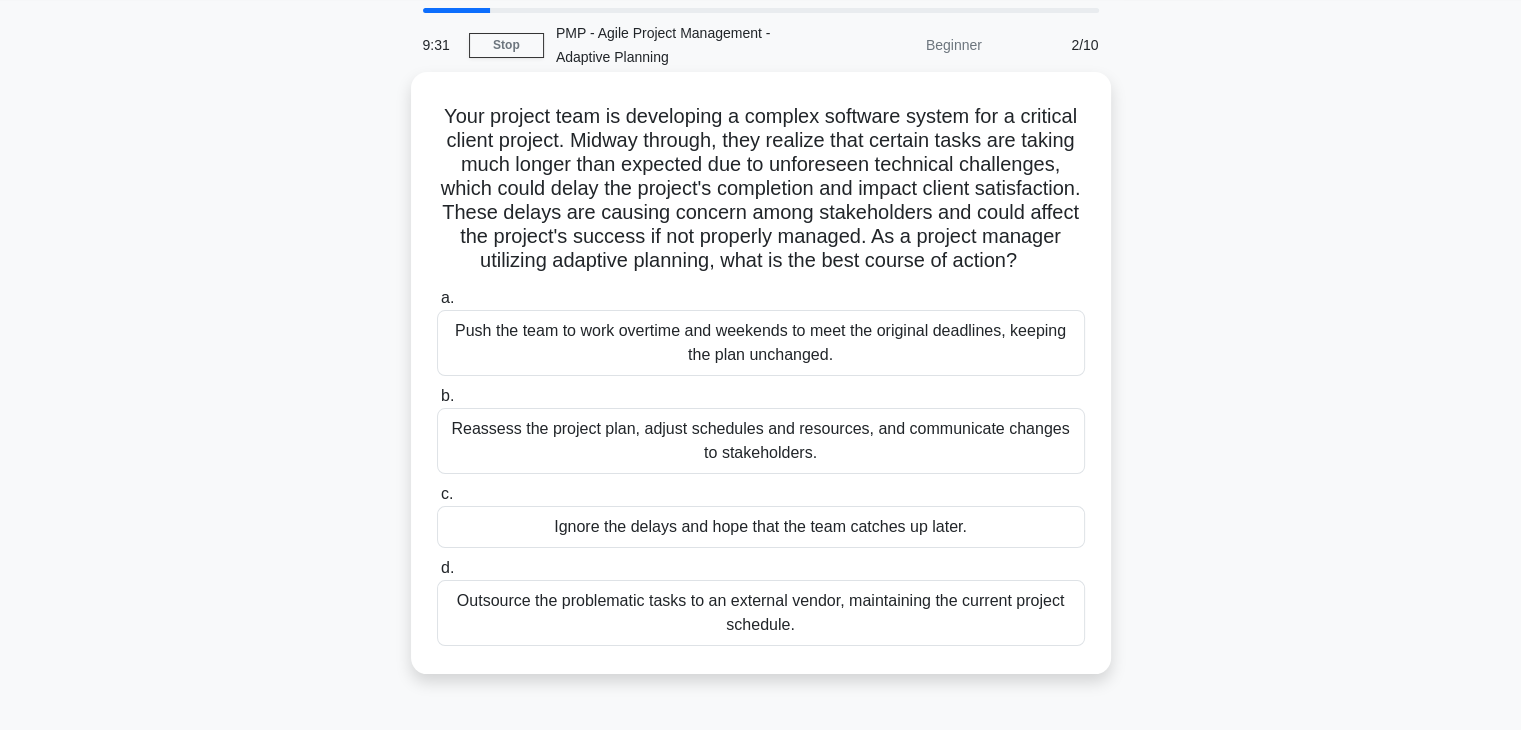 scroll, scrollTop: 100, scrollLeft: 0, axis: vertical 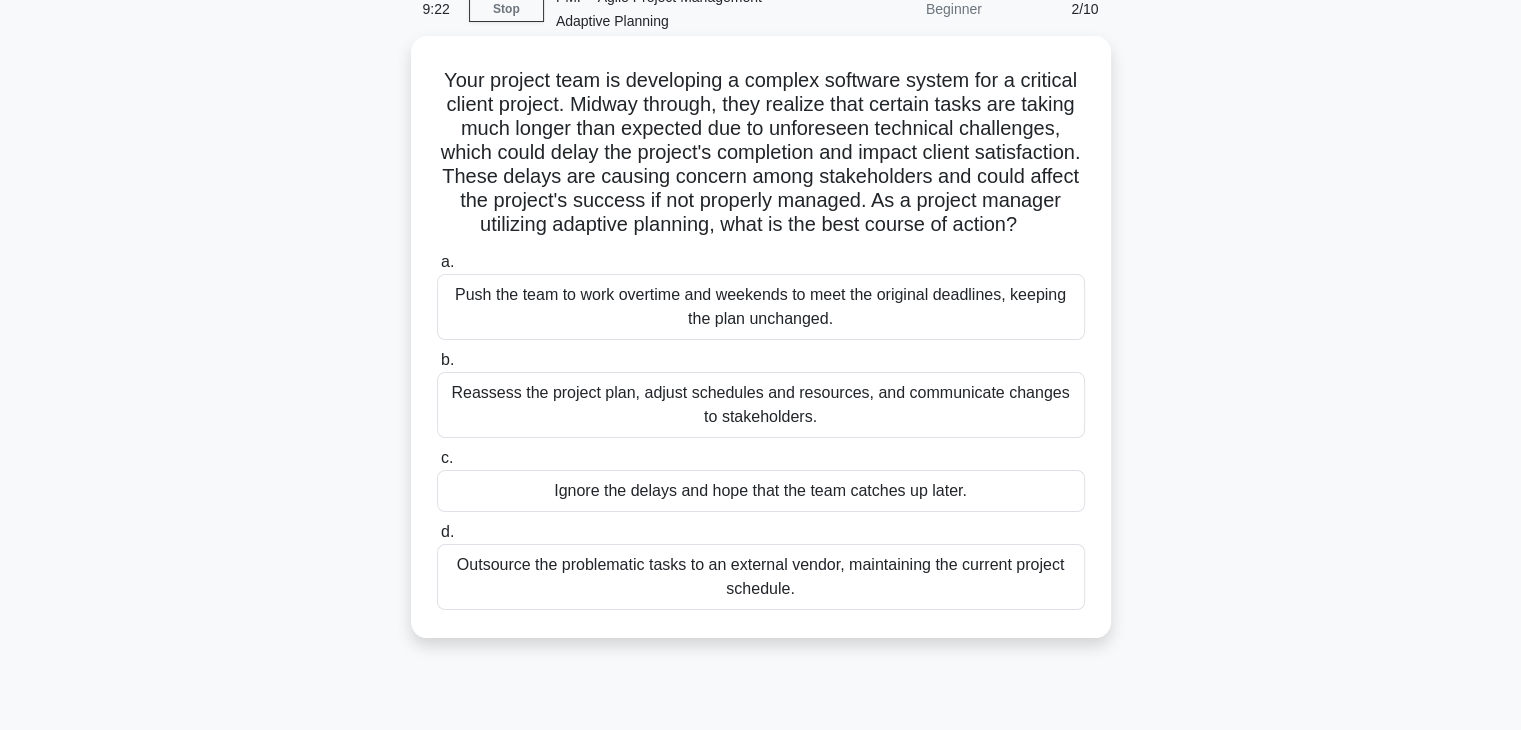 click on "Reassess the project plan, adjust schedules and resources, and communicate changes to stakeholders." at bounding box center (761, 405) 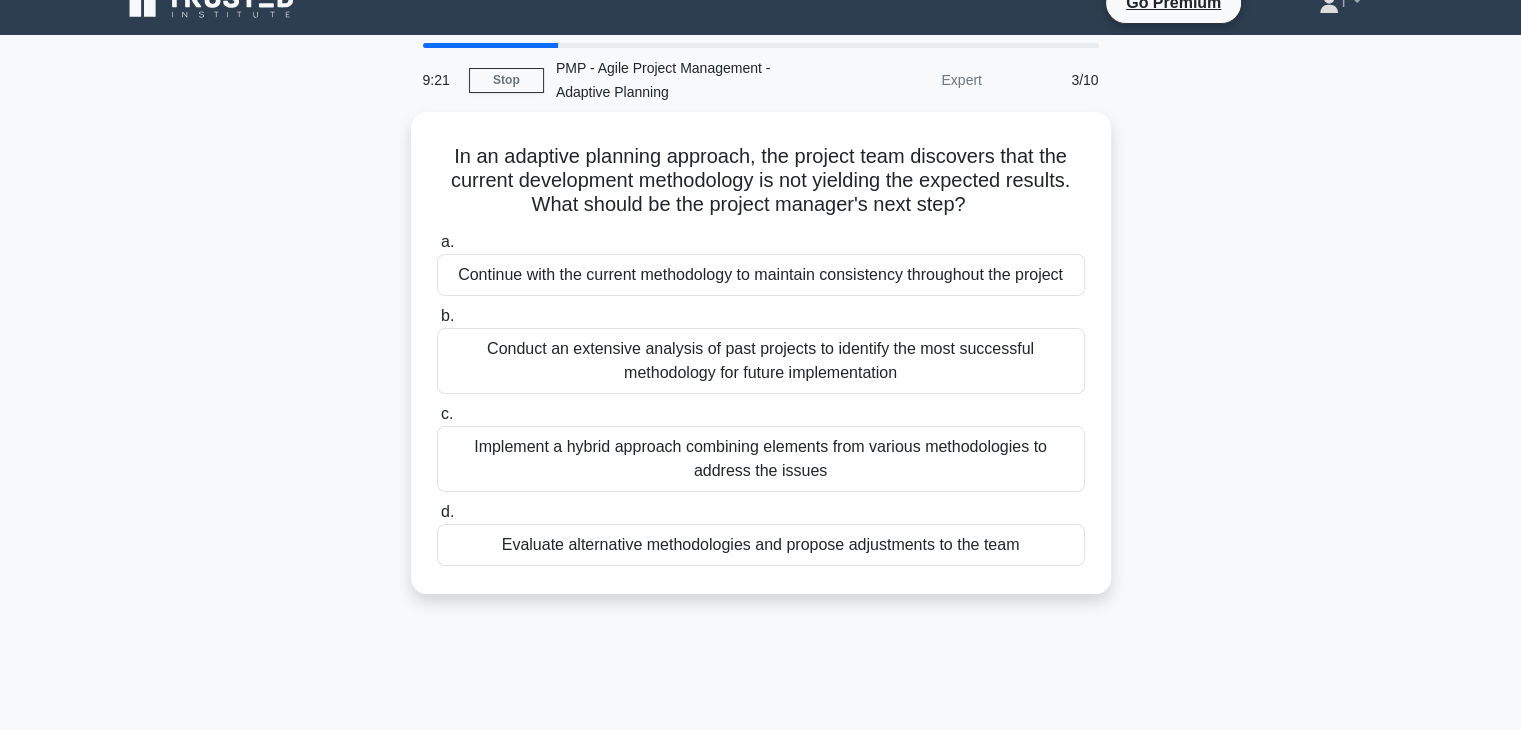 scroll, scrollTop: 0, scrollLeft: 0, axis: both 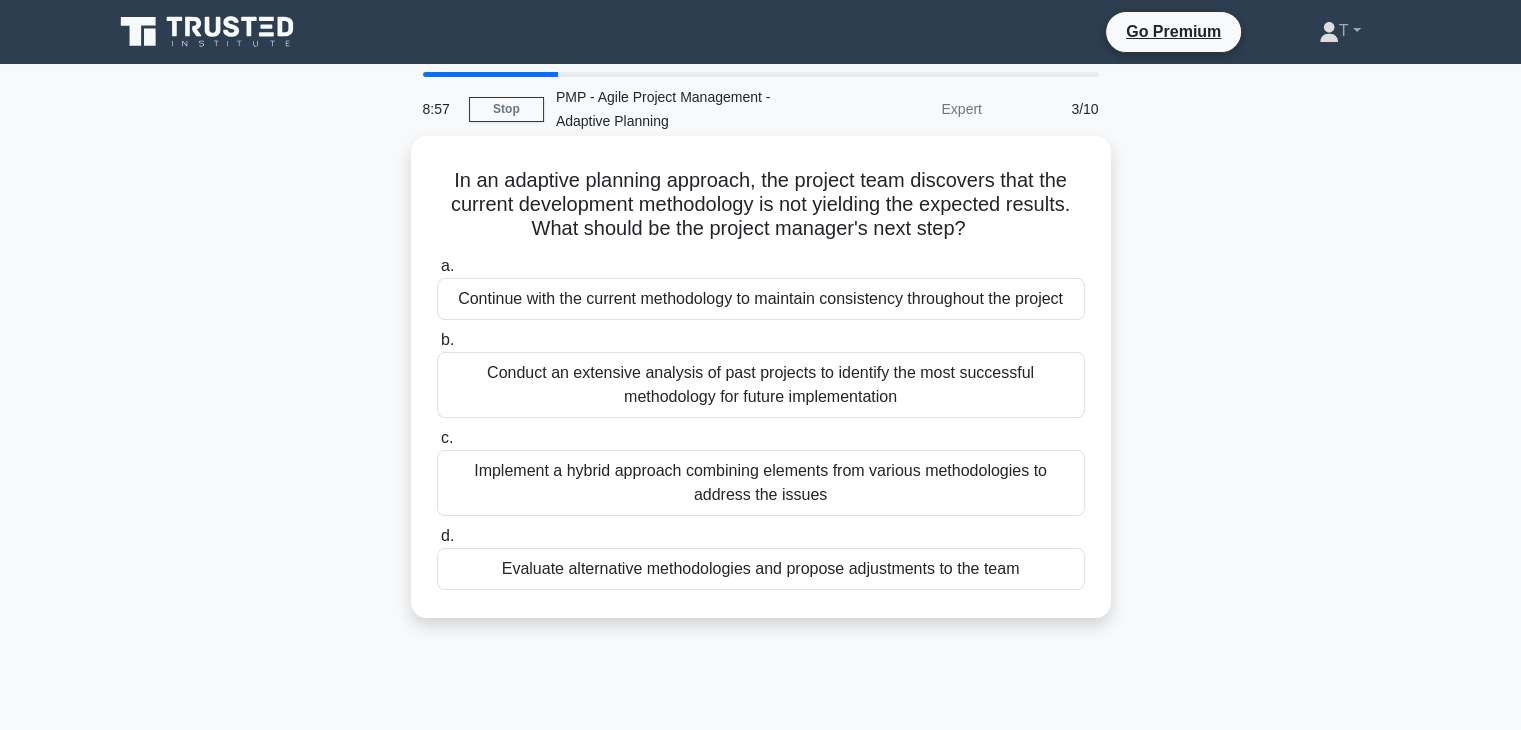 click on "Conduct an extensive analysis of past projects to identify the most successful methodology for future implementation" at bounding box center (761, 385) 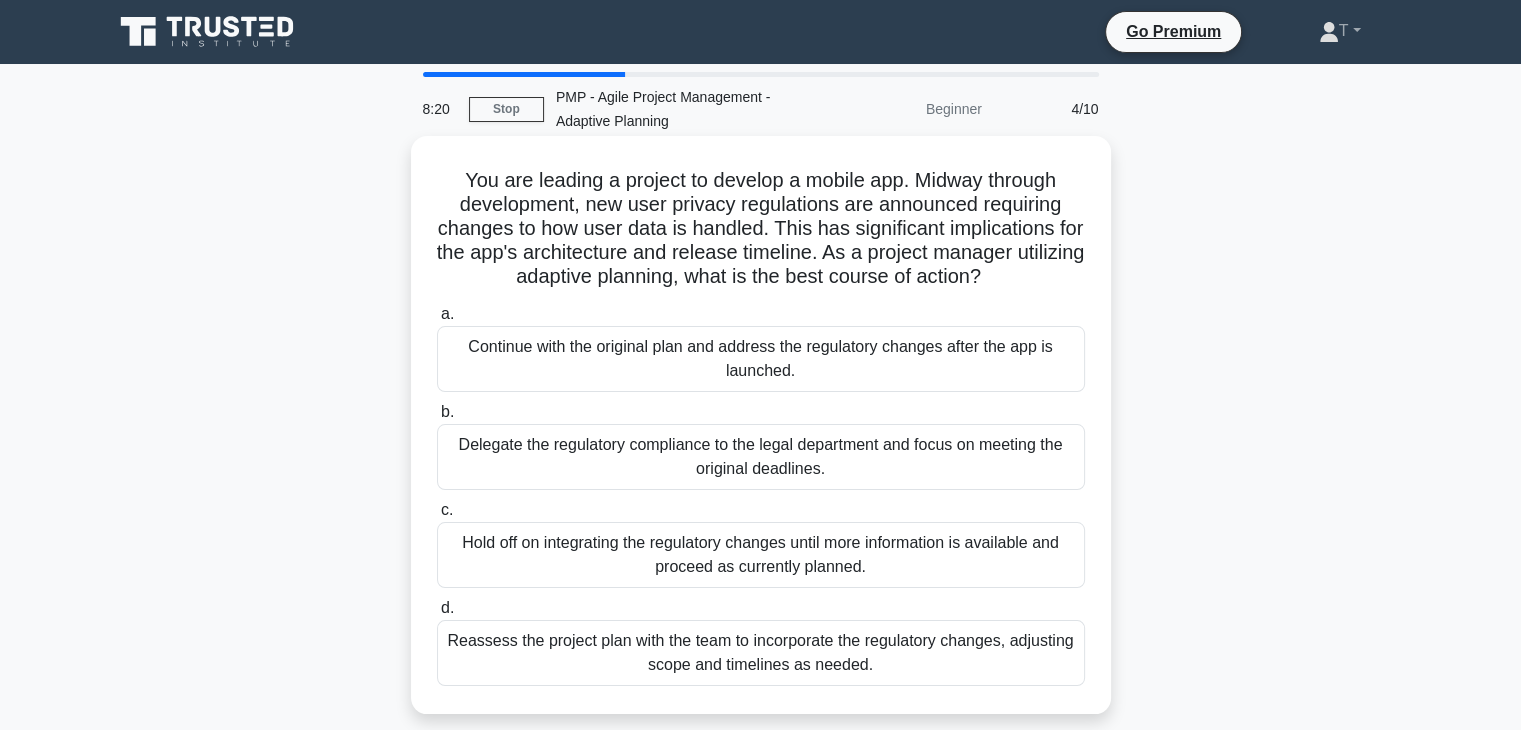click on "Reassess the project plan with the team to incorporate the regulatory changes, adjusting scope and timelines as needed." at bounding box center (761, 653) 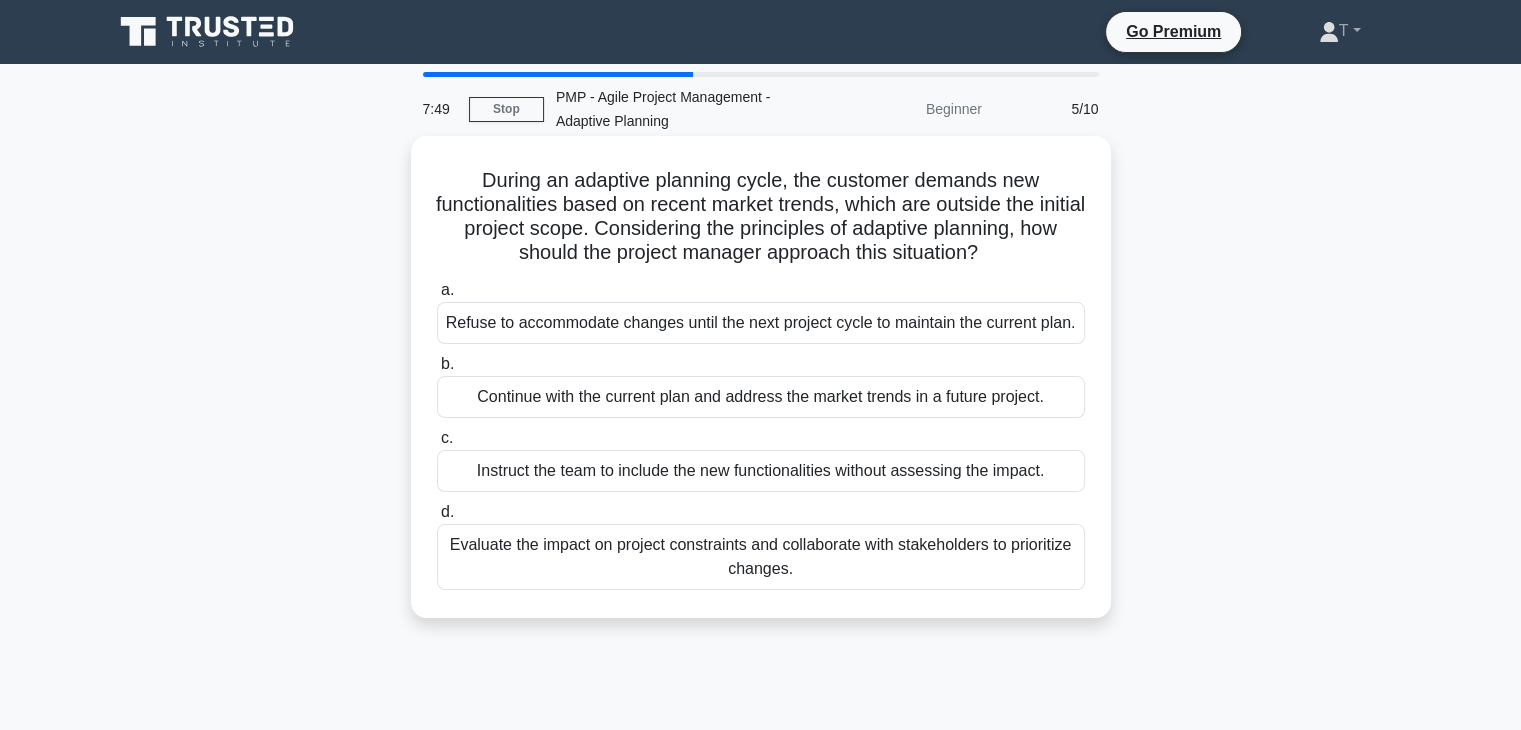 click on "Evaluate the impact on project constraints and collaborate with stakeholders to prioritize changes." at bounding box center (761, 557) 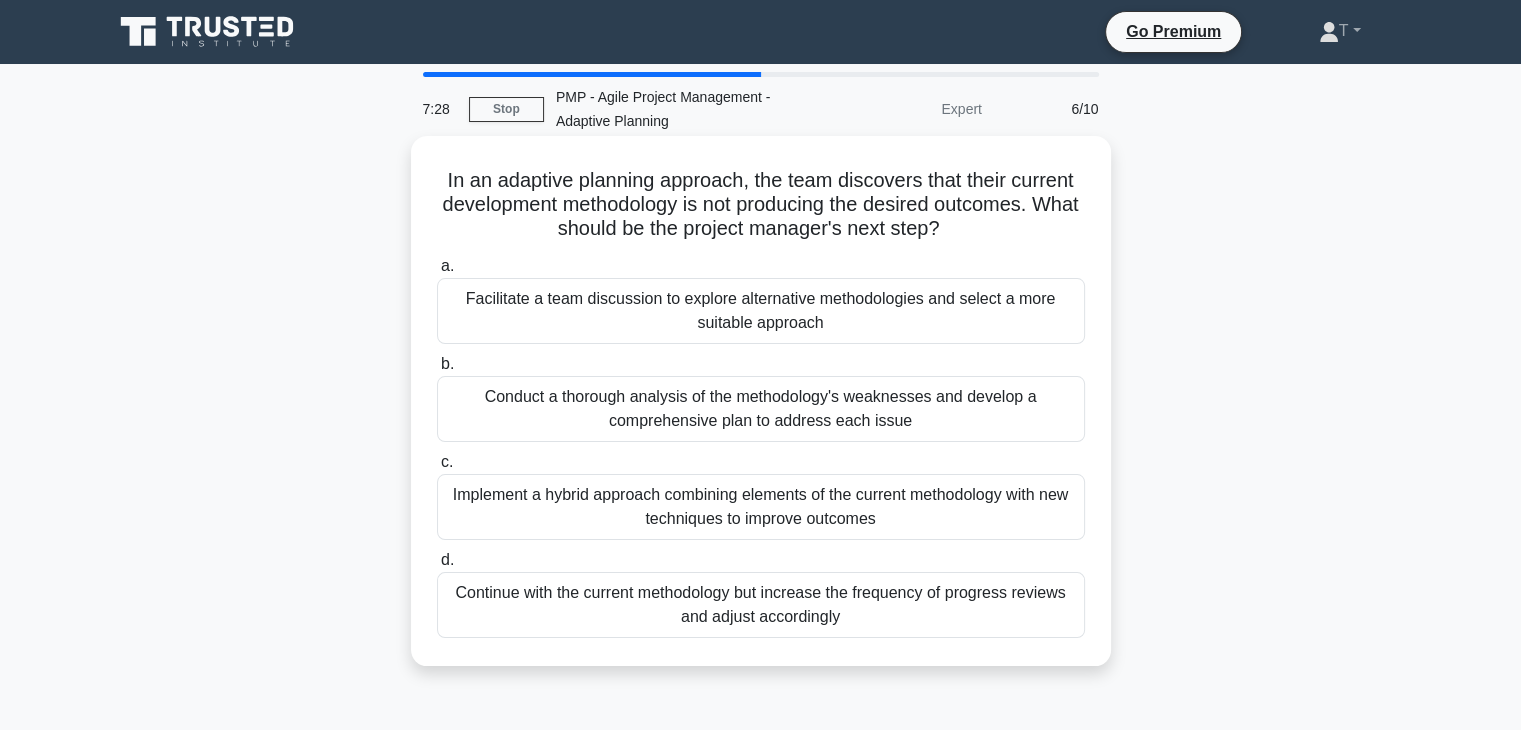 click on "Facilitate a team discussion to explore alternative methodologies and select a more suitable approach" at bounding box center (761, 311) 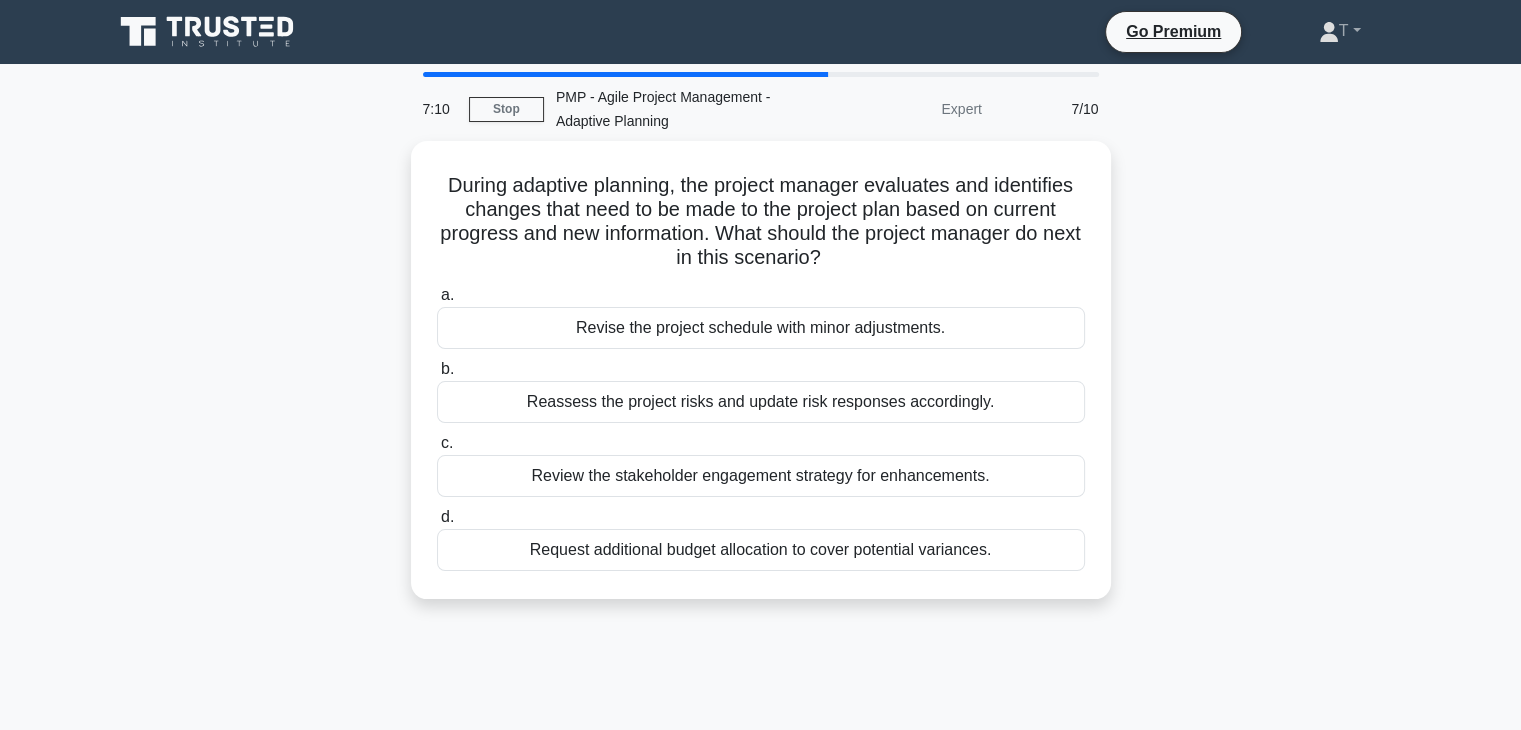 drag, startPoint x: 851, startPoint y: 261, endPoint x: 332, endPoint y: 176, distance: 525.9144 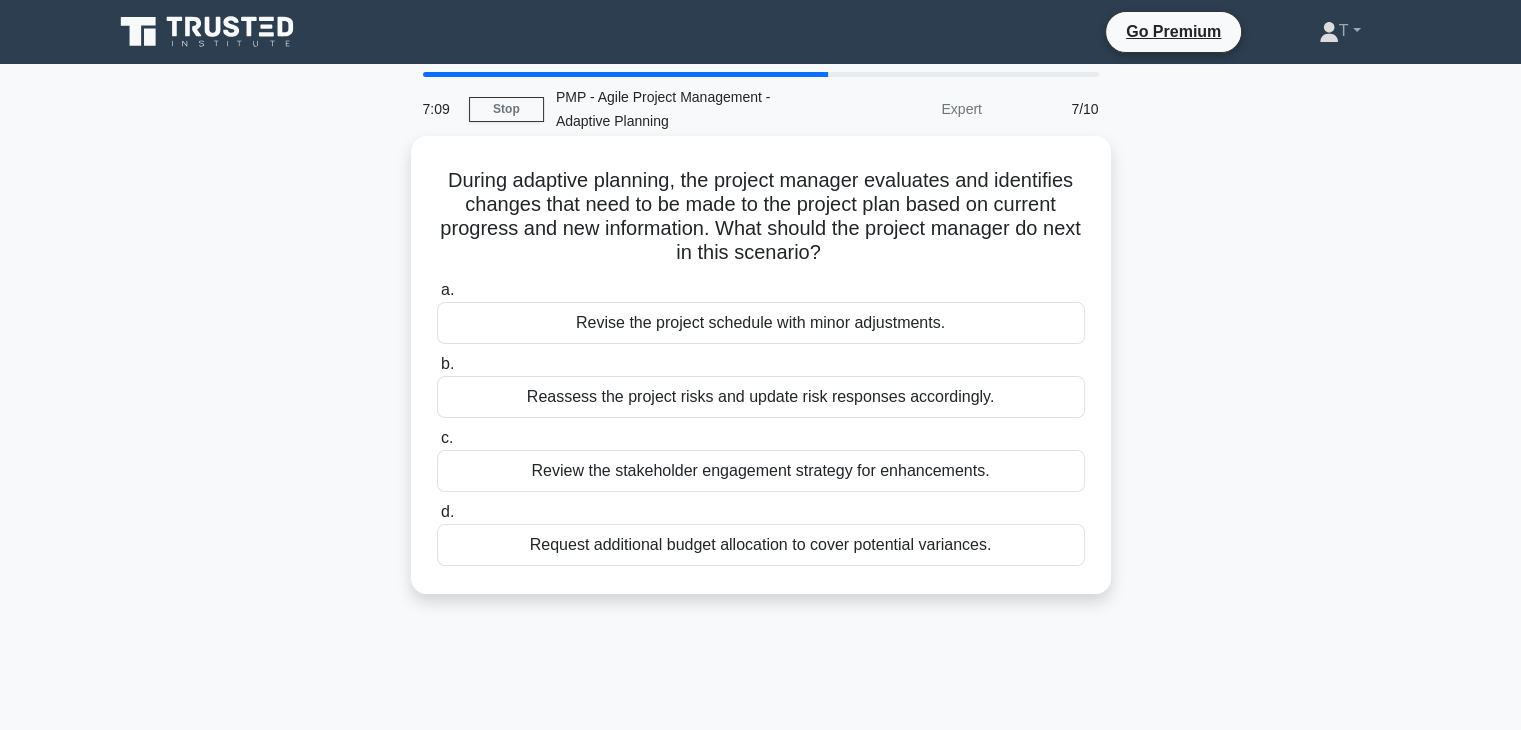 click on "During adaptive planning, the project manager evaluates and identifies changes that need to be made to the project plan based on current progress and new information. What should the project manager do next in this scenario?
.spinner_0XTQ{transform-origin:center;animation:spinner_y6GP .75s linear infinite}@keyframes spinner_y6GP{100%{transform:rotate(360deg)}}" at bounding box center (761, 217) 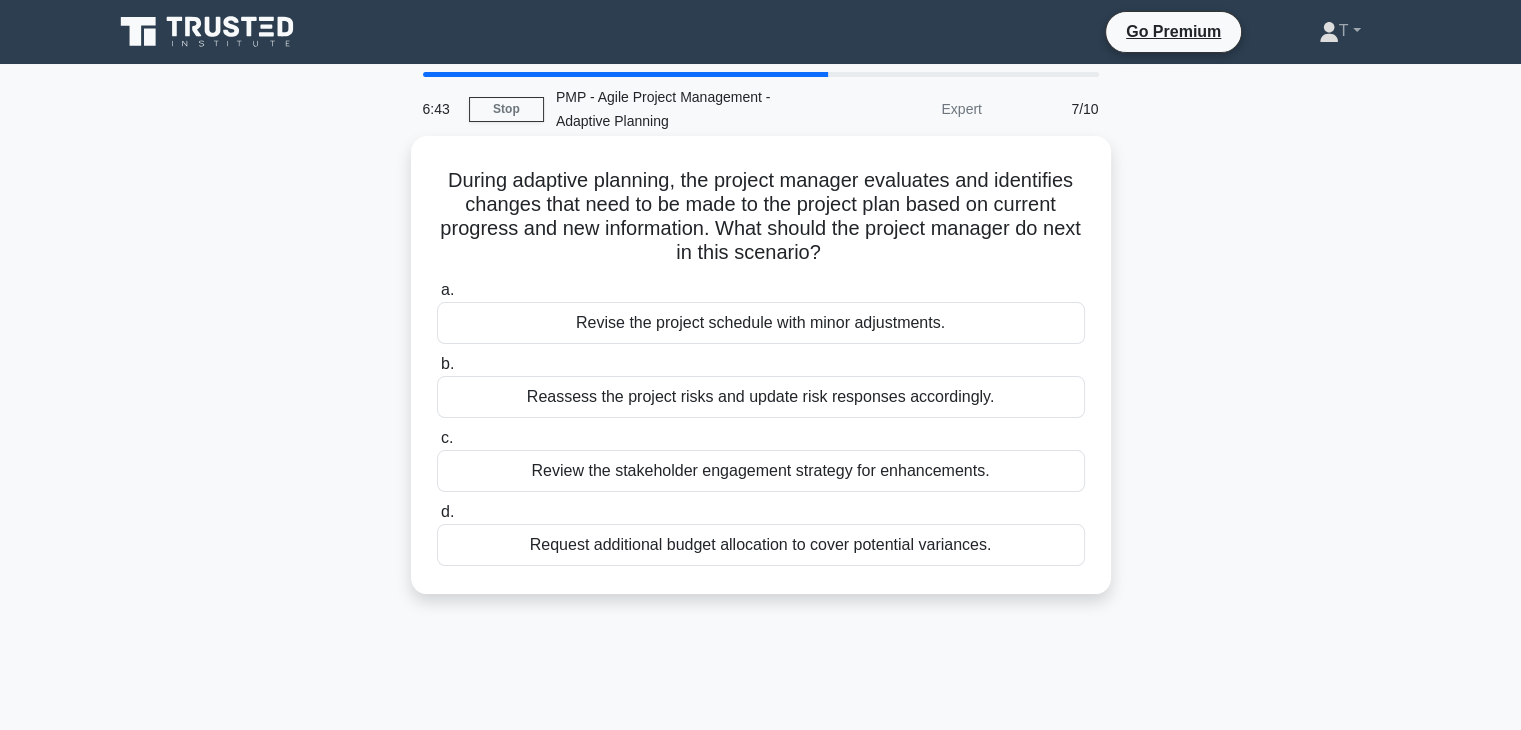 click on "Reassess the project risks and update risk responses accordingly." at bounding box center [761, 397] 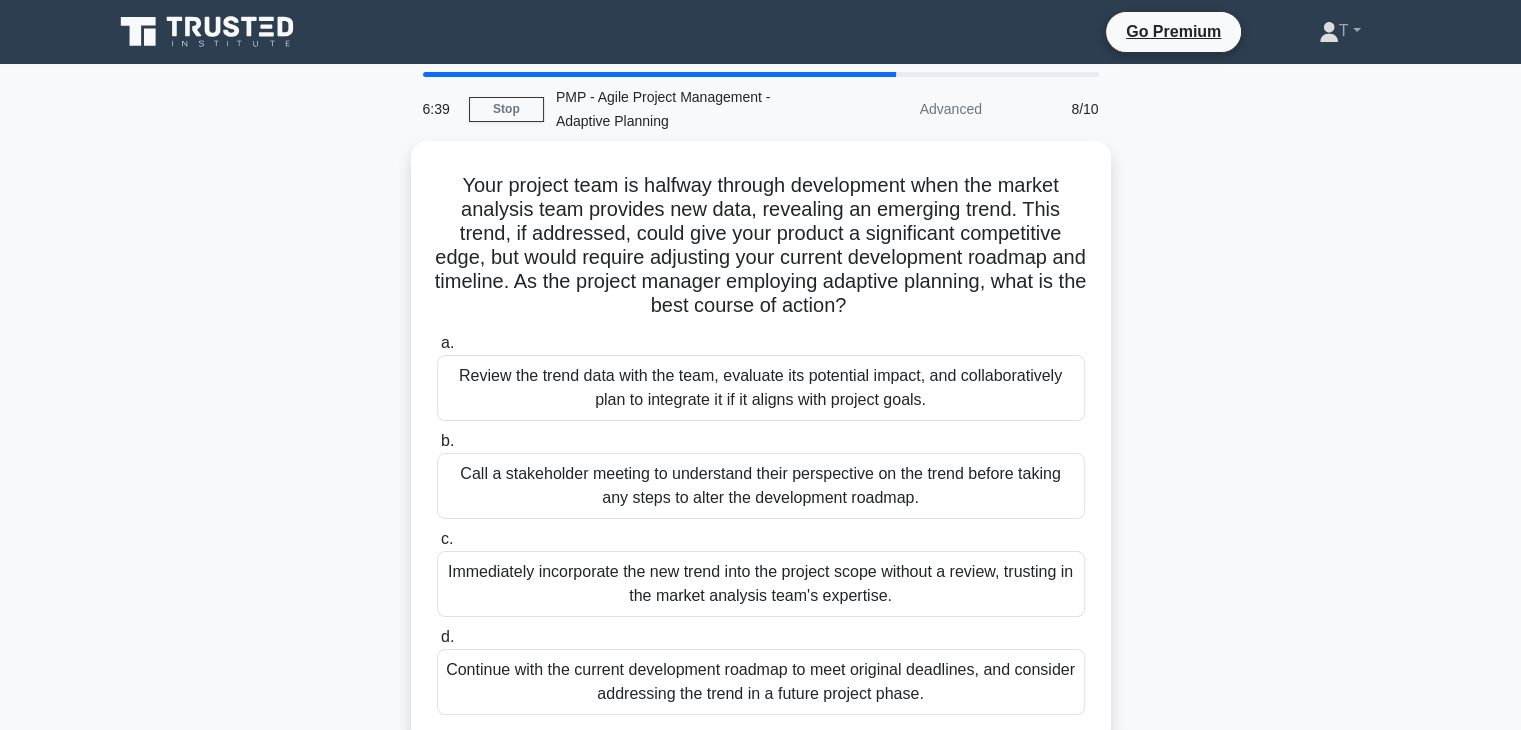 drag, startPoint x: 484, startPoint y: 169, endPoint x: 1110, endPoint y: 319, distance: 643.72046 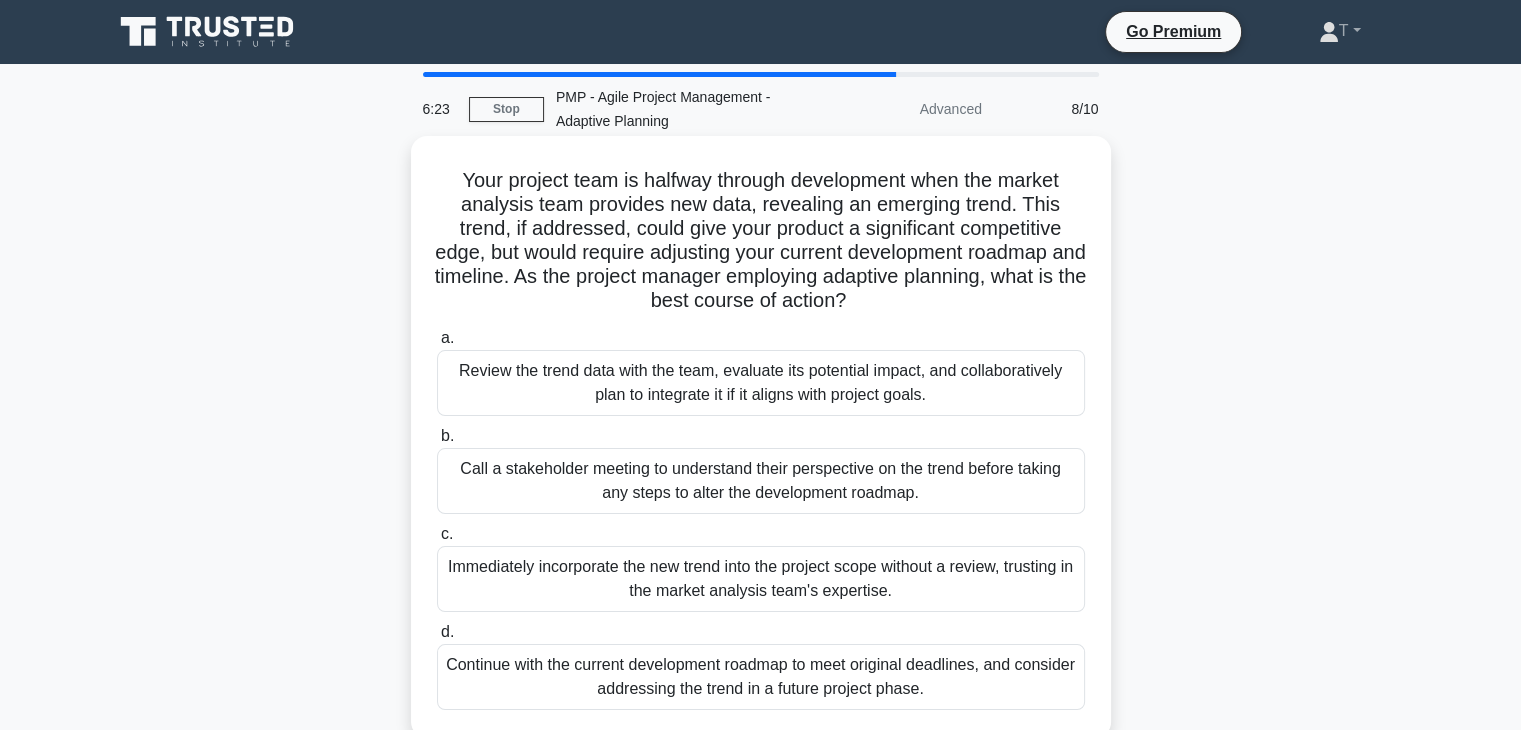 click on "Your project team is halfway through development when the market analysis team provides new data, revealing an emerging trend. This trend, if addressed, could give your product a significant competitive edge, but would require adjusting your current development roadmap and timeline. As the project manager employing adaptive planning, what is the best course of action?
.spinner_0XTQ{transform-origin:center;animation:spinner_y6GP .75s linear infinite}@keyframes spinner_y6GP{100%{transform:rotate(360deg)}}" at bounding box center [761, 241] 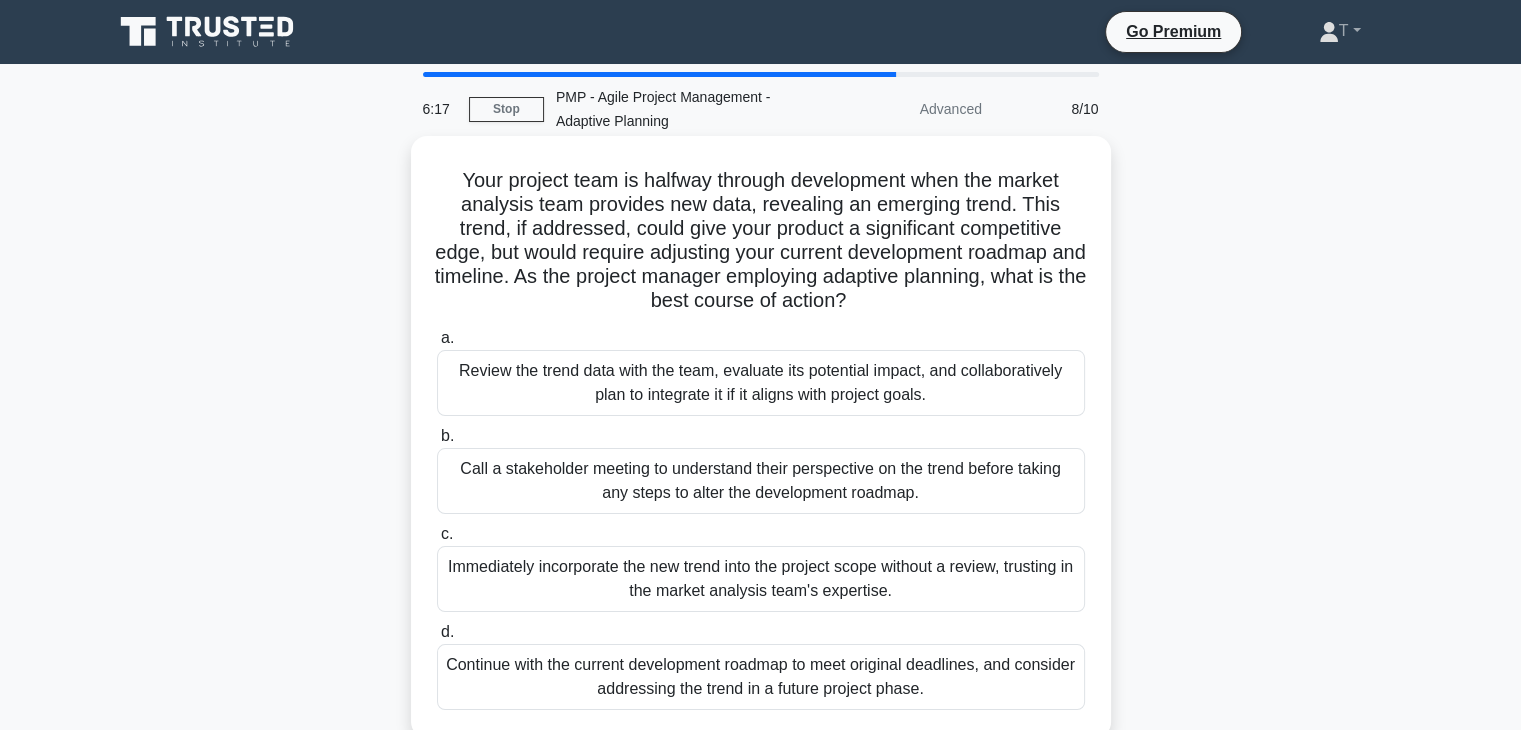 drag, startPoint x: 604, startPoint y: 257, endPoint x: 937, endPoint y: 299, distance: 335.63818 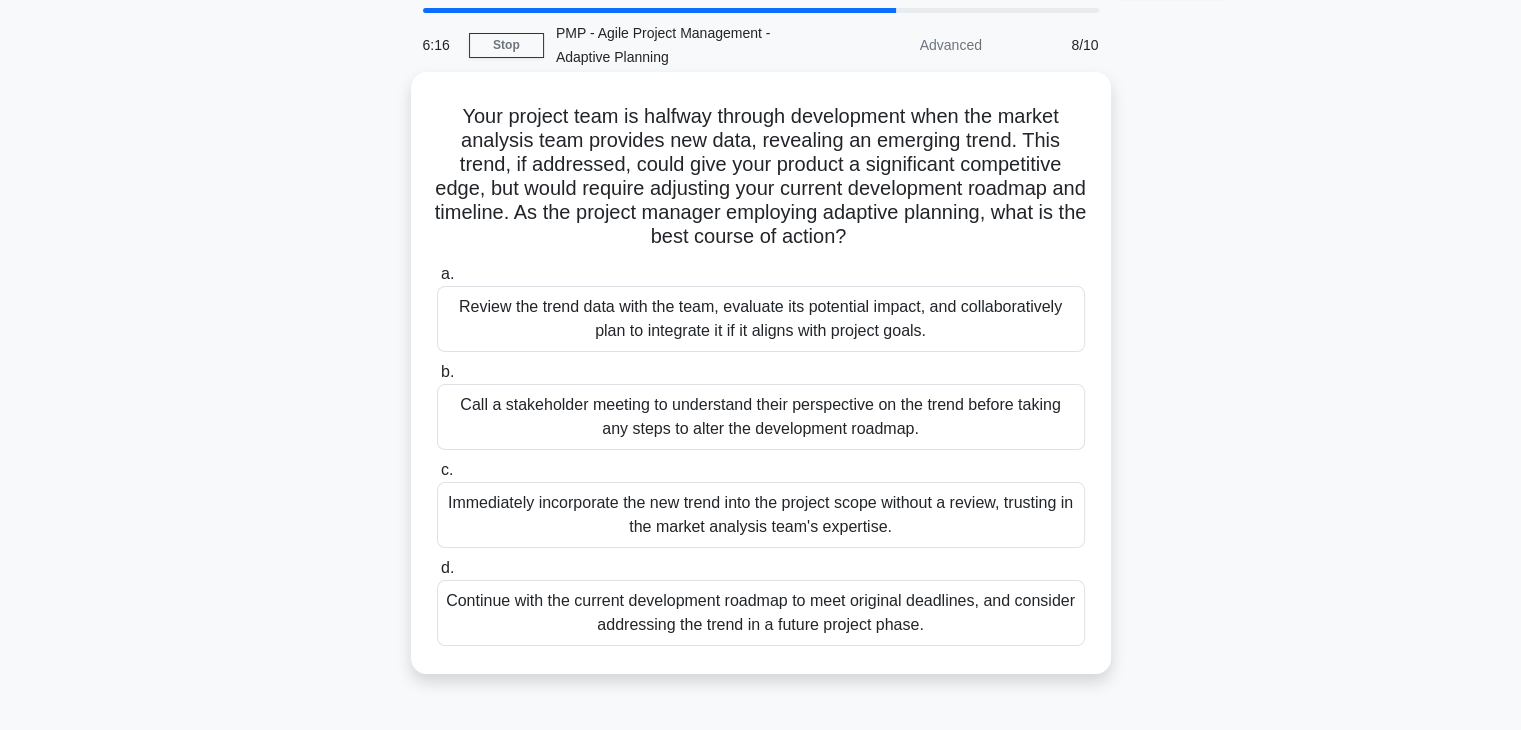scroll, scrollTop: 100, scrollLeft: 0, axis: vertical 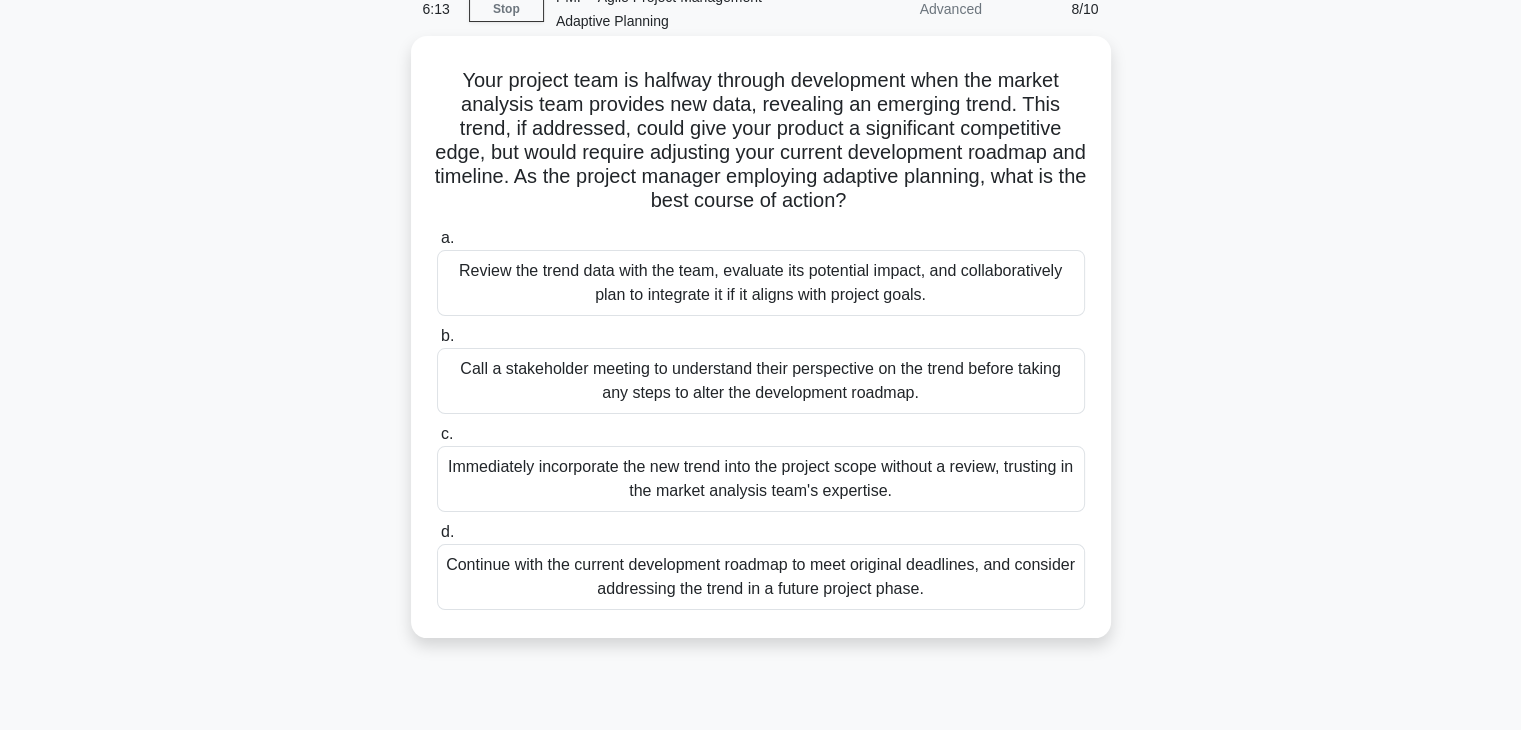 click on "Review the trend data with the team, evaluate its potential impact, and collaboratively plan to integrate it if it aligns with project goals." at bounding box center [761, 283] 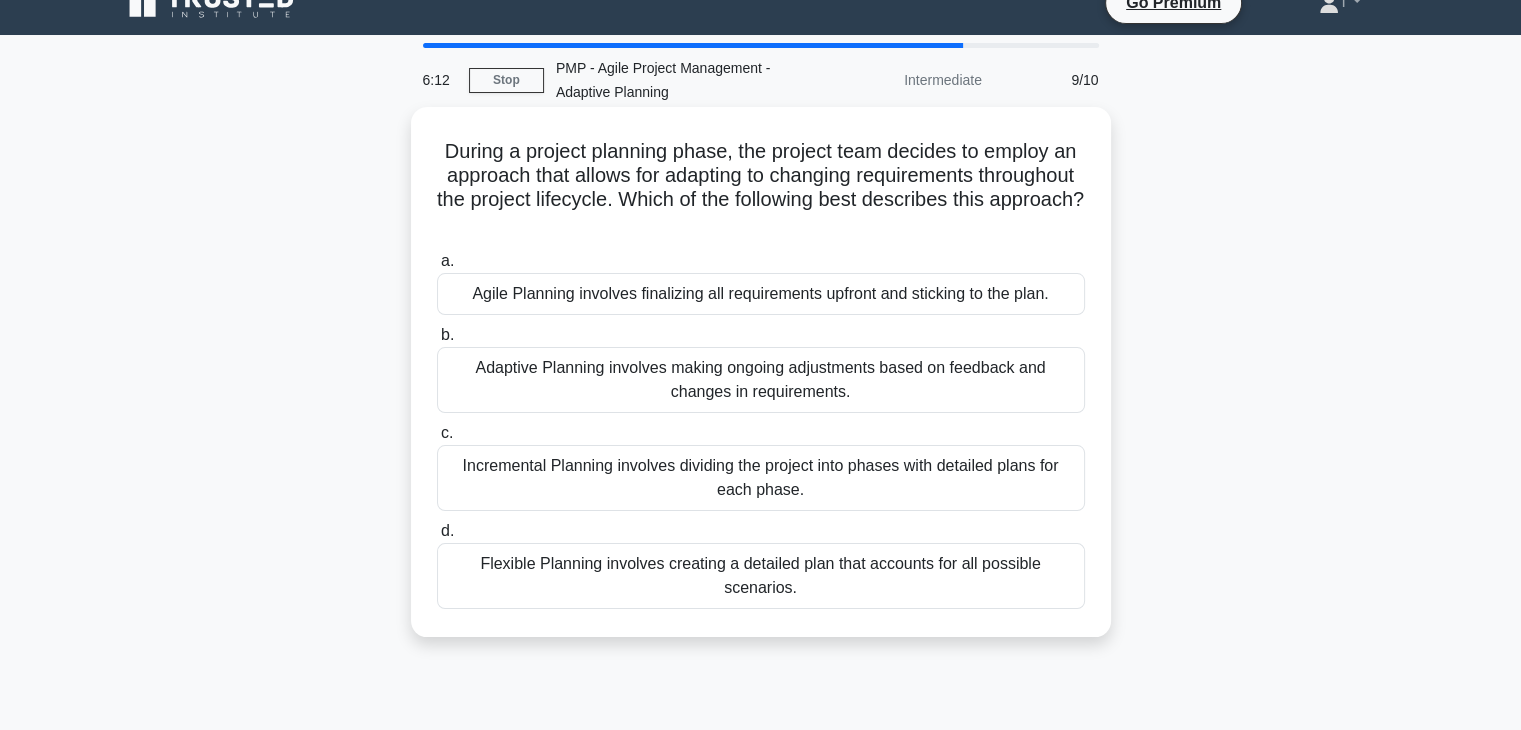 scroll, scrollTop: 0, scrollLeft: 0, axis: both 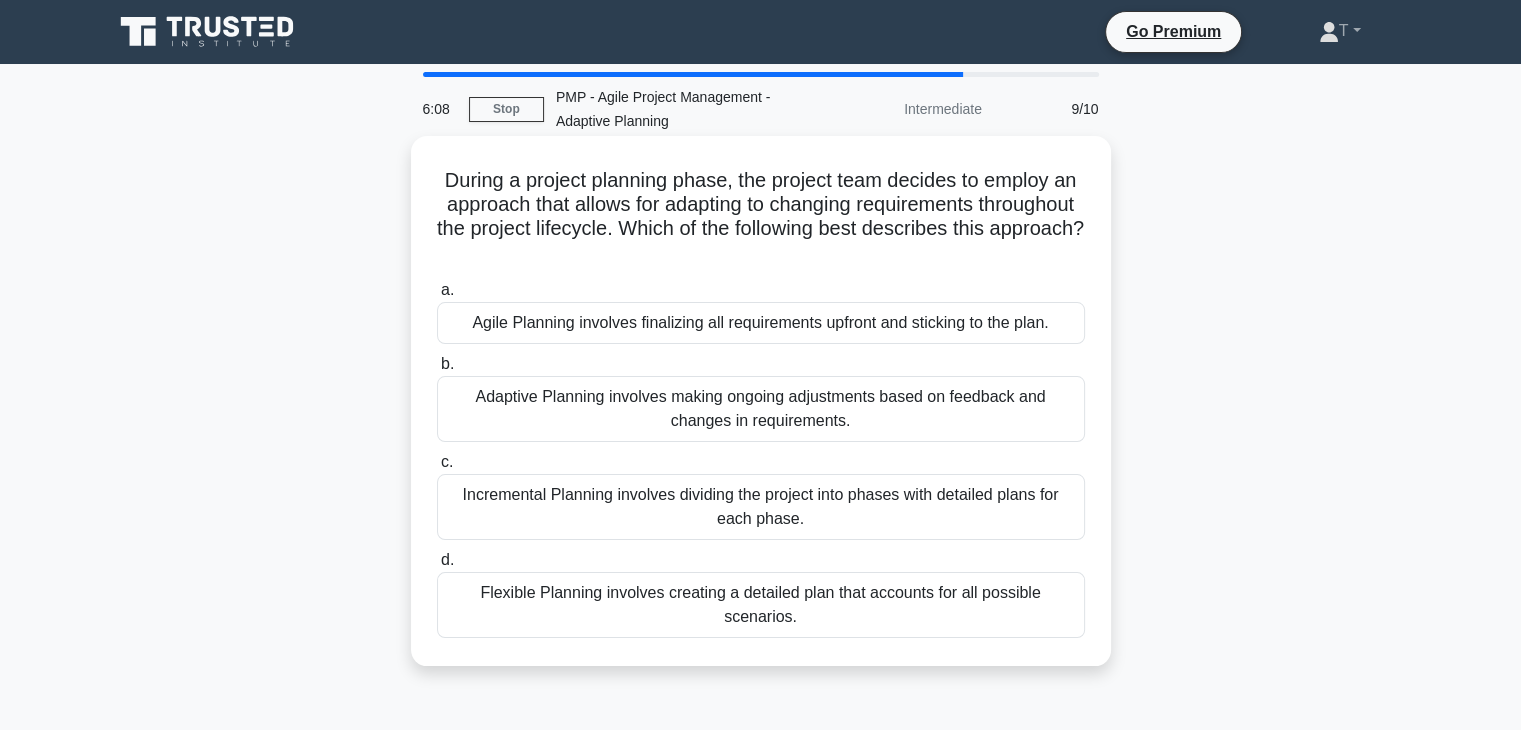 drag, startPoint x: 438, startPoint y: 179, endPoint x: 854, endPoint y: 254, distance: 422.70676 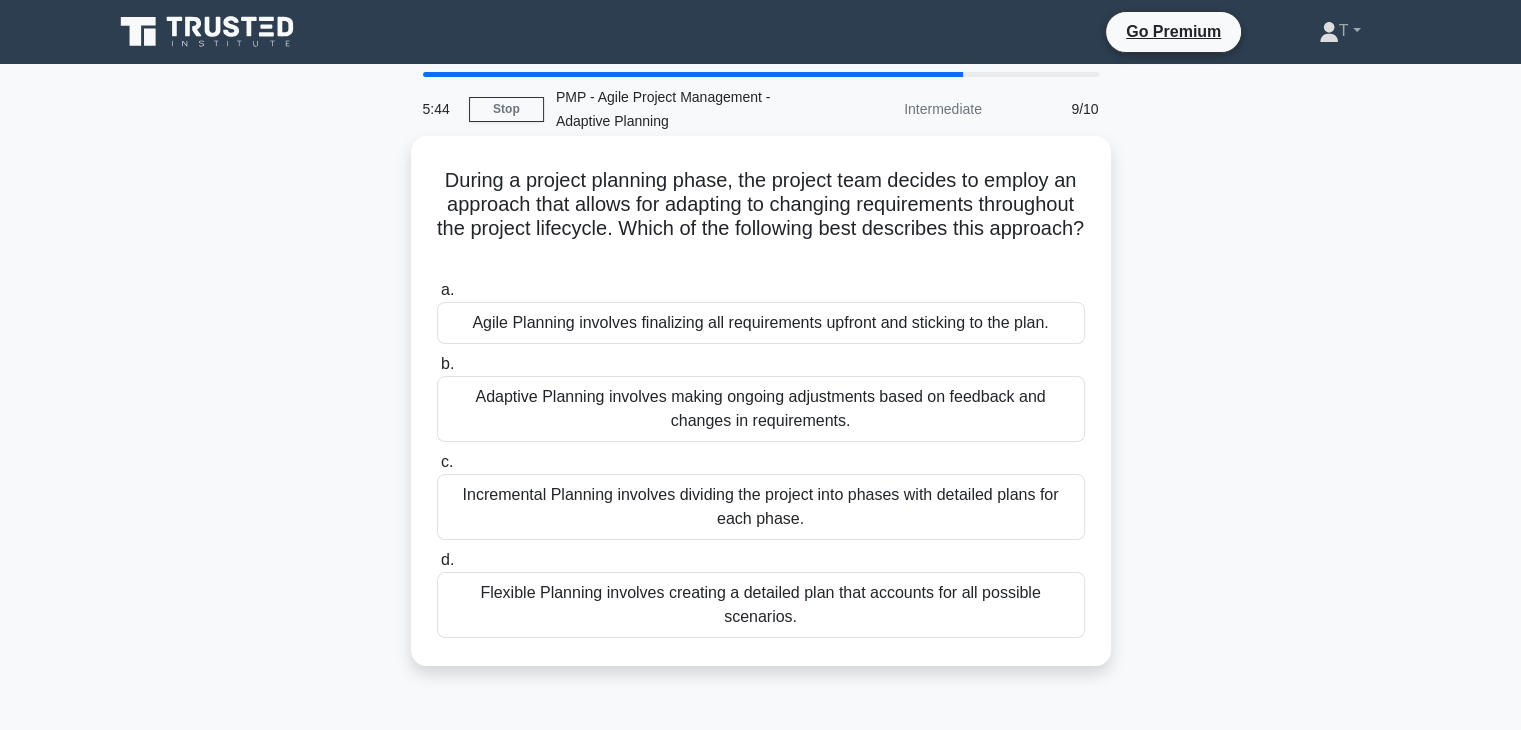 click on "Adaptive Planning involves making ongoing adjustments based on feedback and changes in requirements." at bounding box center [761, 409] 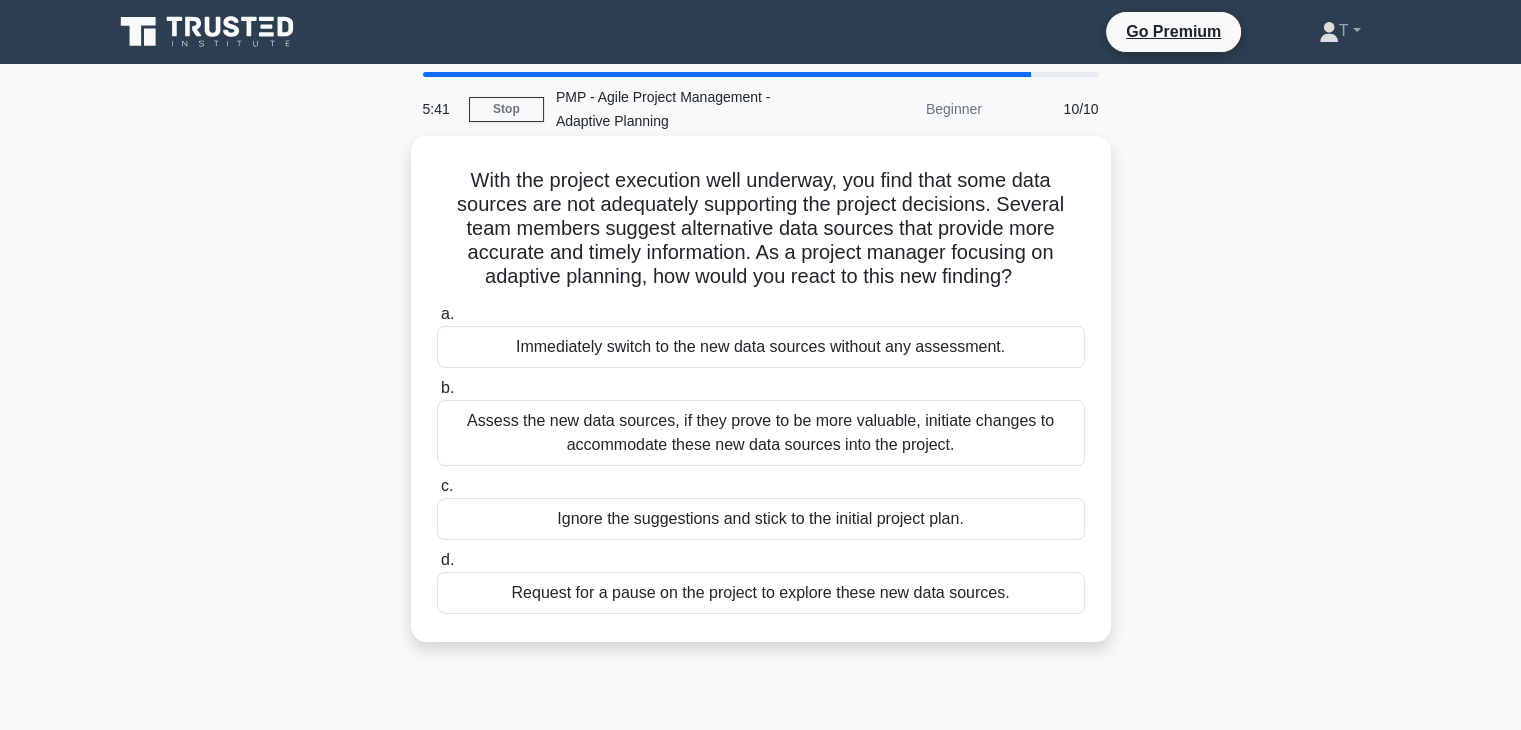 click on "Assess the new data sources, if they prove to be more valuable, initiate changes to accommodate these new data sources into the project." at bounding box center [761, 433] 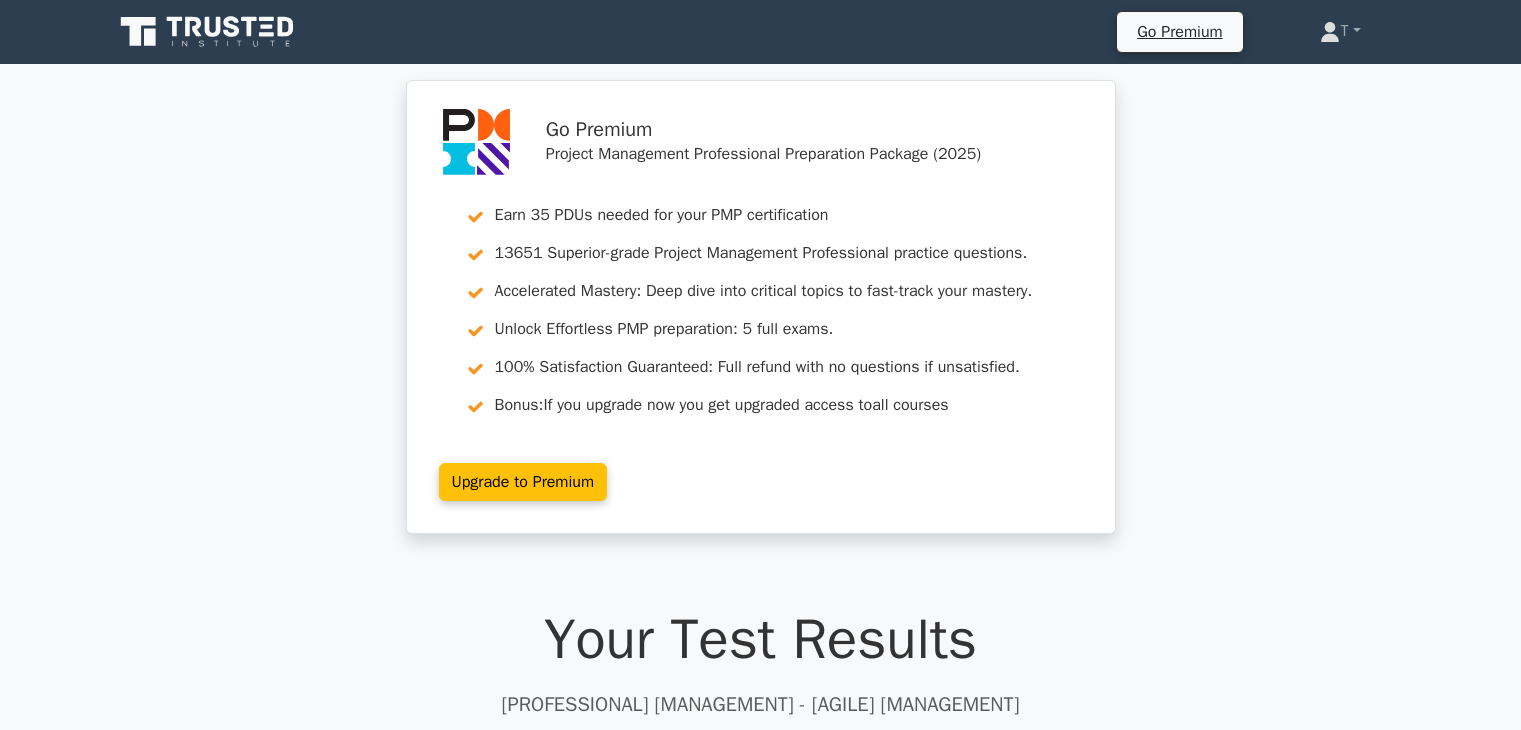 scroll, scrollTop: 400, scrollLeft: 0, axis: vertical 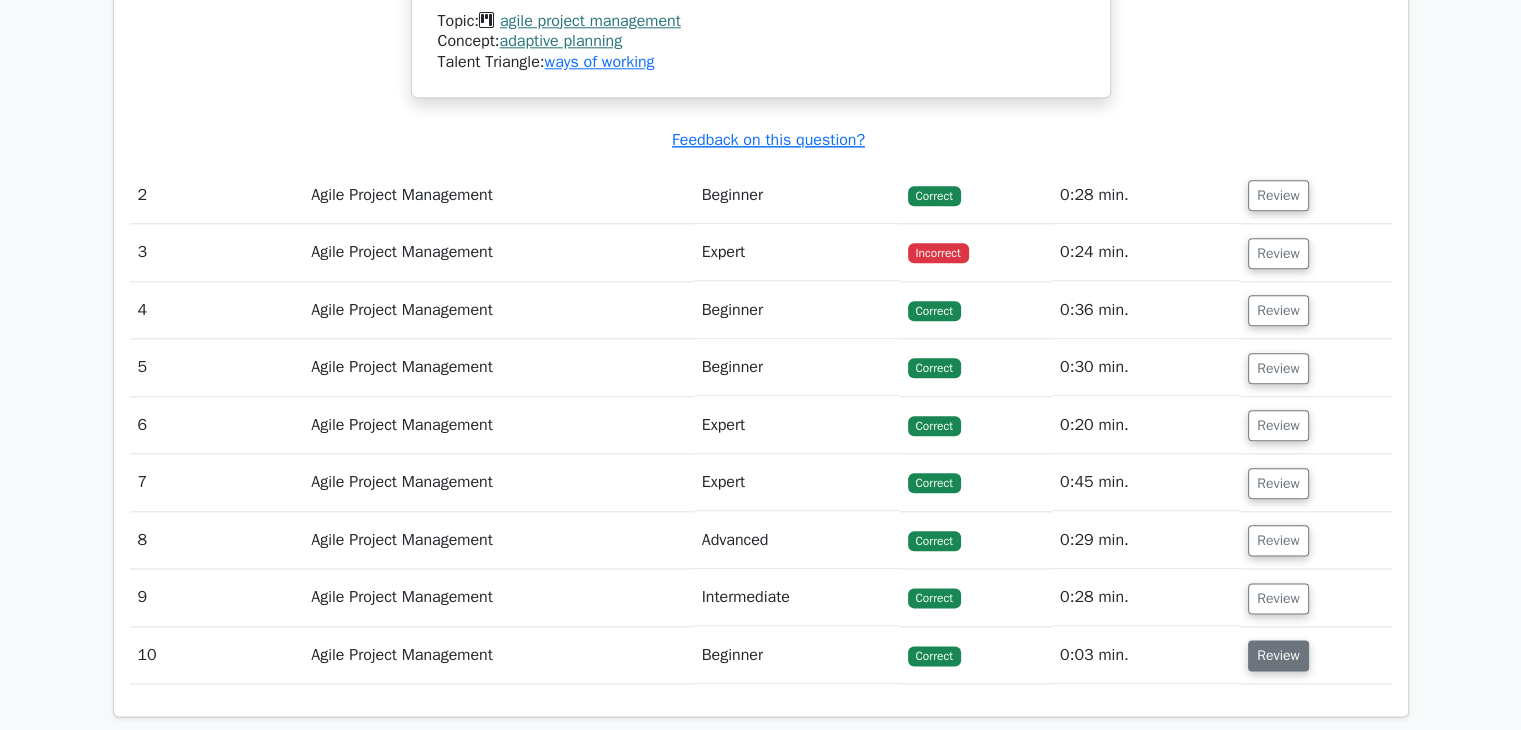 click on "Review" at bounding box center [1278, 655] 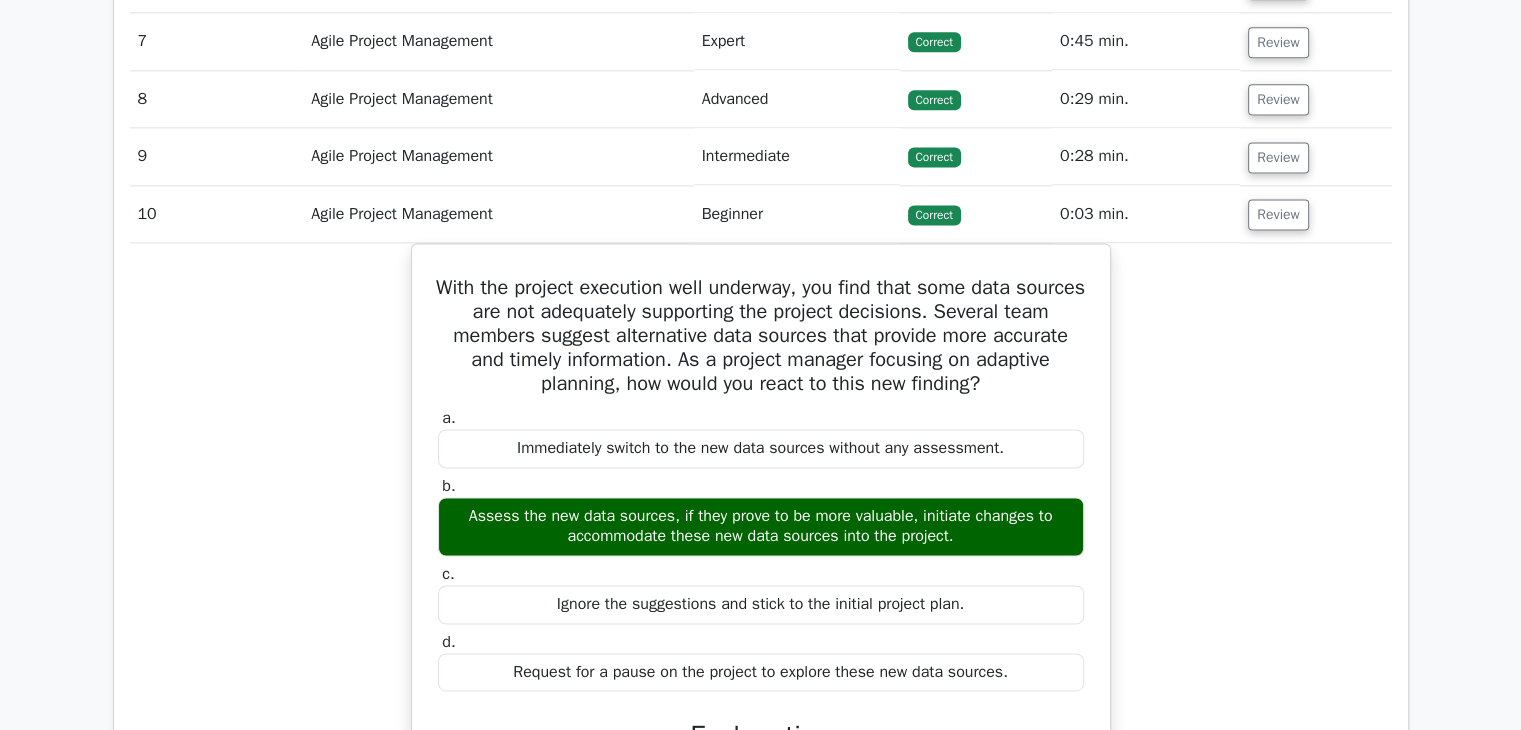 scroll, scrollTop: 2500, scrollLeft: 0, axis: vertical 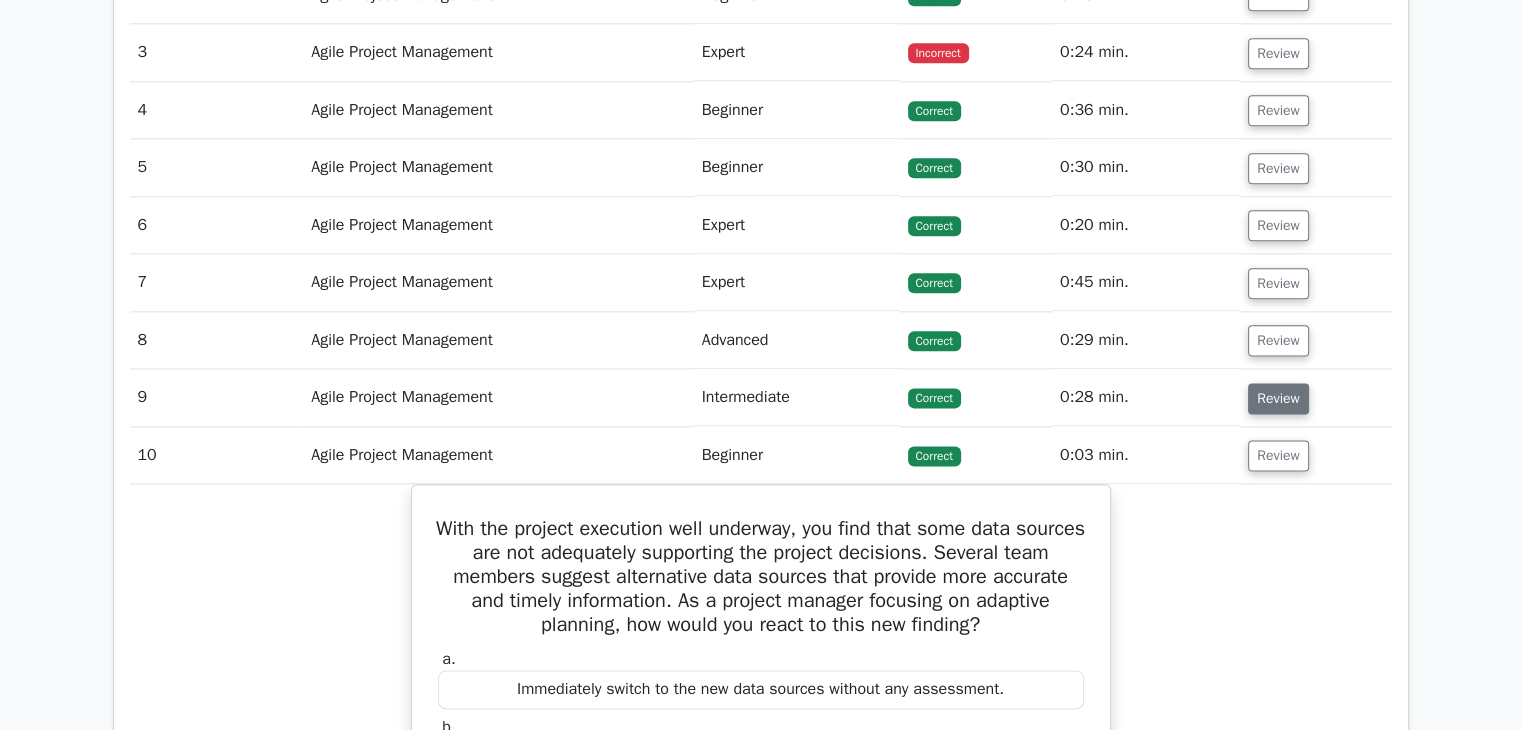 click on "Review" at bounding box center (1278, 398) 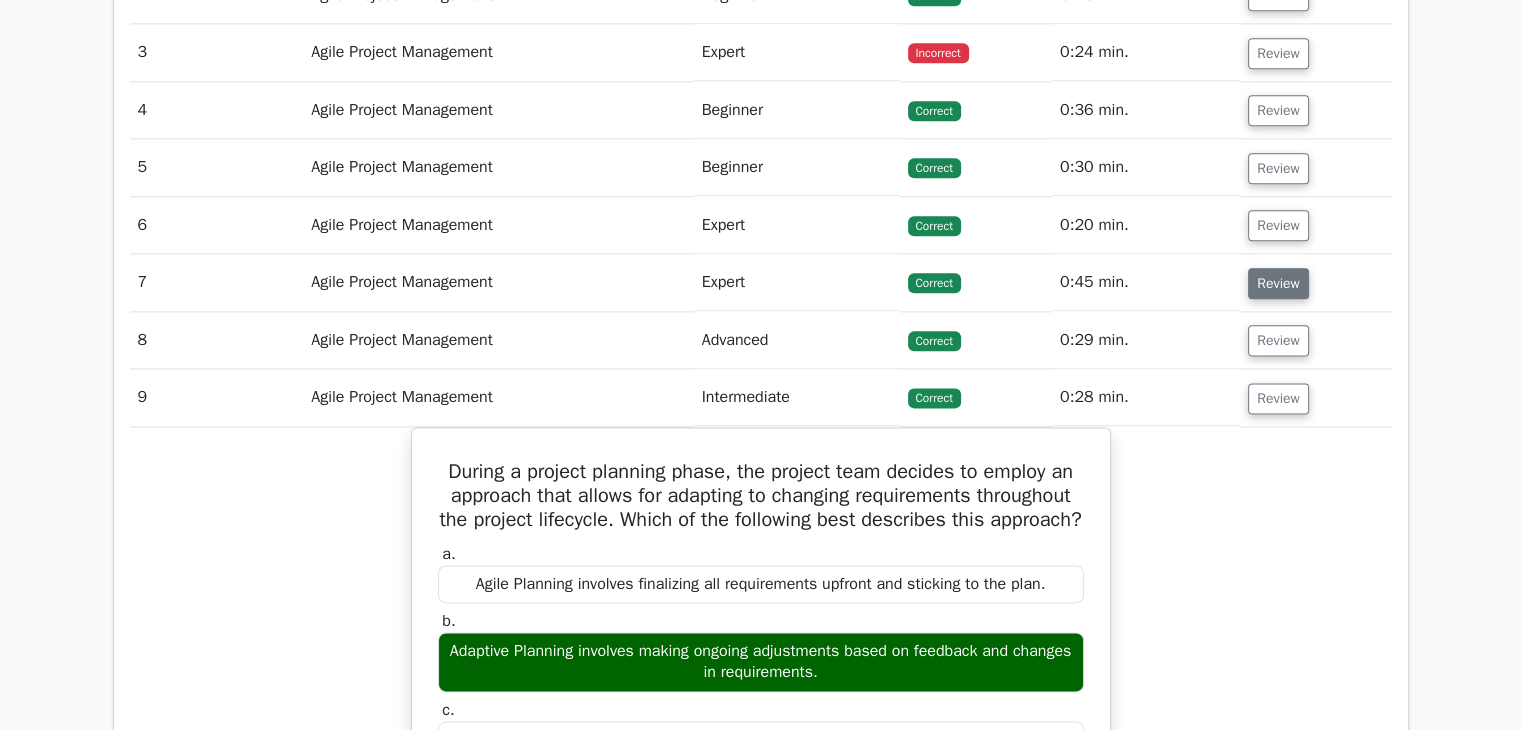 click on "Review" at bounding box center (1278, 283) 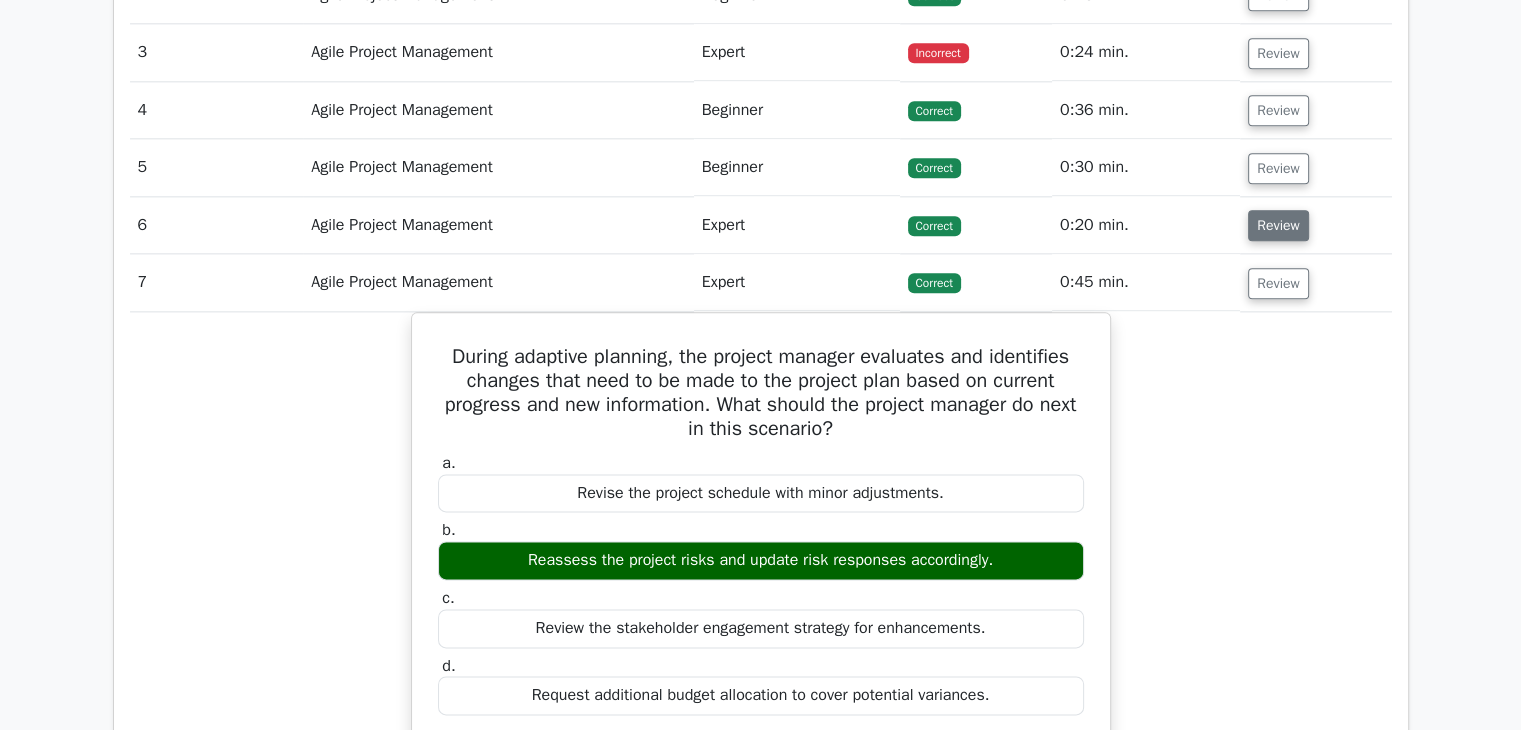 click on "Review" at bounding box center (1278, 225) 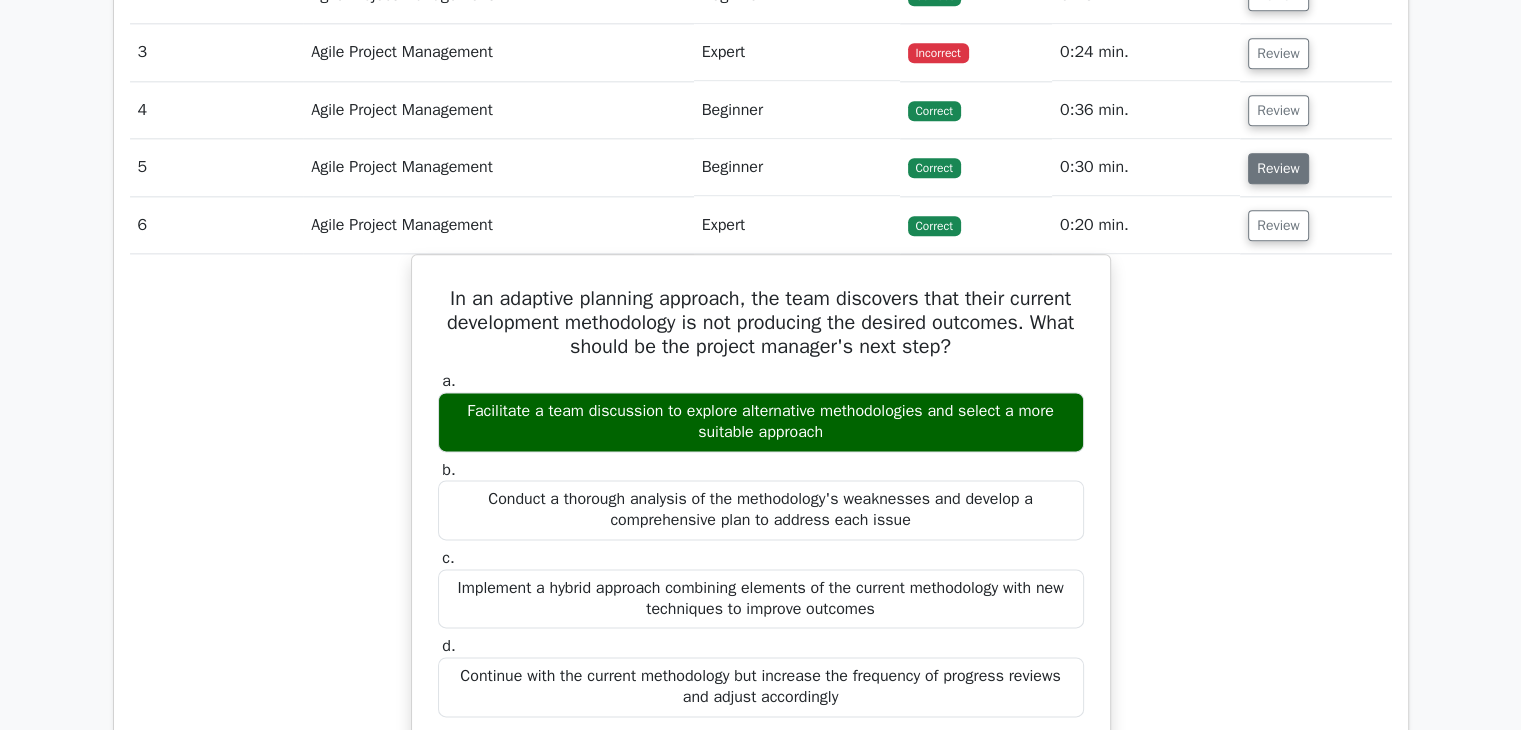 click on "Review" at bounding box center [1278, 168] 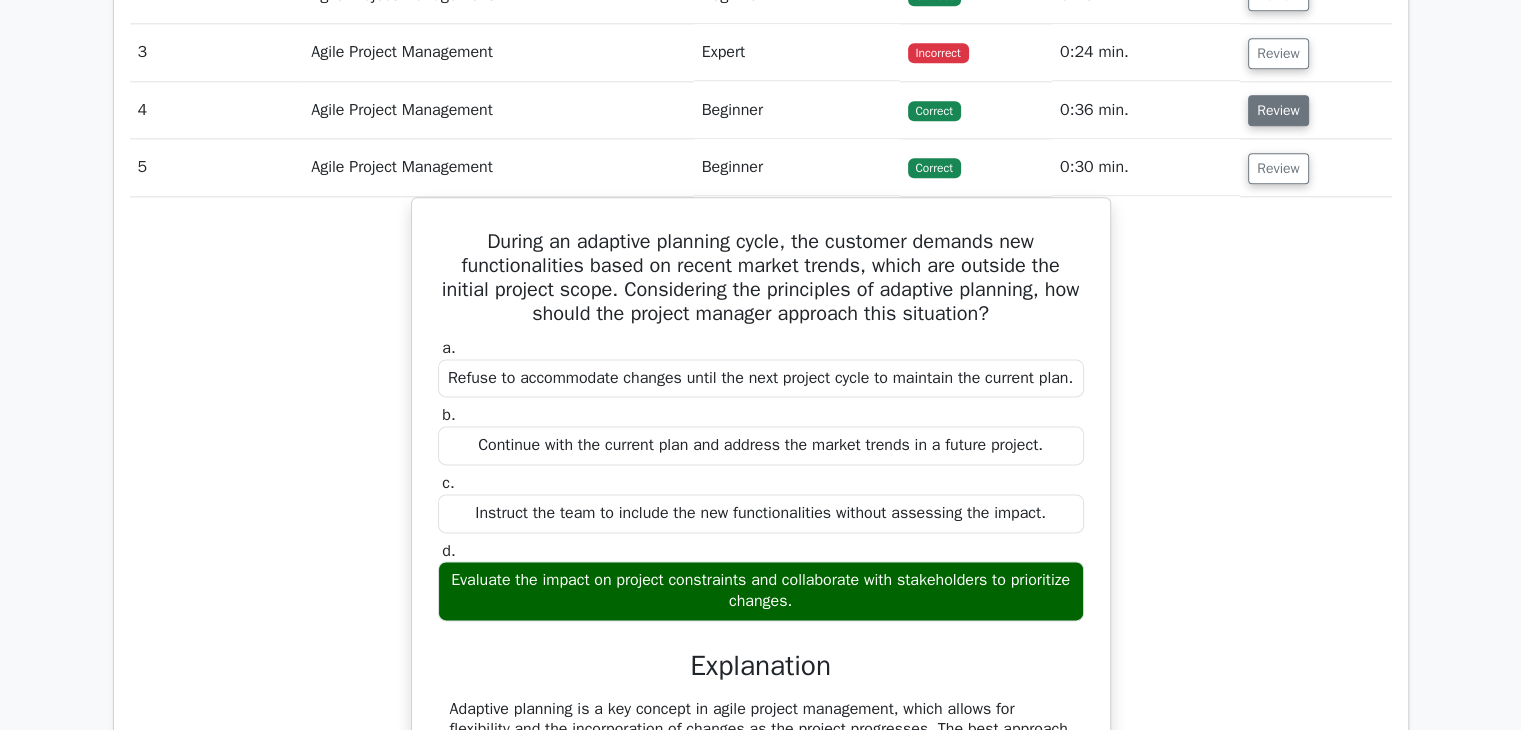 click on "Review" at bounding box center (1278, 110) 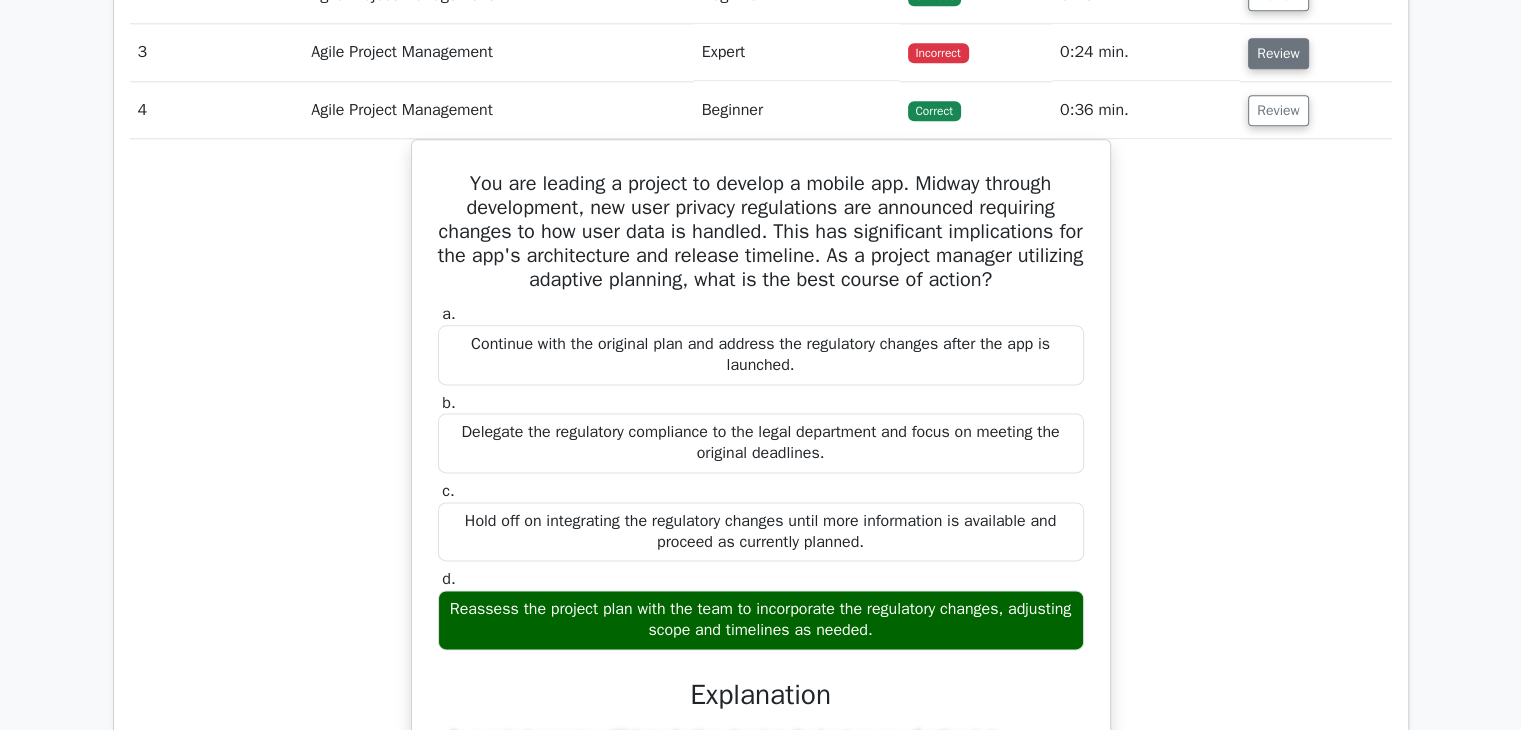 click on "Review" at bounding box center [1278, 53] 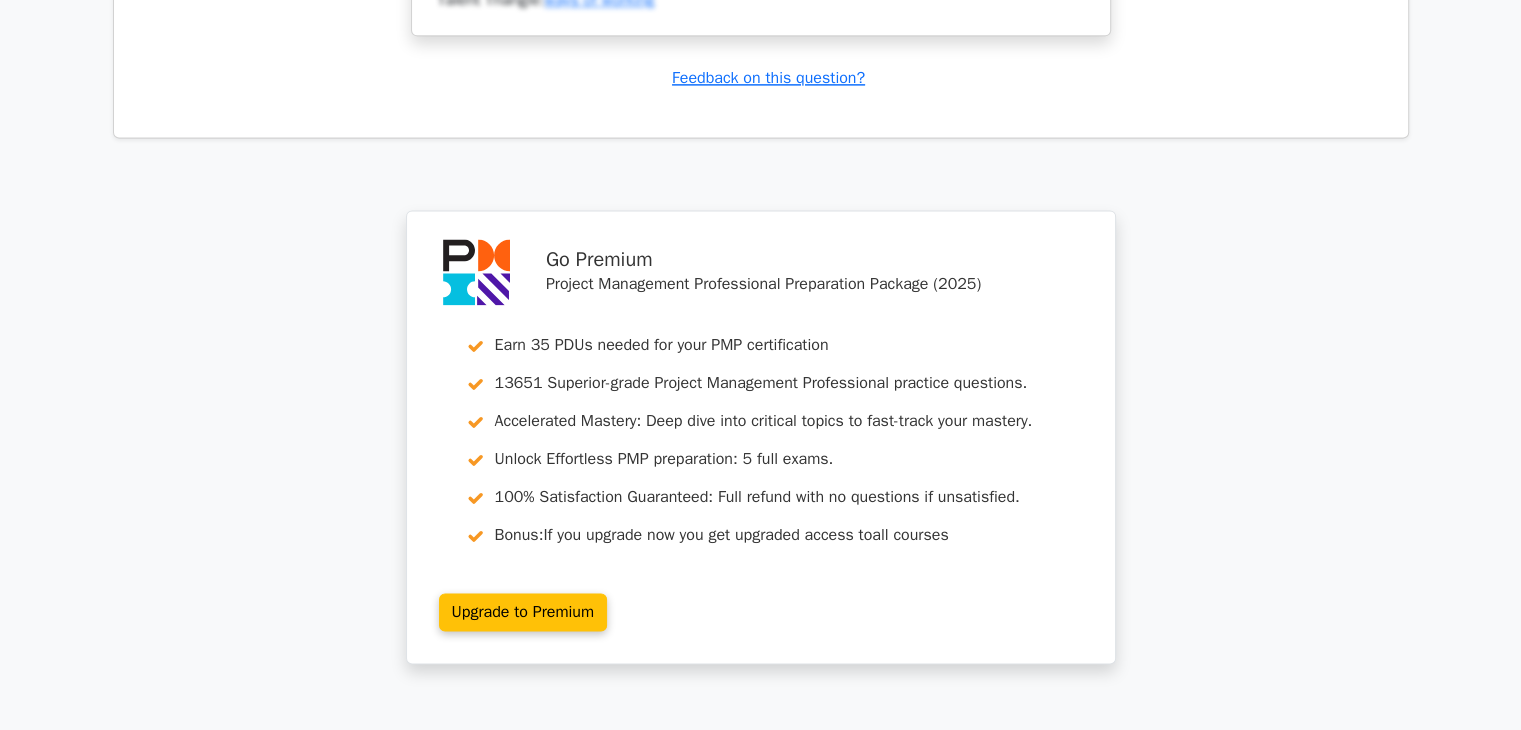 scroll, scrollTop: 10787, scrollLeft: 0, axis: vertical 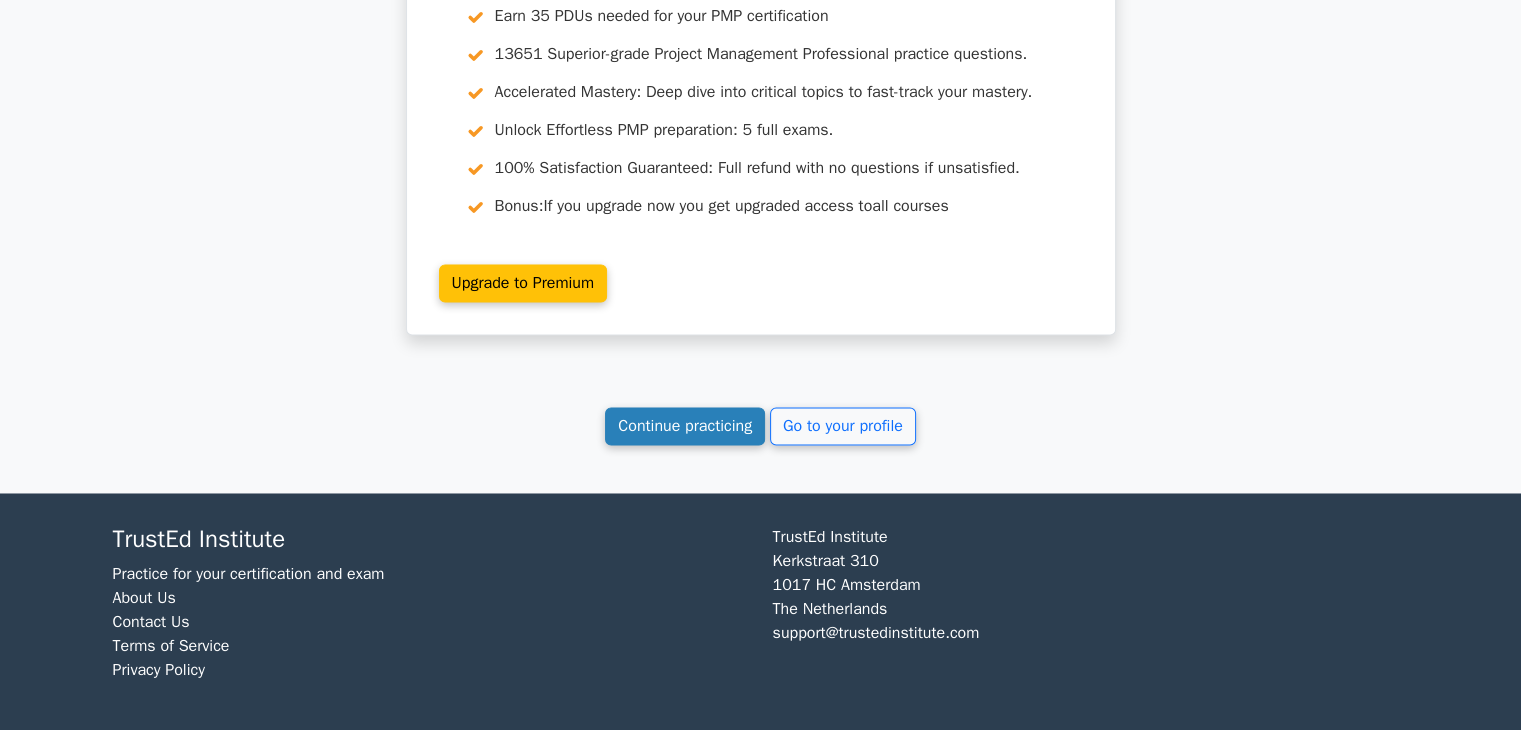 click on "Continue practicing" at bounding box center [685, 426] 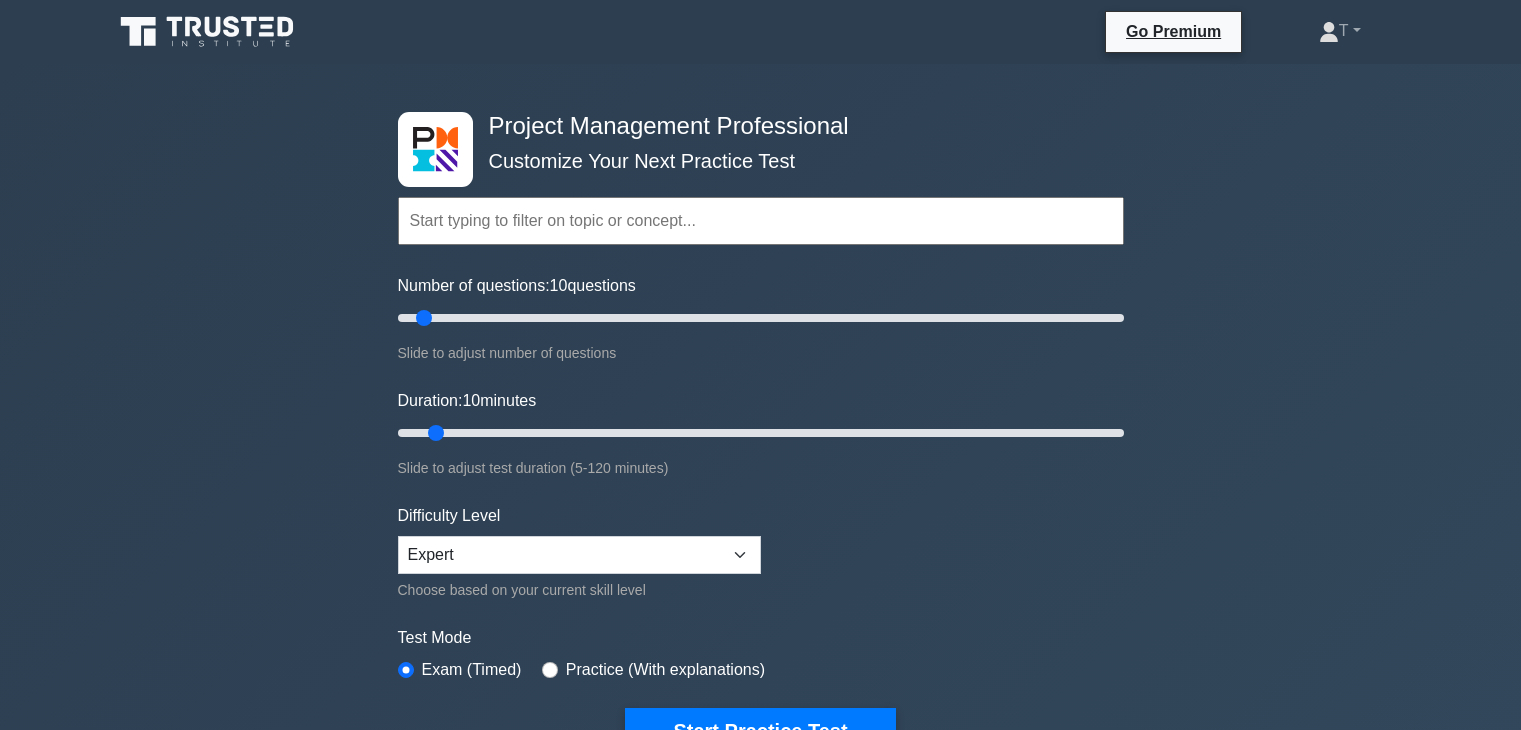 scroll, scrollTop: 0, scrollLeft: 0, axis: both 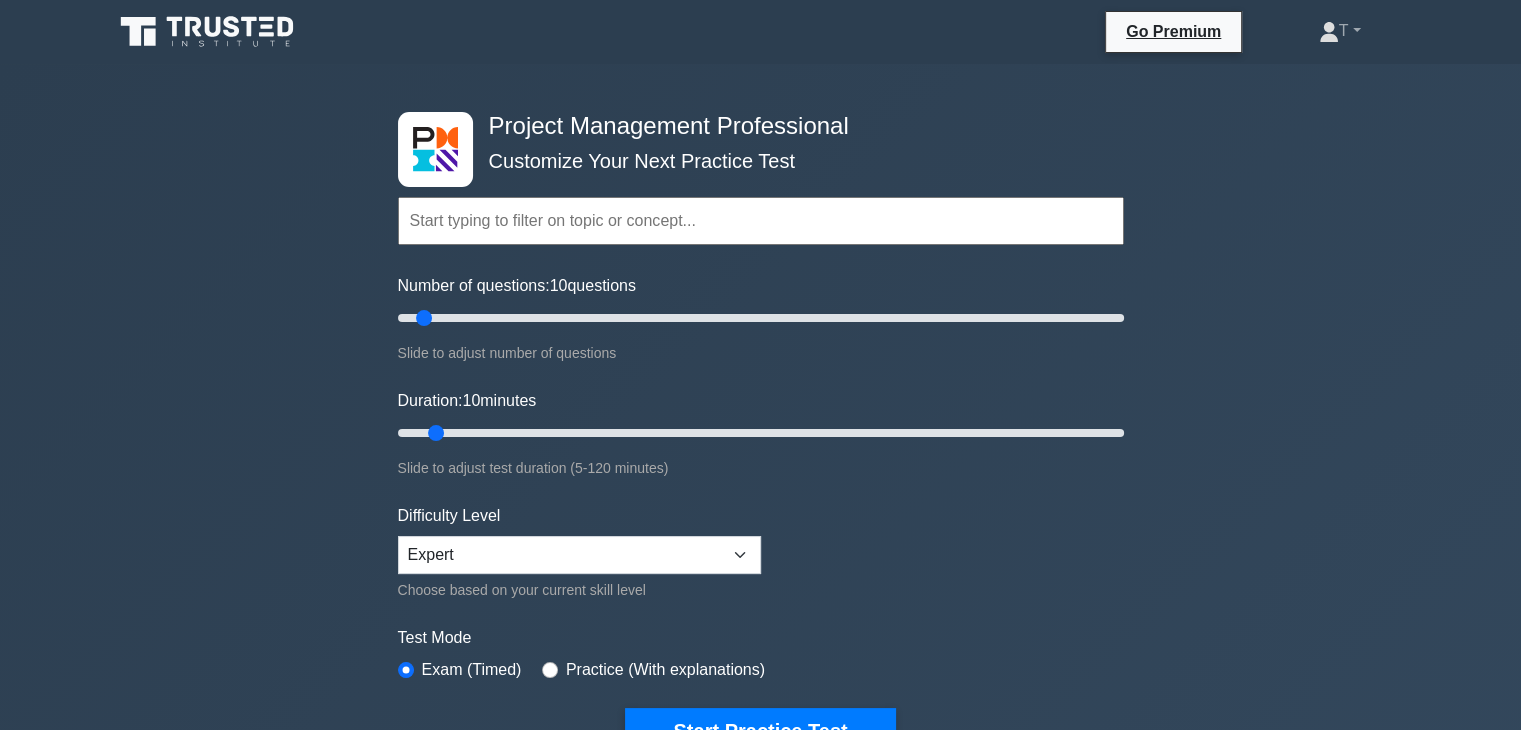 click at bounding box center [761, 221] 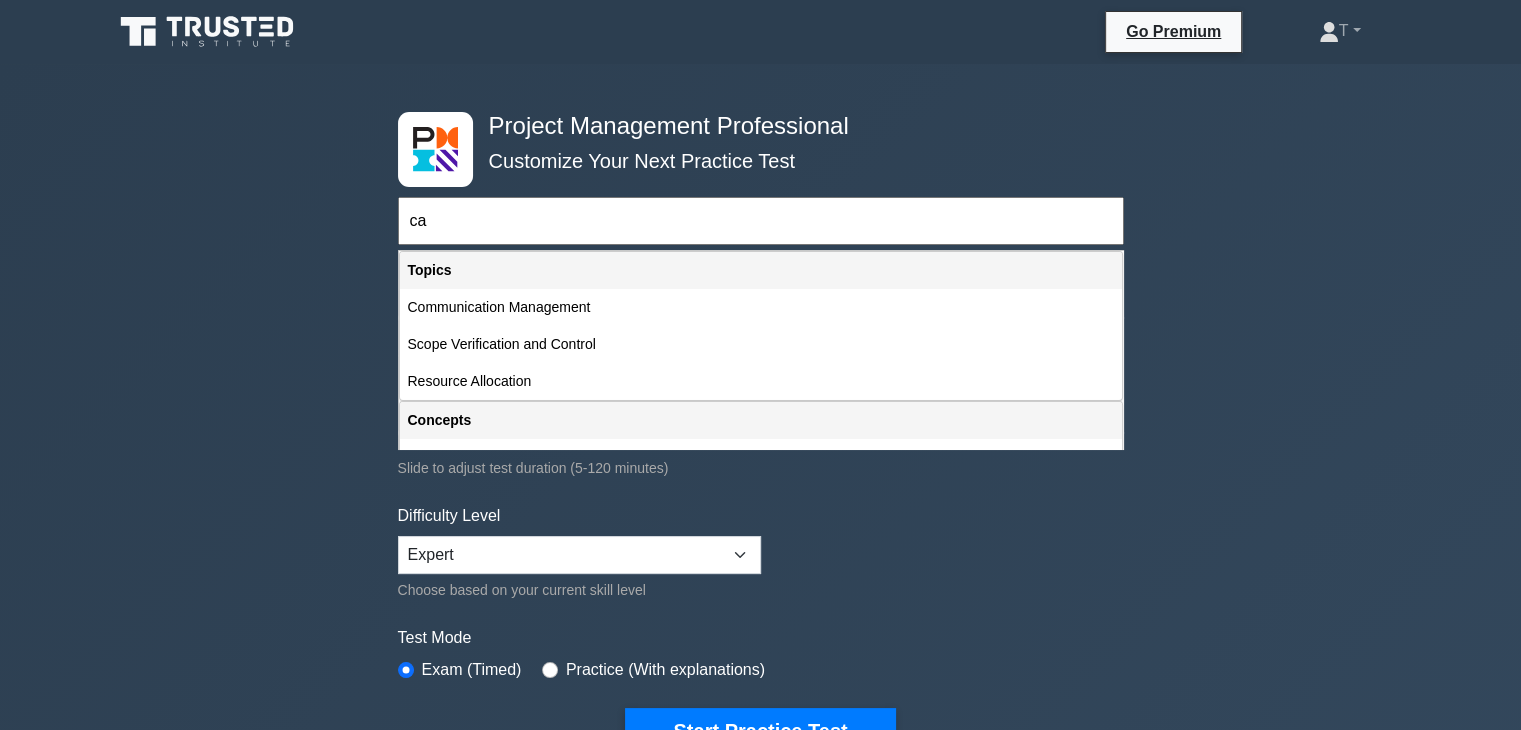type on "c" 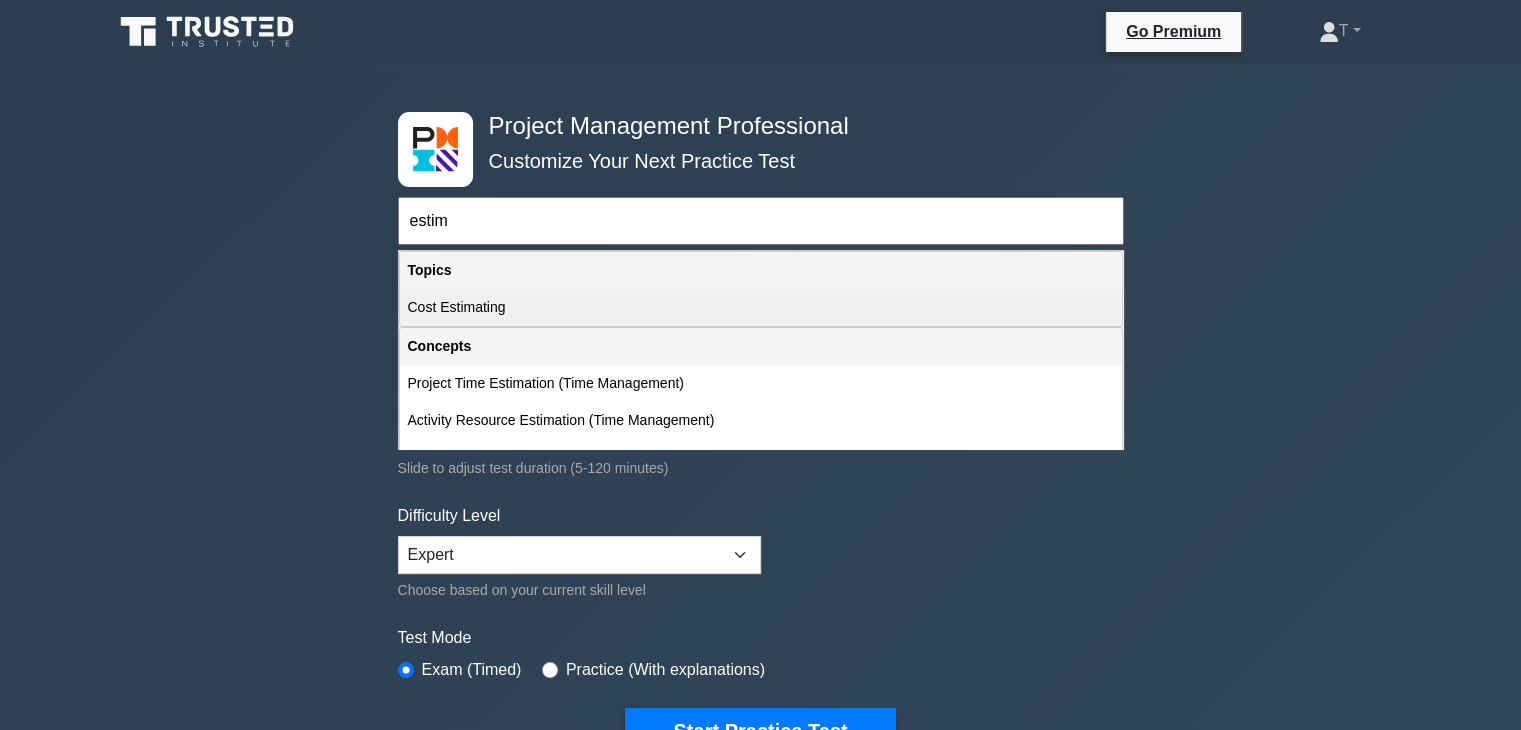 click on "Cost Estimating" at bounding box center (761, 307) 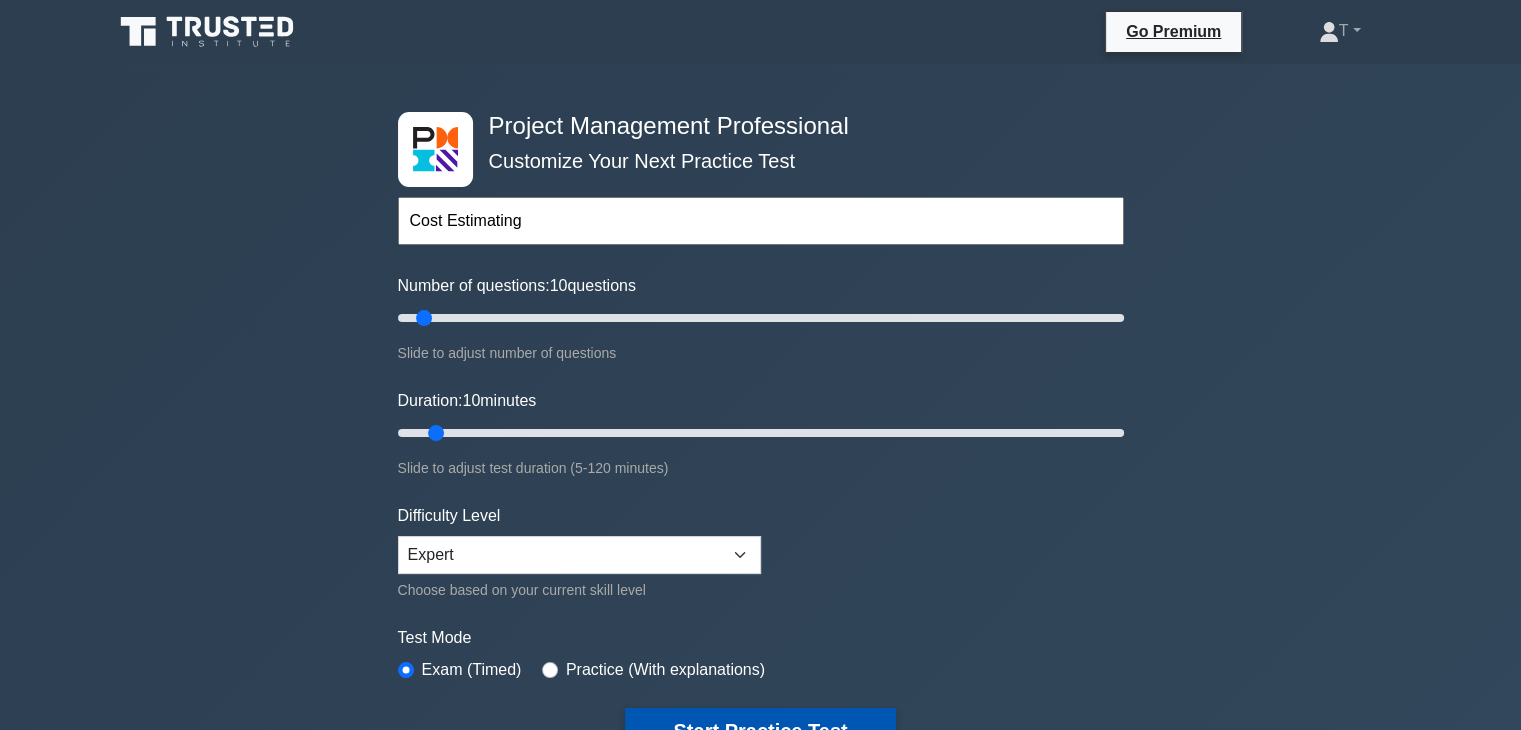 click on "Start Practice Test" at bounding box center [760, 731] 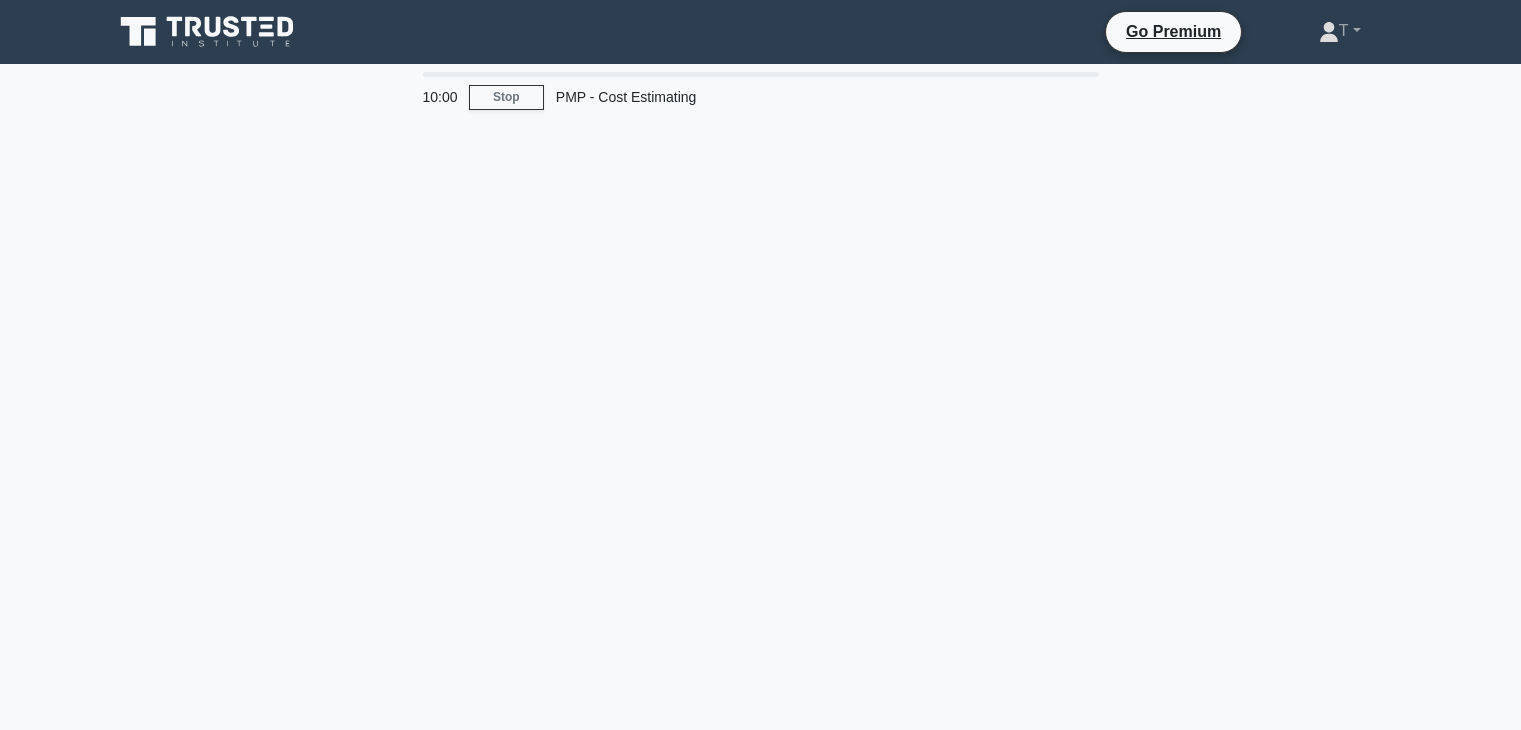scroll, scrollTop: 0, scrollLeft: 0, axis: both 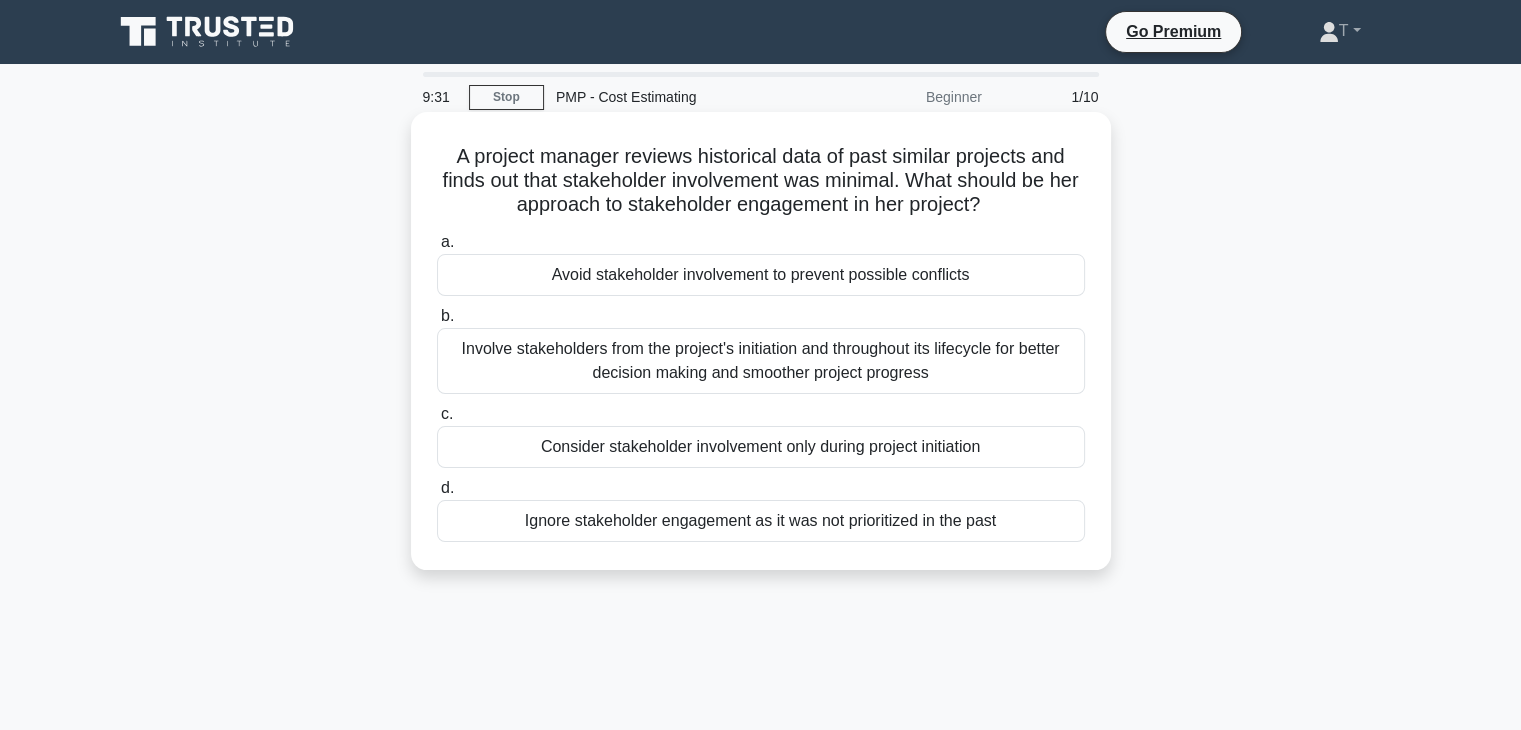 click on "Involve stakeholders from the project's initiation and throughout its lifecycle for better decision making and smoother project progress" at bounding box center (761, 361) 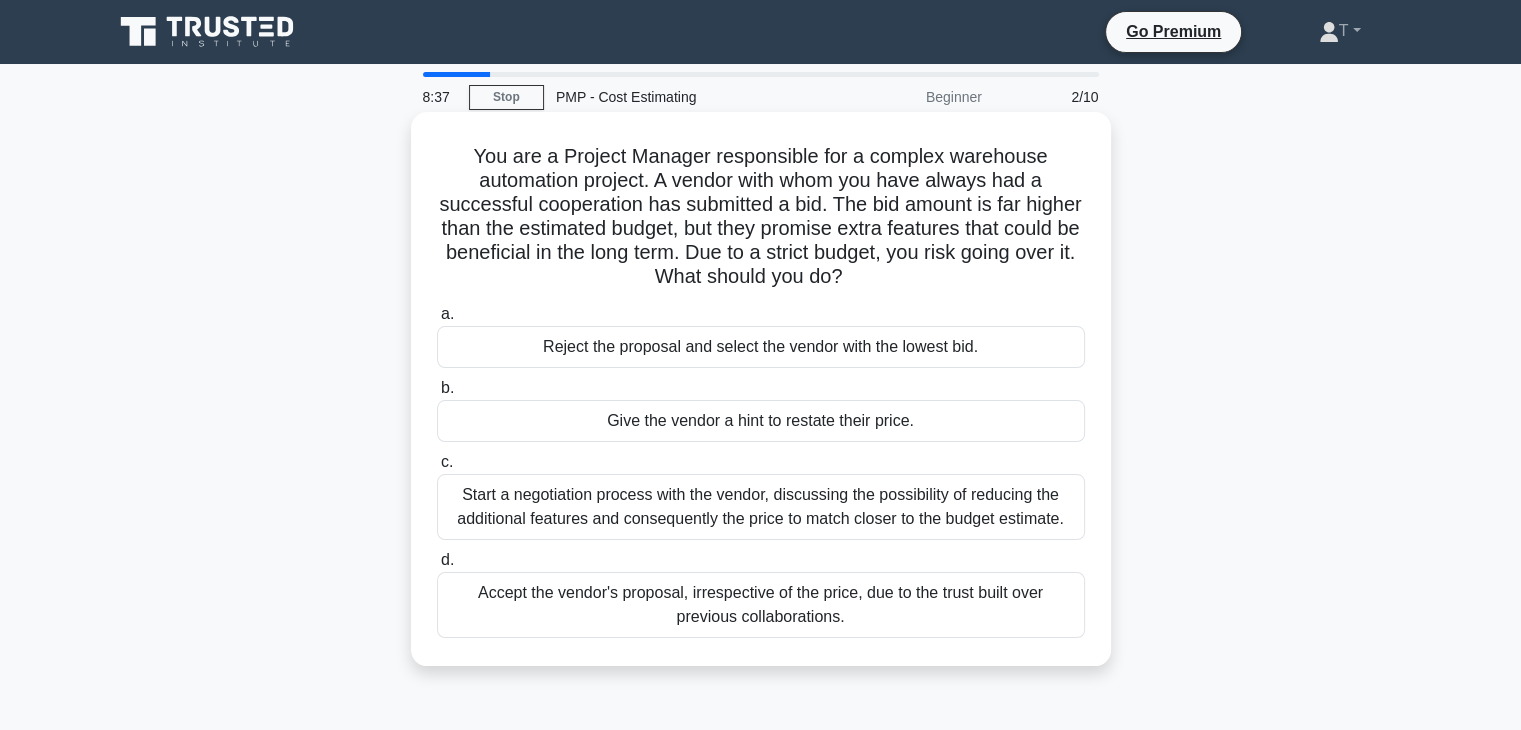click on "Start a negotiation process with the vendor, discussing the possibility of reducing the additional features and consequently the price to match closer to the budget estimate." at bounding box center (761, 507) 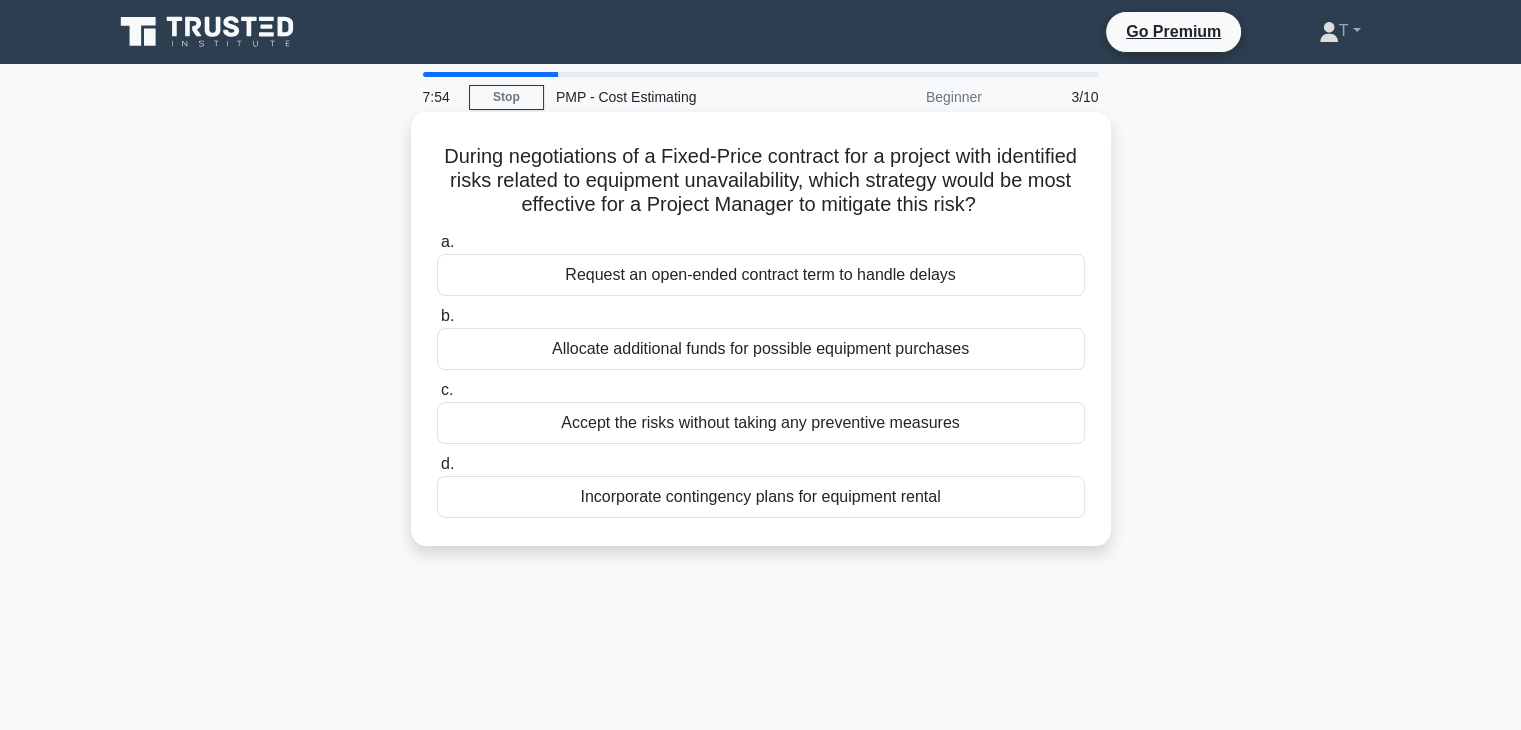 click on "Incorporate contingency plans for equipment rental" at bounding box center [761, 497] 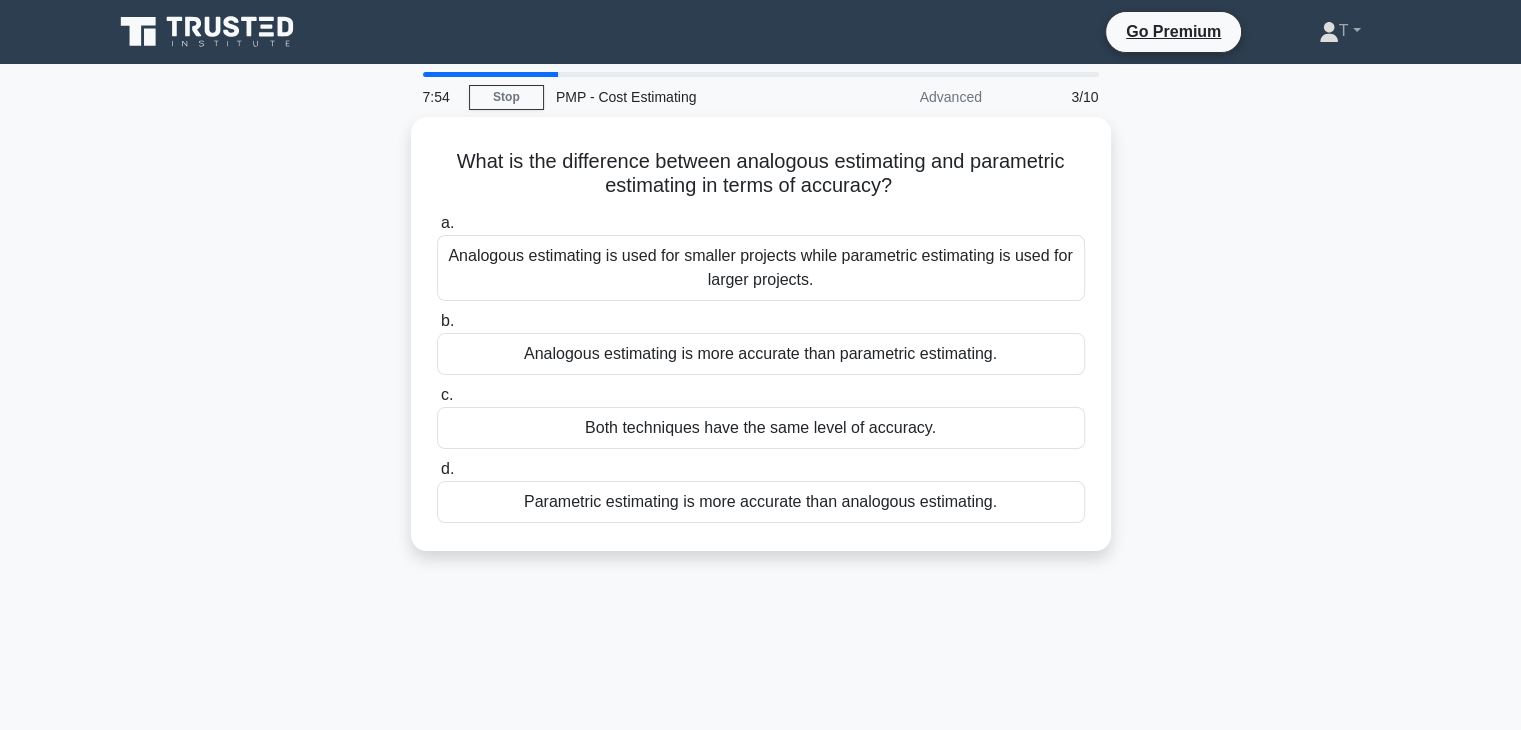 click on "Parametric estimating is more accurate than analogous estimating." at bounding box center [761, 502] 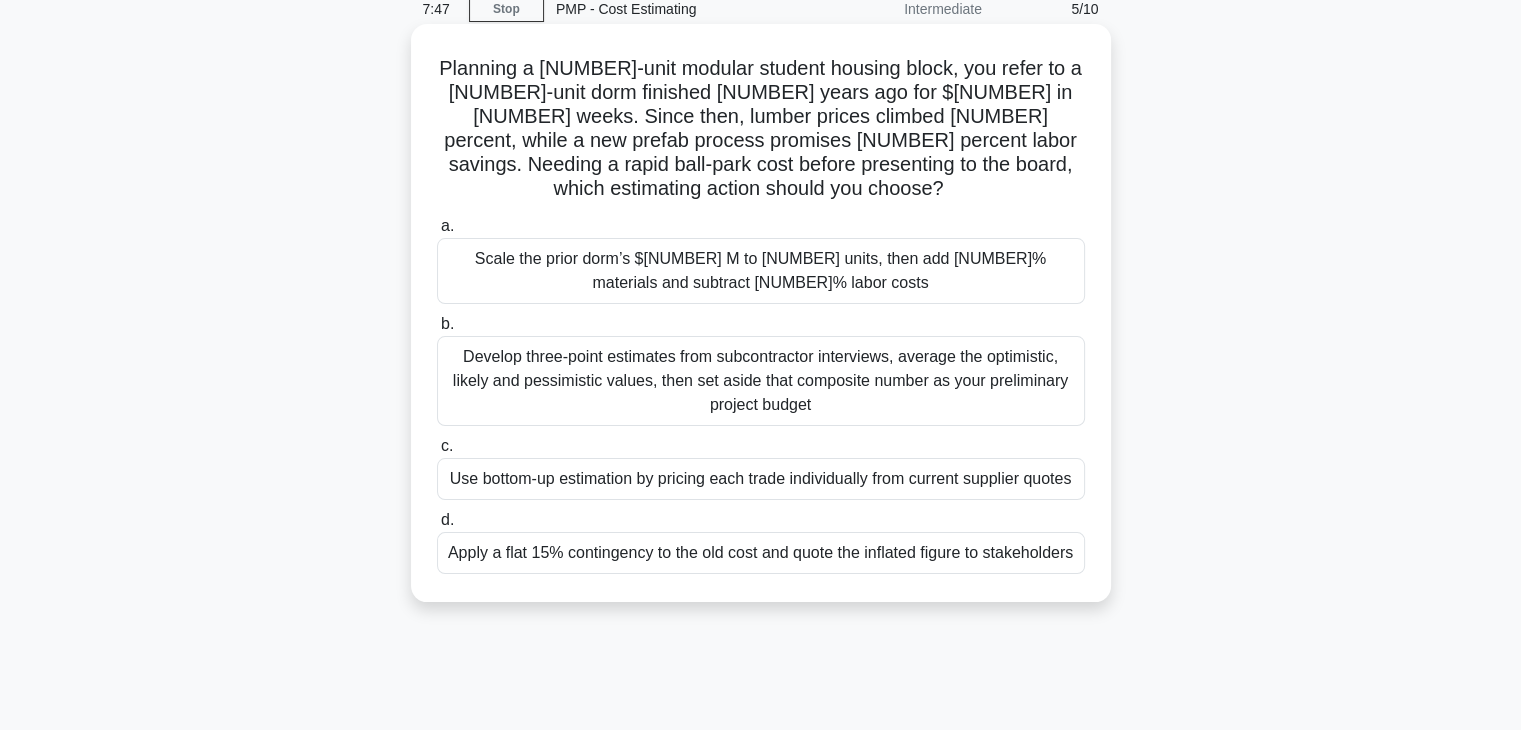 scroll, scrollTop: 0, scrollLeft: 0, axis: both 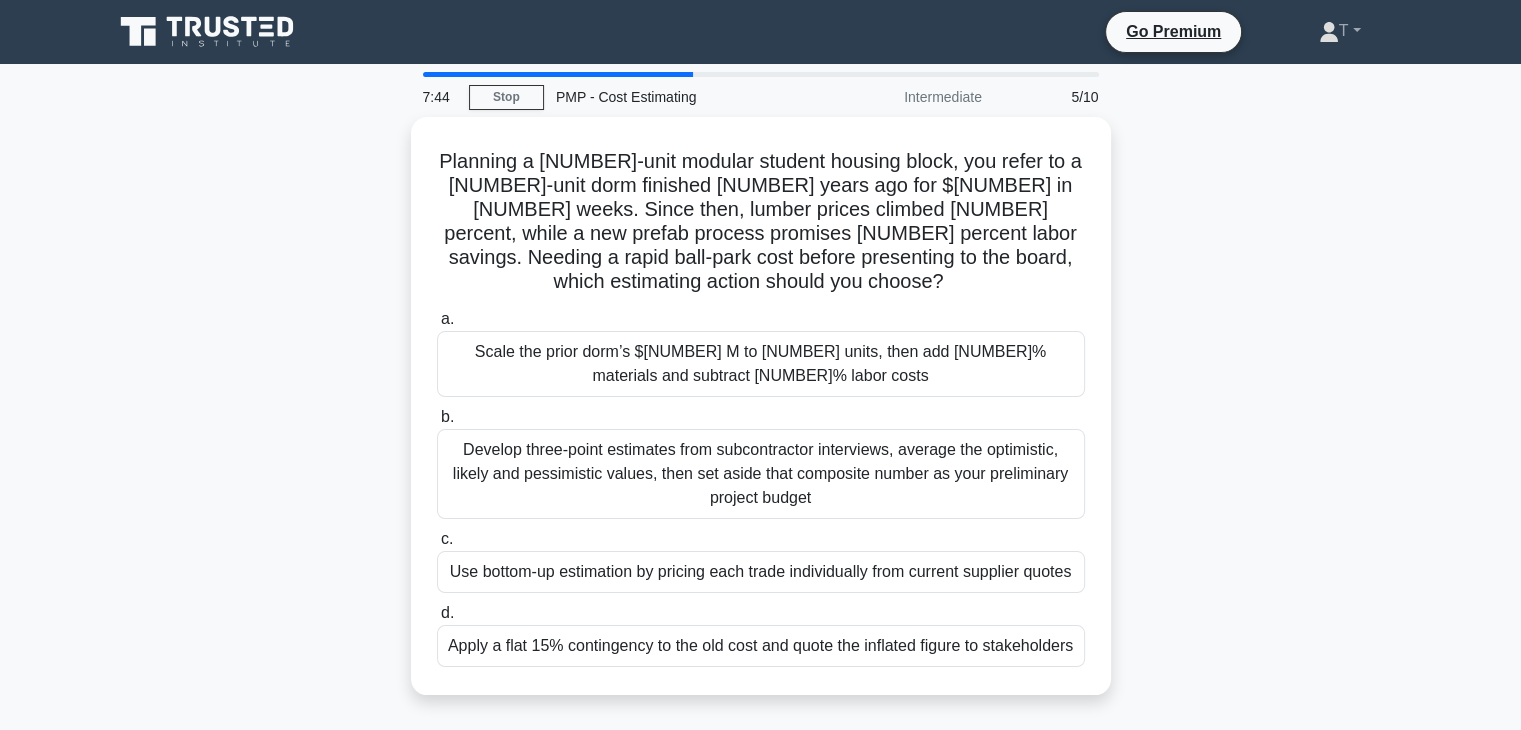 click on "Intermediate" at bounding box center [906, 97] 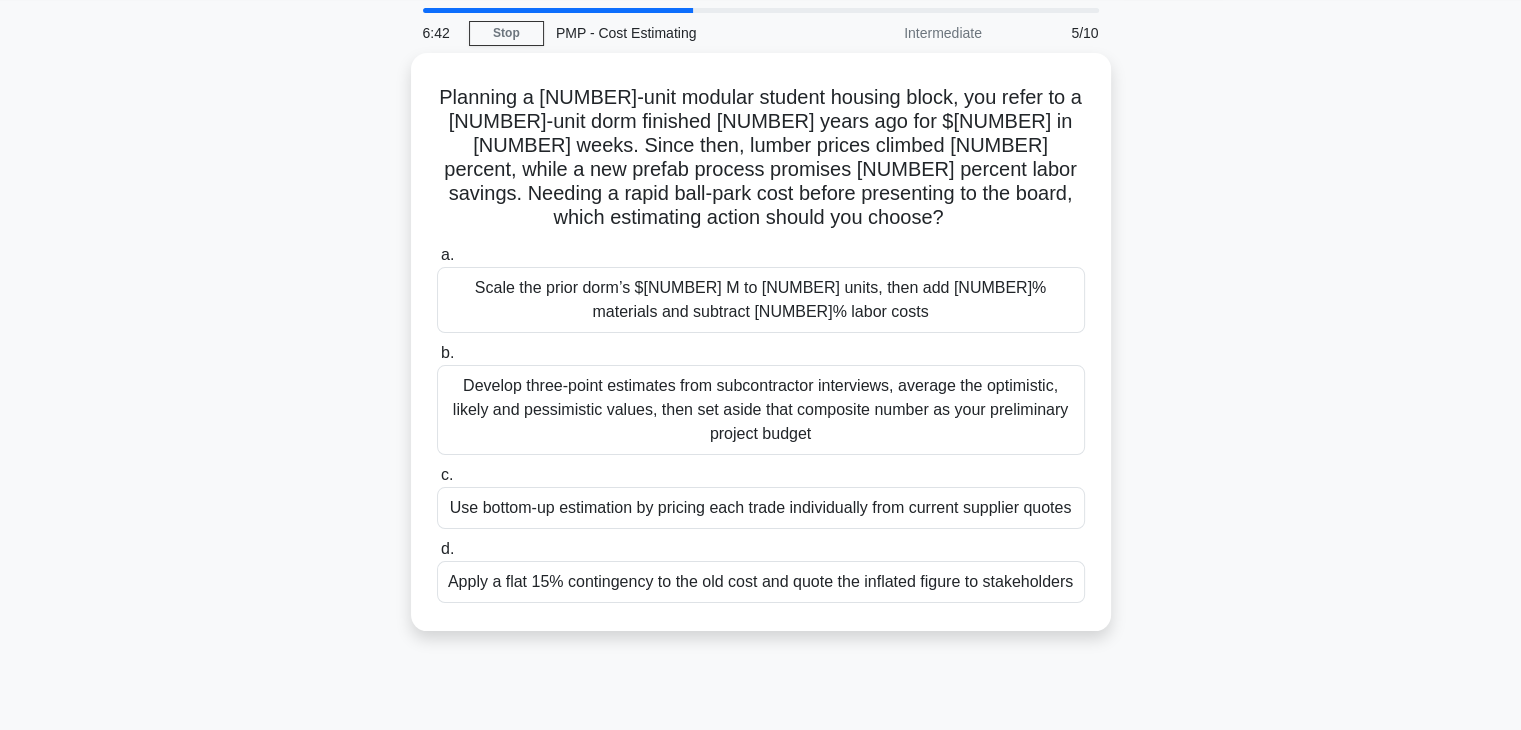 scroll, scrollTop: 100, scrollLeft: 0, axis: vertical 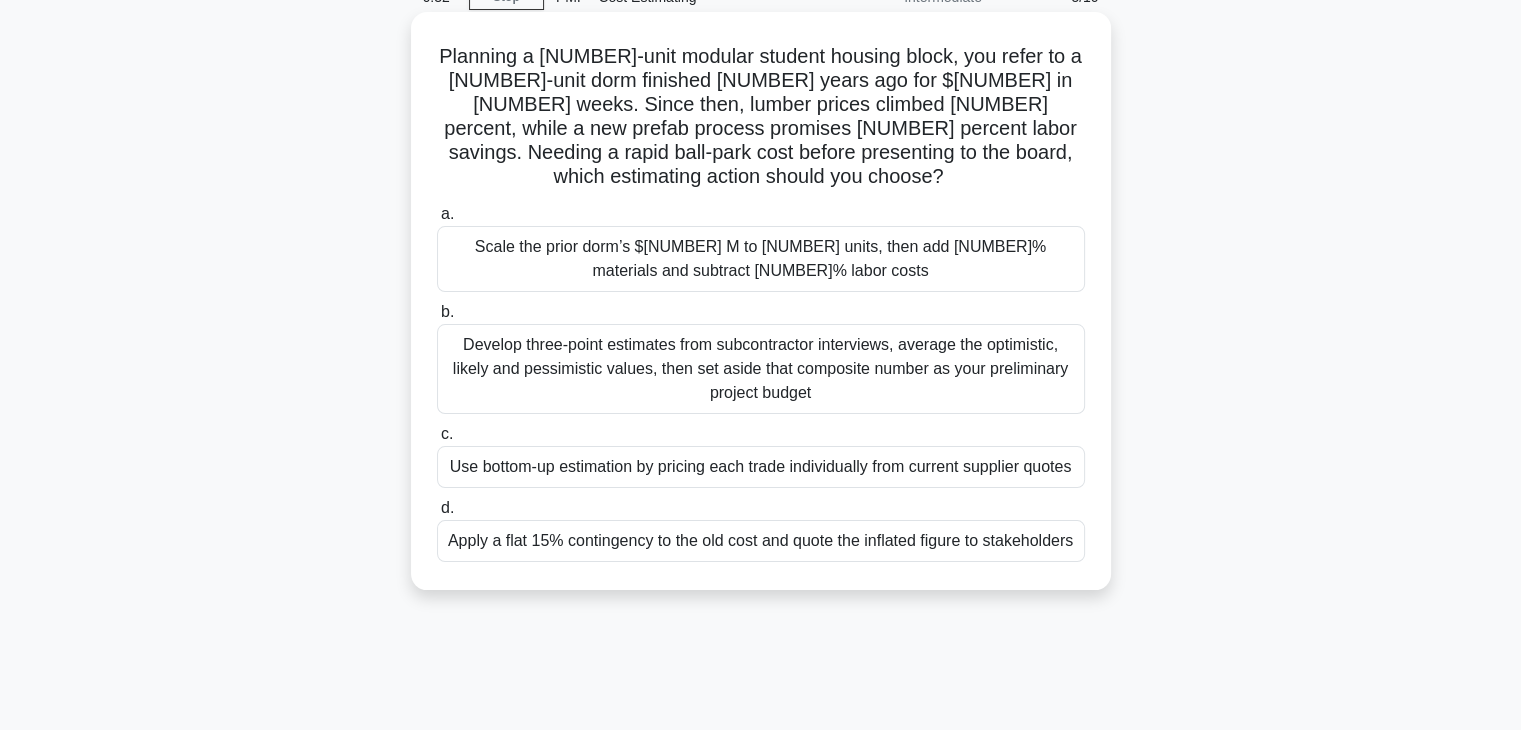 click on "Use bottom-up estimation by pricing each trade individually from current supplier quotes" at bounding box center [761, 467] 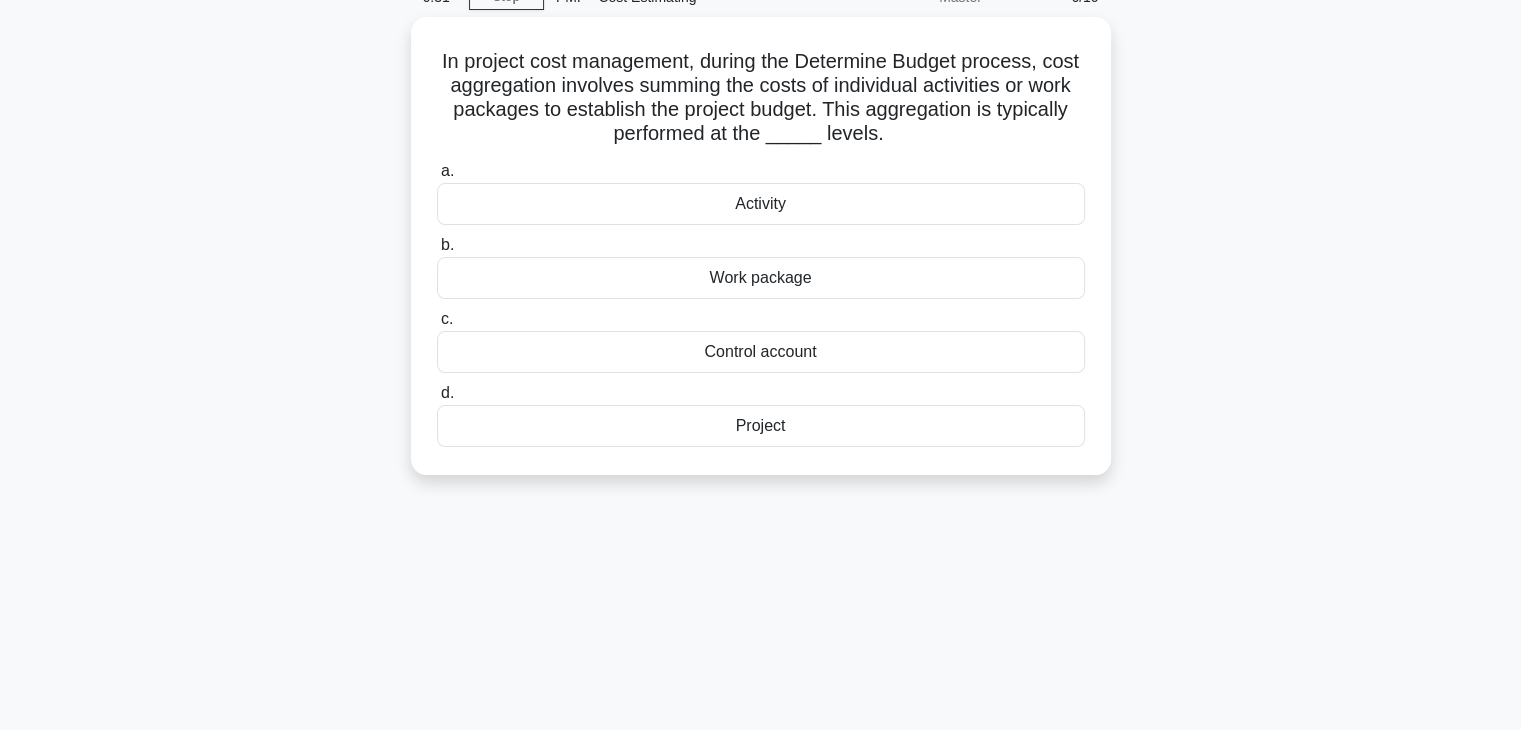 scroll, scrollTop: 0, scrollLeft: 0, axis: both 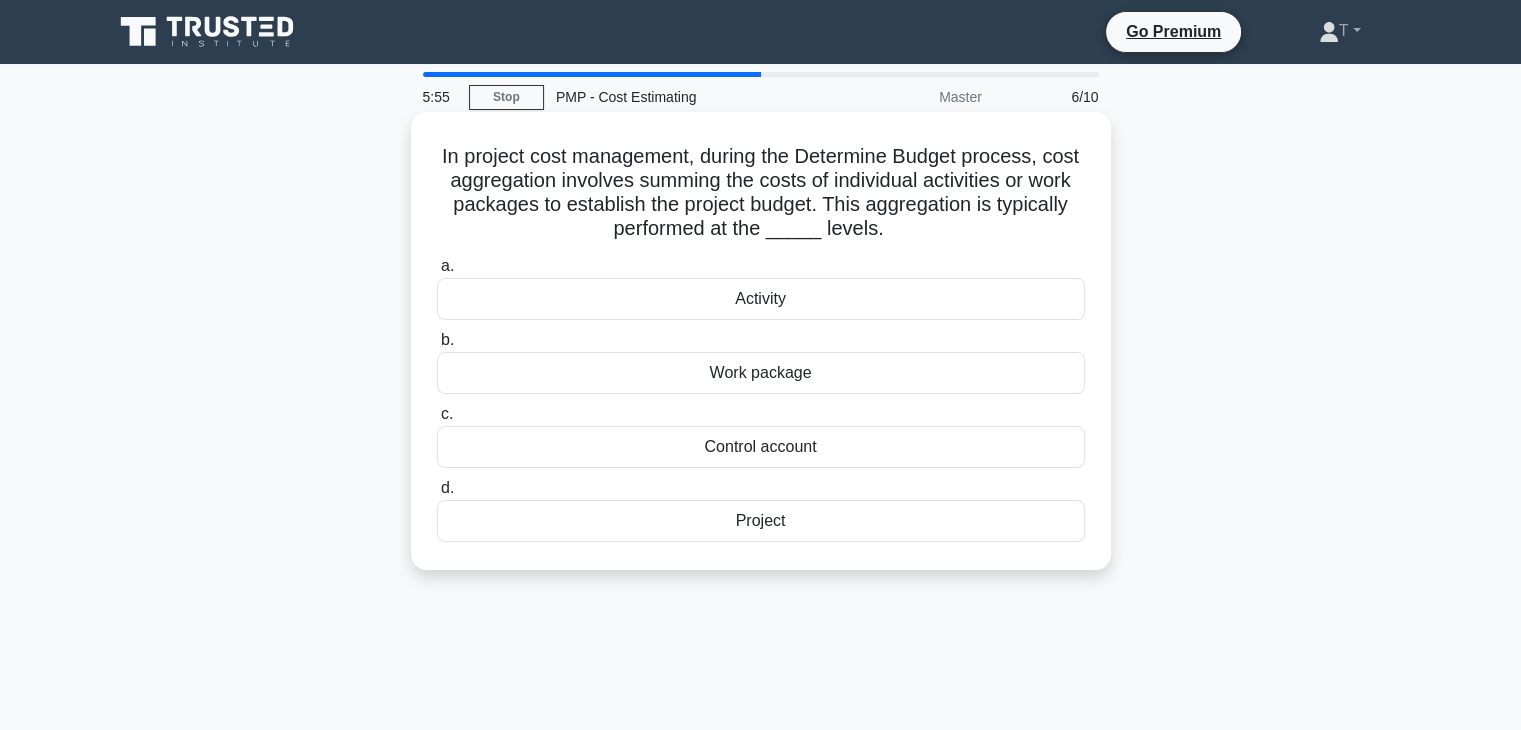 click on "Project" at bounding box center [761, 521] 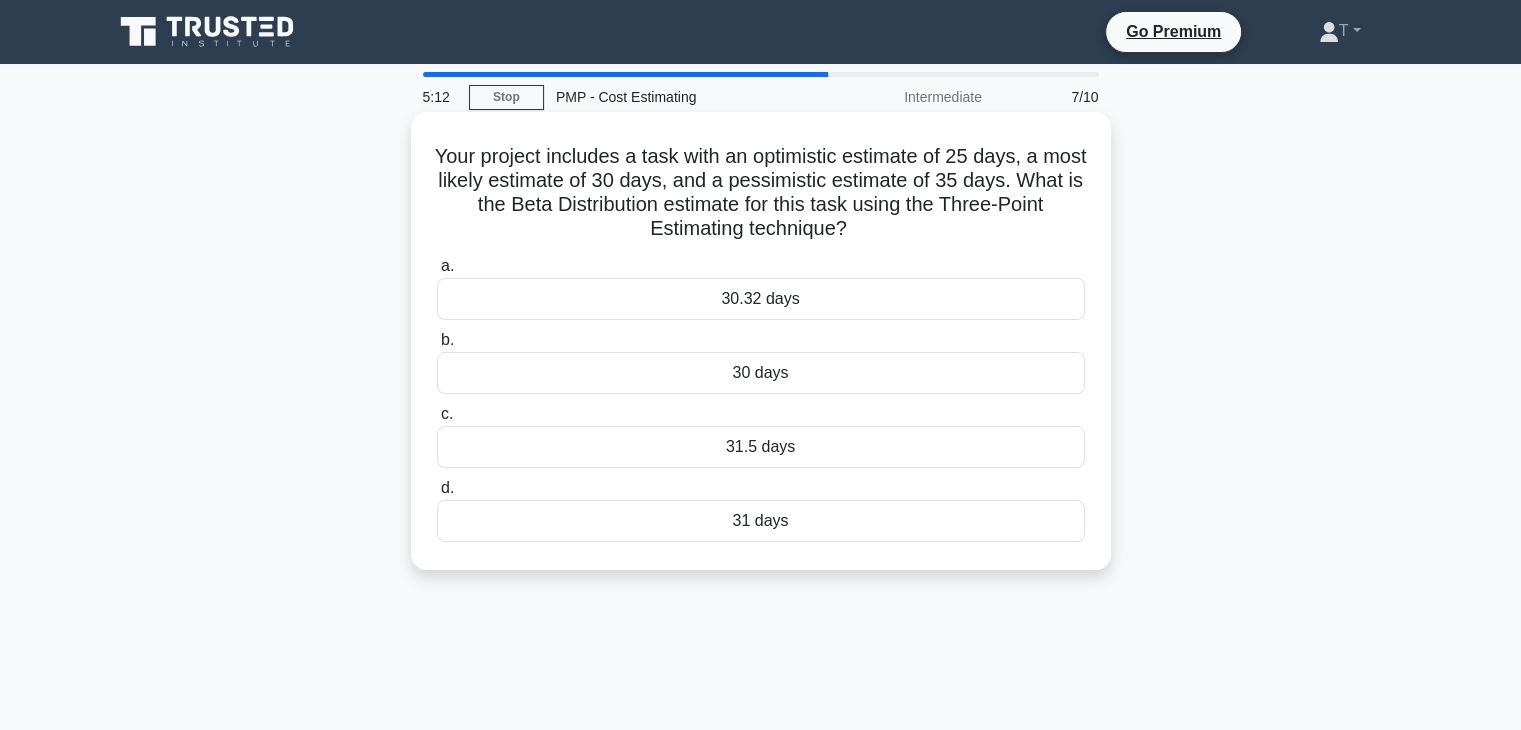 click on "31.5 days" at bounding box center [761, 447] 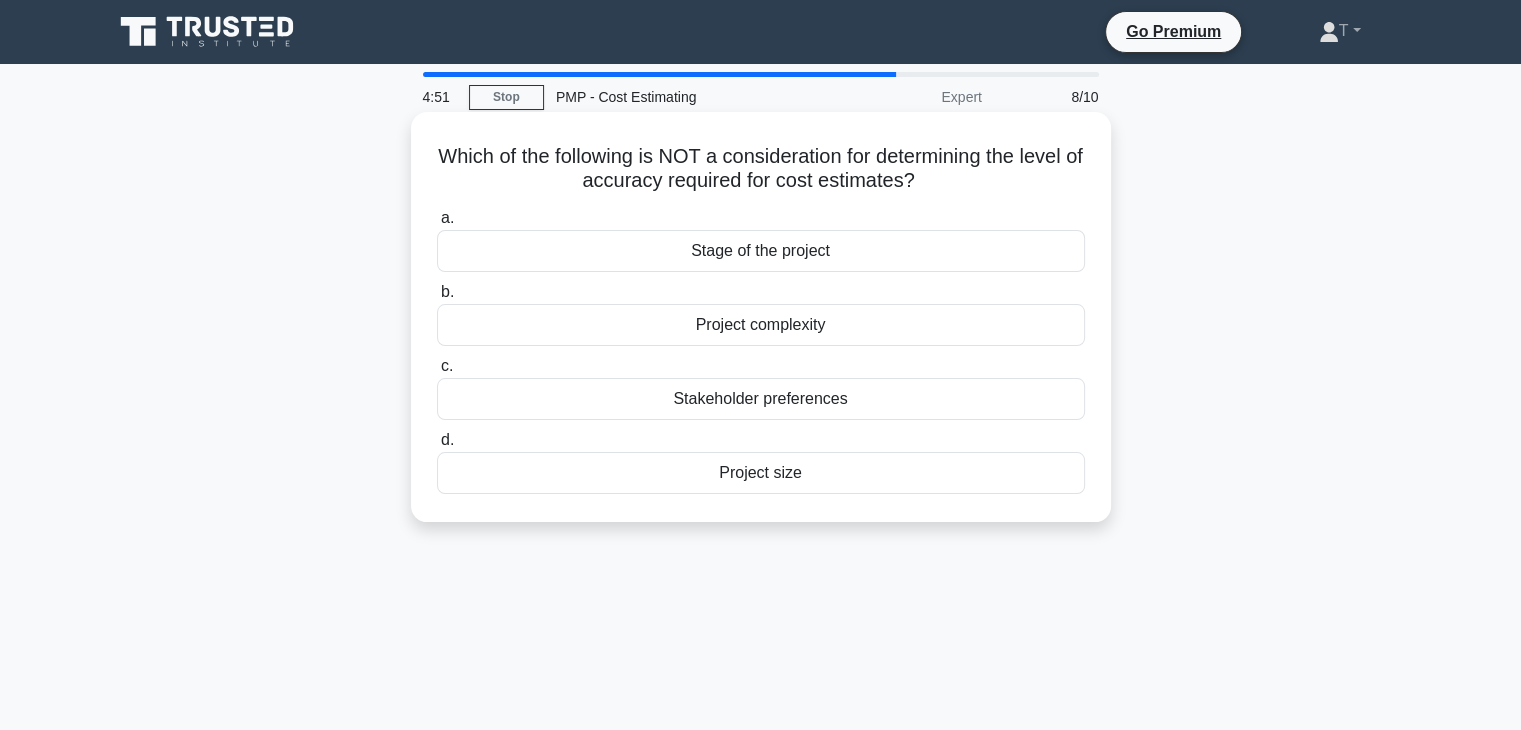 click on "Stakeholder preferences" at bounding box center (761, 399) 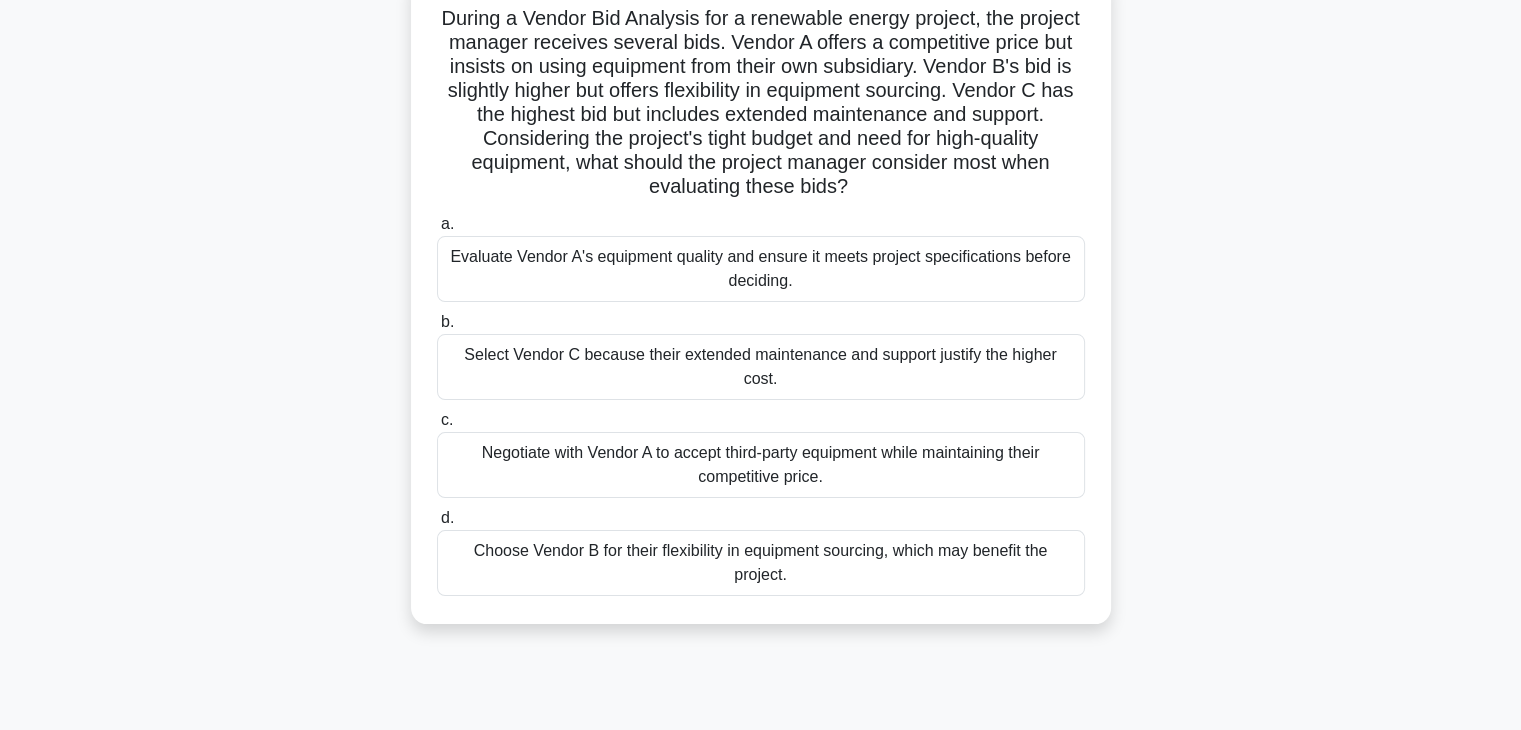 scroll, scrollTop: 200, scrollLeft: 0, axis: vertical 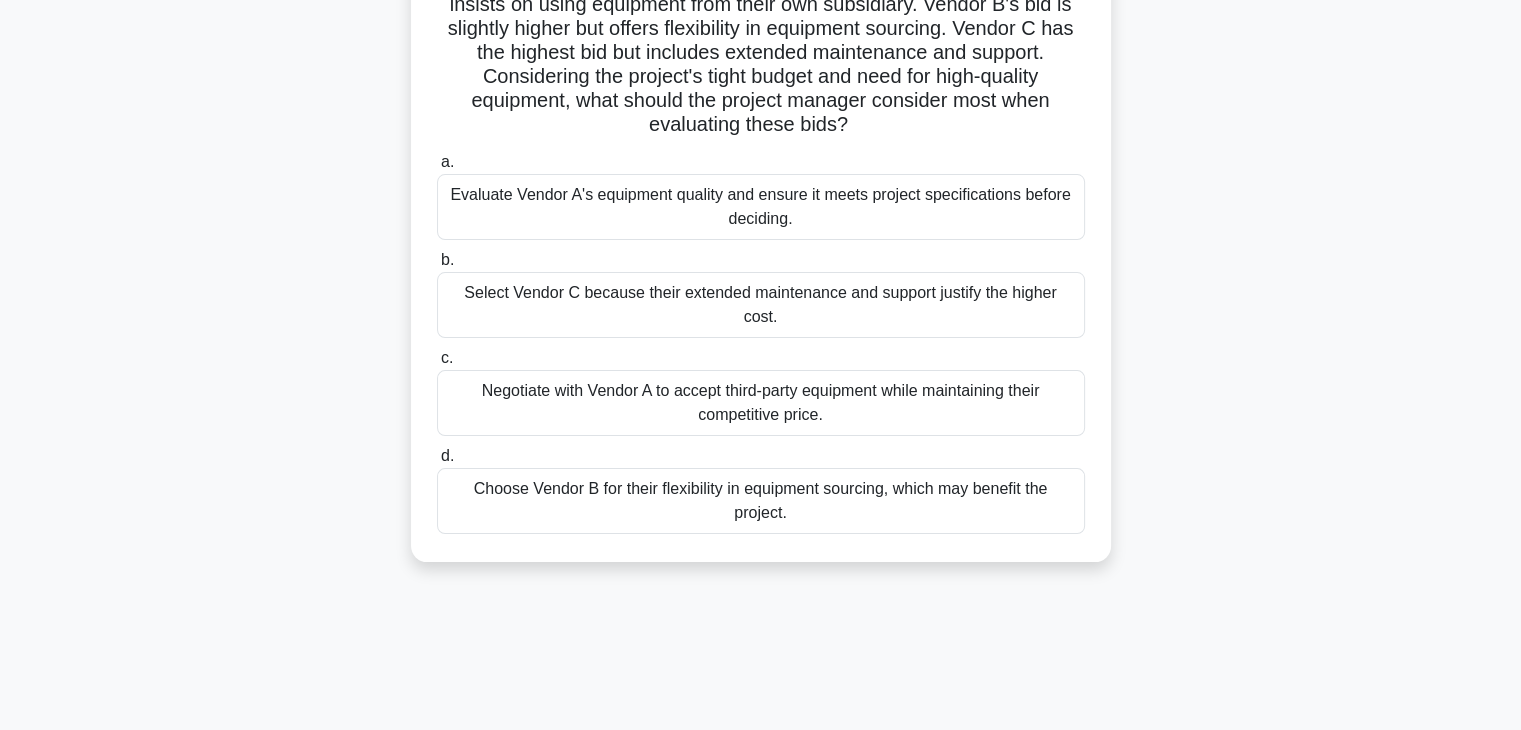 click on "Evaluate Vendor A's equipment quality and ensure it meets project specifications before deciding." at bounding box center (761, 207) 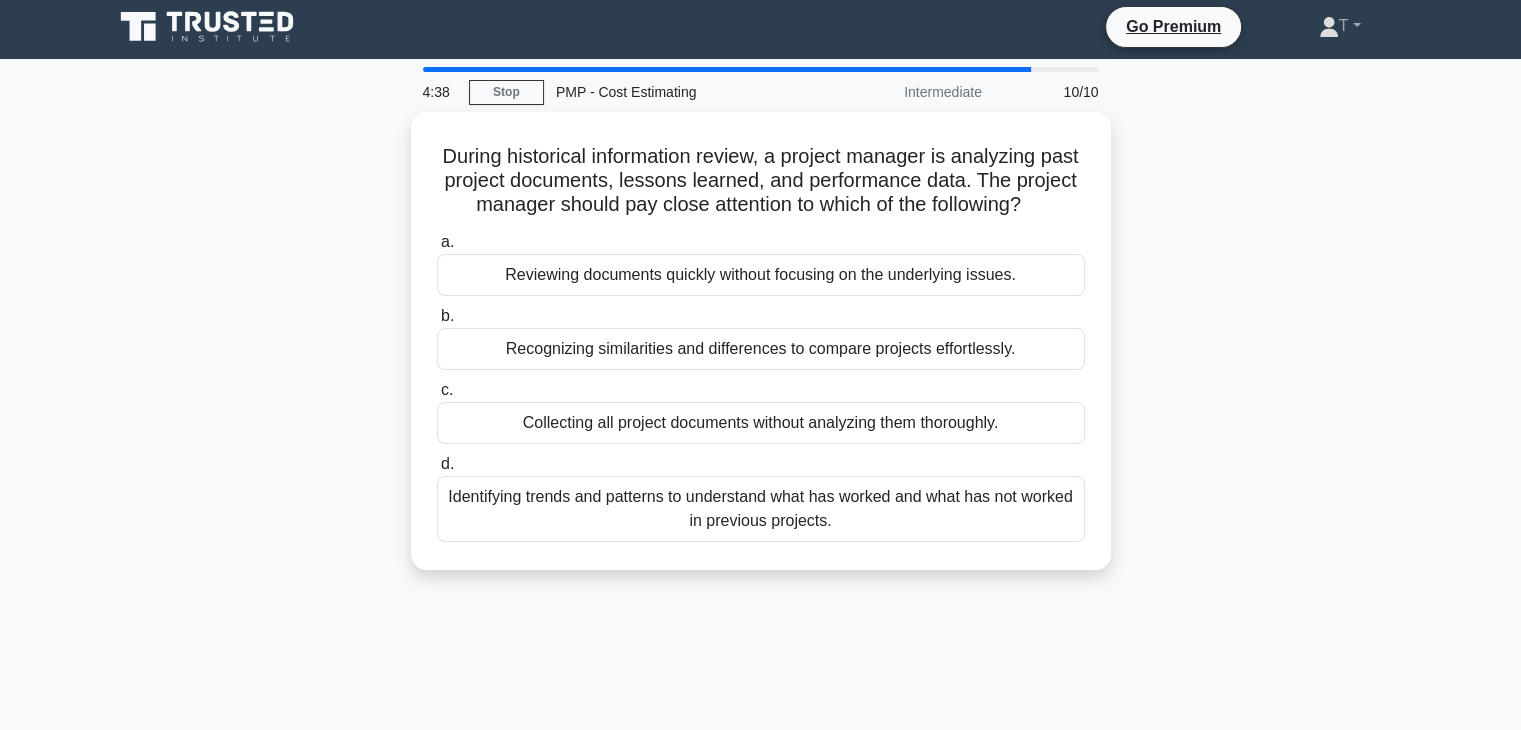scroll, scrollTop: 0, scrollLeft: 0, axis: both 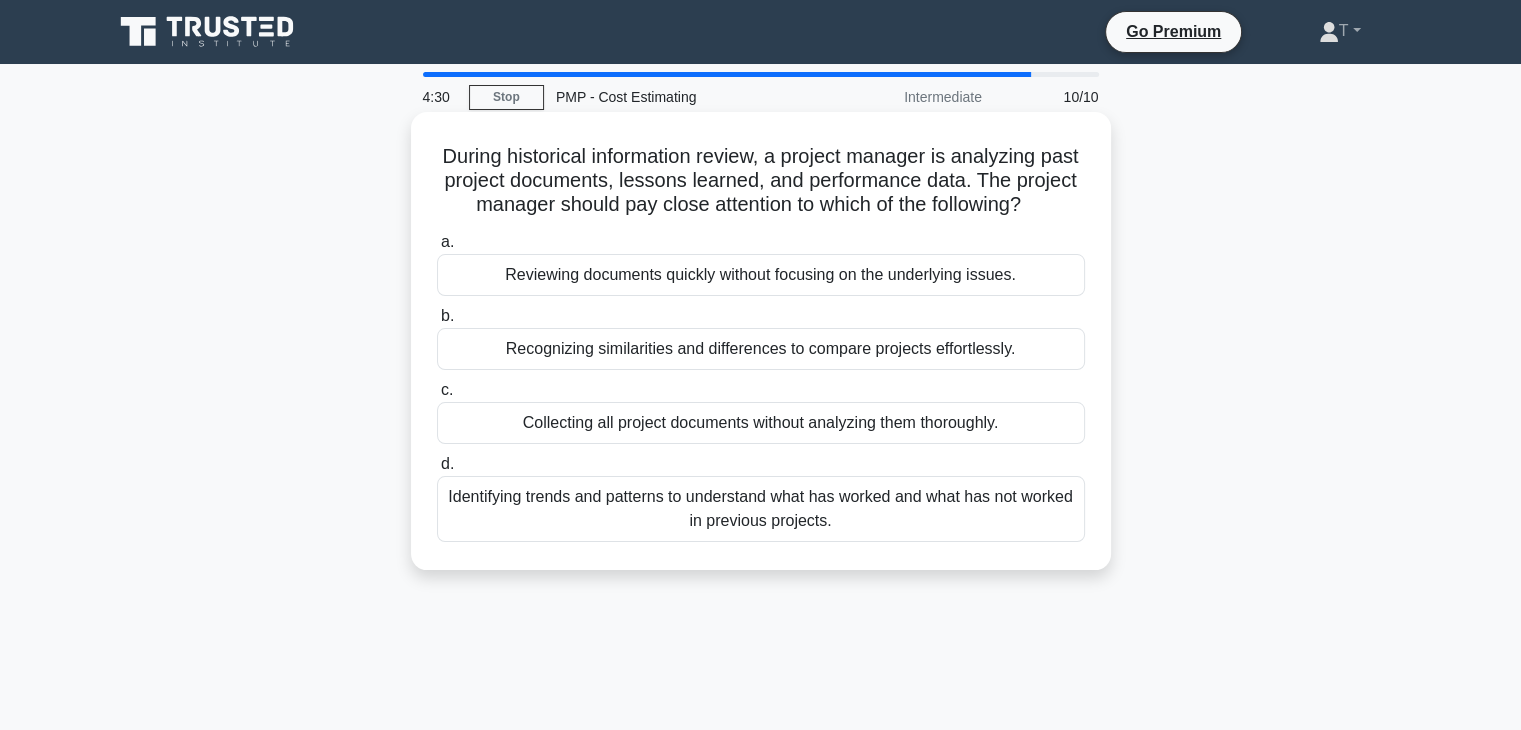 click on "Identifying trends and patterns to understand what has worked and what has not worked in previous projects." at bounding box center (761, 509) 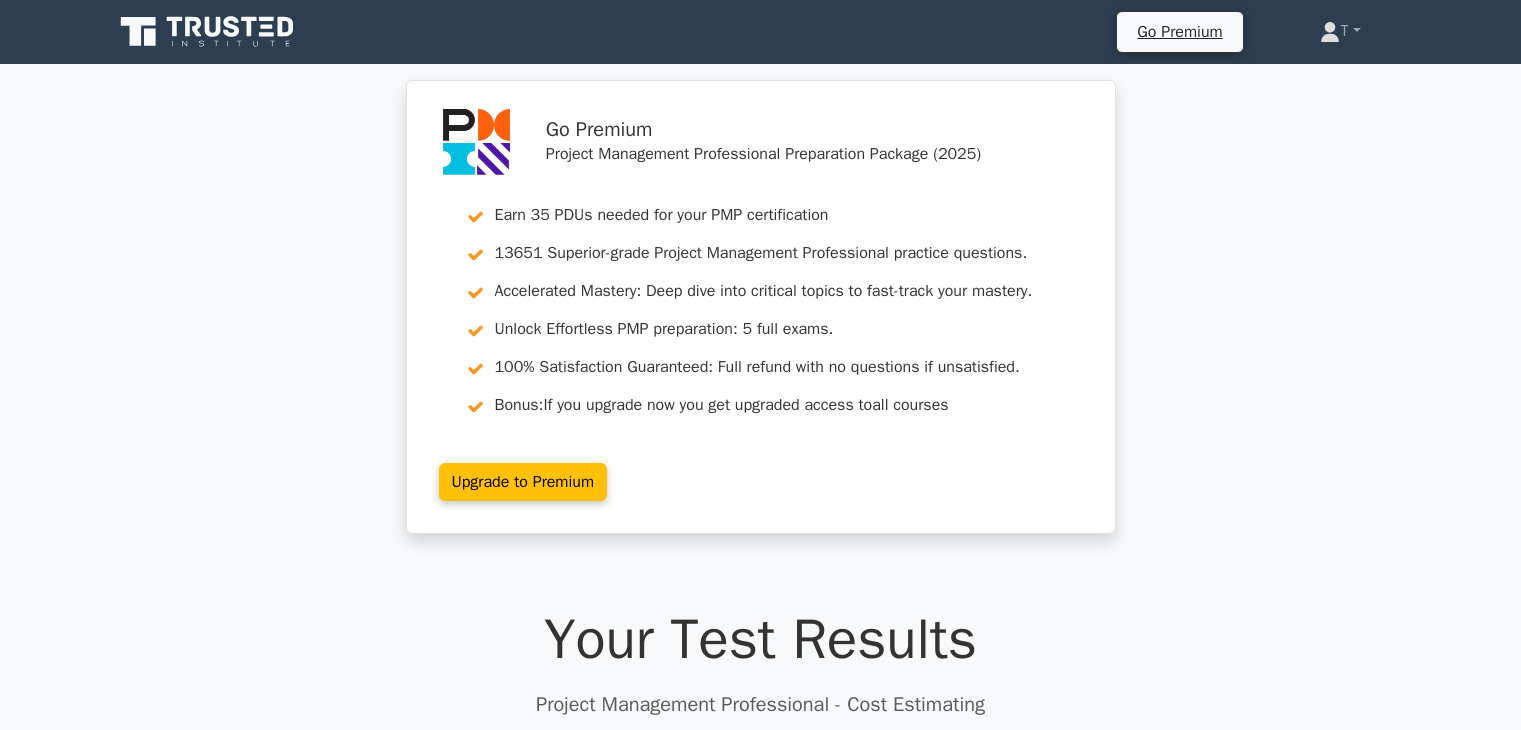 scroll, scrollTop: 500, scrollLeft: 0, axis: vertical 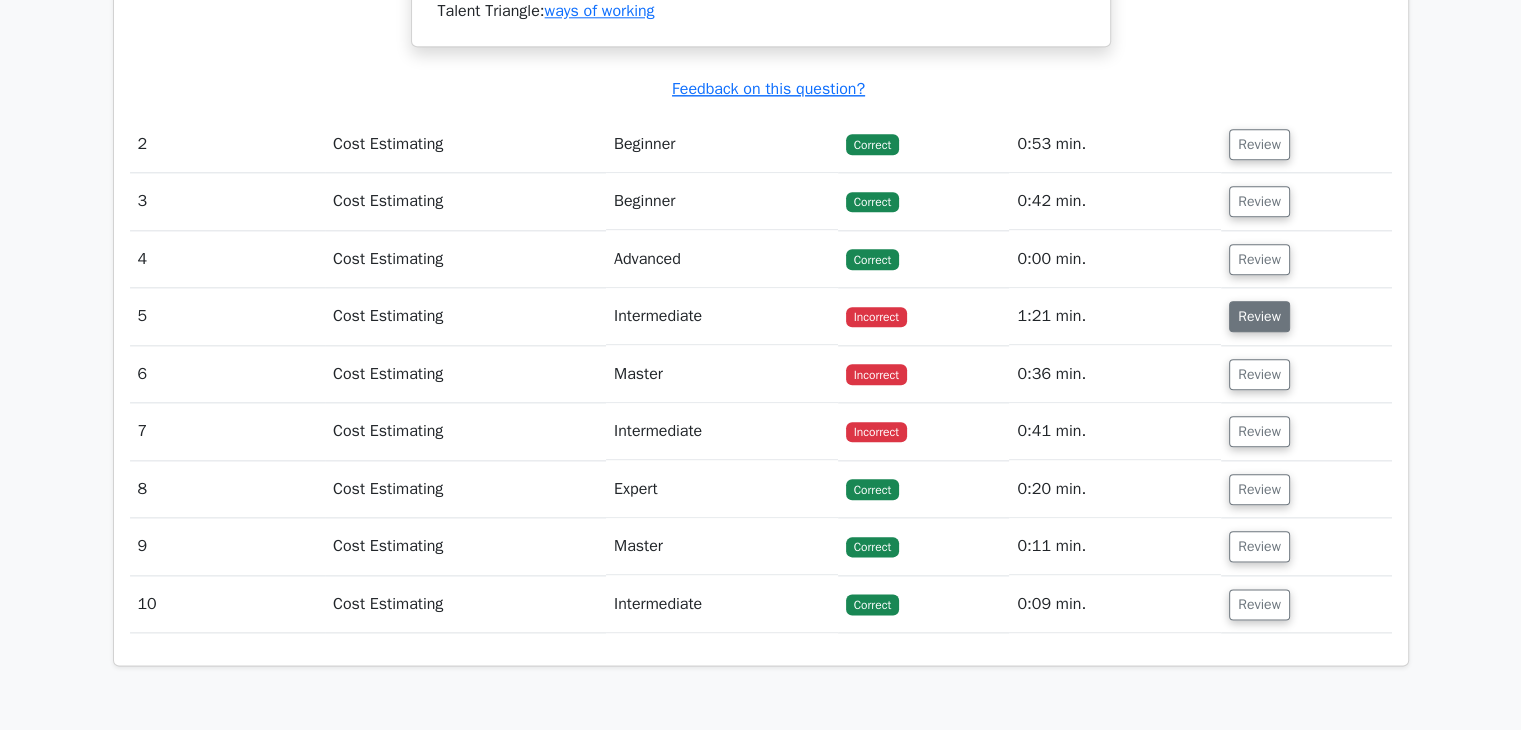 click on "Review" at bounding box center [1259, 316] 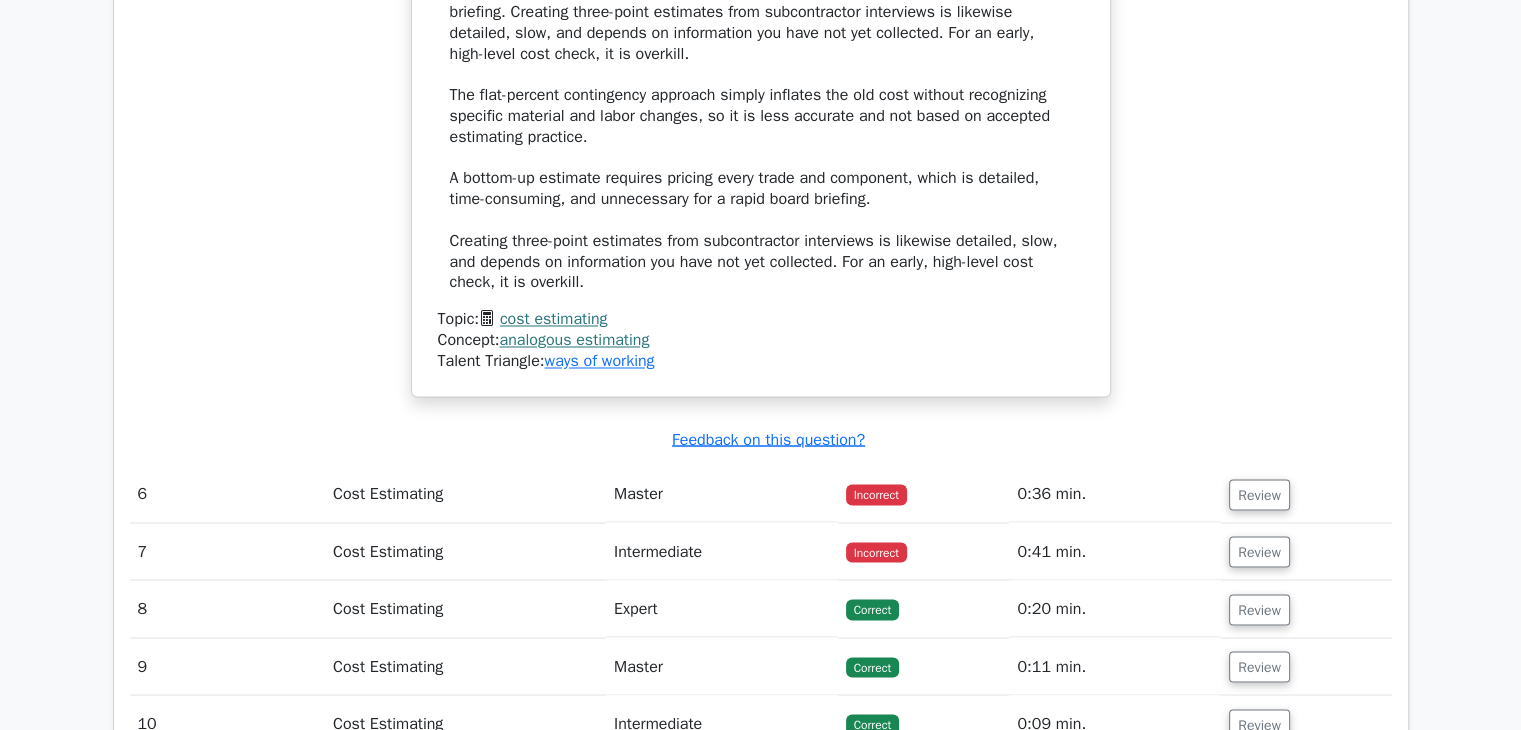 scroll, scrollTop: 3500, scrollLeft: 0, axis: vertical 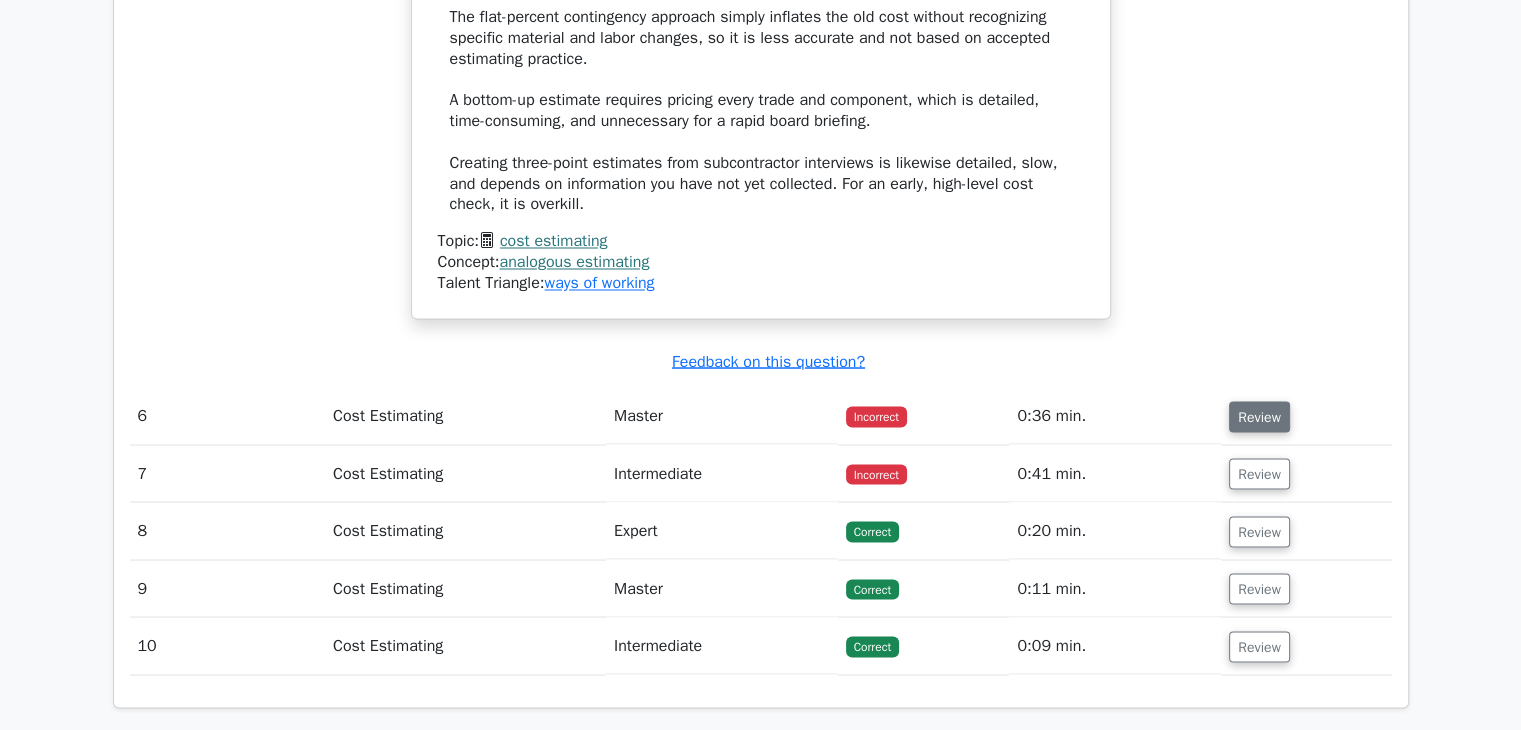 click on "Review" at bounding box center [1259, 416] 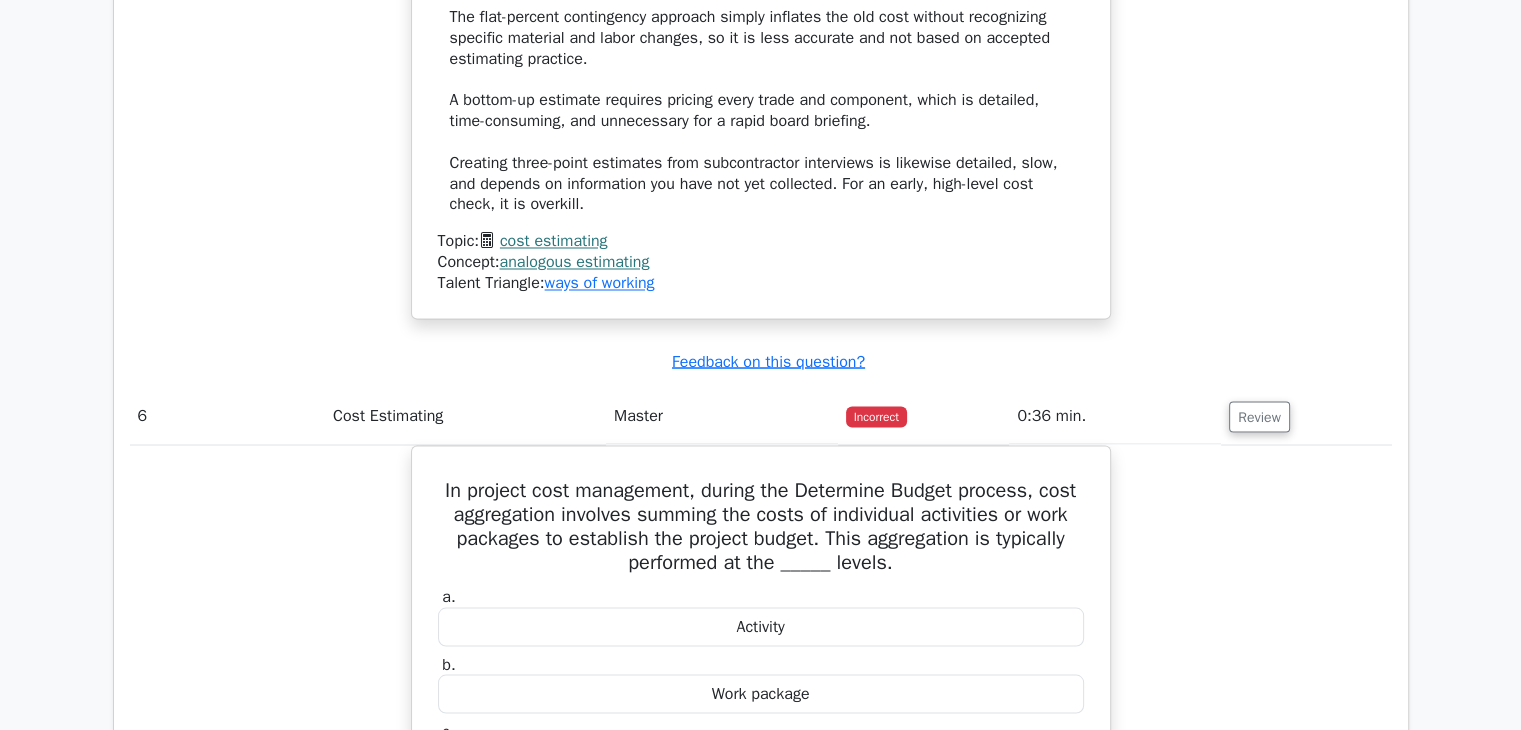 type 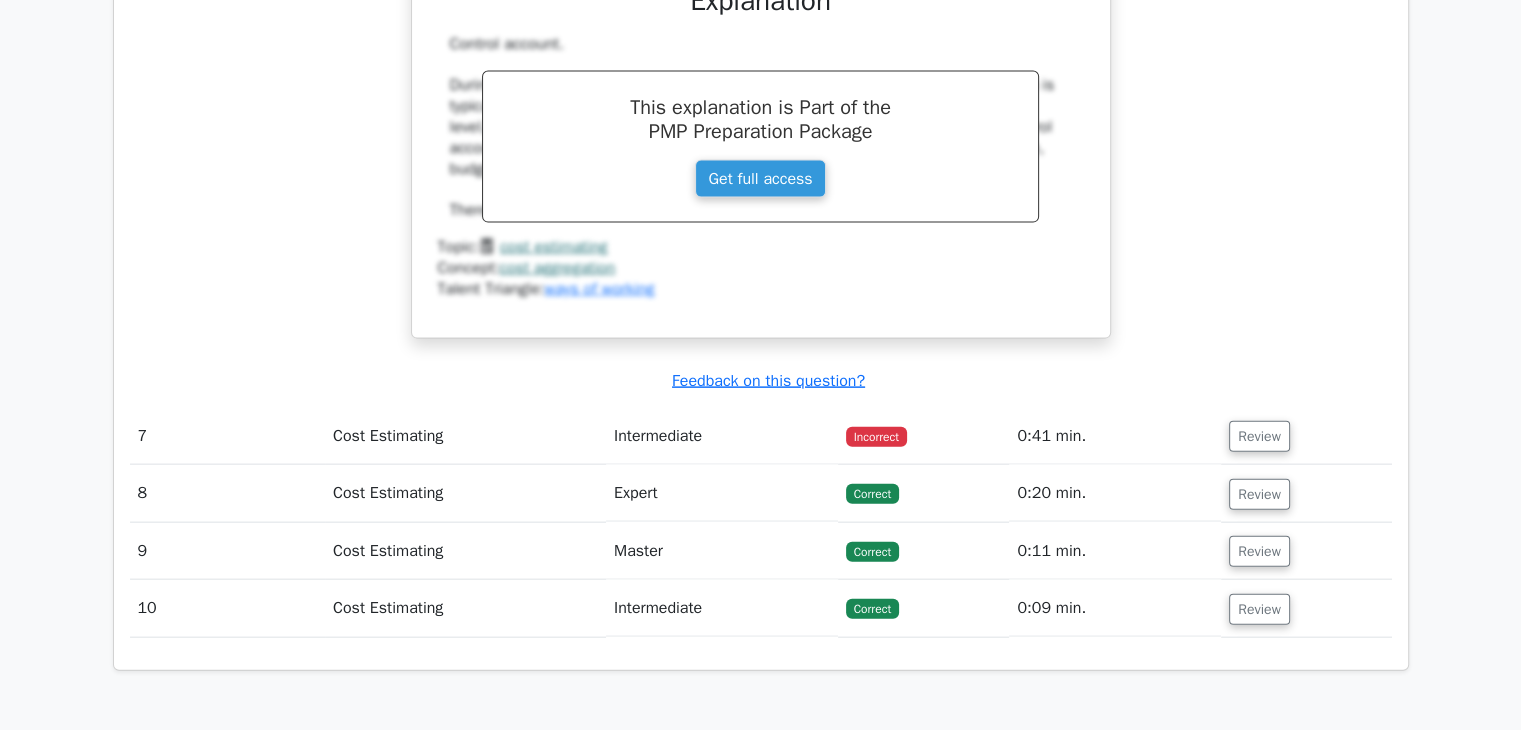 scroll, scrollTop: 4400, scrollLeft: 0, axis: vertical 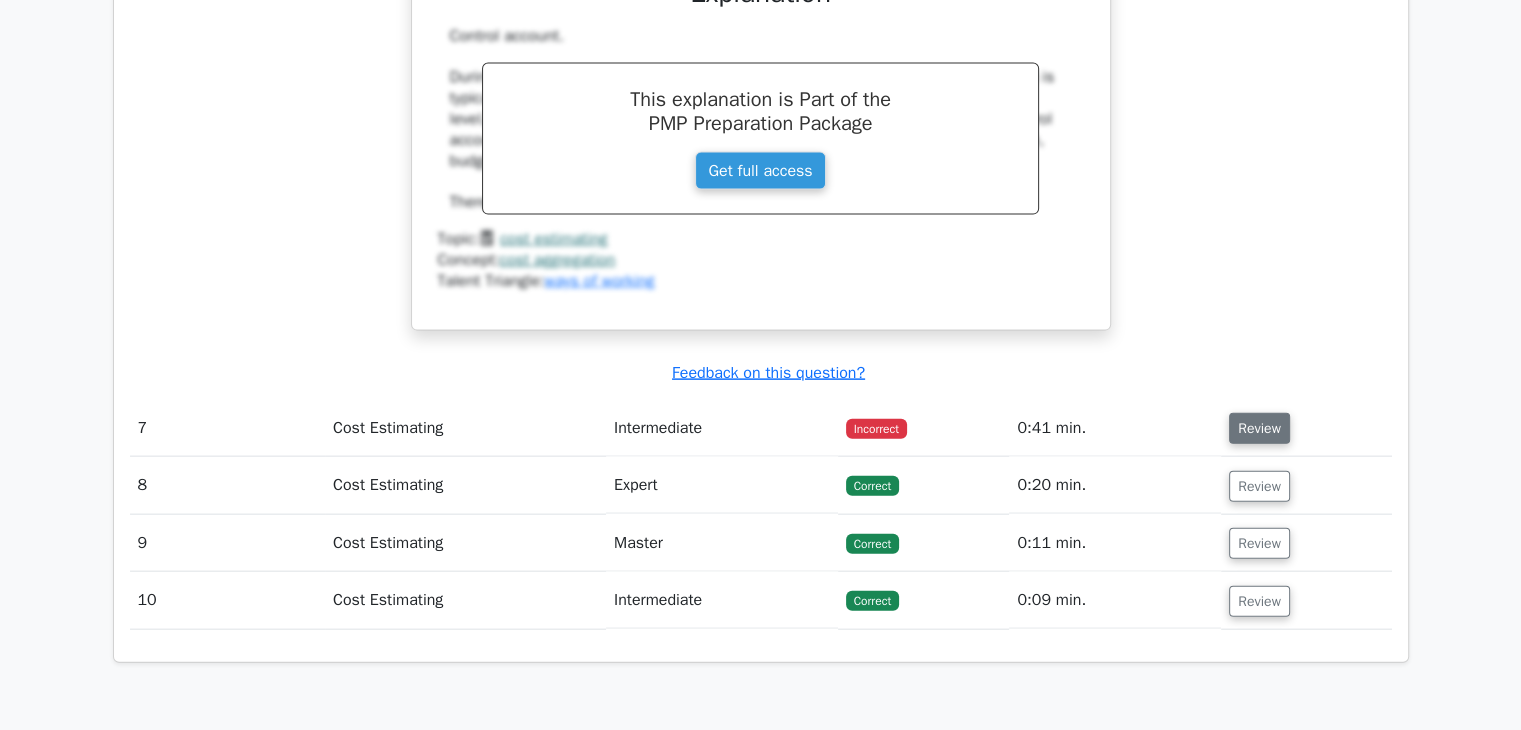 click on "Review" at bounding box center [1259, 428] 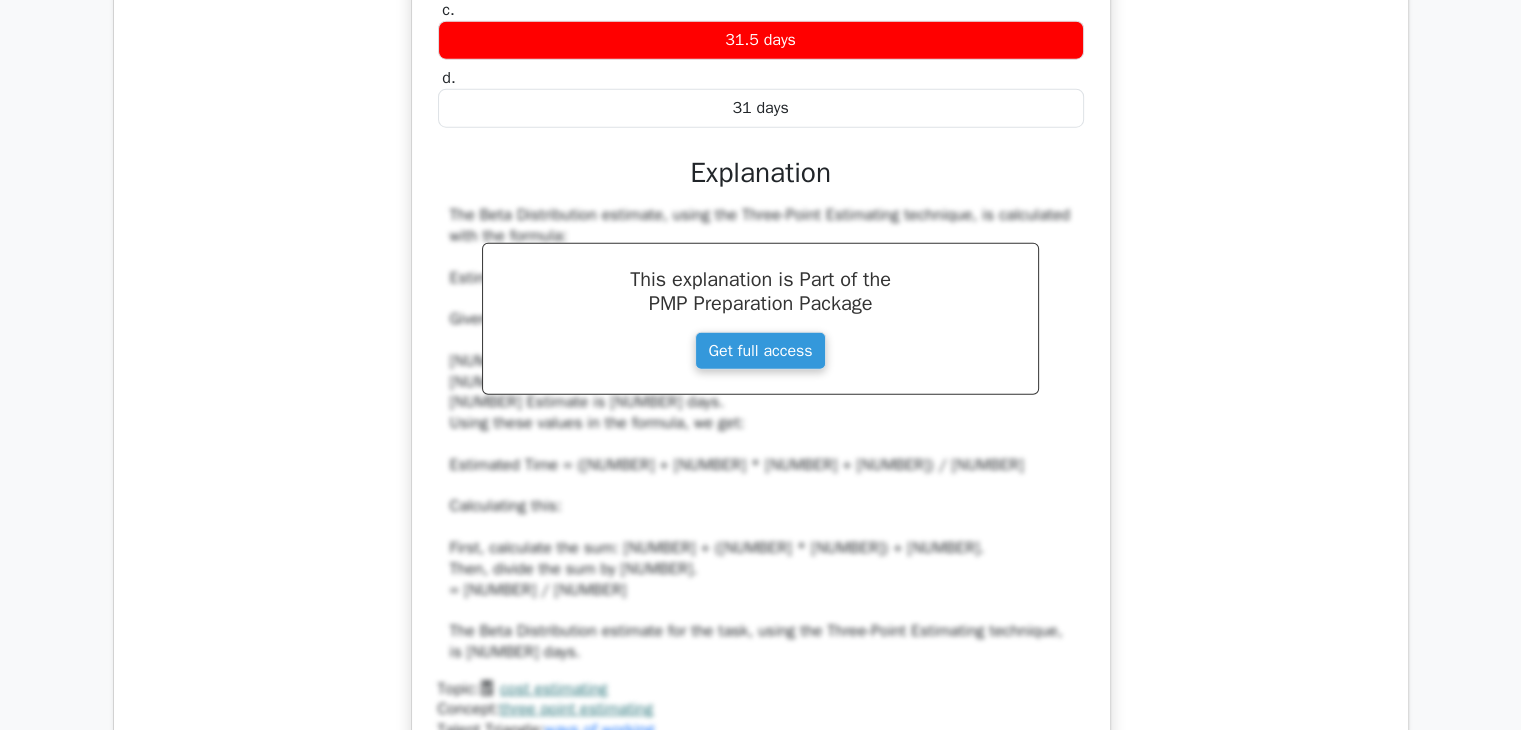 scroll, scrollTop: 5400, scrollLeft: 0, axis: vertical 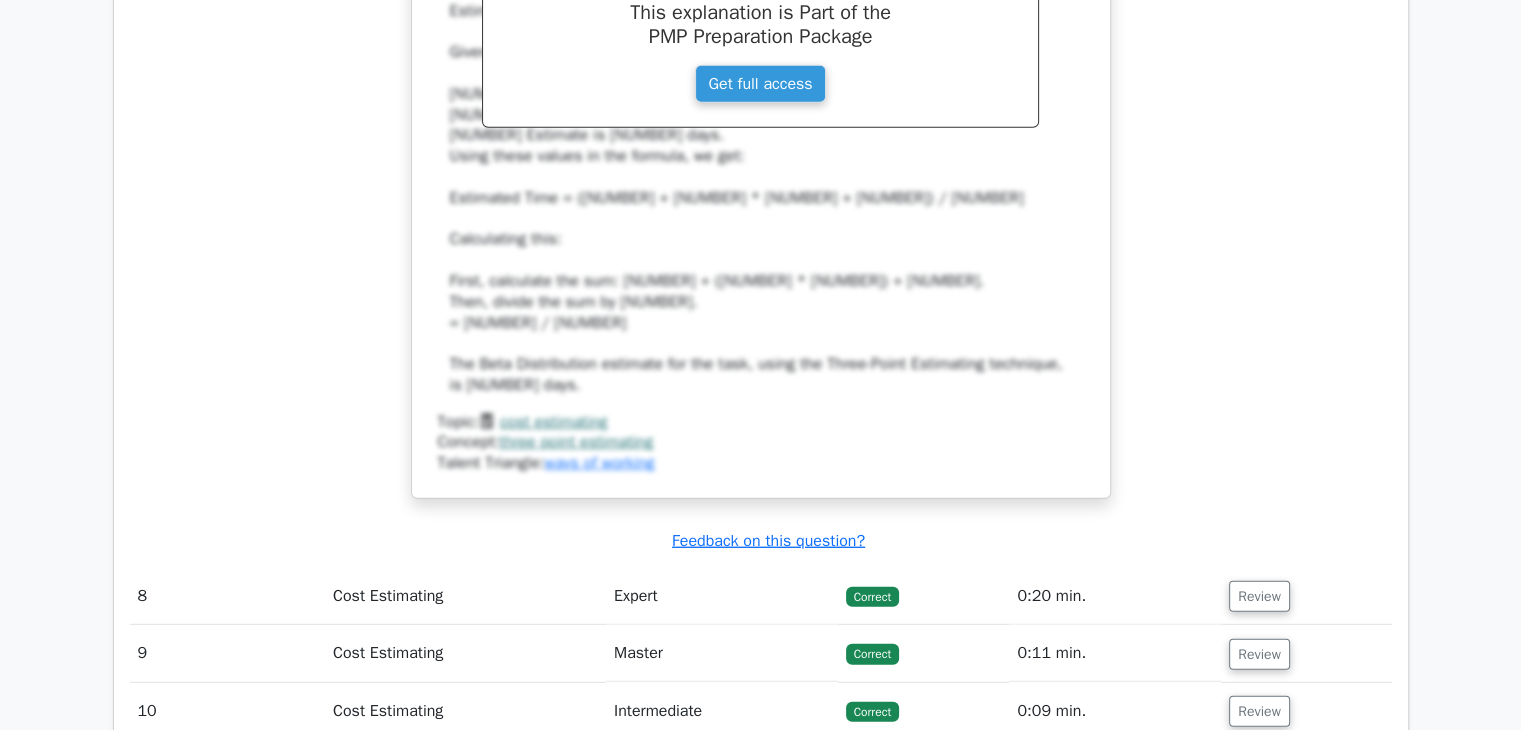 type 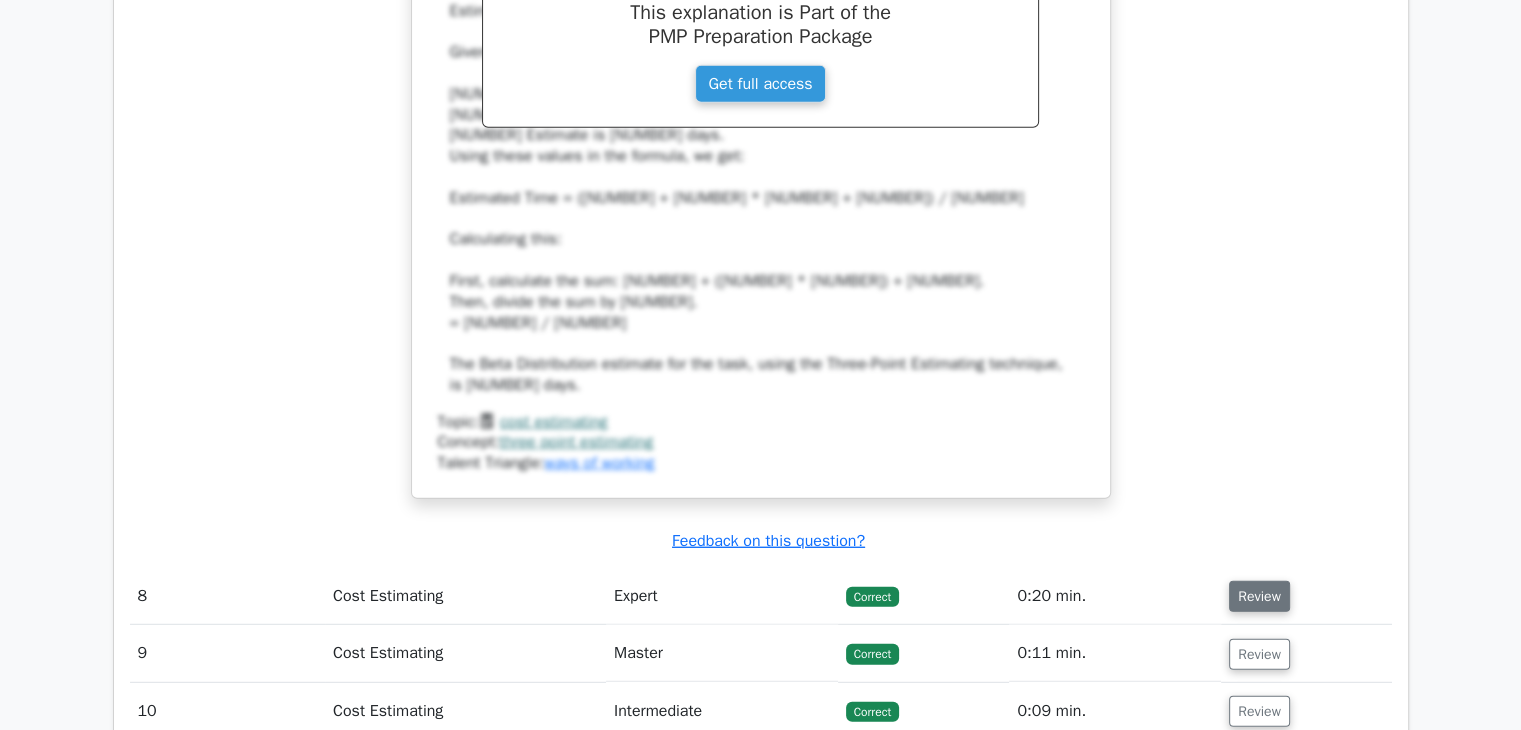 click on "Review" at bounding box center [1259, 596] 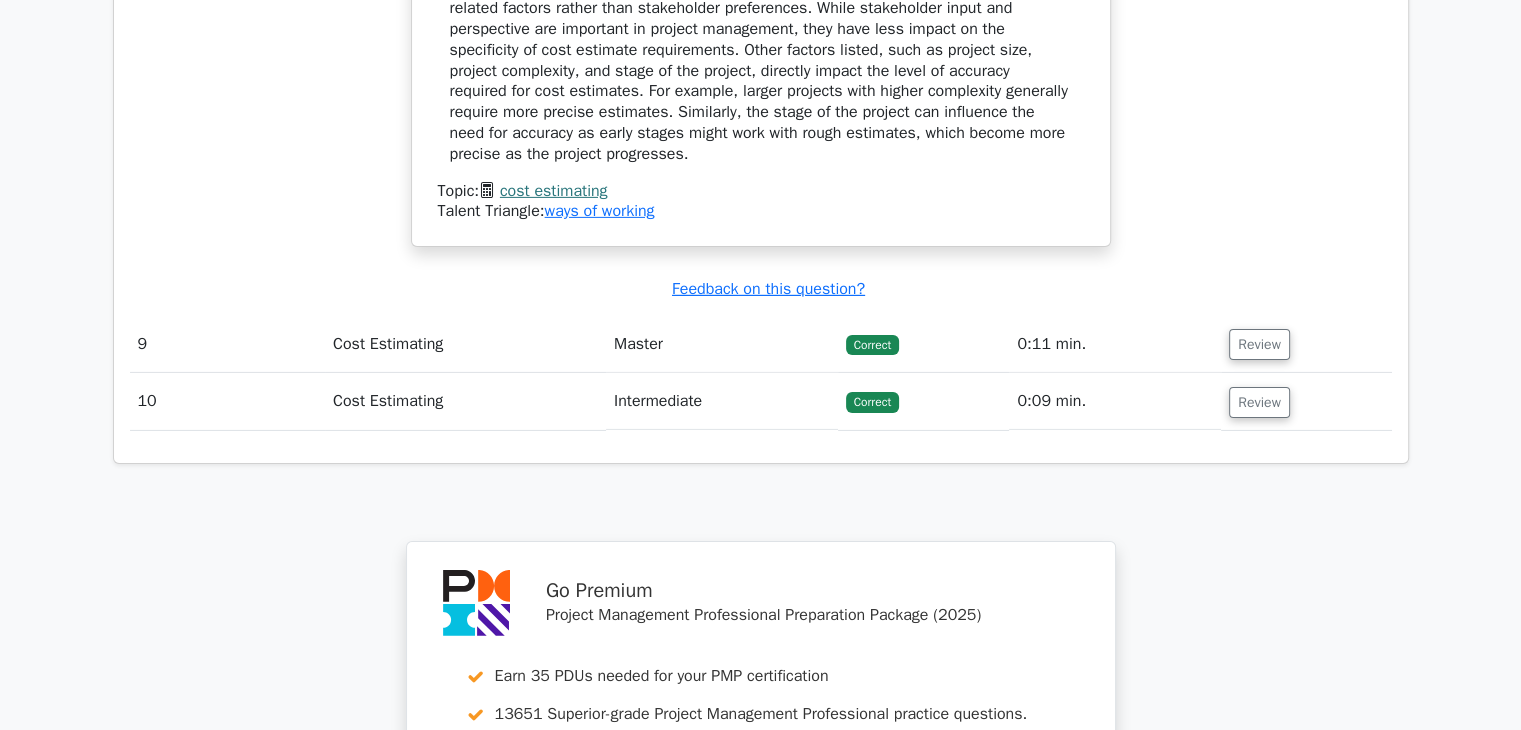 scroll, scrollTop: 6500, scrollLeft: 0, axis: vertical 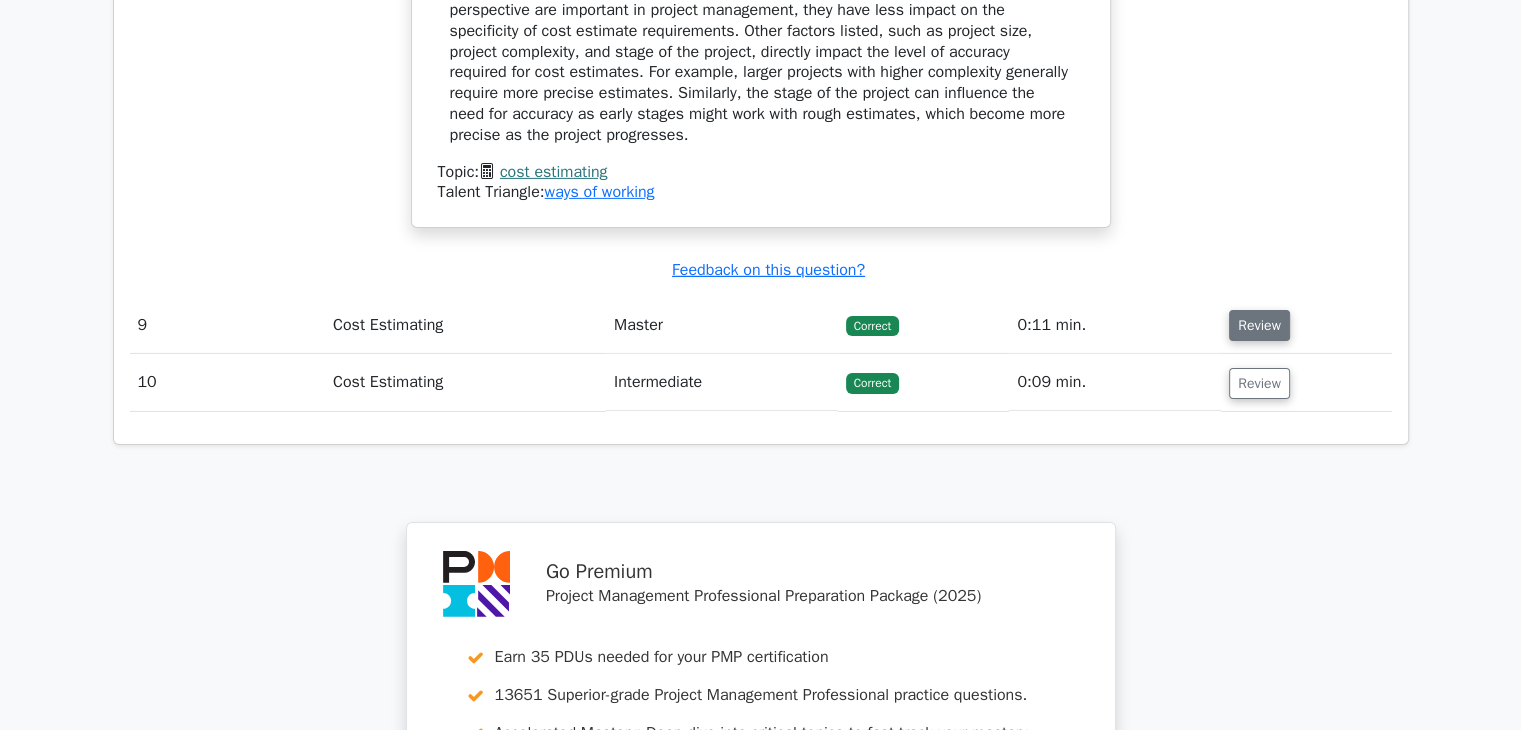 click on "Review" at bounding box center [1259, 325] 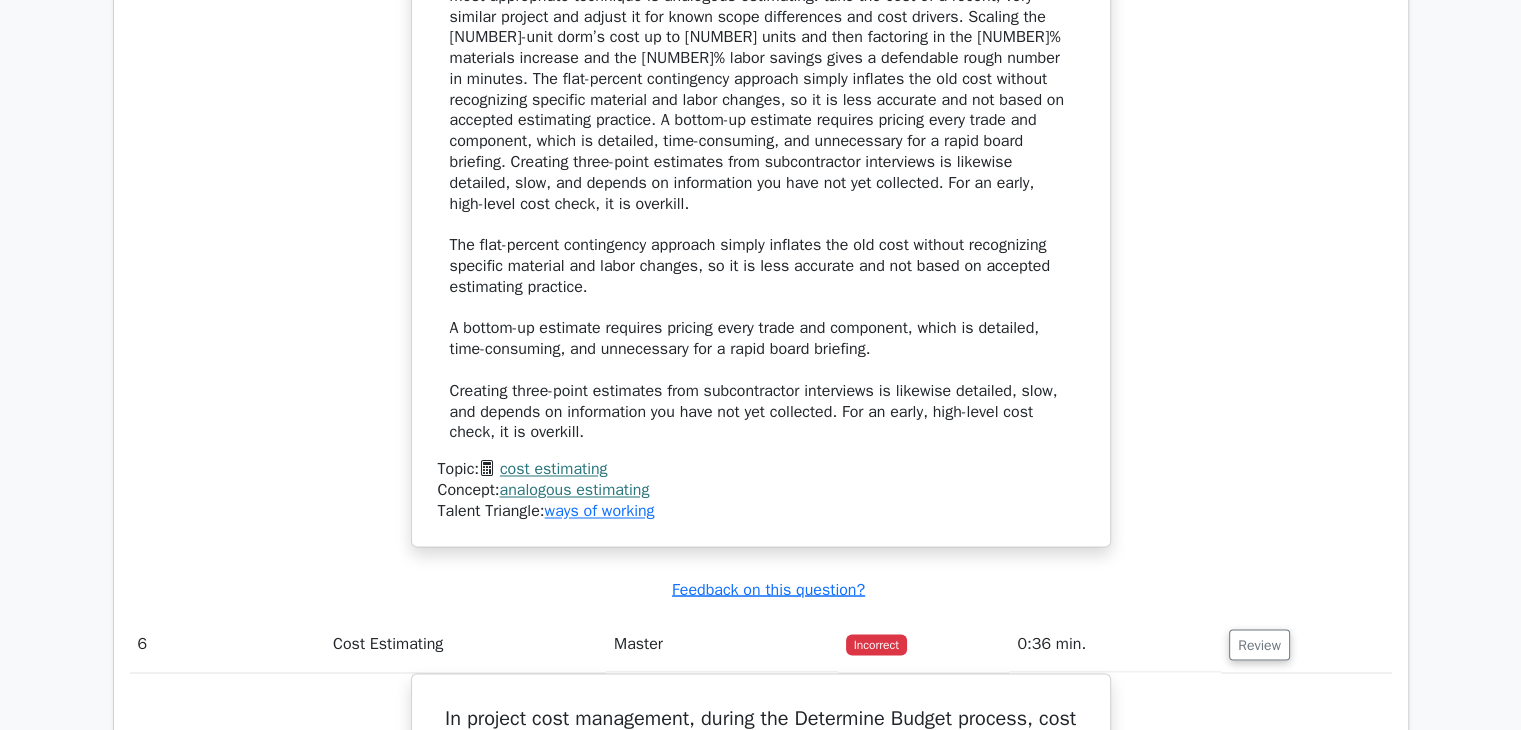 scroll, scrollTop: 3000, scrollLeft: 0, axis: vertical 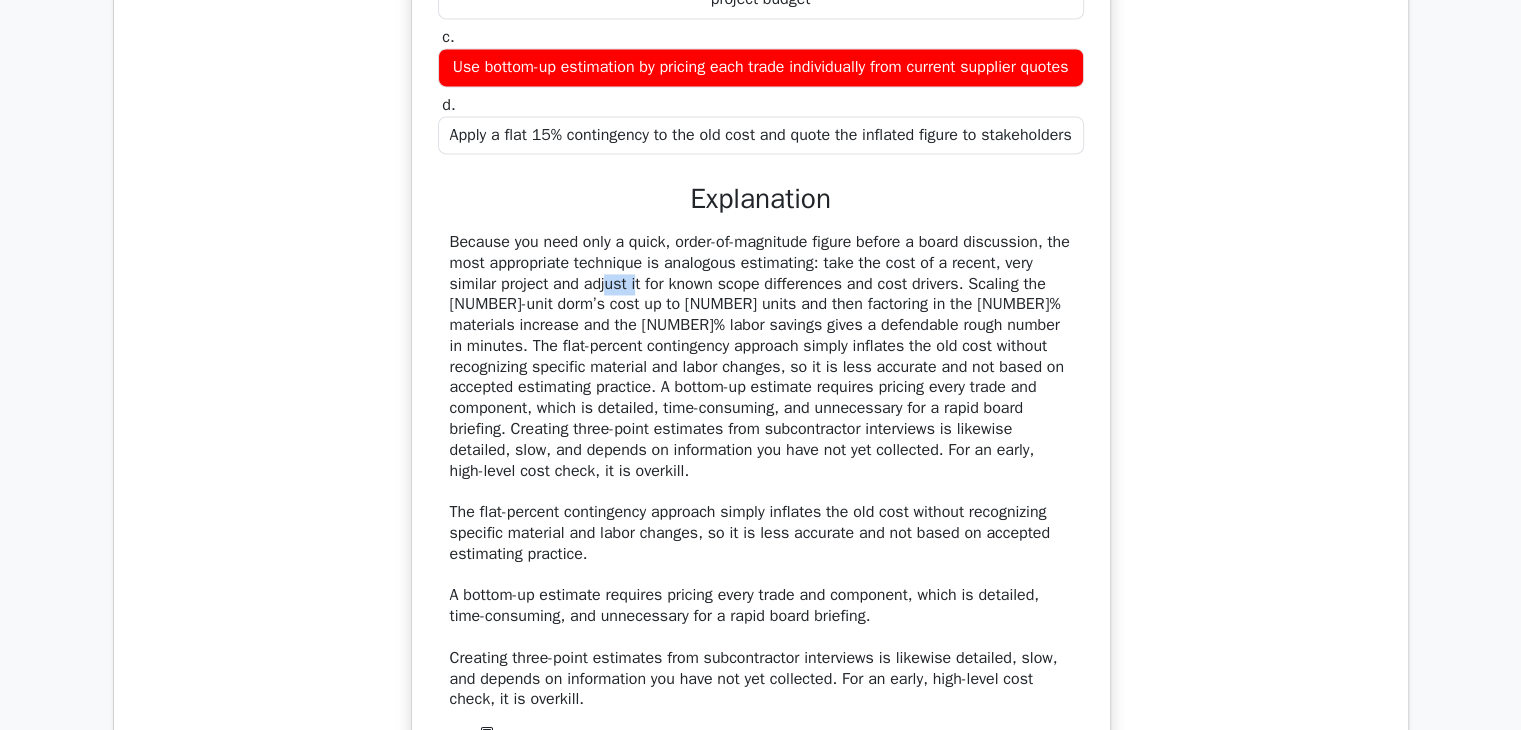 drag, startPoint x: 488, startPoint y: 321, endPoint x: 524, endPoint y: 321, distance: 36 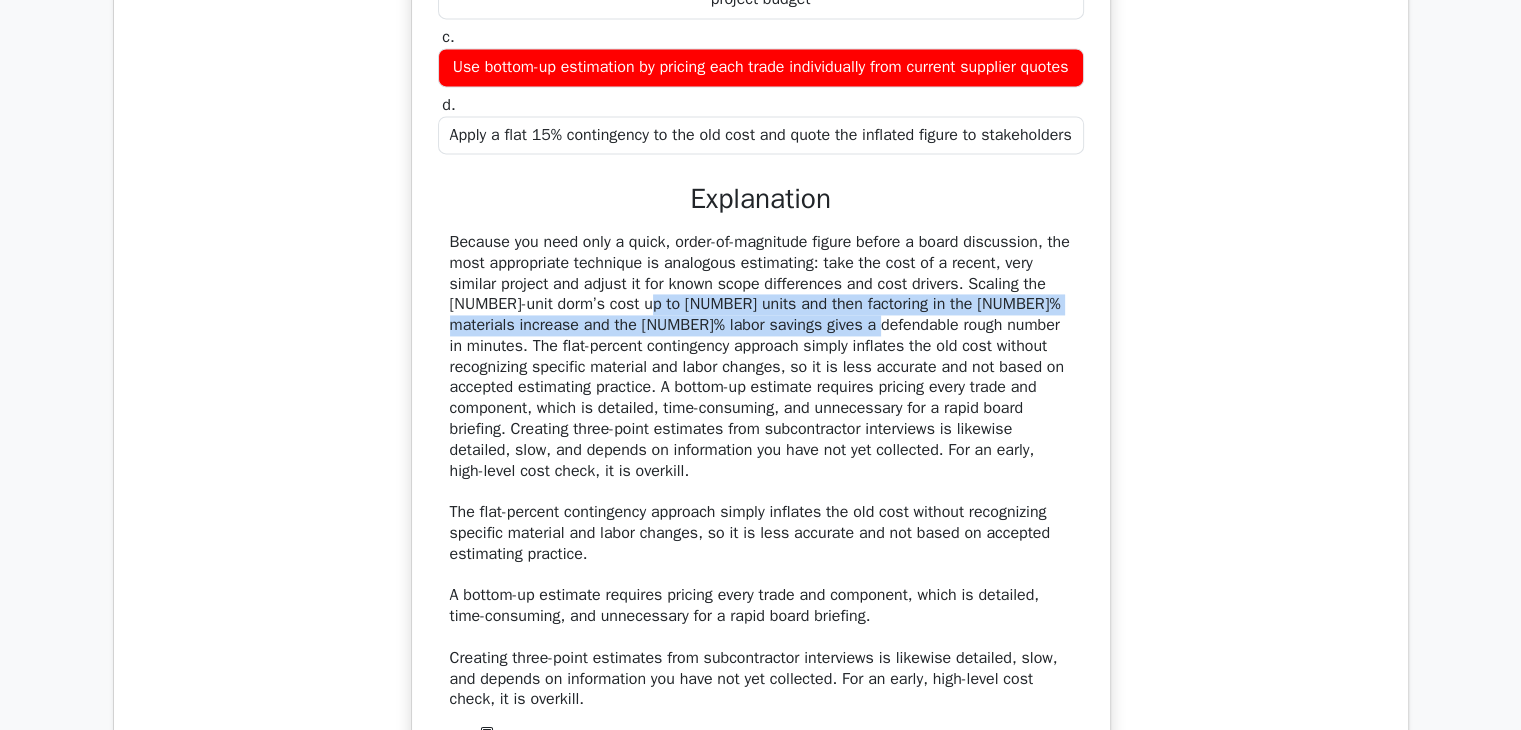 drag, startPoint x: 520, startPoint y: 340, endPoint x: 708, endPoint y: 368, distance: 190.07367 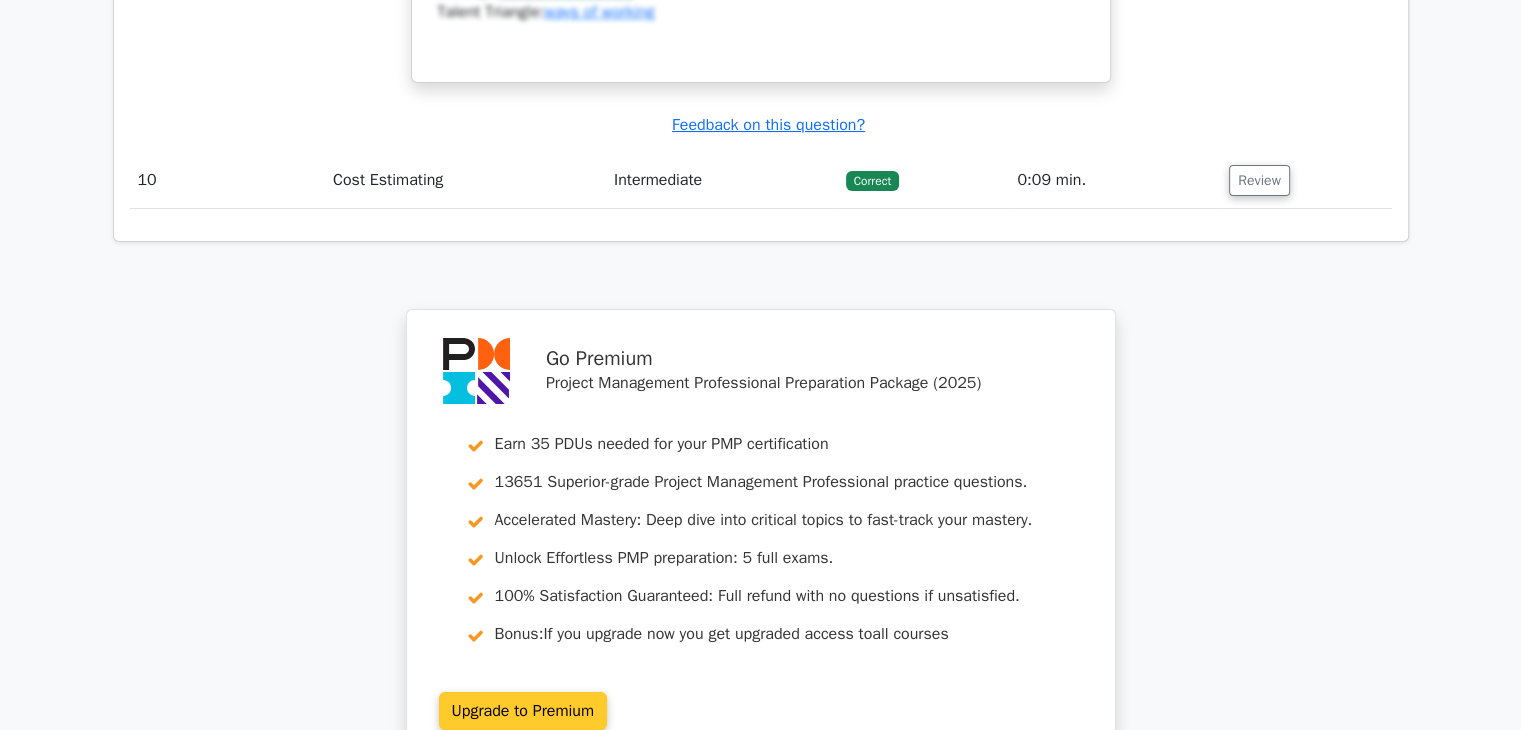 scroll, scrollTop: 8067, scrollLeft: 0, axis: vertical 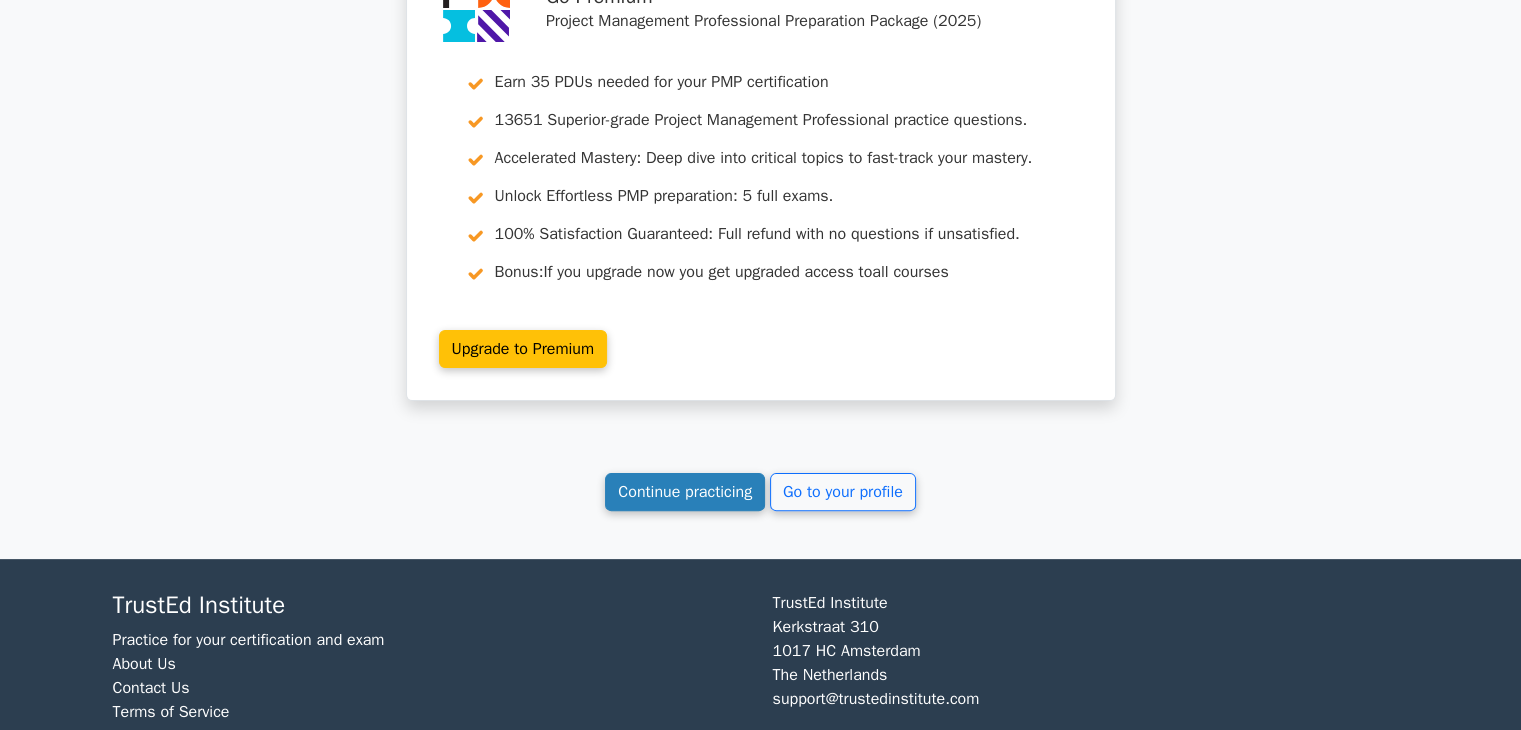click on "Continue practicing" at bounding box center [685, 492] 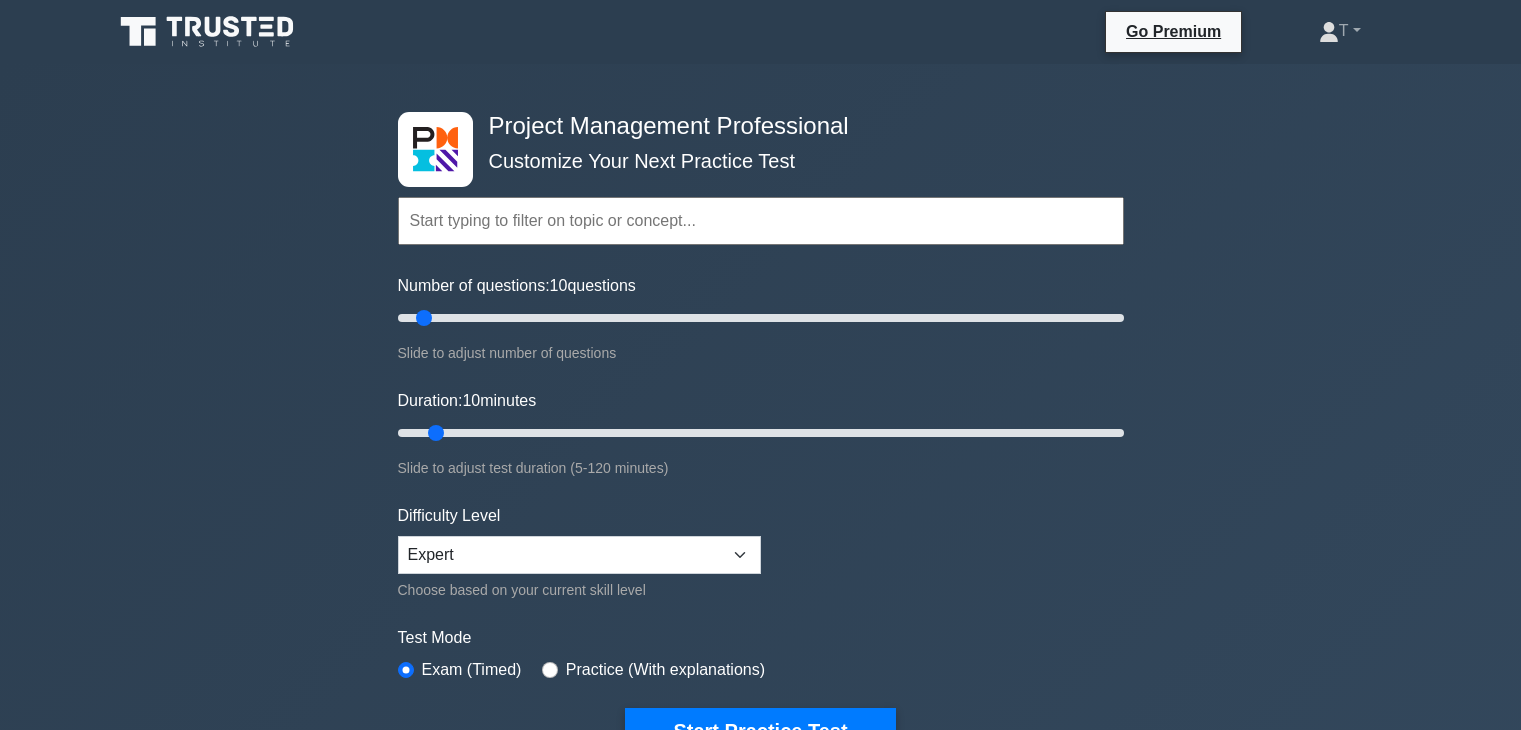 scroll, scrollTop: 0, scrollLeft: 0, axis: both 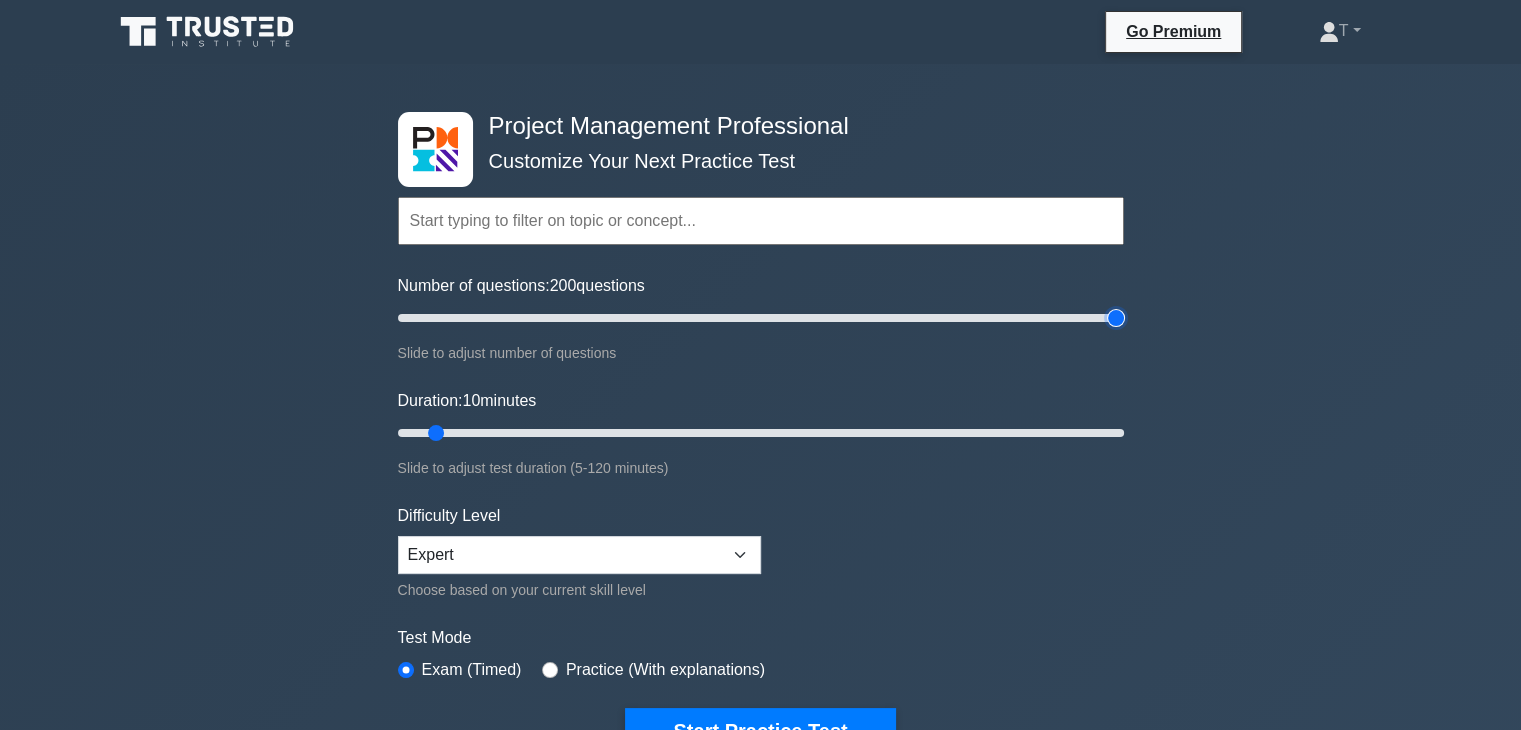 drag, startPoint x: 416, startPoint y: 318, endPoint x: 1181, endPoint y: 326, distance: 765.0418 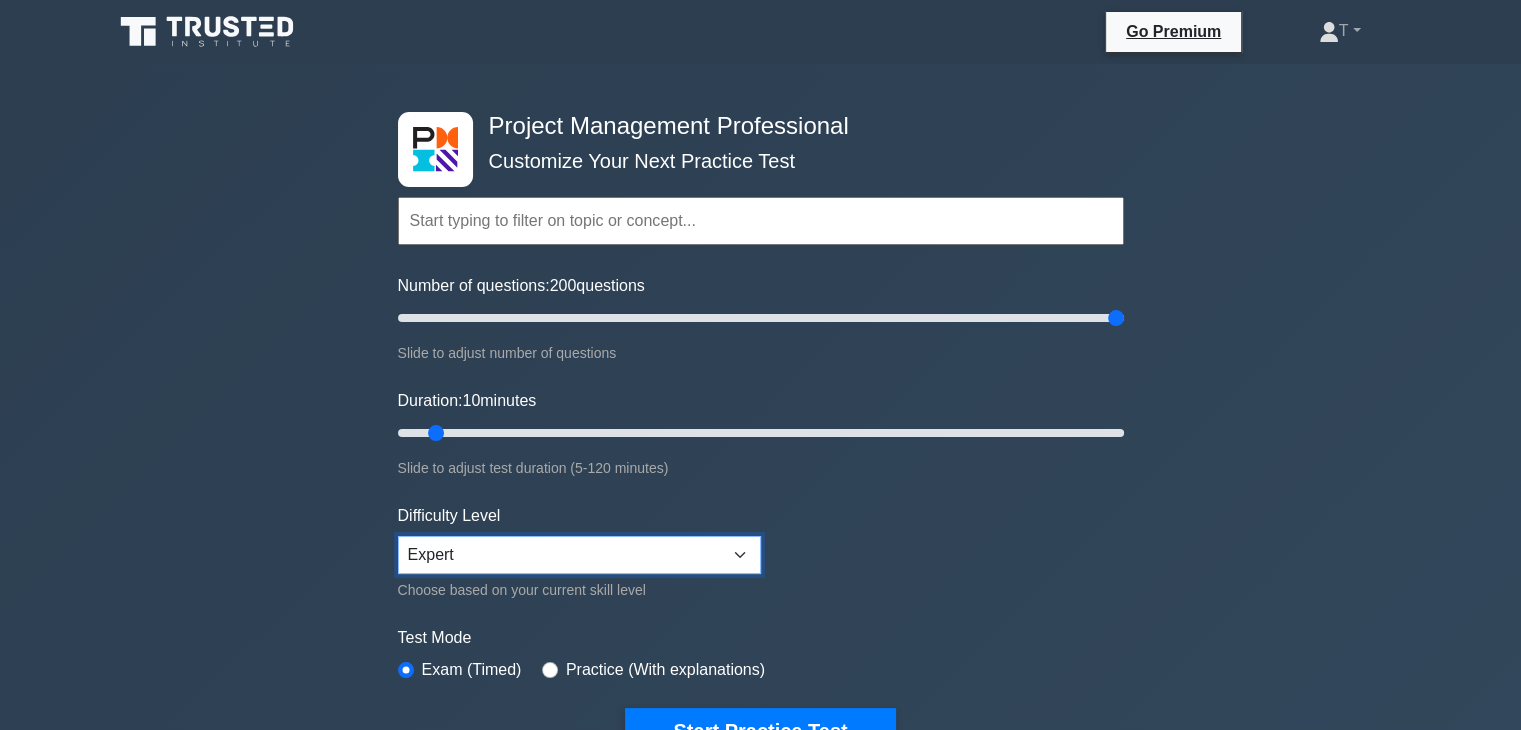 click on "Beginner
Intermediate
Expert" at bounding box center [579, 555] 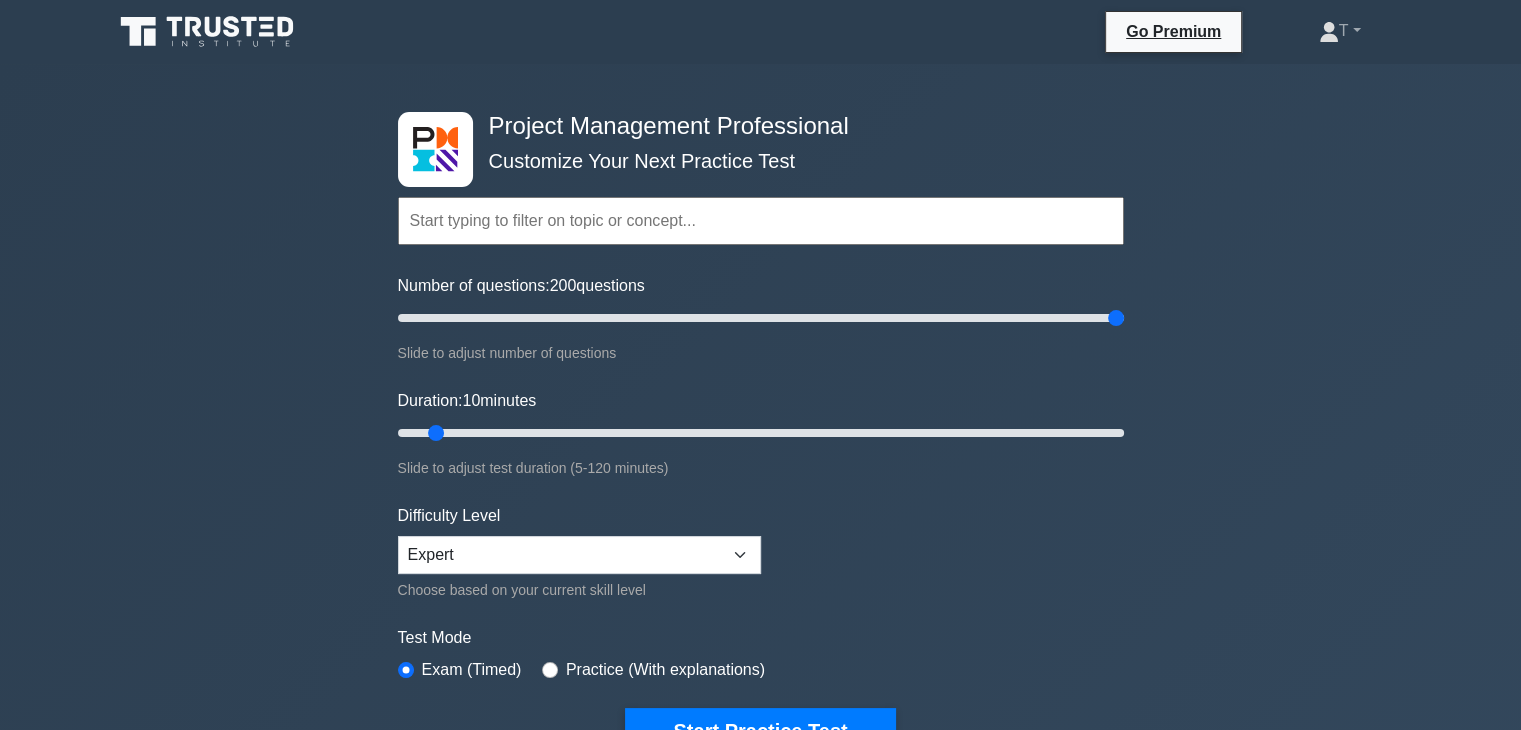 click on "Project Management Professional
Customize Your Next Practice Test
Topics
Scope Management
Time Management
Cost Management
Quality Management
Risk Management
Integration Management
Human Resource Management
Concepts" at bounding box center (760, 674) 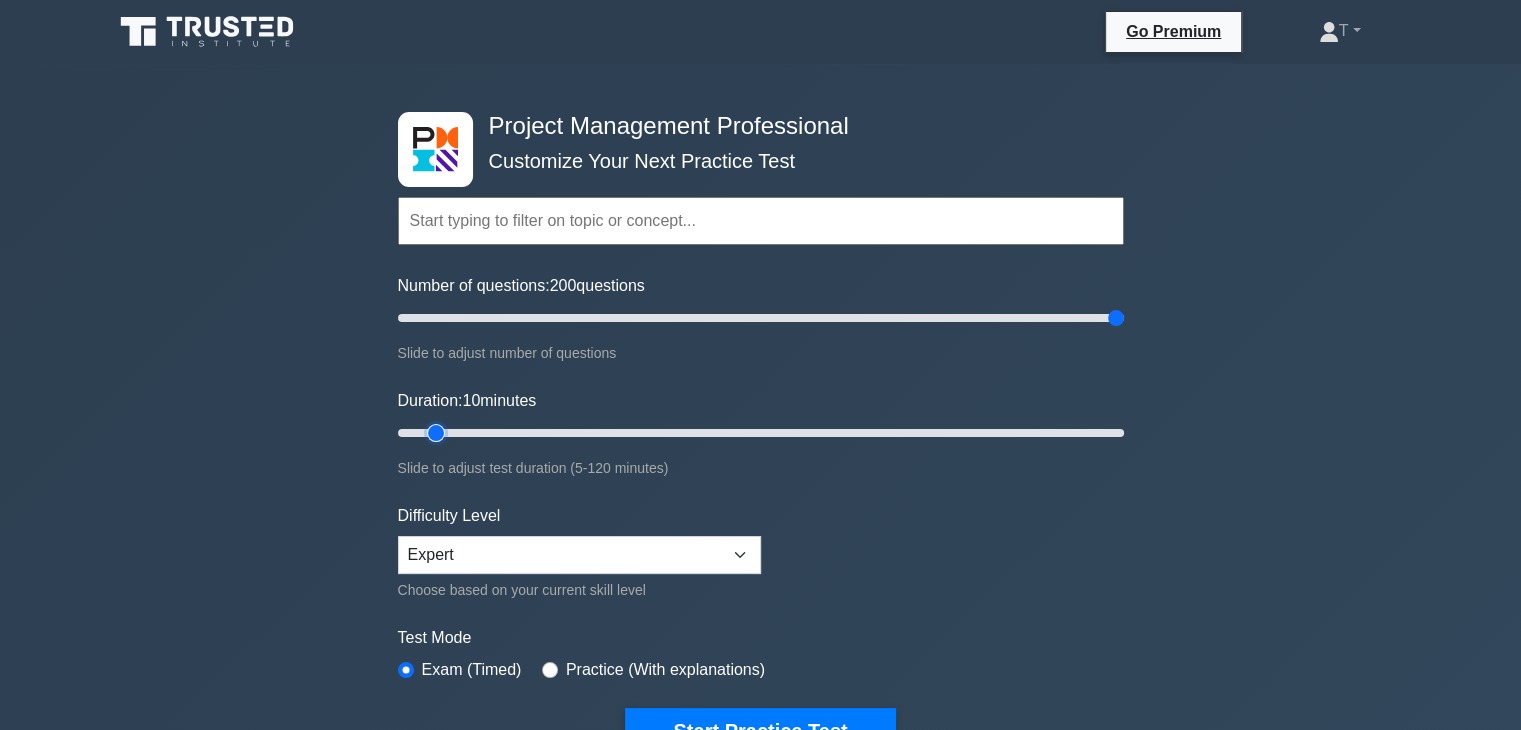click on "Duration:  10  minutes" at bounding box center (761, 433) 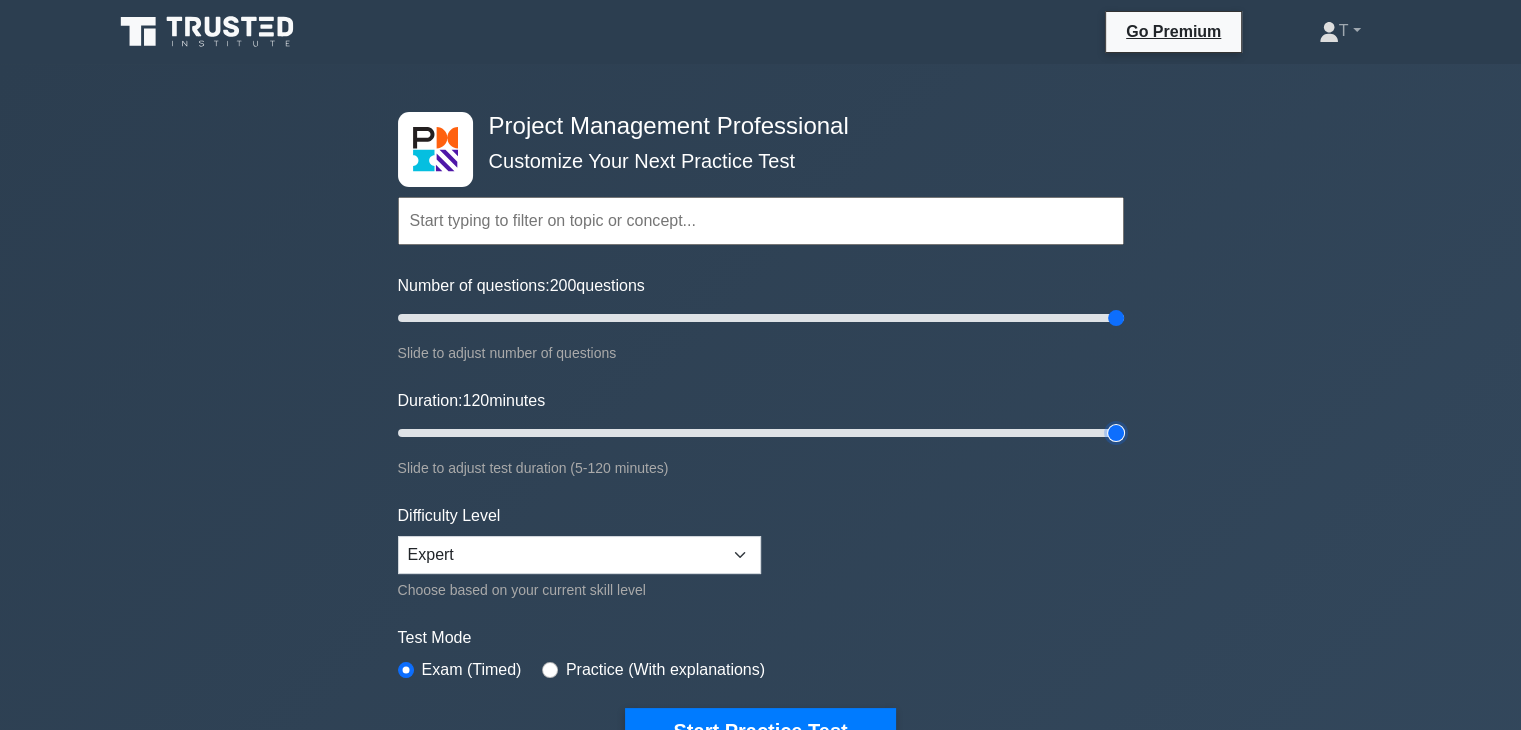 drag, startPoint x: 438, startPoint y: 437, endPoint x: 1430, endPoint y: 461, distance: 992.2903 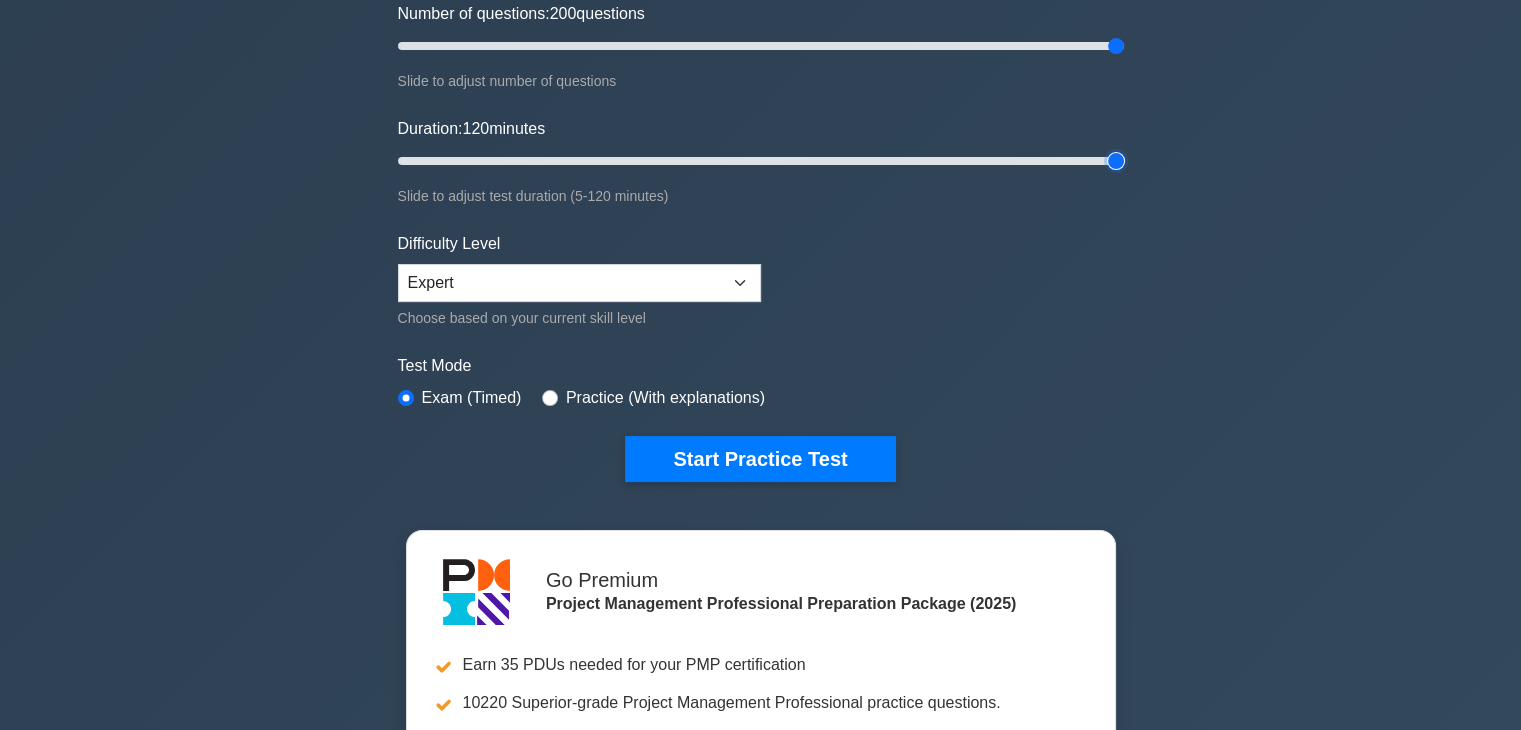 scroll, scrollTop: 300, scrollLeft: 0, axis: vertical 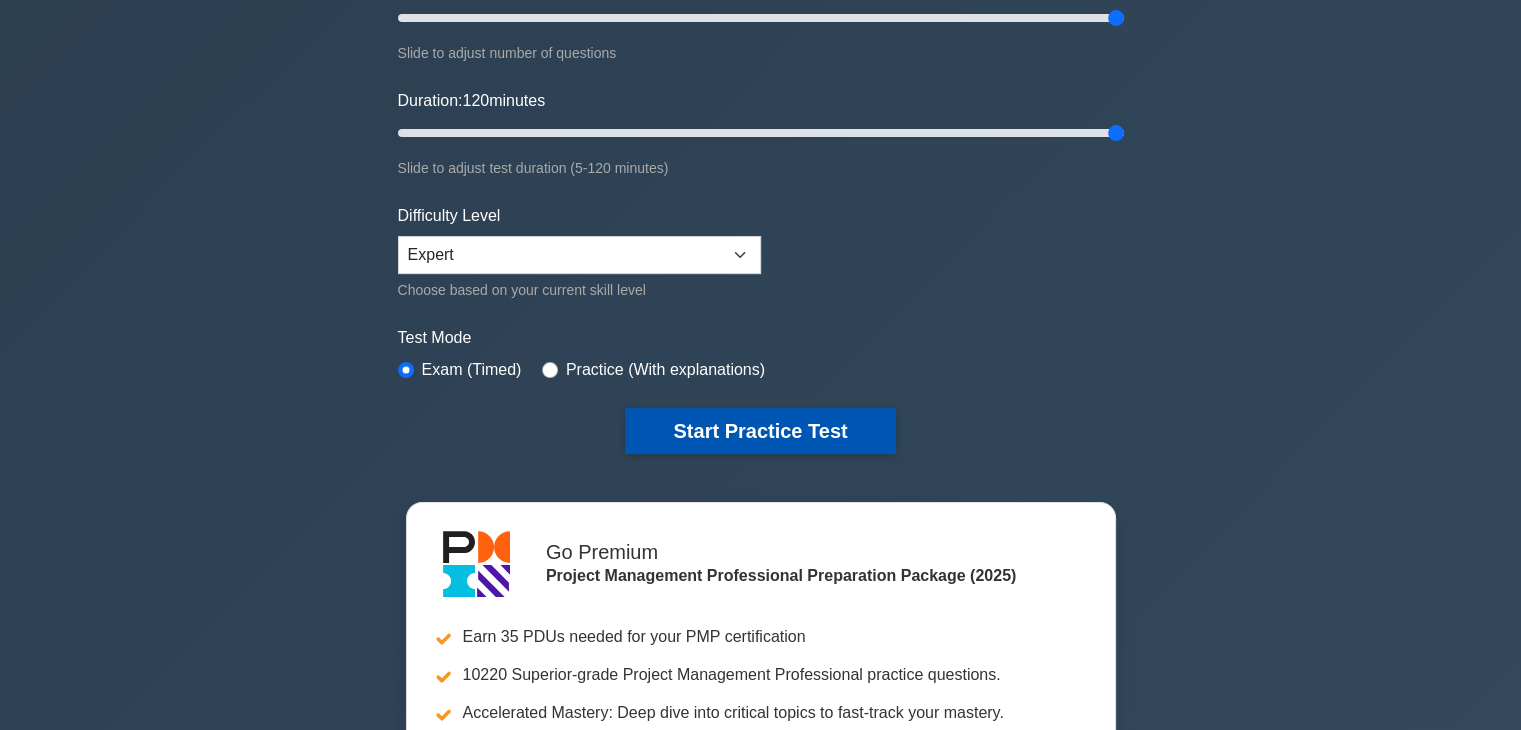 click on "Start Practice Test" at bounding box center (760, 431) 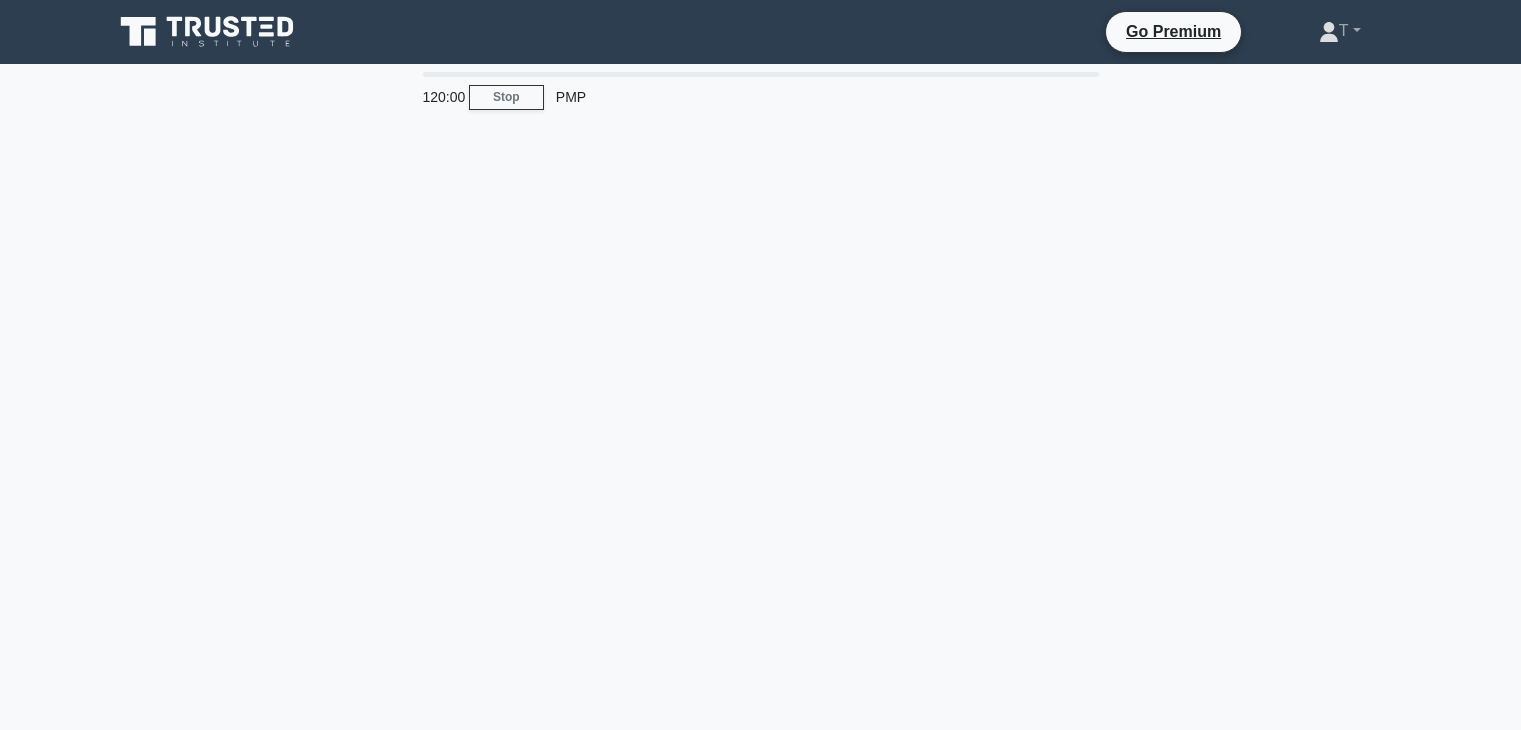 scroll, scrollTop: 0, scrollLeft: 0, axis: both 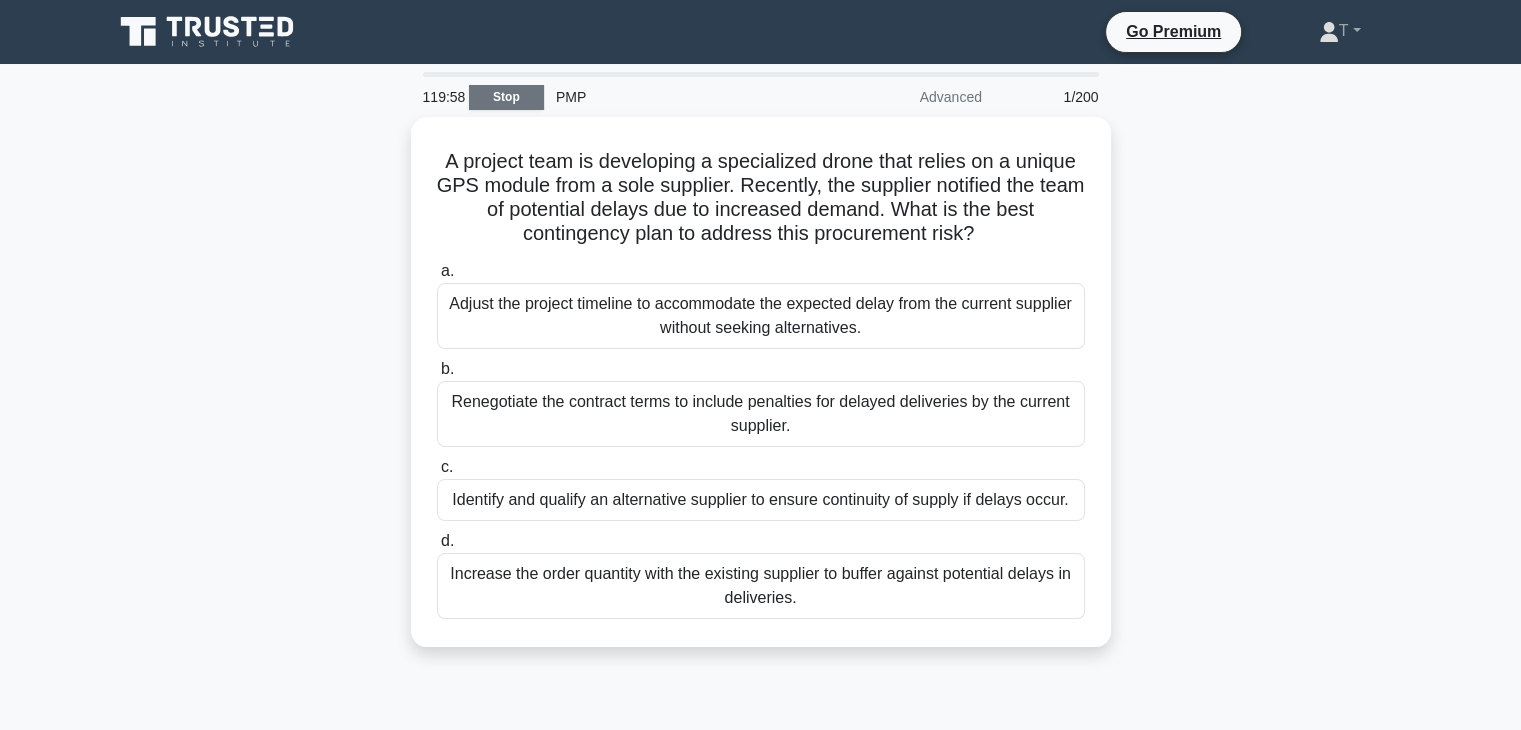 click on "Stop" at bounding box center [506, 97] 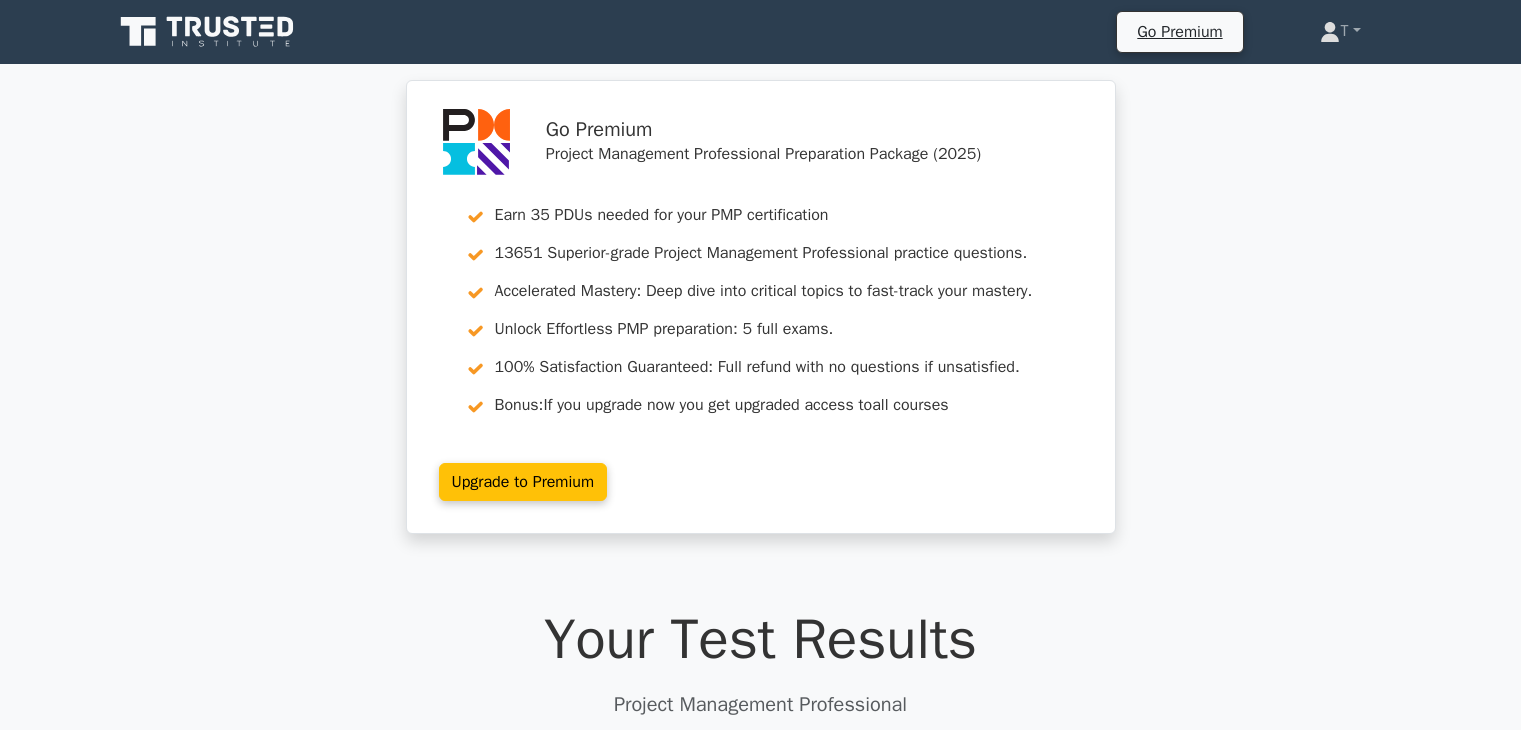 scroll, scrollTop: 0, scrollLeft: 0, axis: both 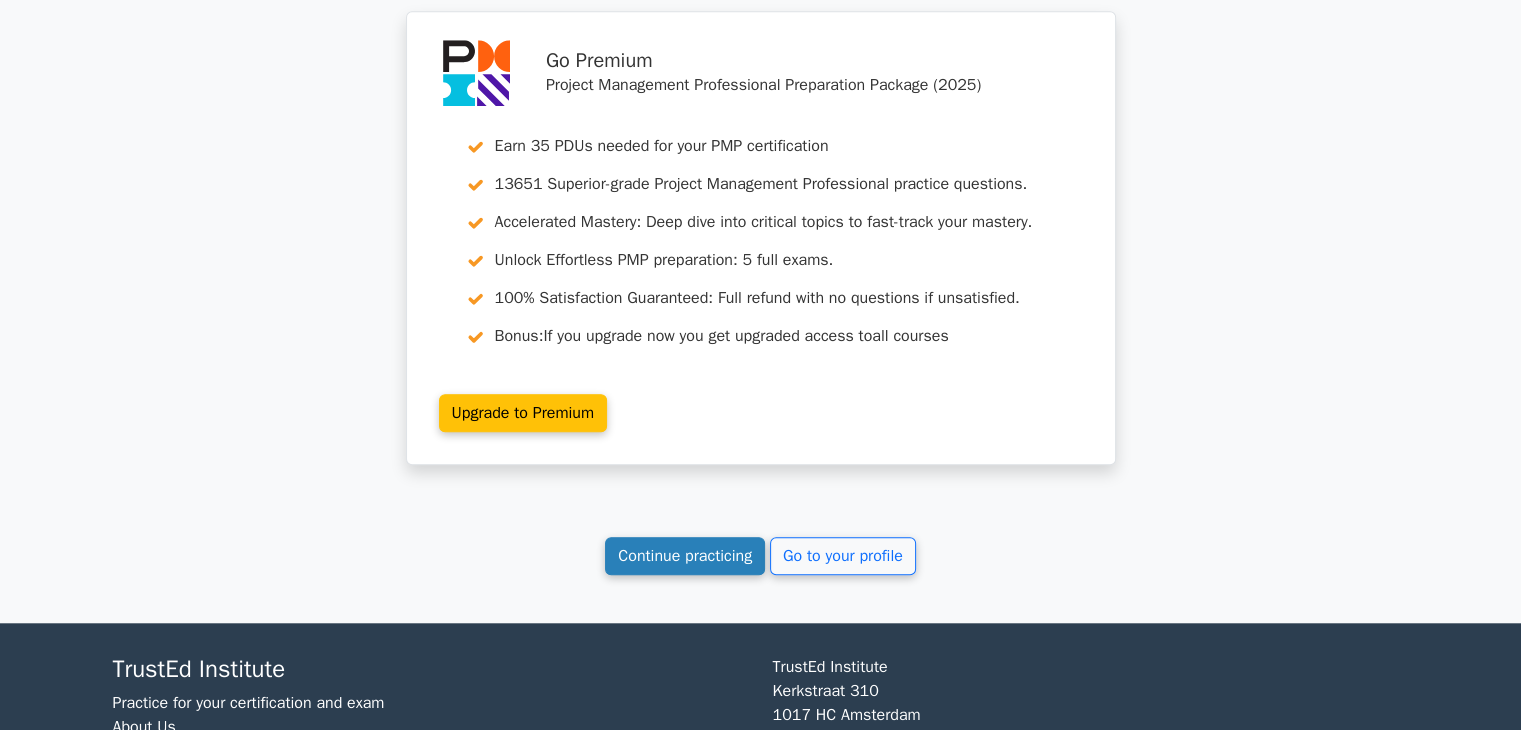 click on "Continue practicing" at bounding box center (685, 556) 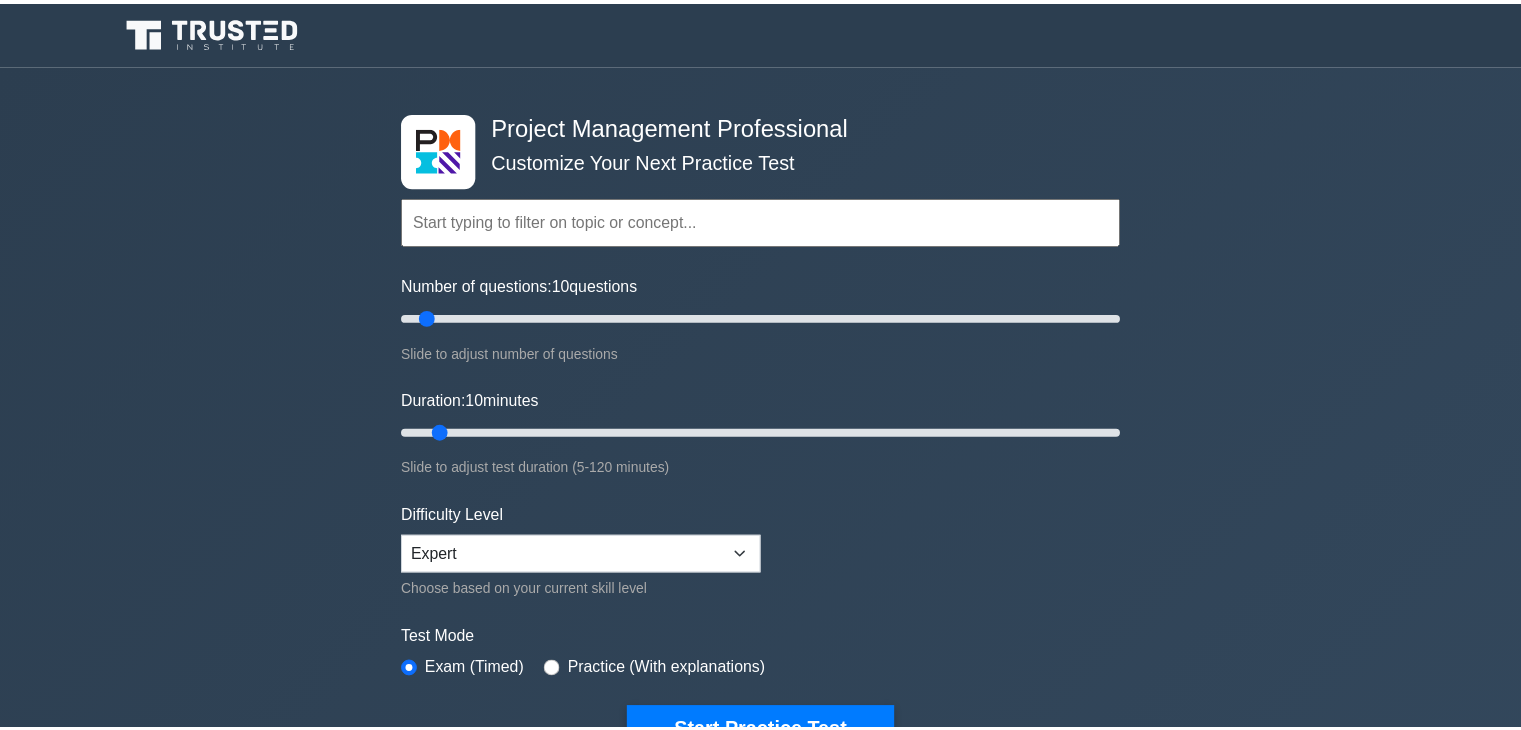 scroll, scrollTop: 0, scrollLeft: 0, axis: both 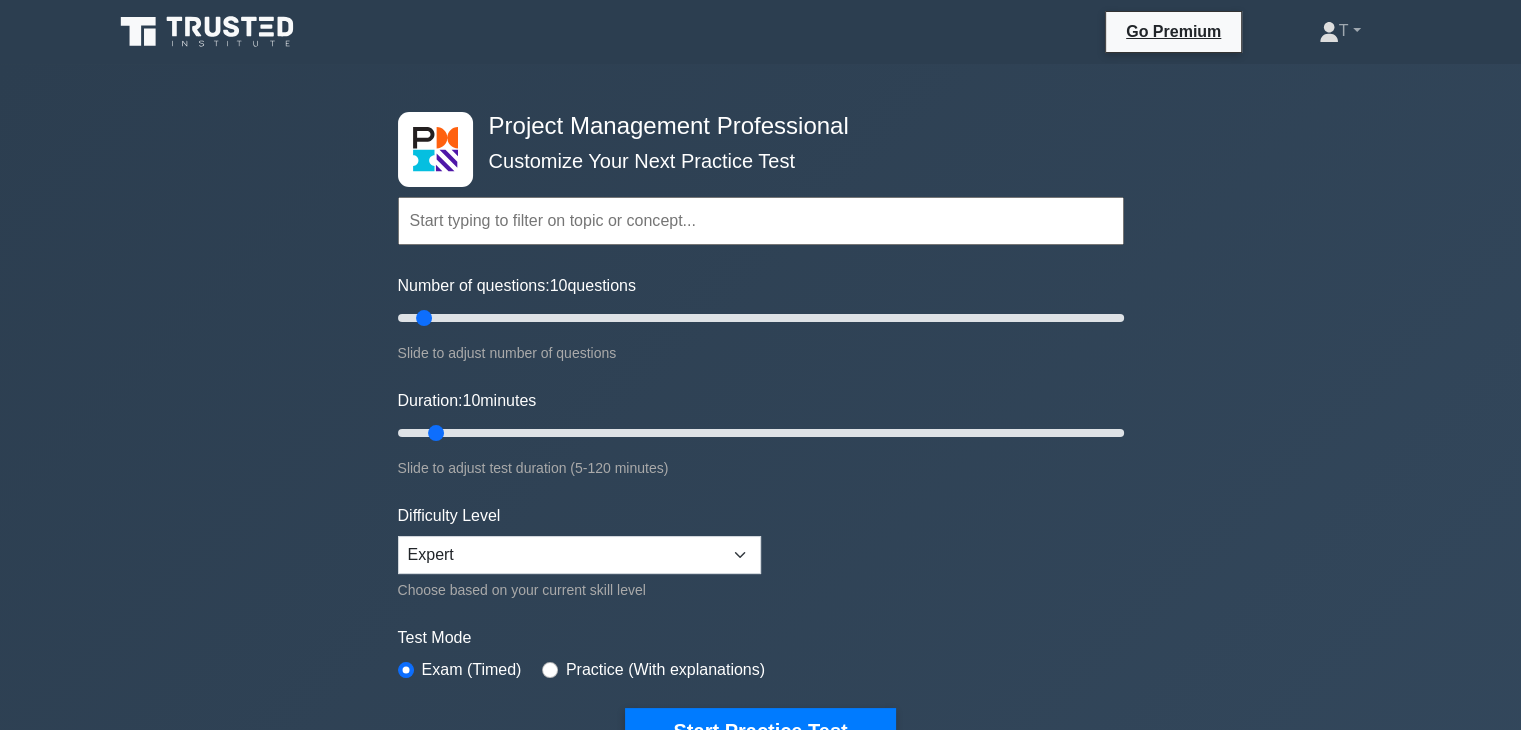 click at bounding box center (761, 221) 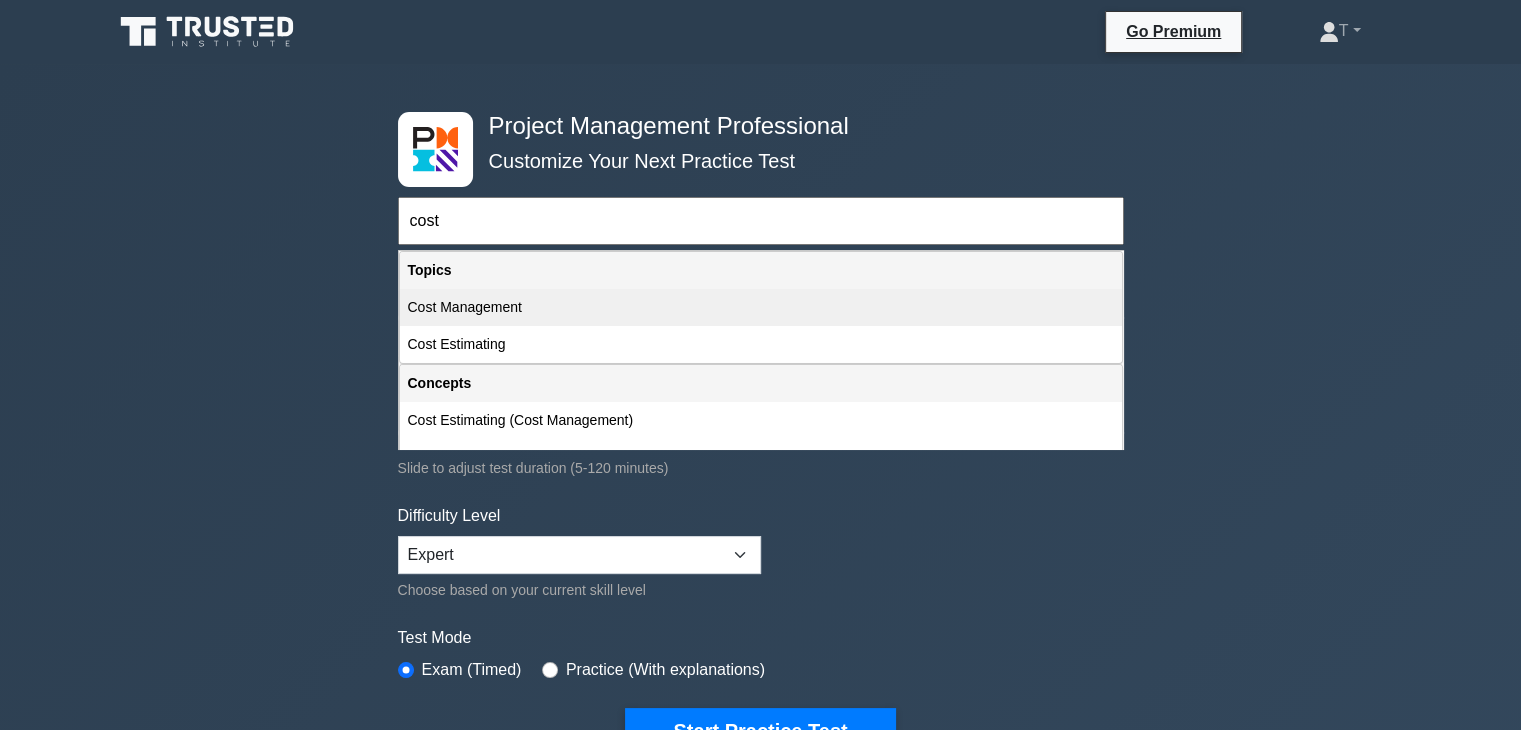 click on "Cost Management" at bounding box center [761, 307] 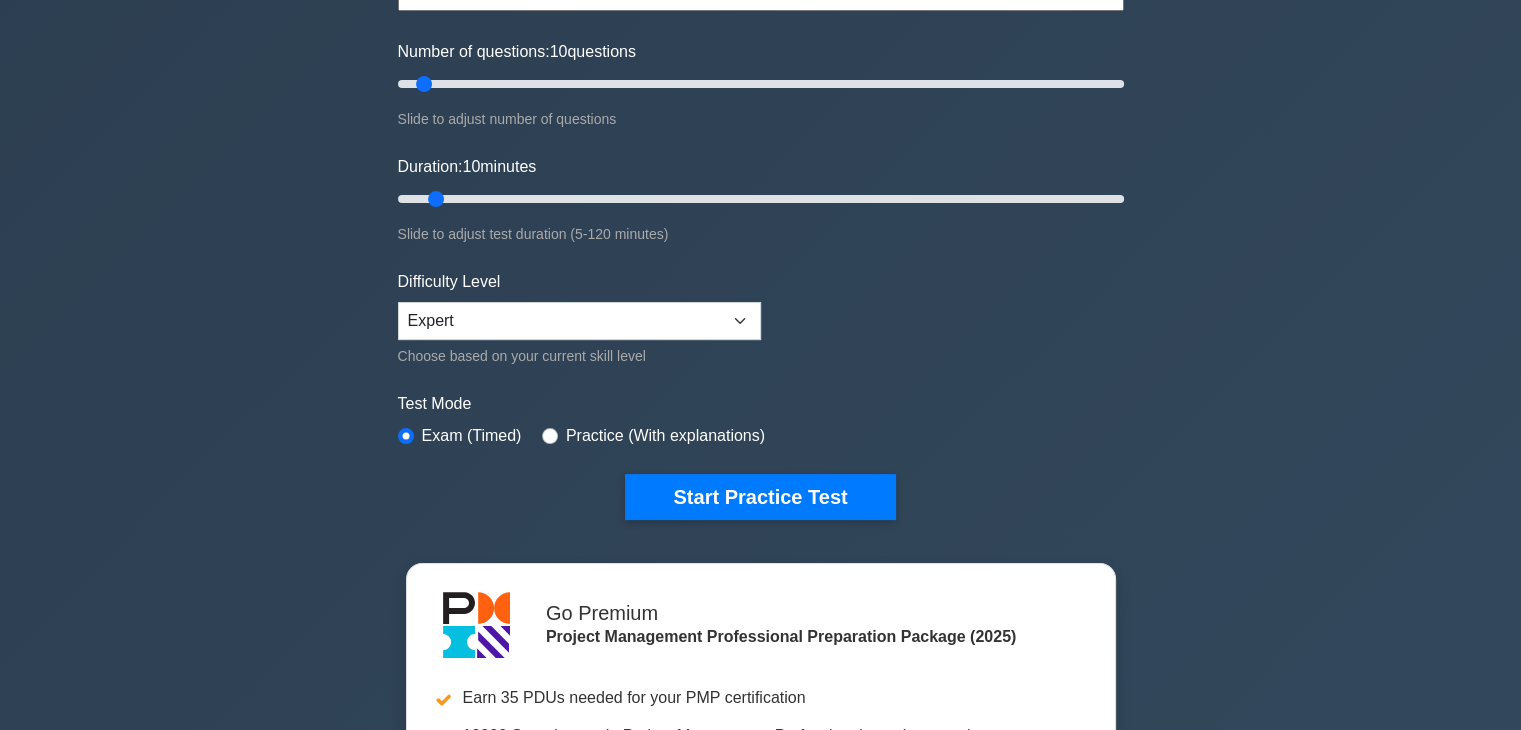 scroll, scrollTop: 400, scrollLeft: 0, axis: vertical 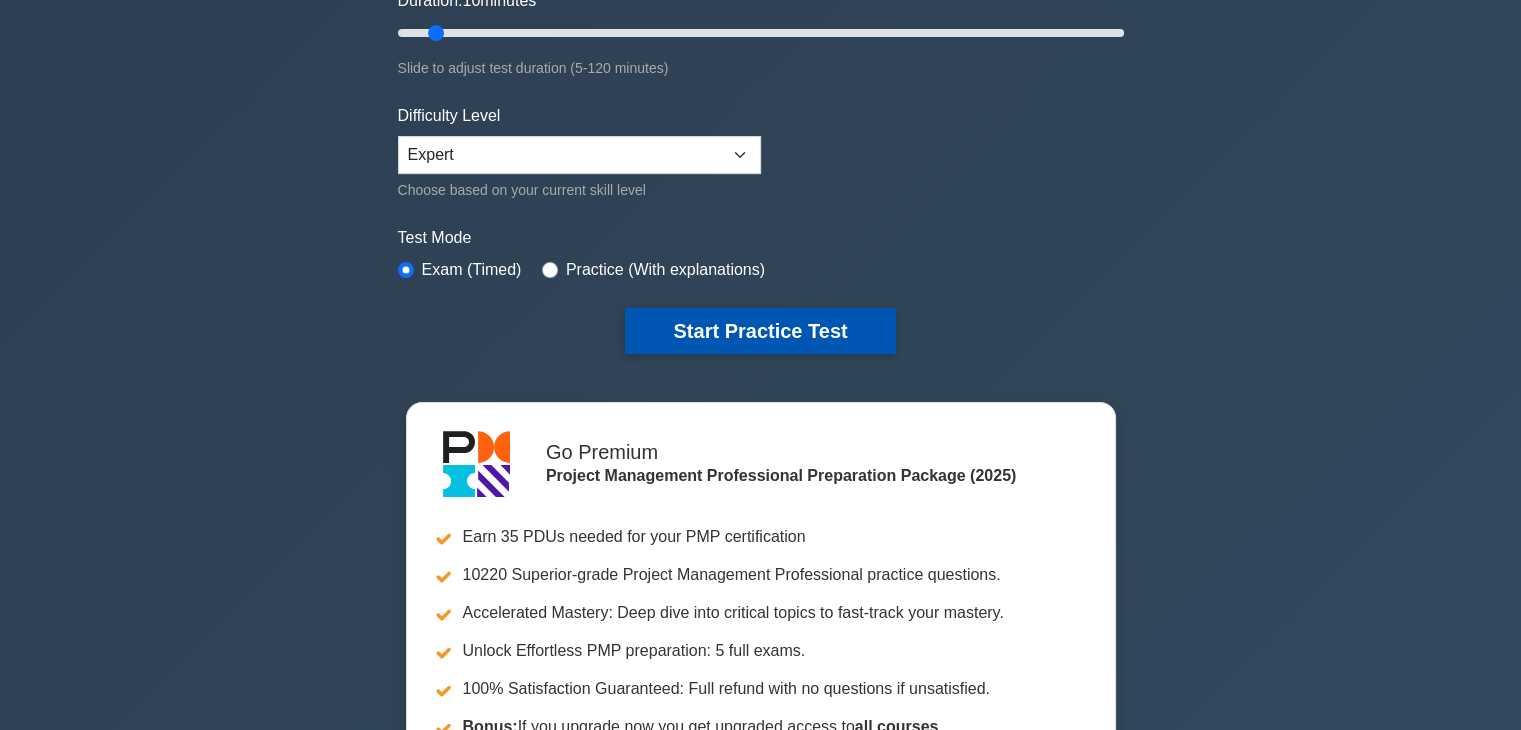 click on "Start Practice Test" at bounding box center (760, 331) 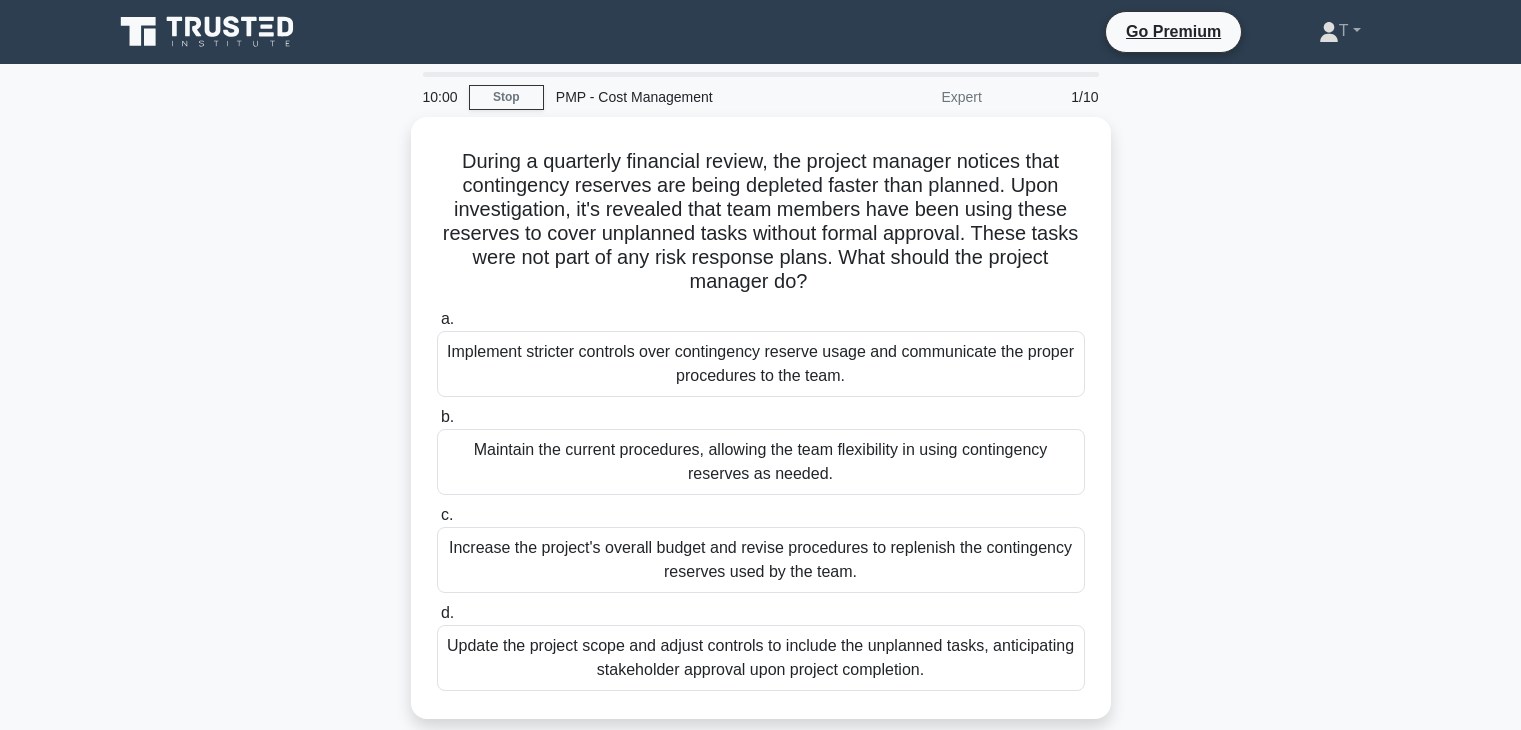 scroll, scrollTop: 0, scrollLeft: 0, axis: both 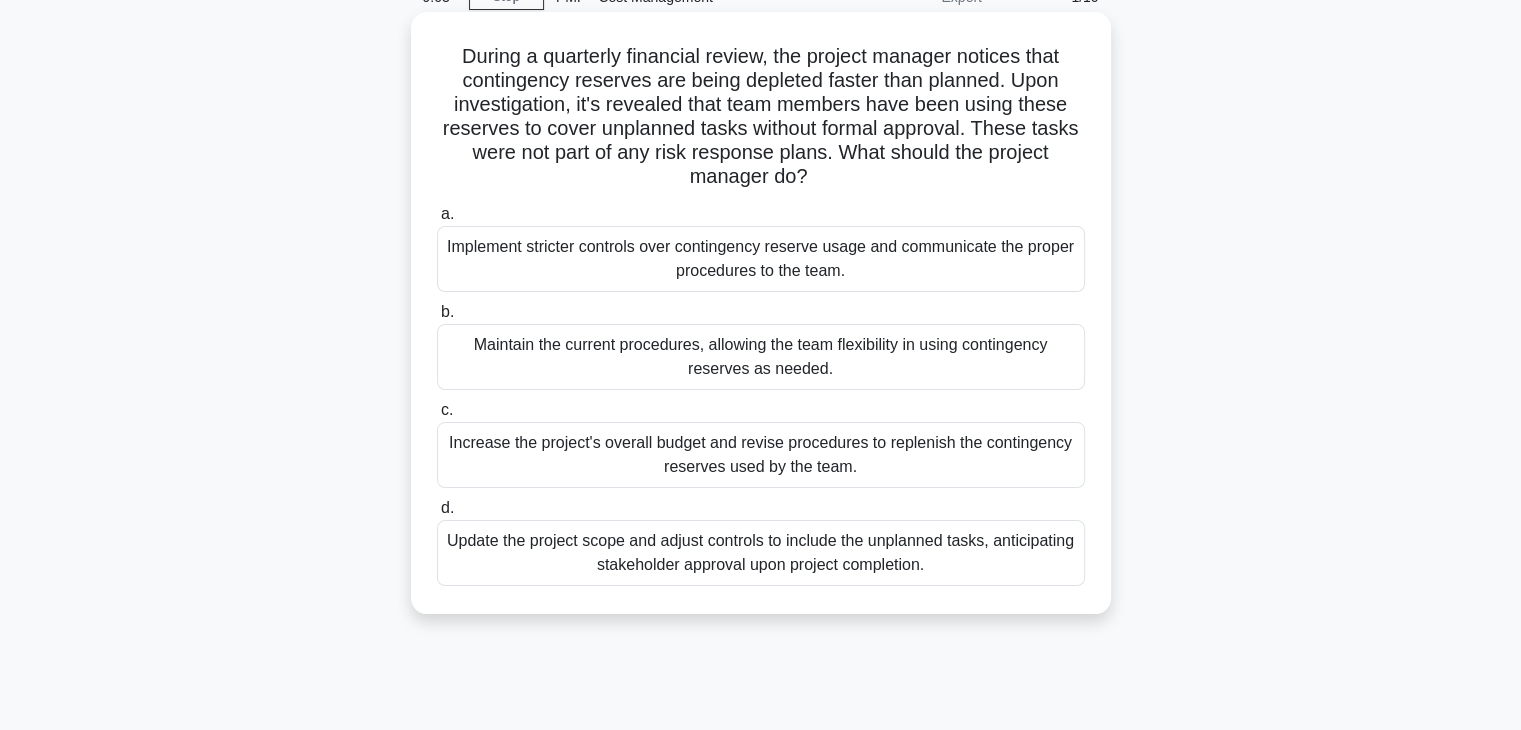 click on "Implement stricter controls over contingency reserve usage and communicate the proper procedures to the team." at bounding box center (761, 259) 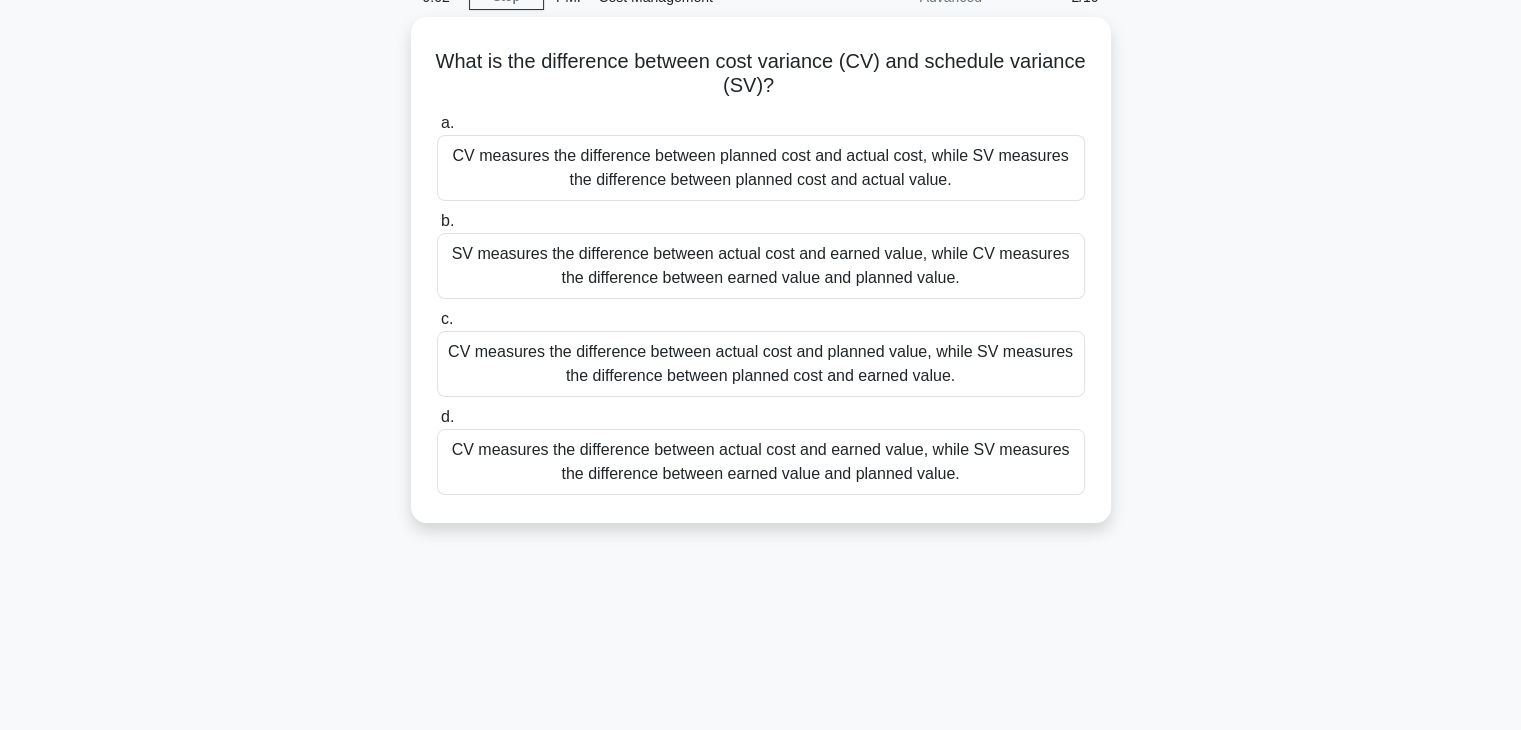 scroll, scrollTop: 0, scrollLeft: 0, axis: both 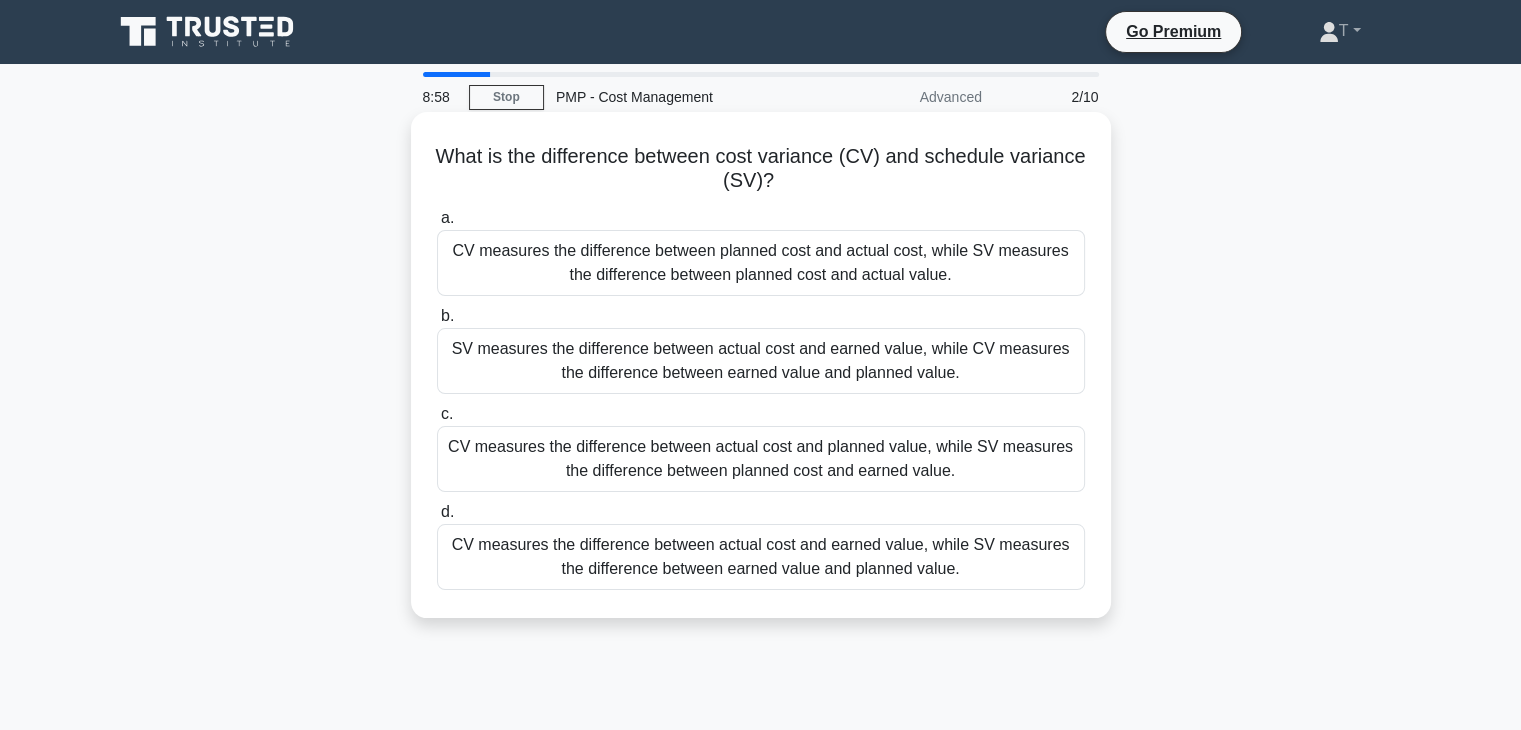 drag, startPoint x: 569, startPoint y: 156, endPoint x: 816, endPoint y: 190, distance: 249.3291 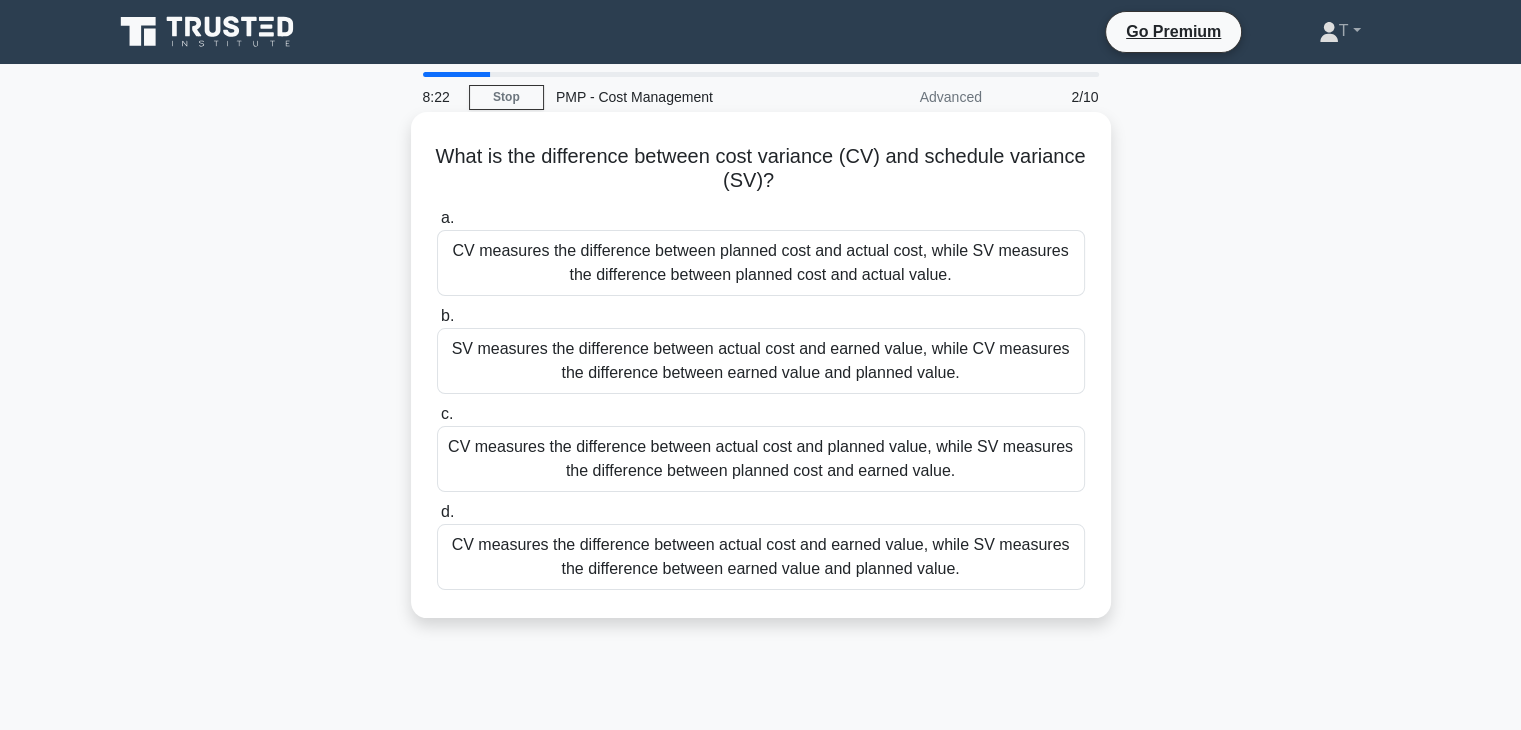 click on "SV measures the difference between actual cost and earned value, while CV measures the difference between earned value and planned value." at bounding box center (761, 361) 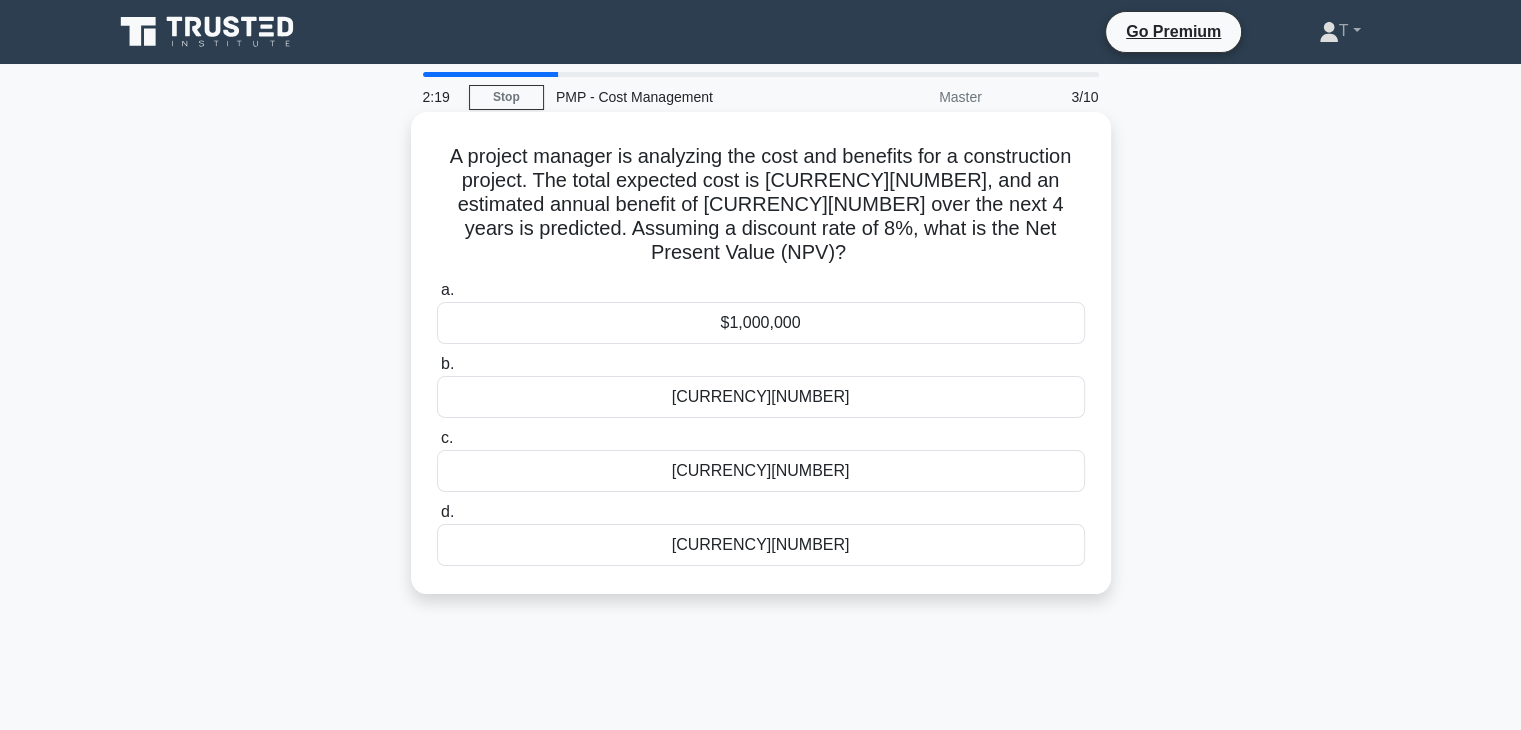 click on "$604,391" at bounding box center (761, 397) 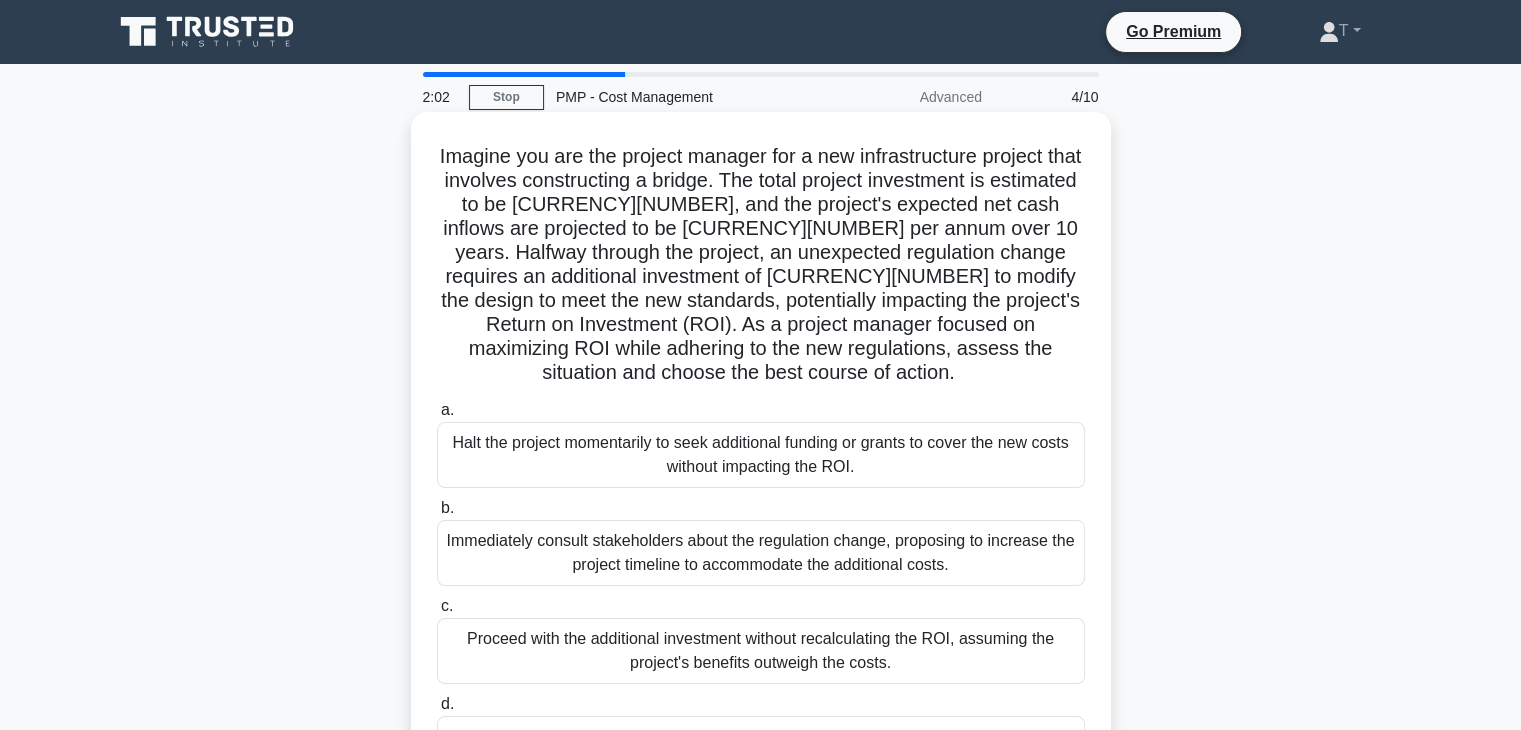 scroll, scrollTop: 200, scrollLeft: 0, axis: vertical 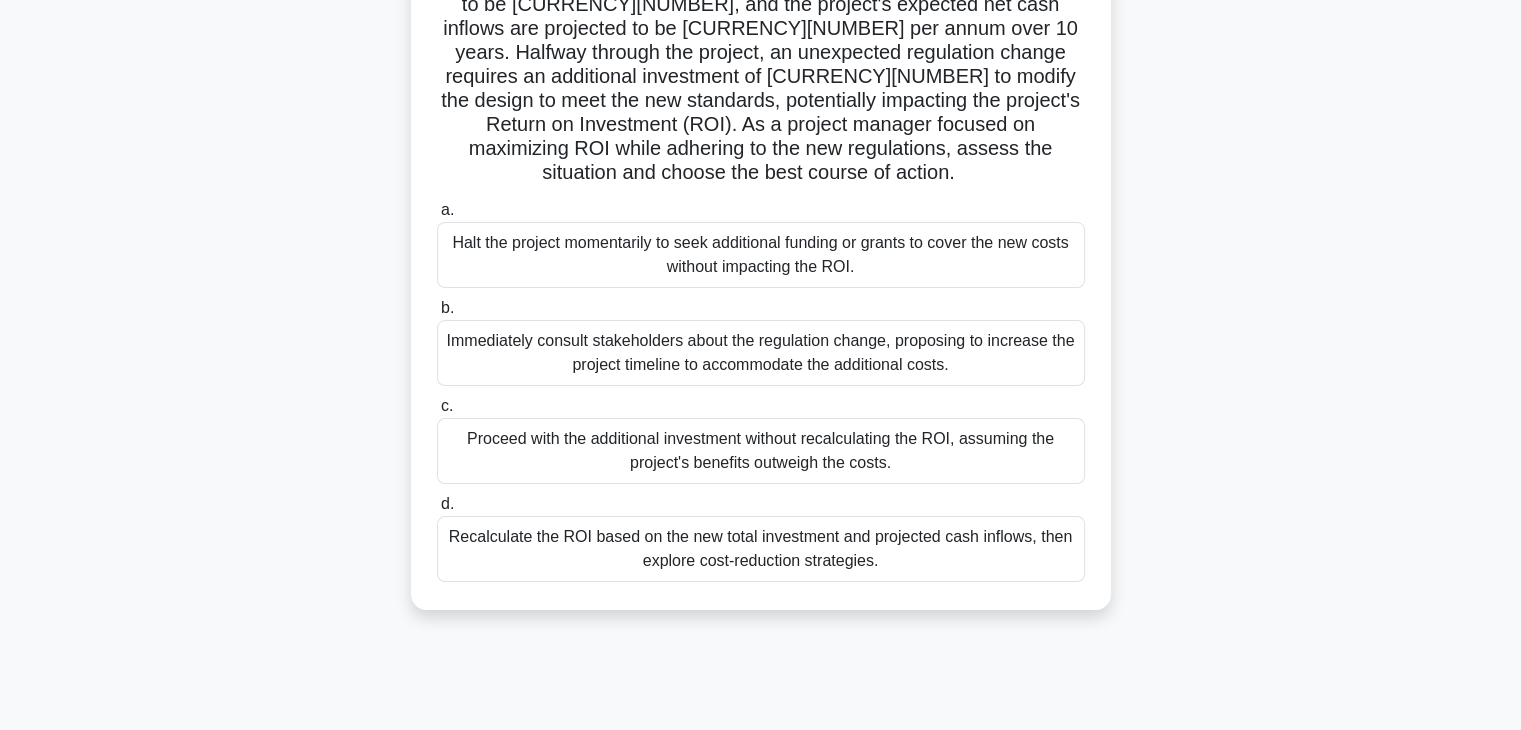 click on "Recalculate the ROI based on the new total investment and projected cash inflows, then explore cost-reduction strategies." at bounding box center [761, 549] 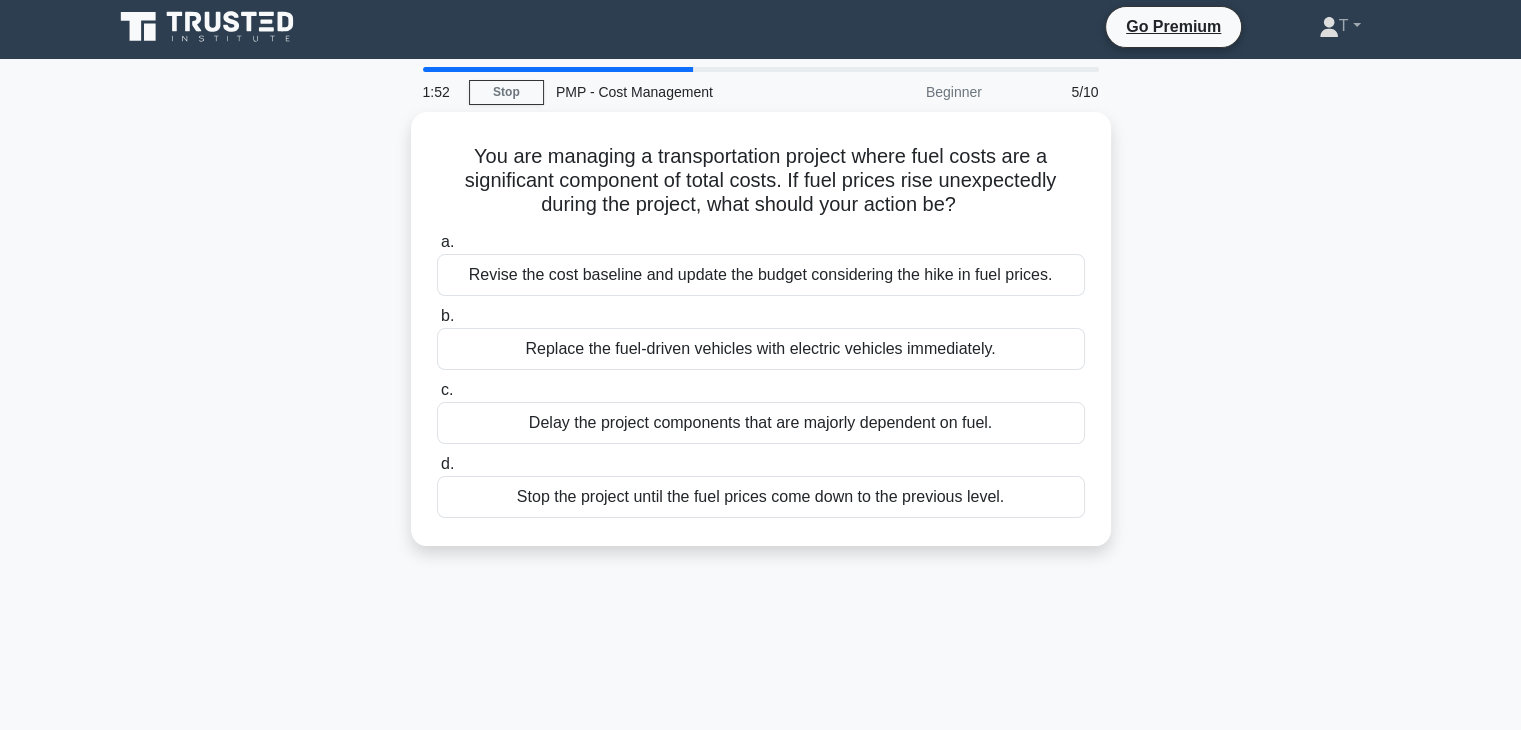 scroll, scrollTop: 0, scrollLeft: 0, axis: both 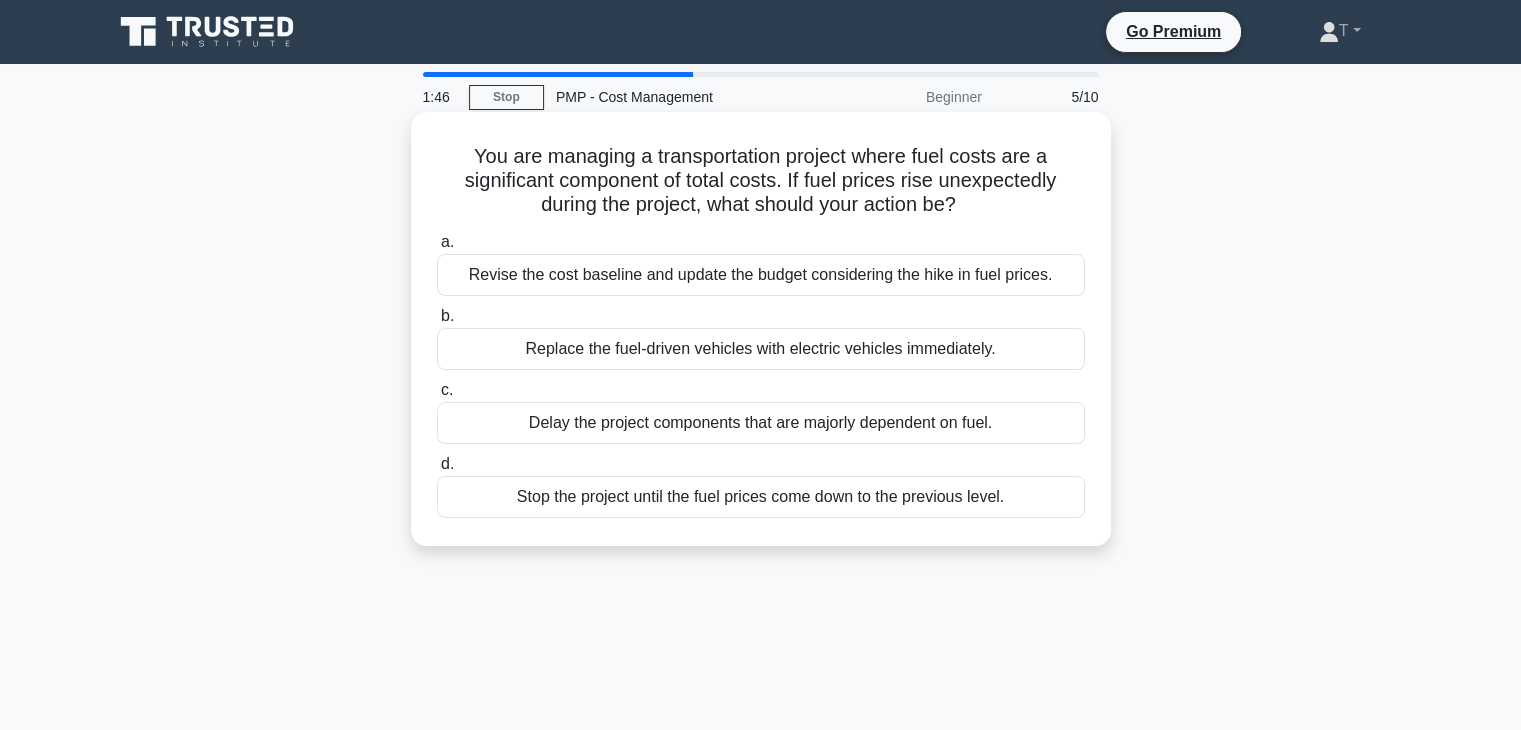click on "Revise the cost baseline and update the budget considering the hike in fuel prices." at bounding box center (761, 275) 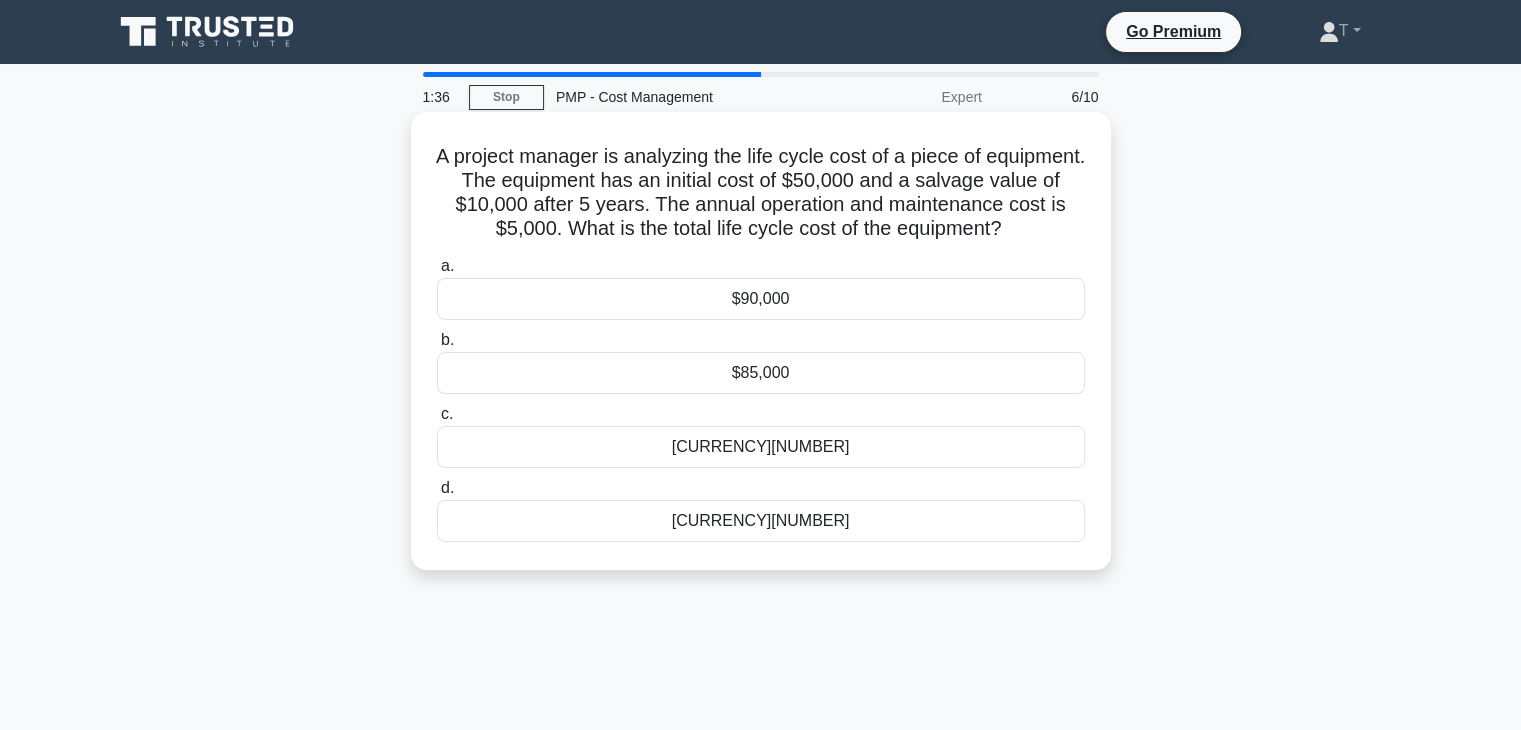 click on "$85,000" at bounding box center (761, 373) 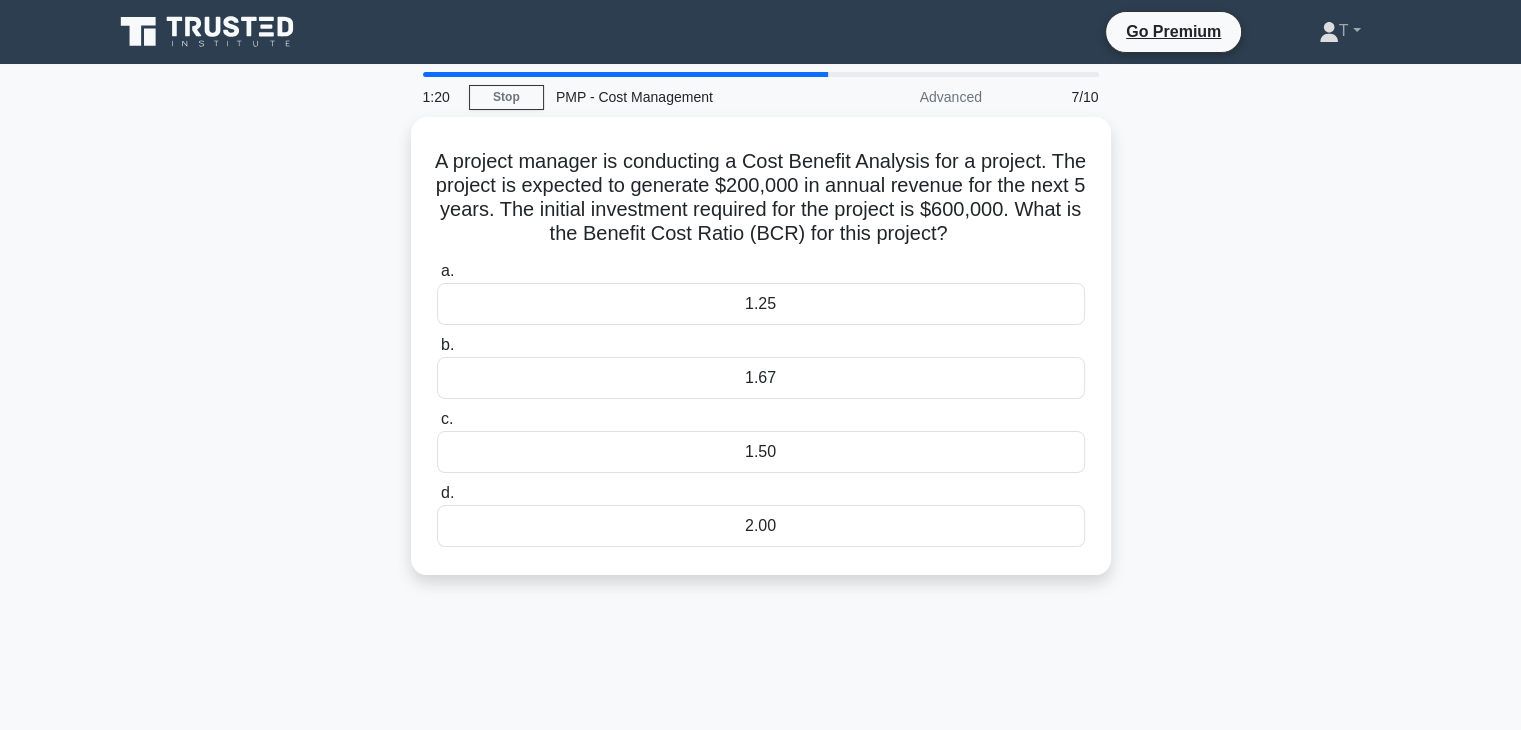 click on "1.67" at bounding box center [761, 378] 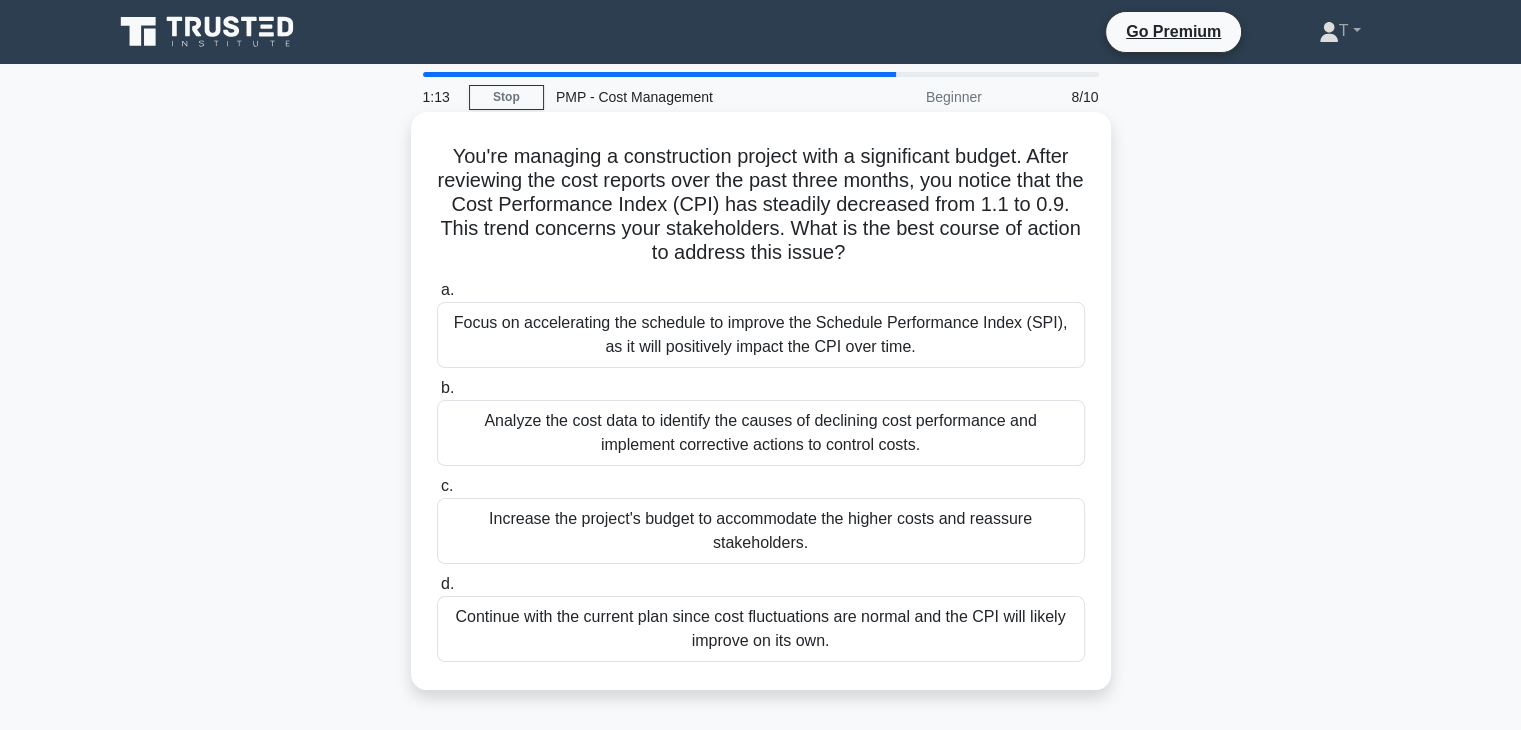 click on "Analyze the cost data to identify the causes of declining cost performance and implement corrective actions to control costs." at bounding box center [761, 433] 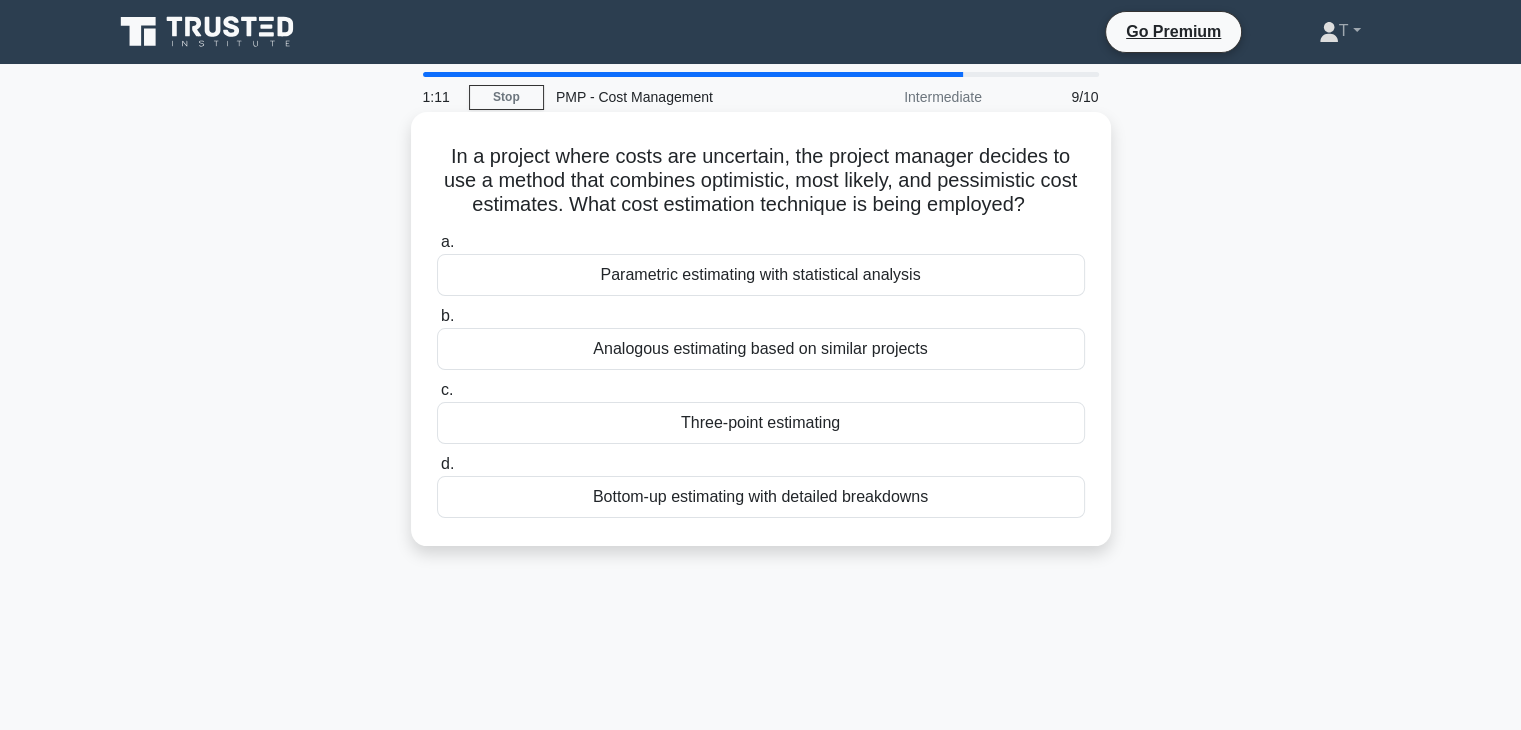 click on "Analogous estimating based on similar projects" at bounding box center [761, 349] 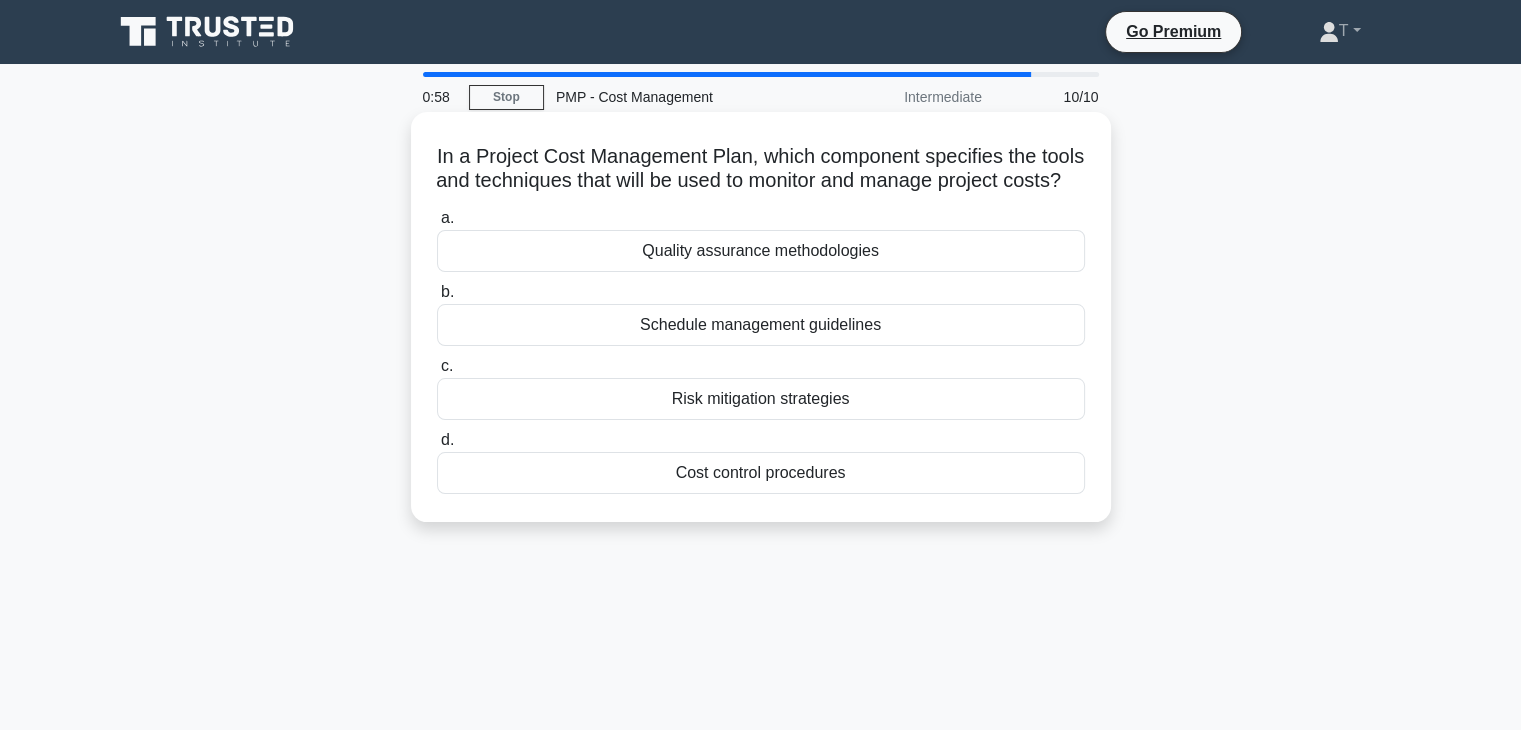 click on "Quality assurance methodologies" at bounding box center [761, 251] 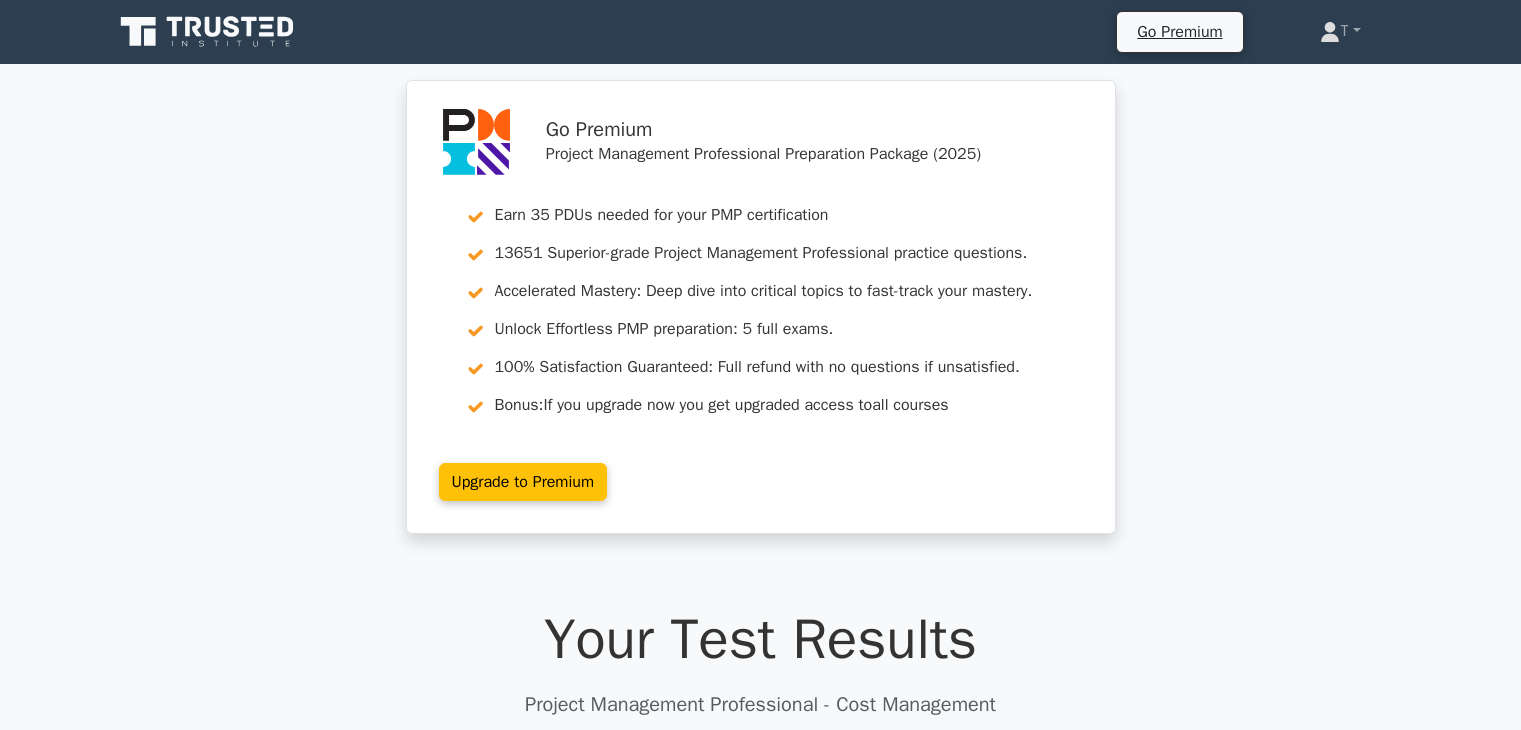 scroll, scrollTop: 1301, scrollLeft: 0, axis: vertical 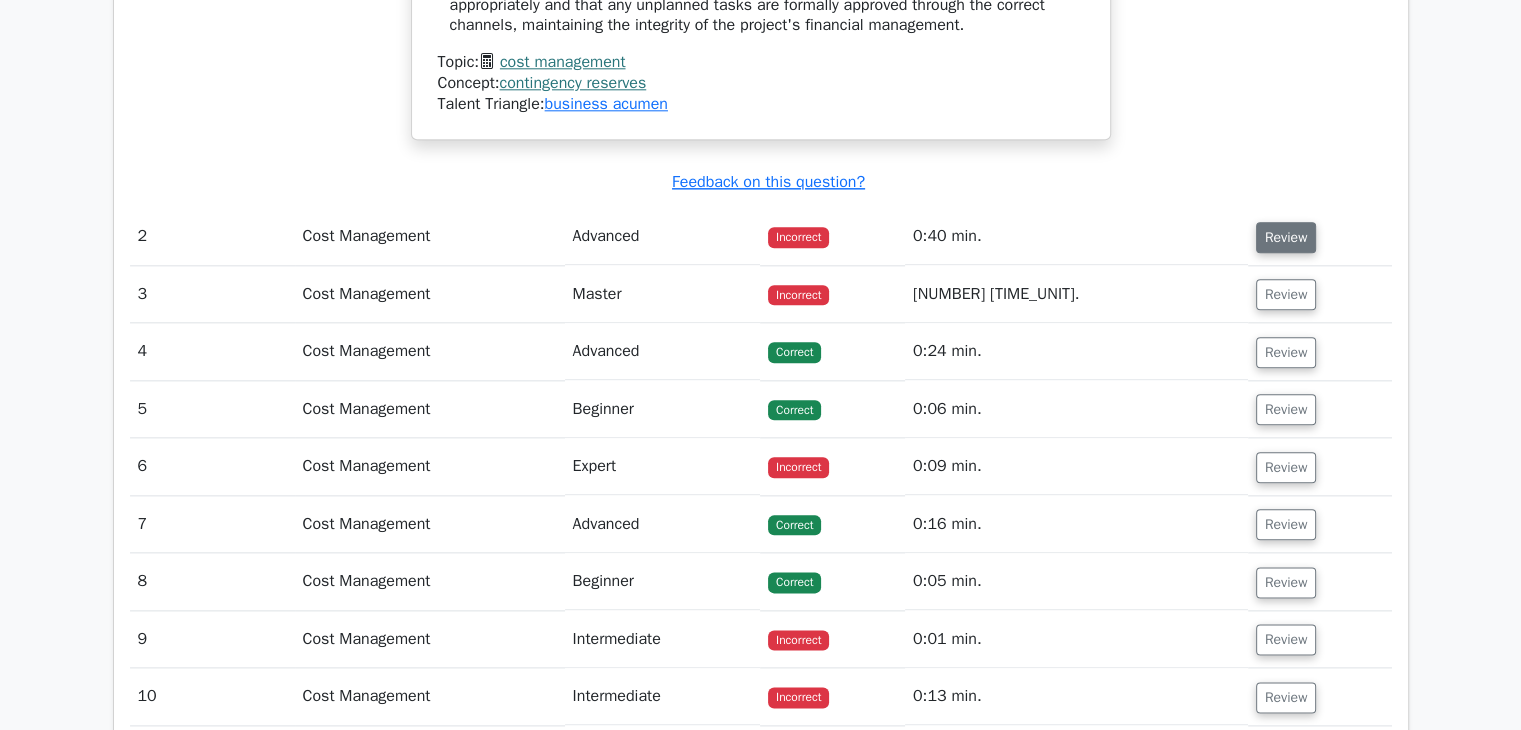type 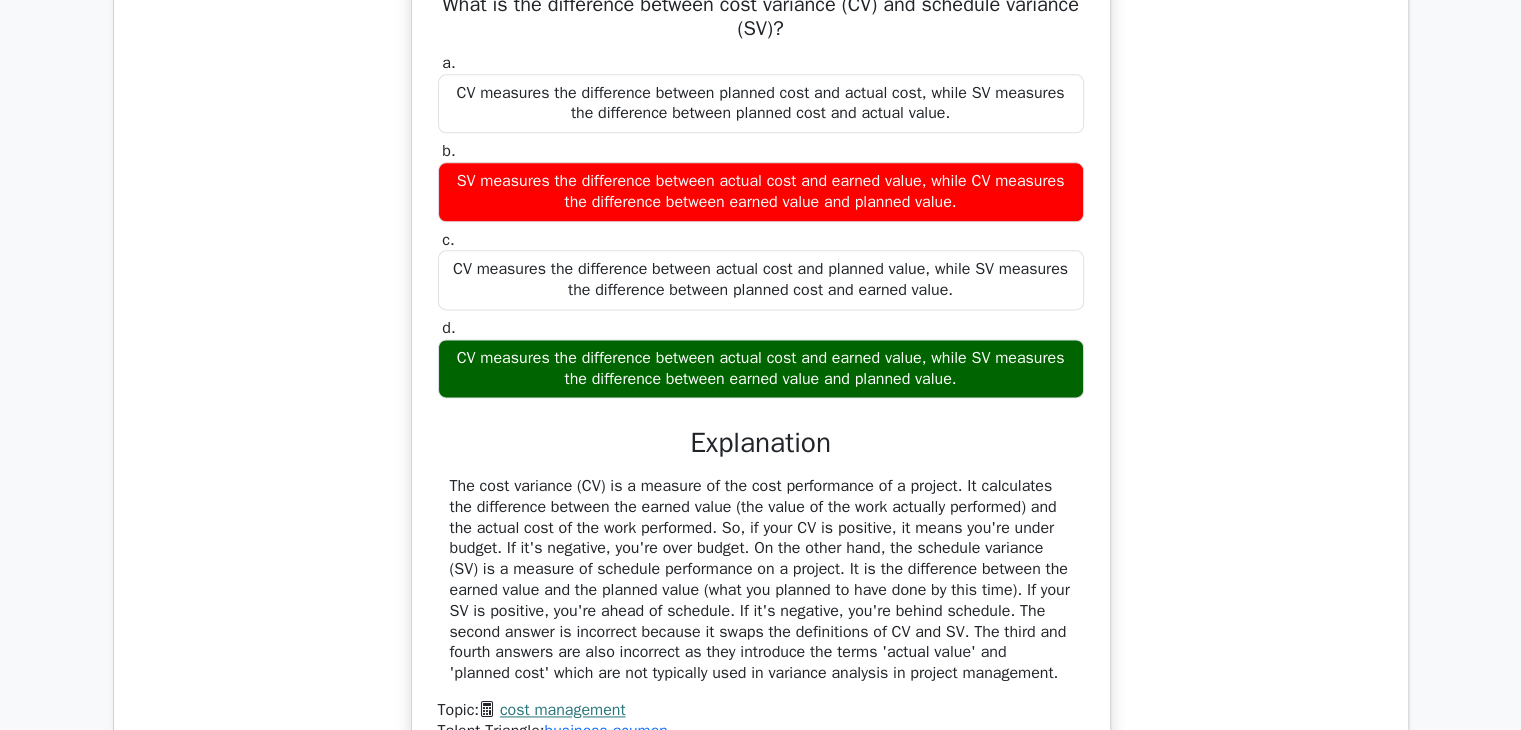 scroll, scrollTop: 3000, scrollLeft: 0, axis: vertical 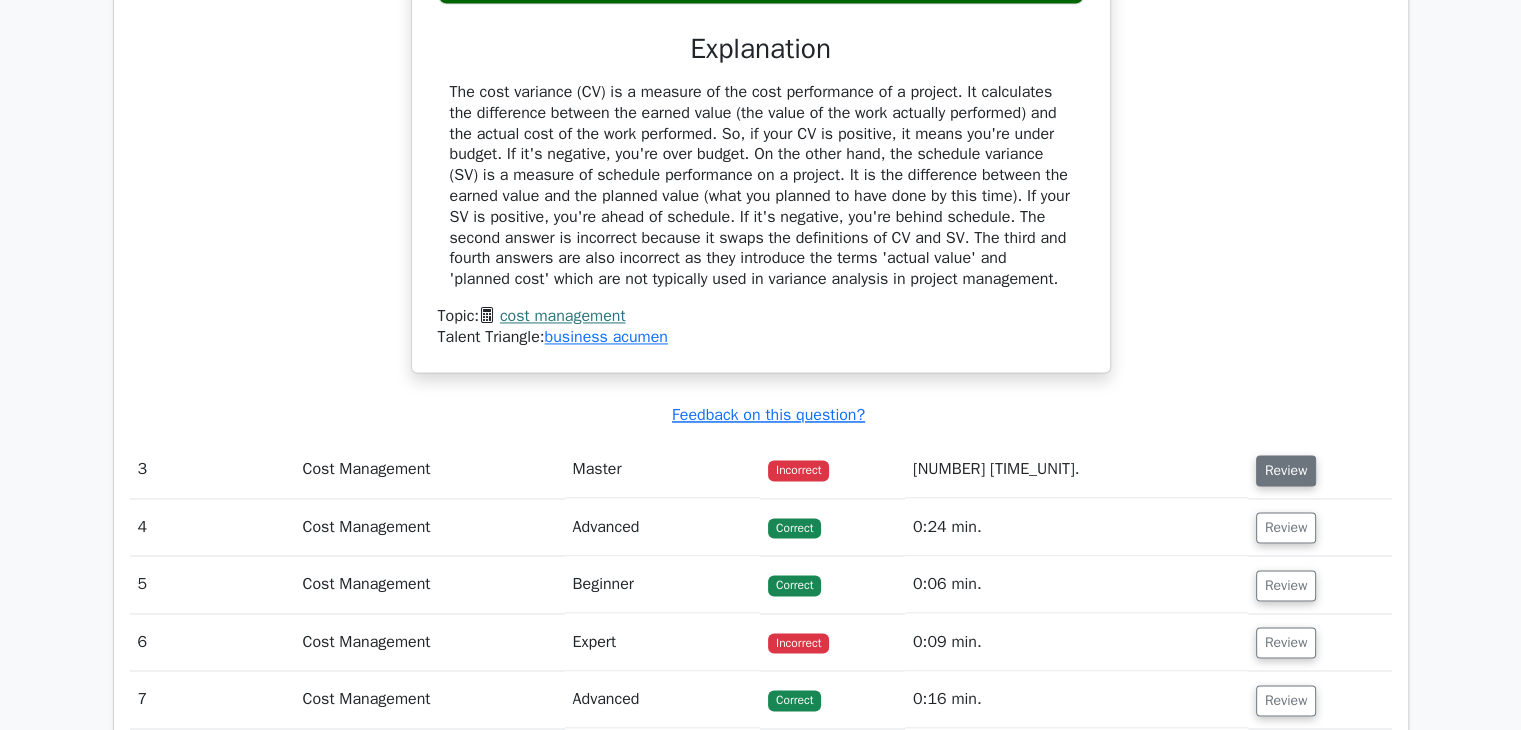 click on "Review" at bounding box center (1286, 470) 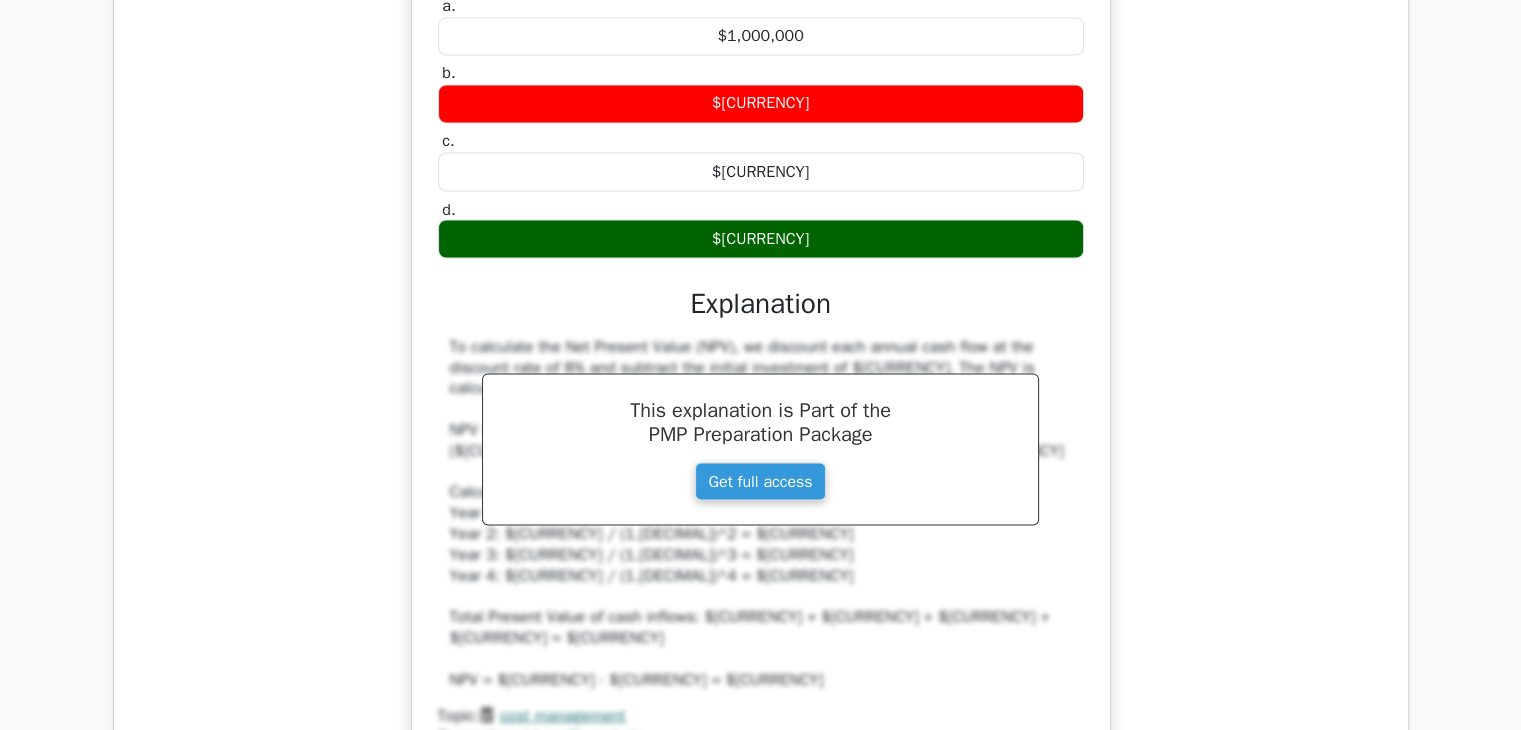 scroll, scrollTop: 3800, scrollLeft: 0, axis: vertical 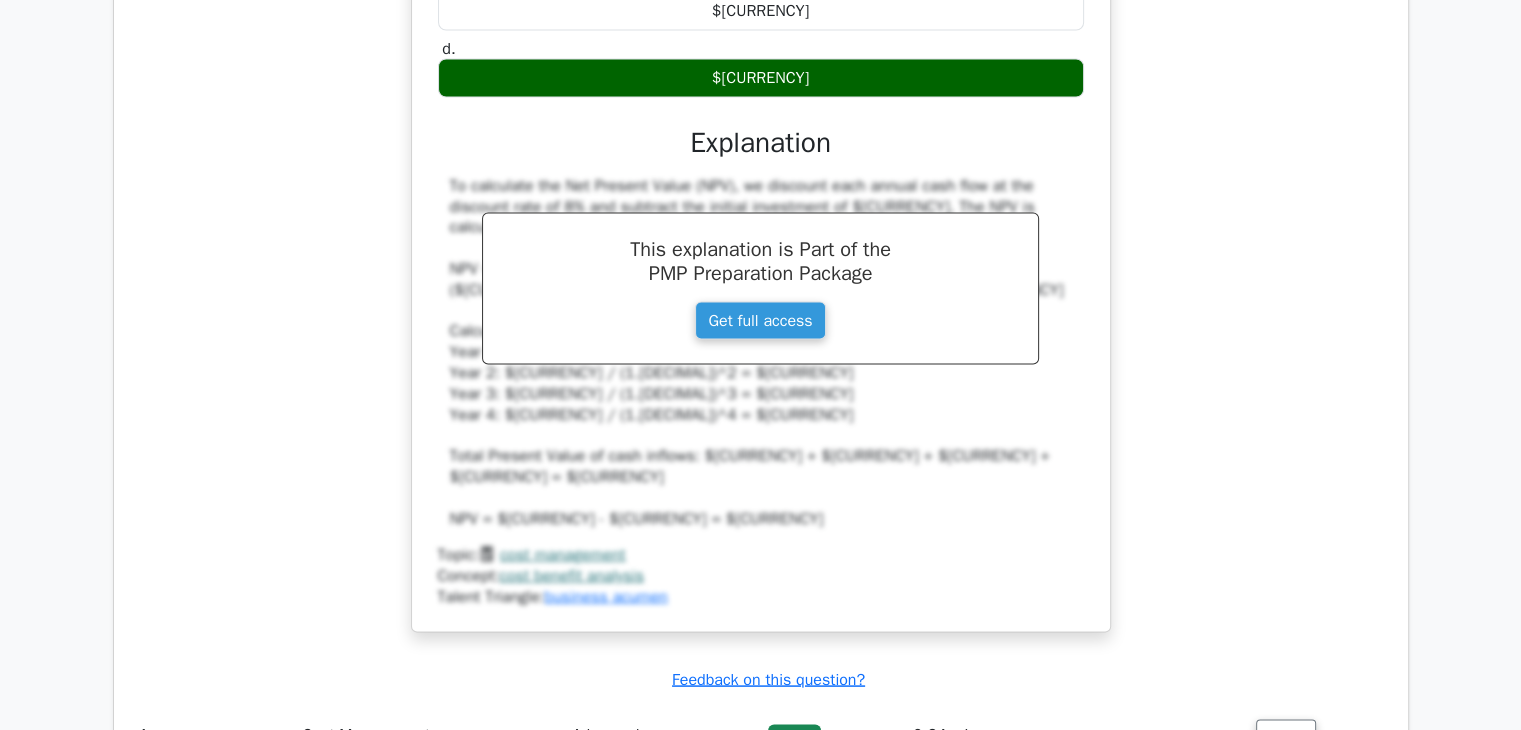 type 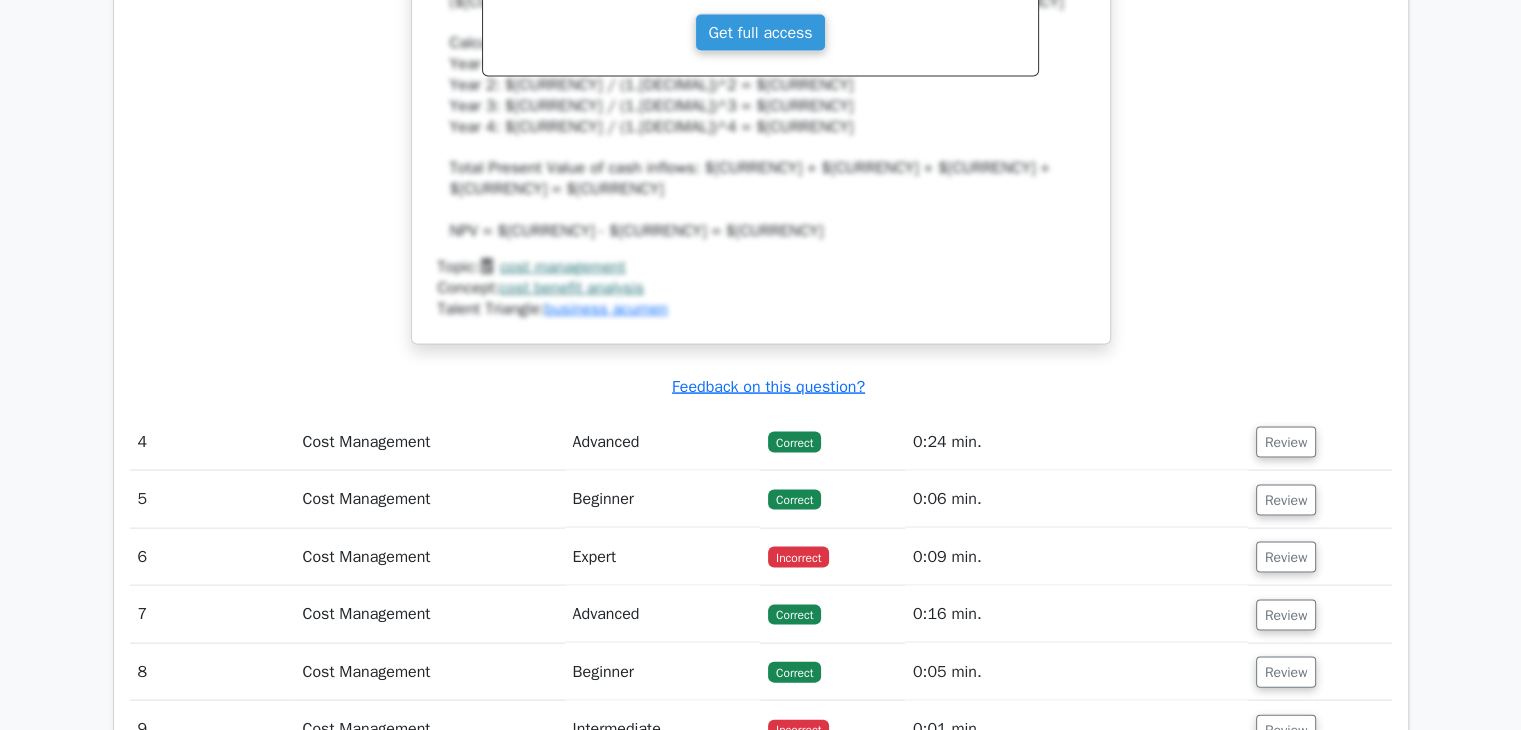 scroll, scrollTop: 4200, scrollLeft: 0, axis: vertical 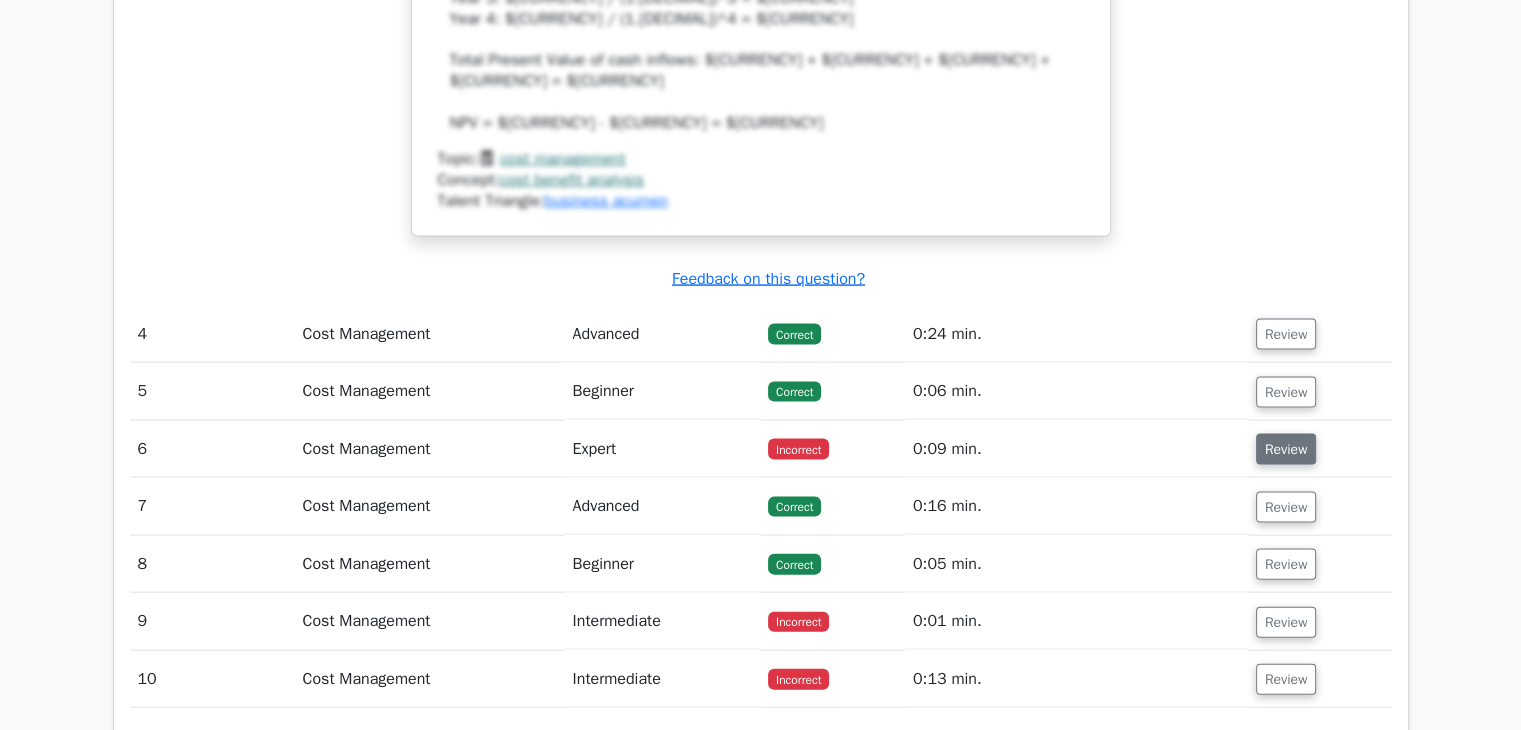 click on "Review" at bounding box center (1286, 449) 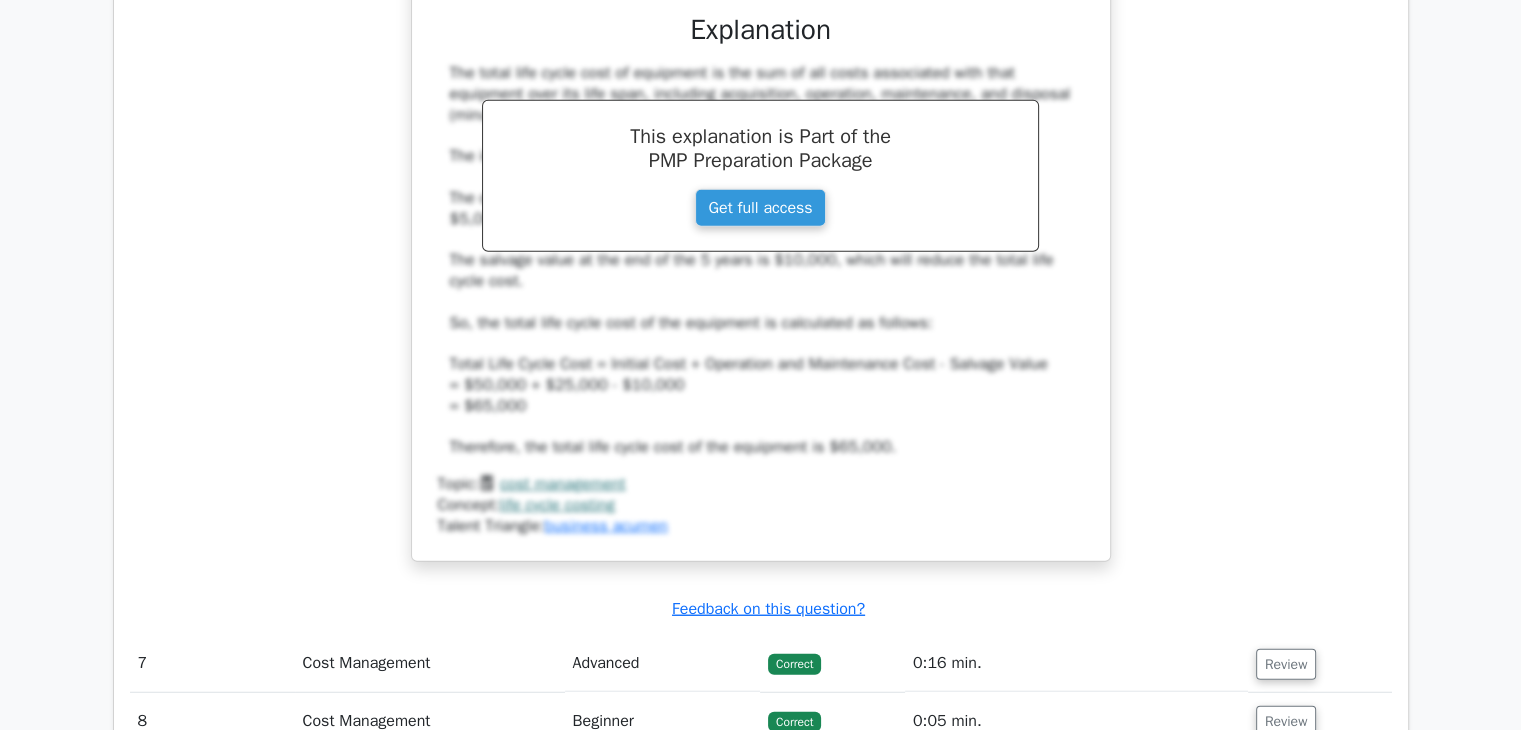 scroll, scrollTop: 5200, scrollLeft: 0, axis: vertical 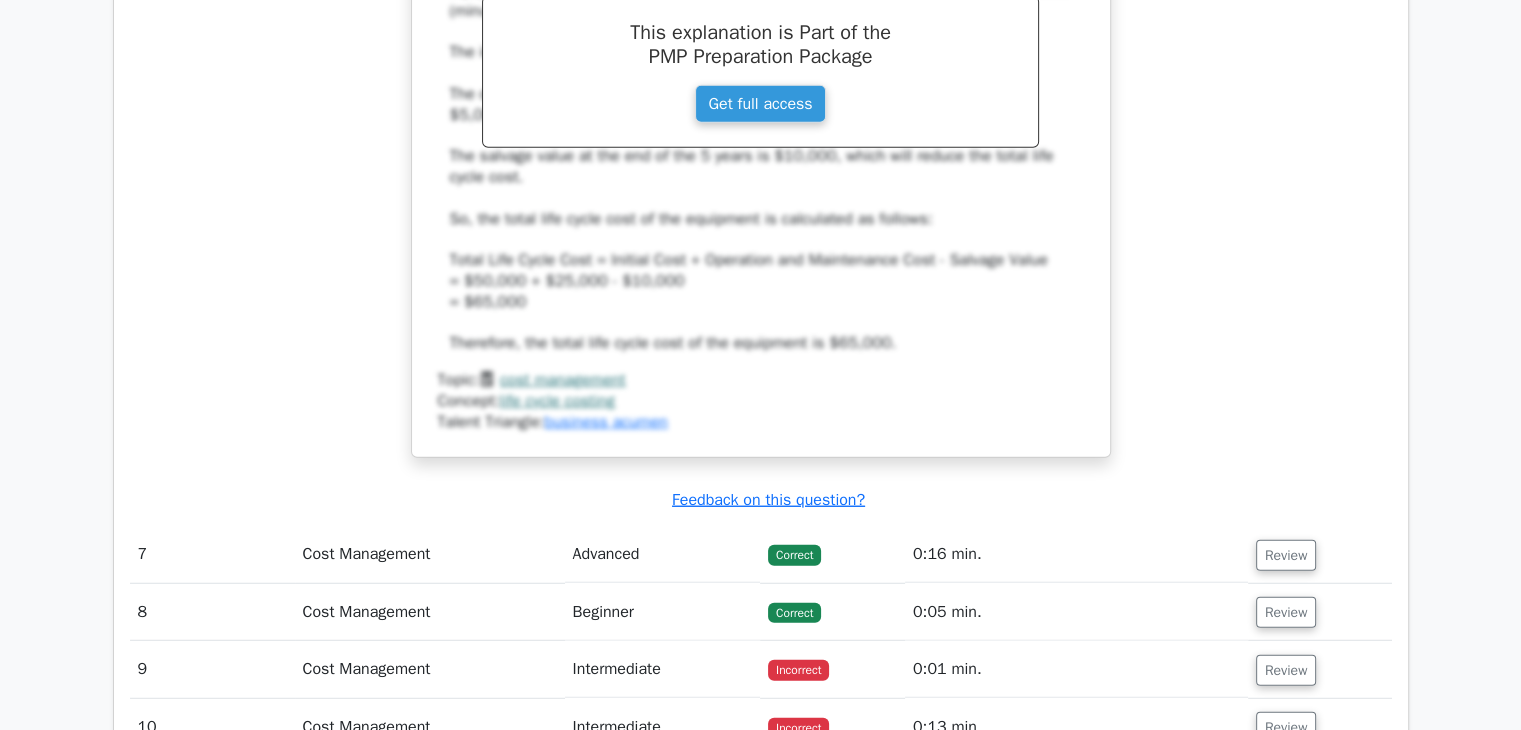 type 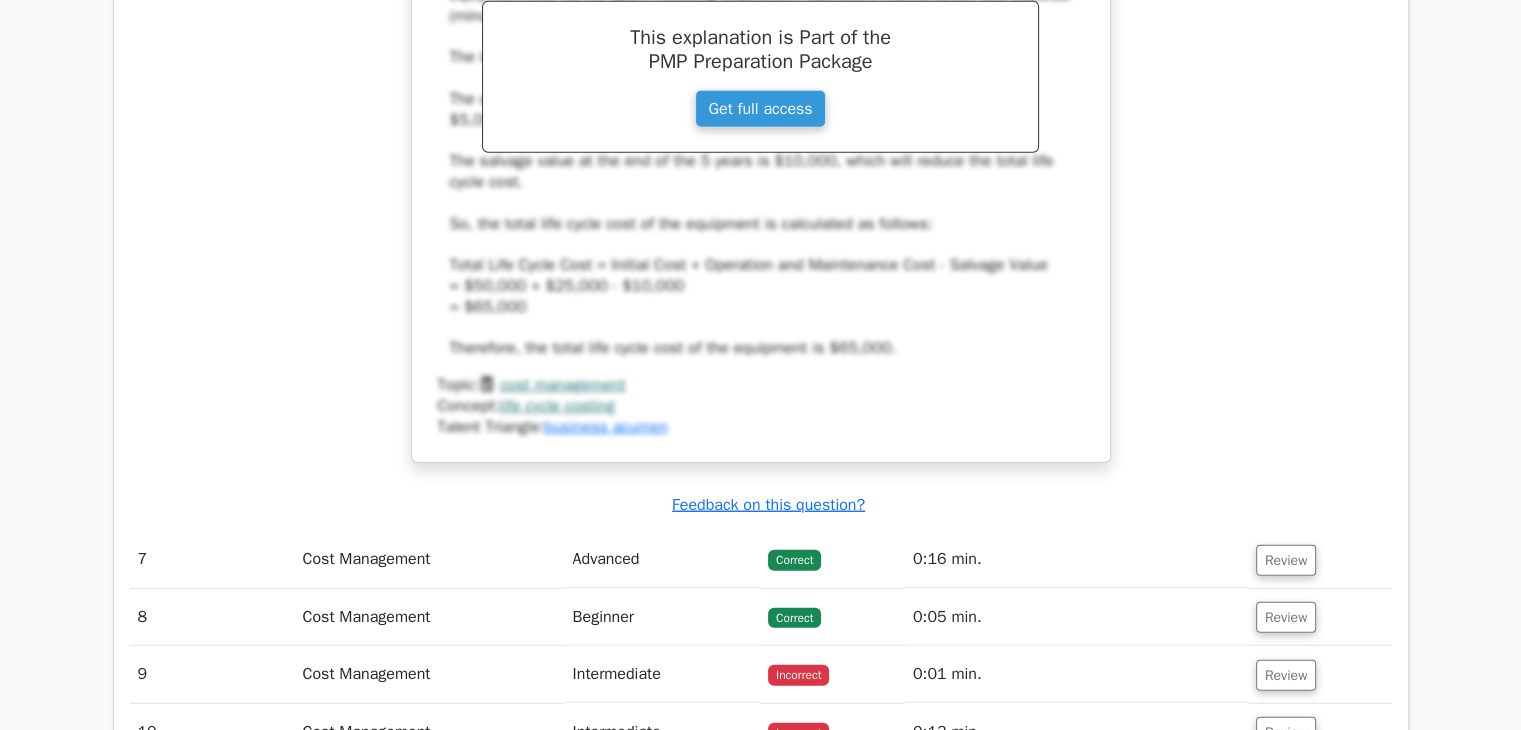 scroll, scrollTop: 5600, scrollLeft: 0, axis: vertical 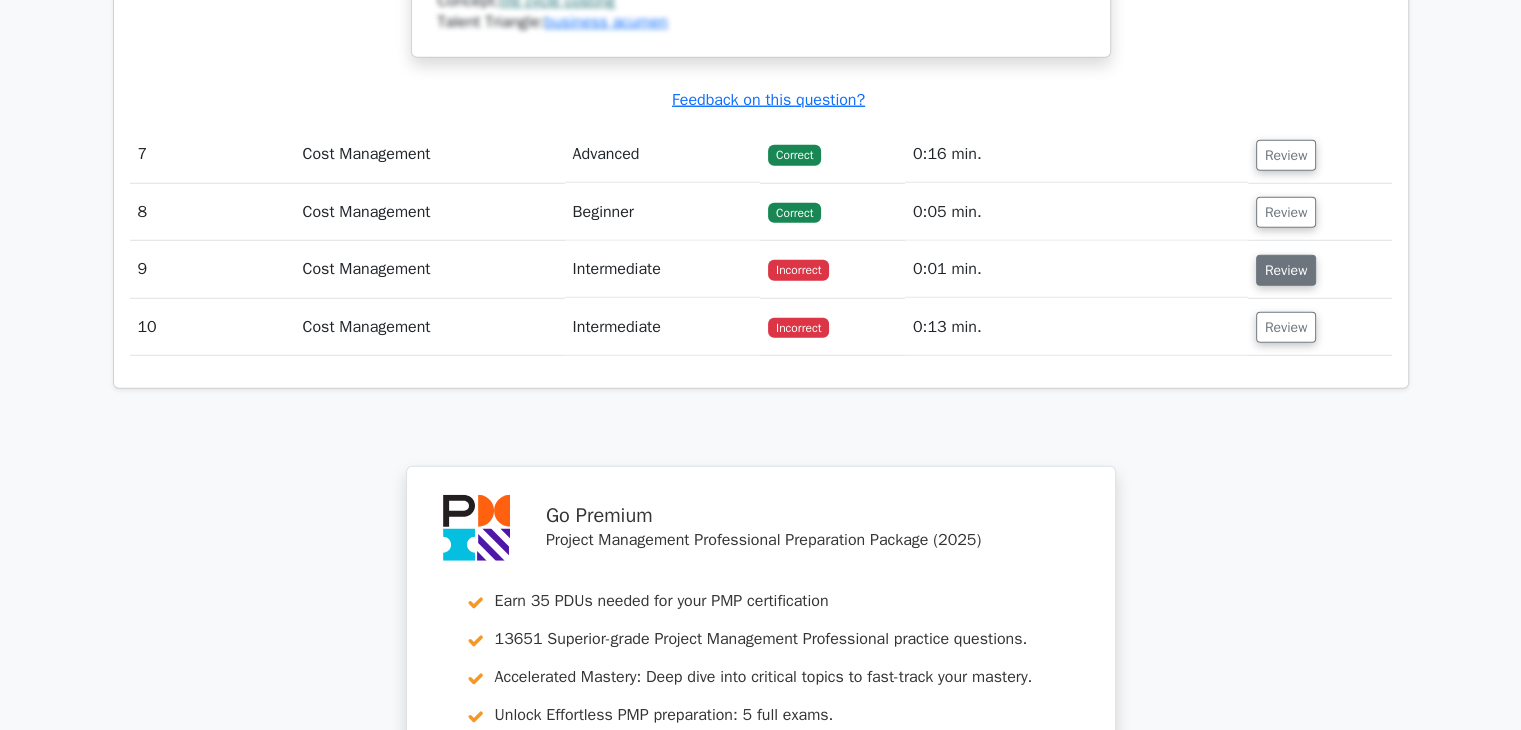 click on "Review" at bounding box center [1286, 270] 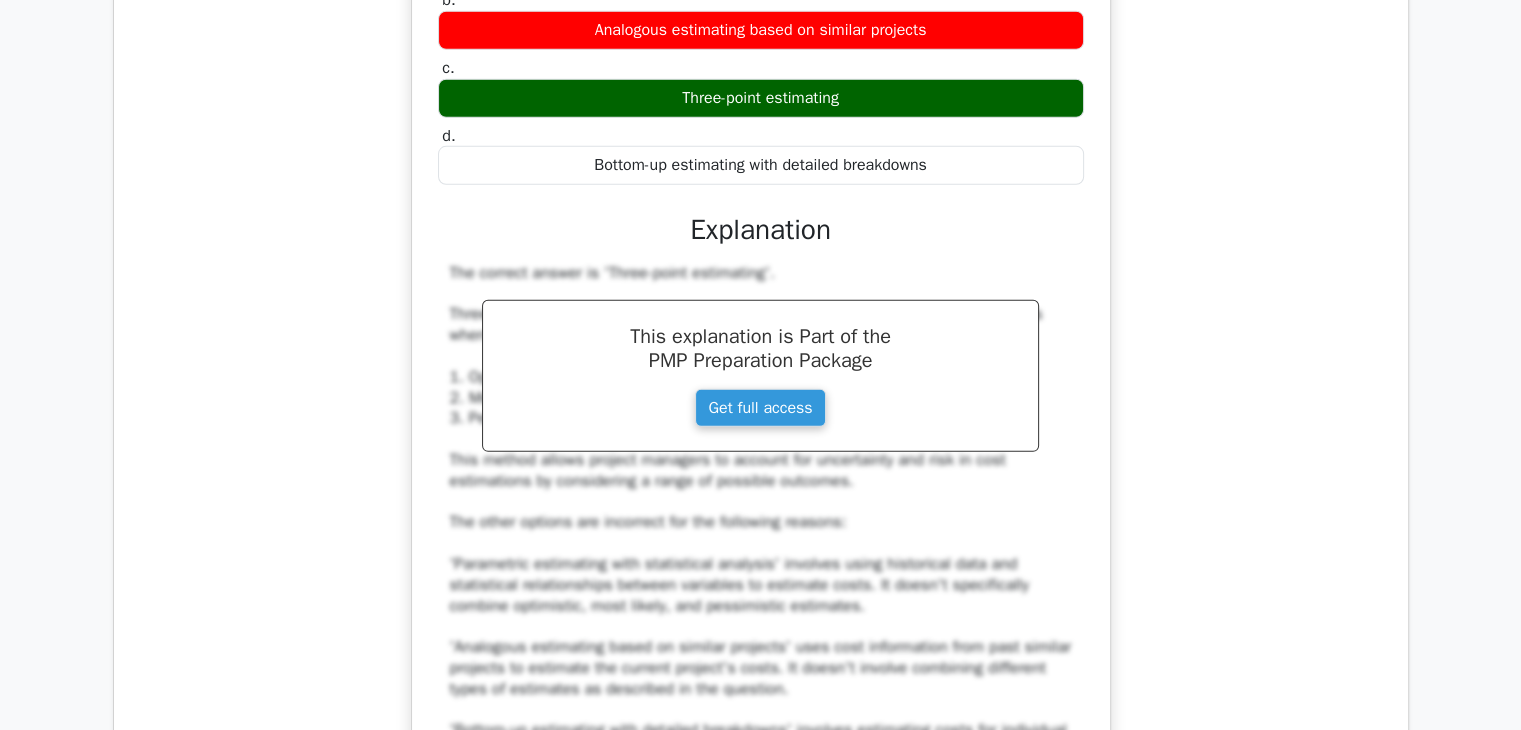 scroll, scrollTop: 6500, scrollLeft: 0, axis: vertical 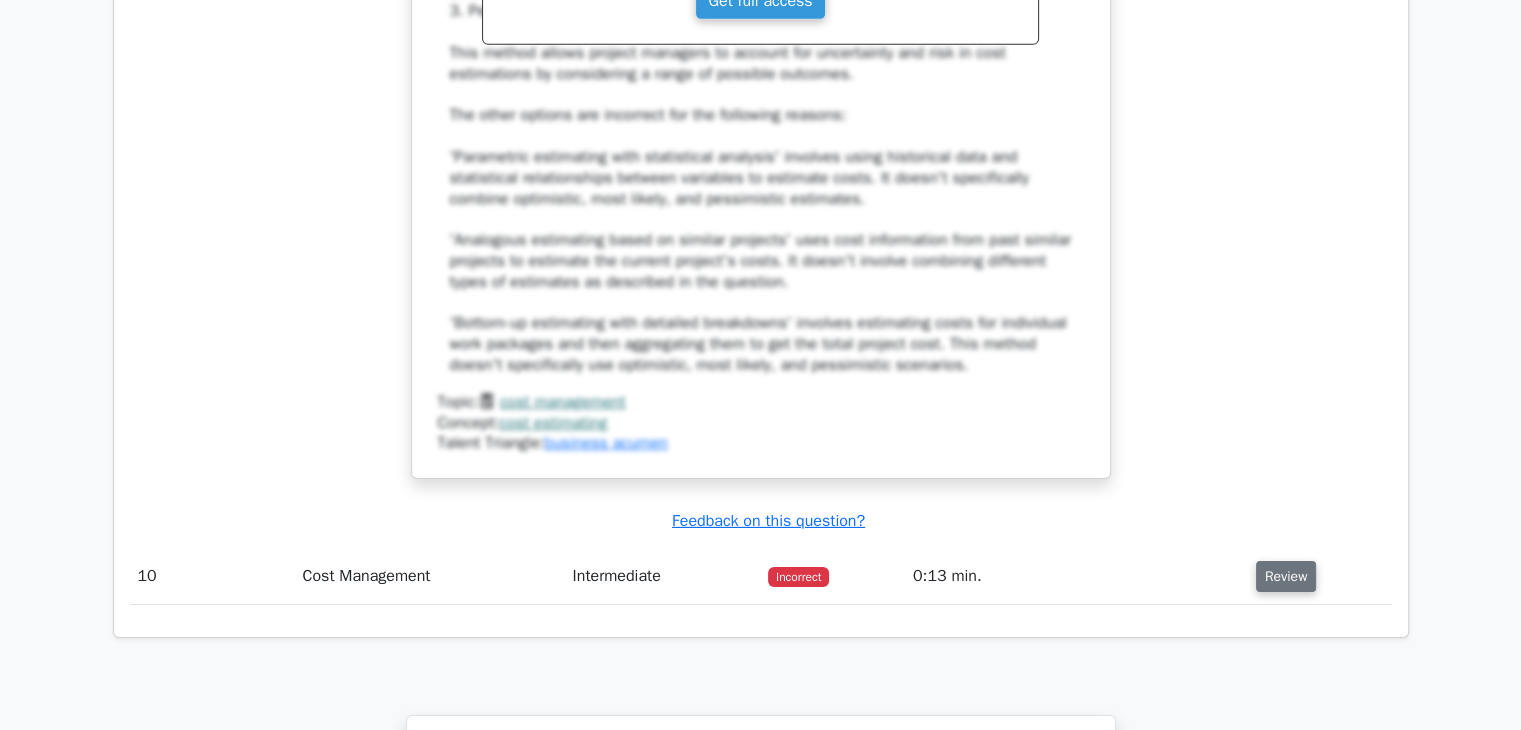 click on "Review" at bounding box center [1286, 576] 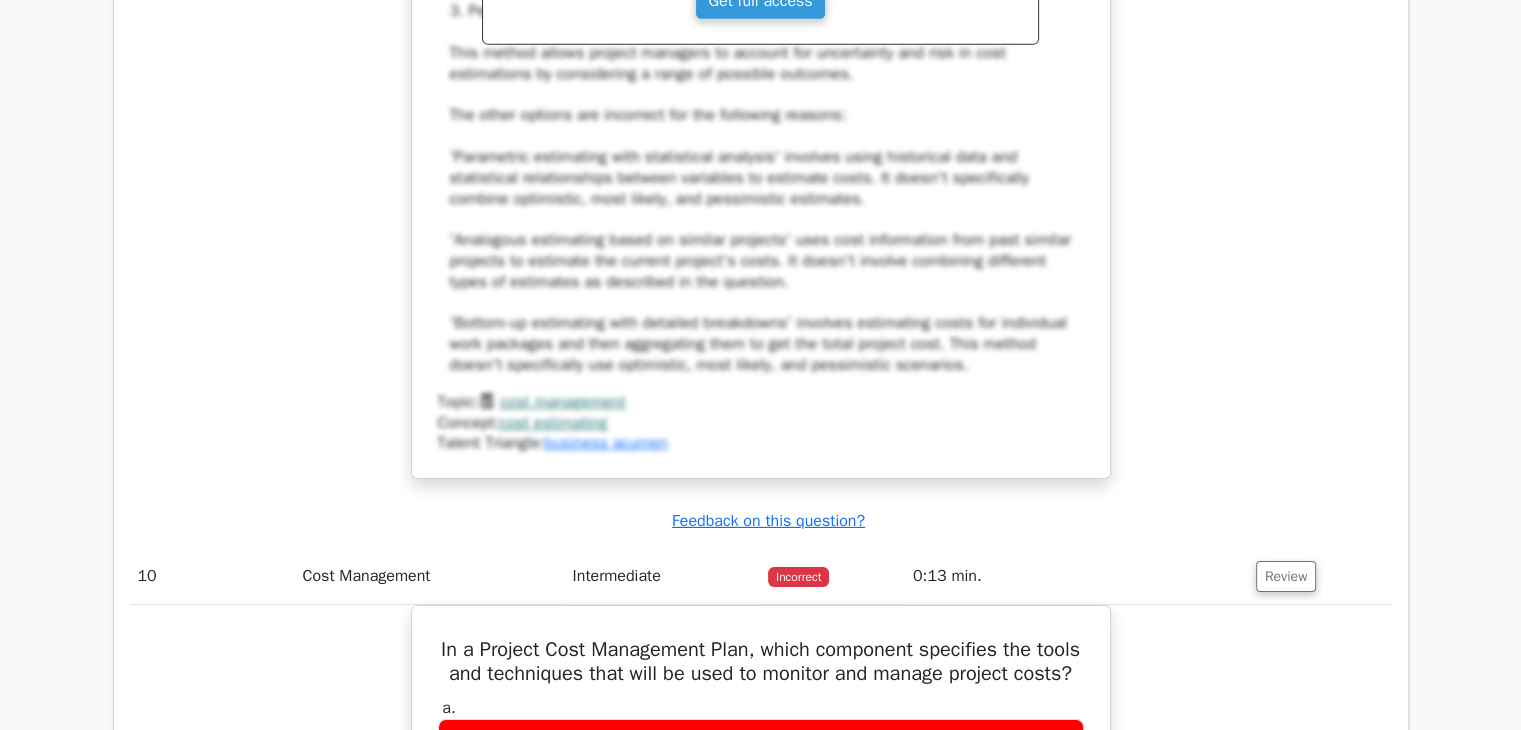 scroll, scrollTop: 6900, scrollLeft: 0, axis: vertical 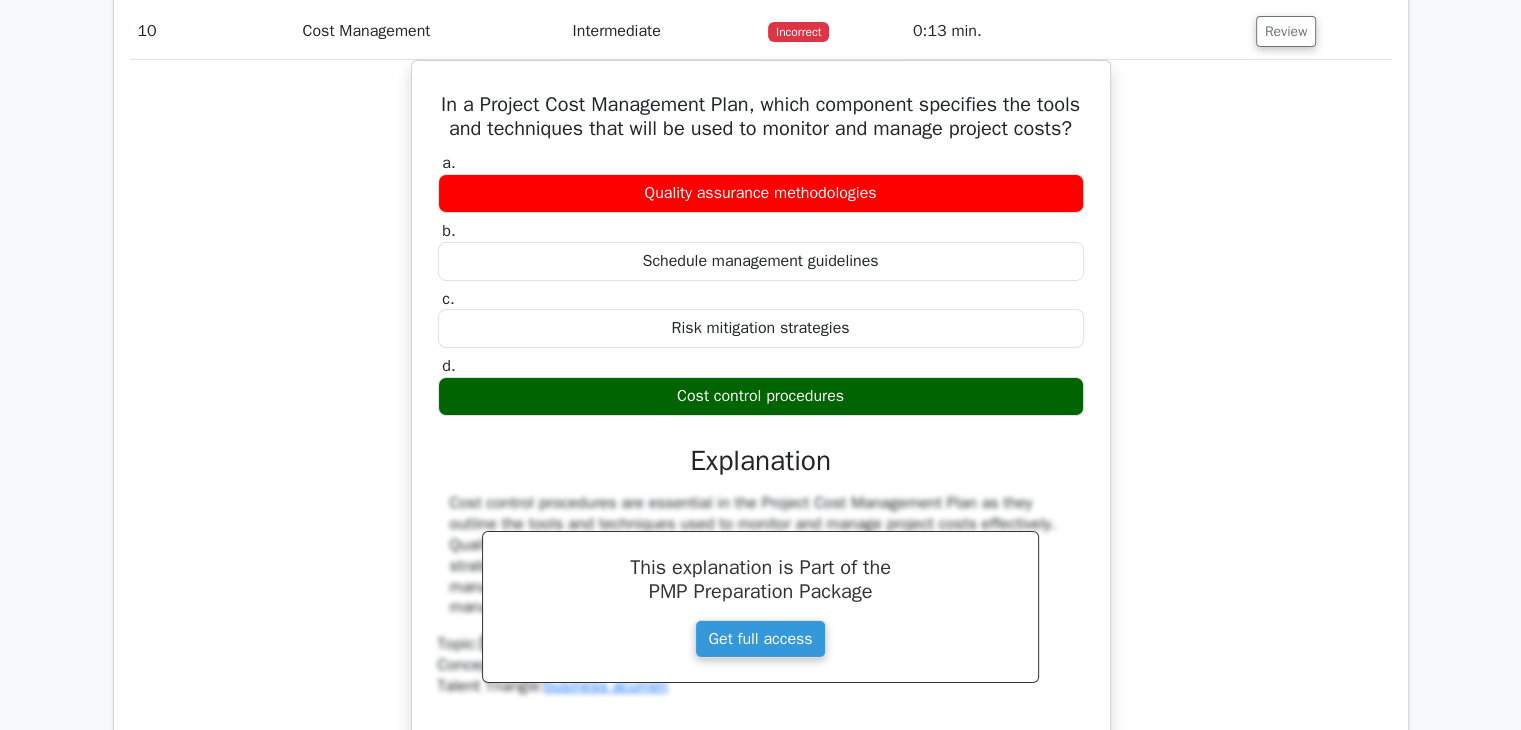 type 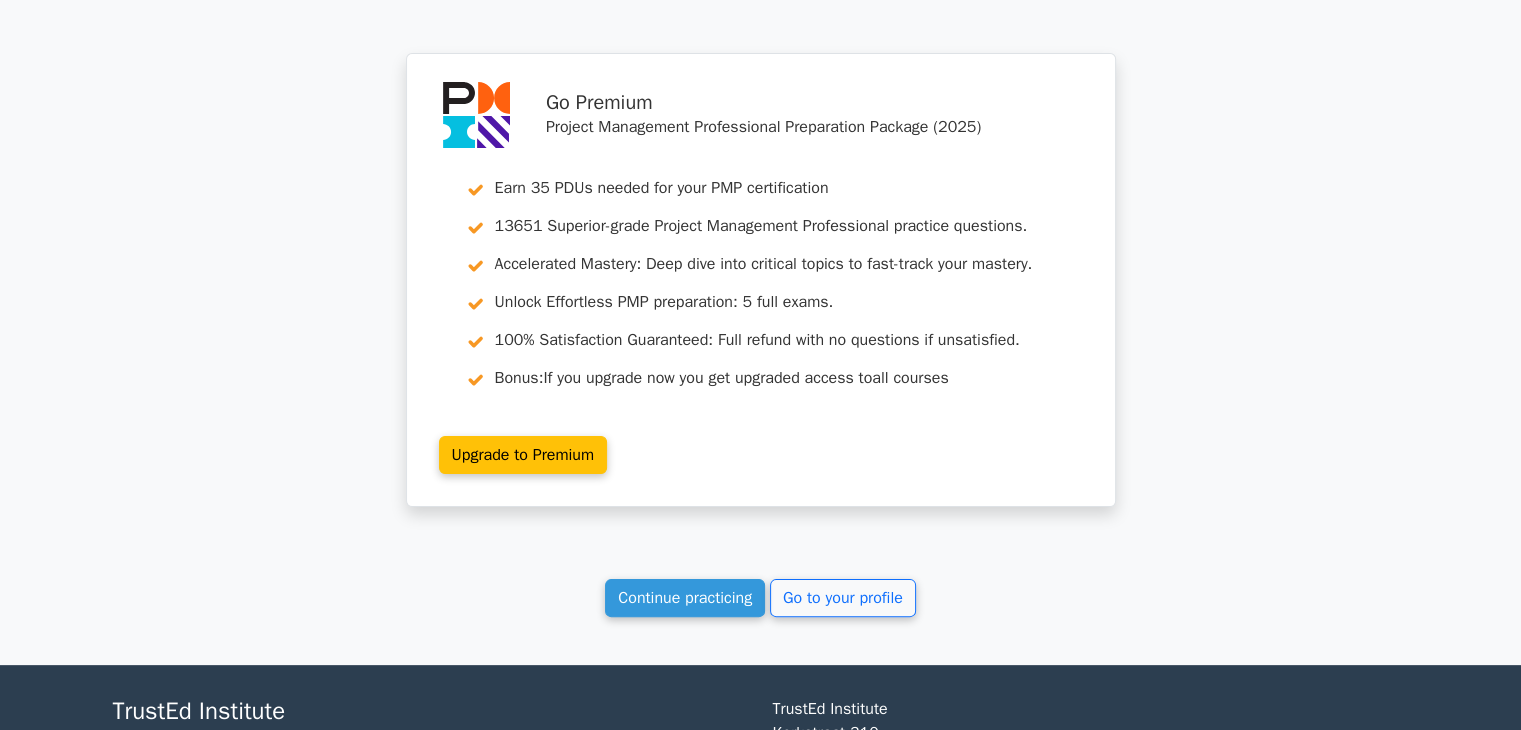 scroll, scrollTop: 8000, scrollLeft: 0, axis: vertical 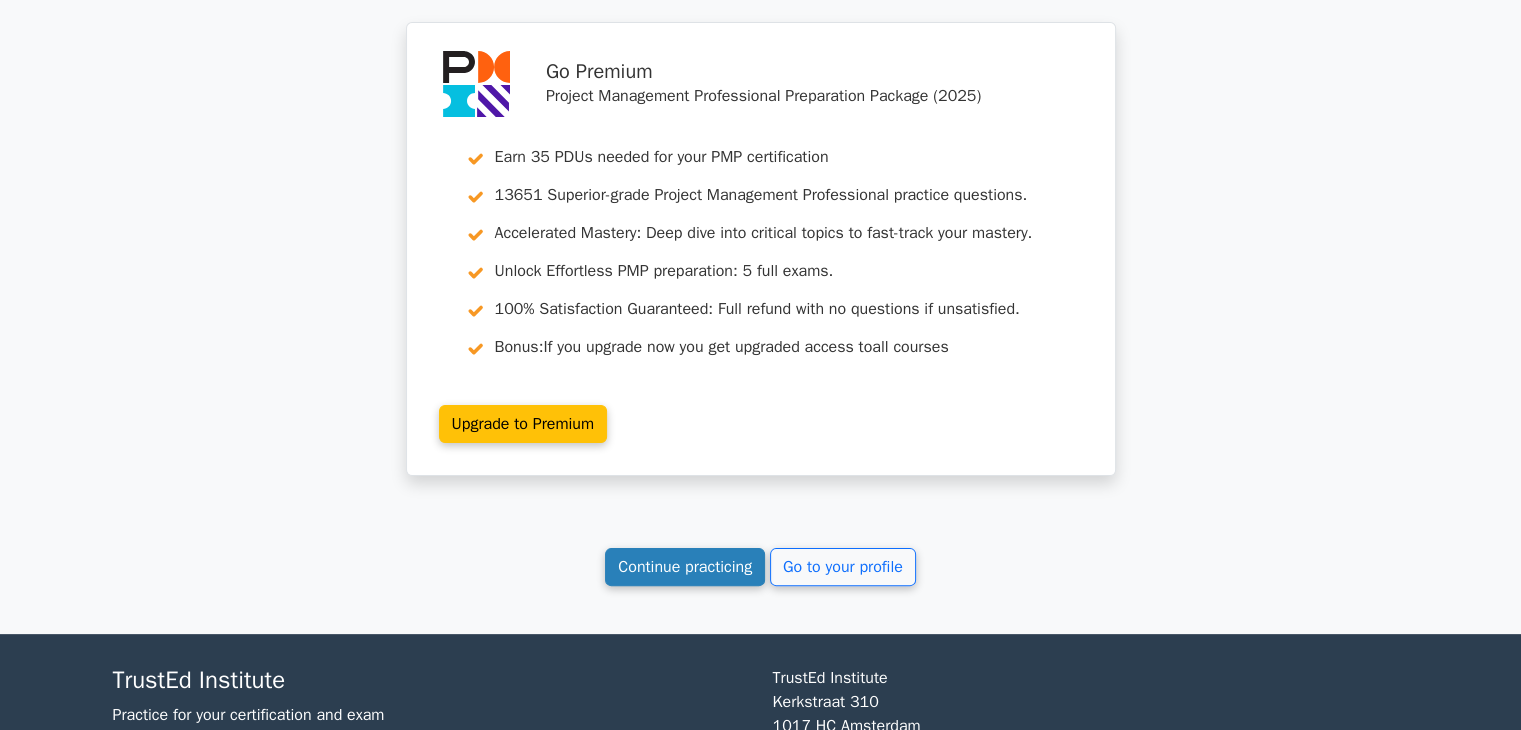 click on "Continue practicing" at bounding box center (685, 567) 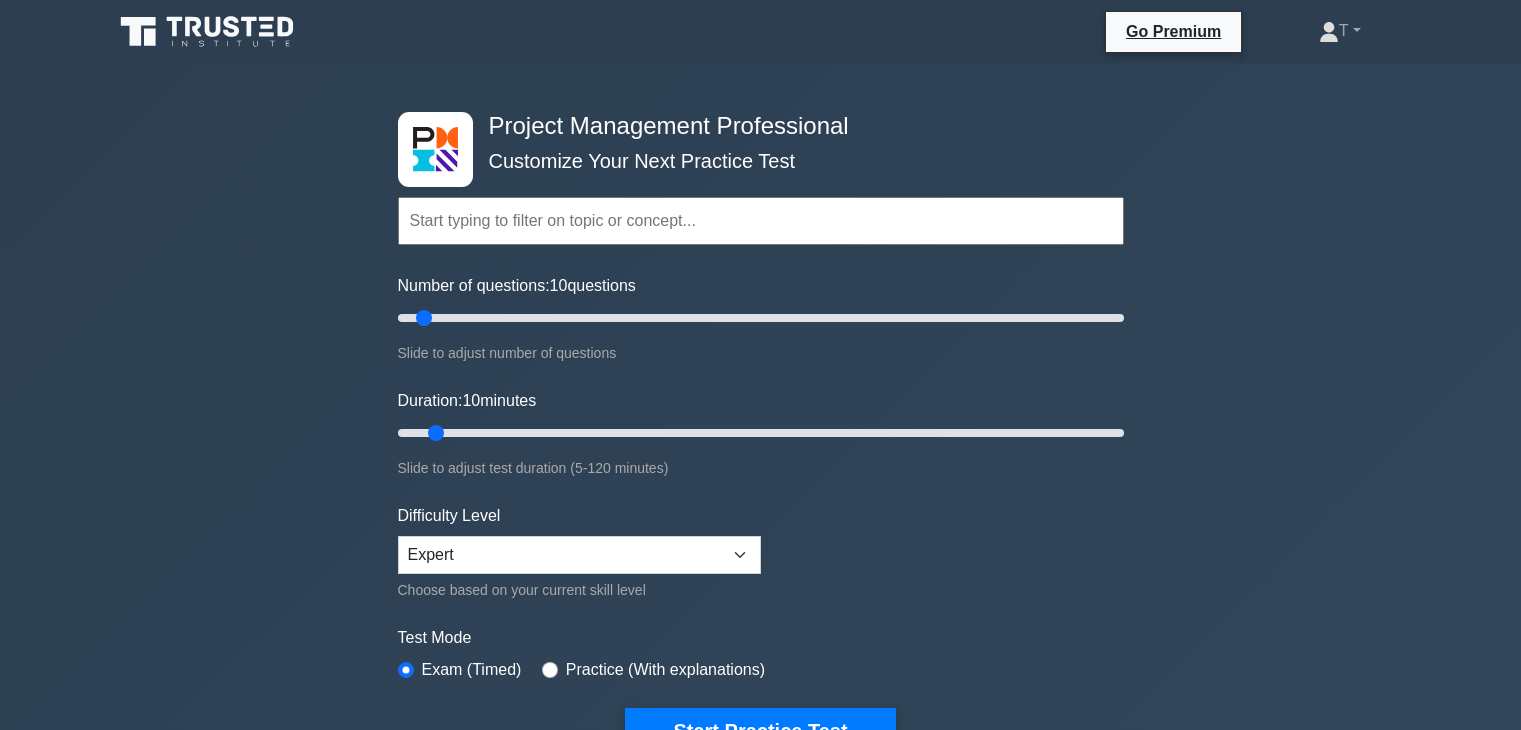 scroll, scrollTop: 0, scrollLeft: 0, axis: both 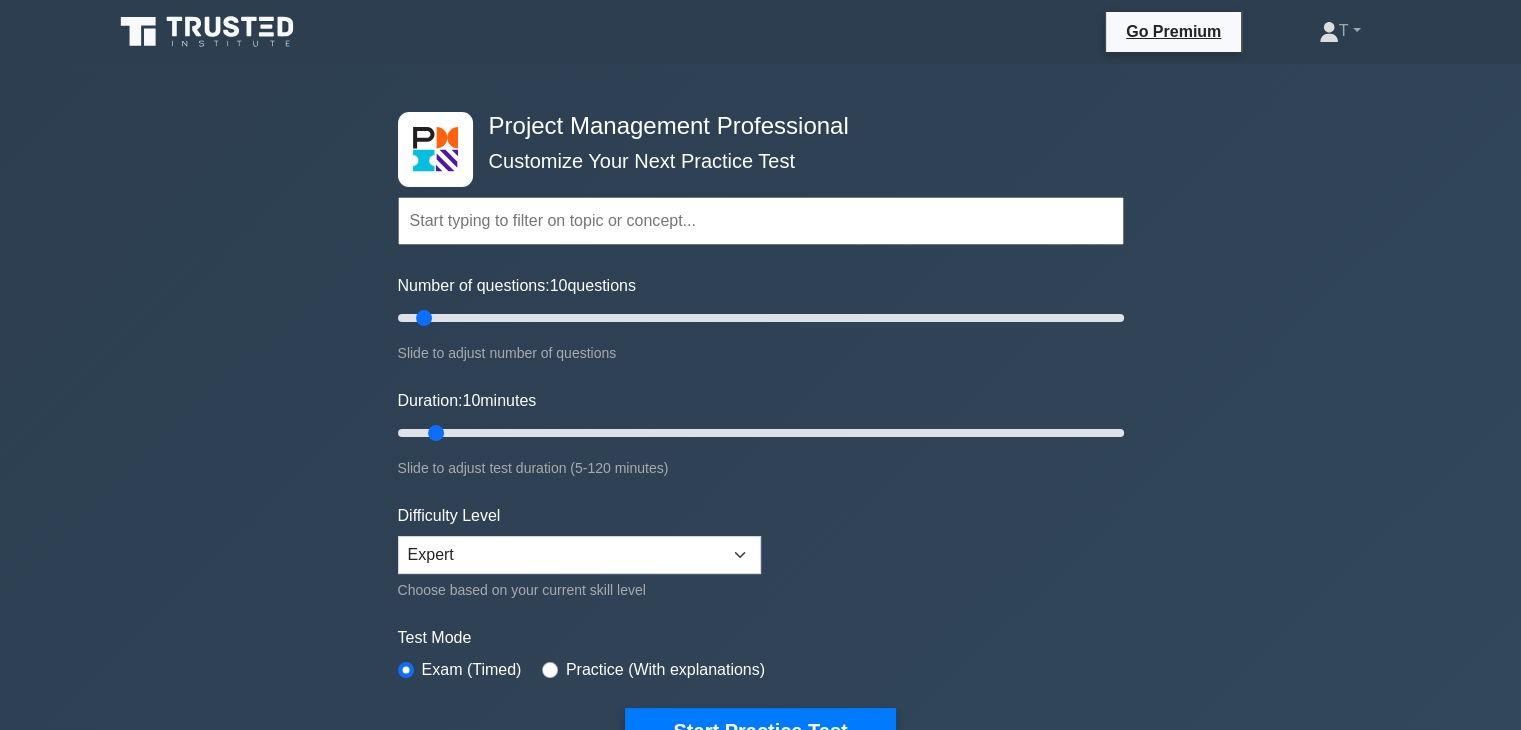 click at bounding box center [761, 221] 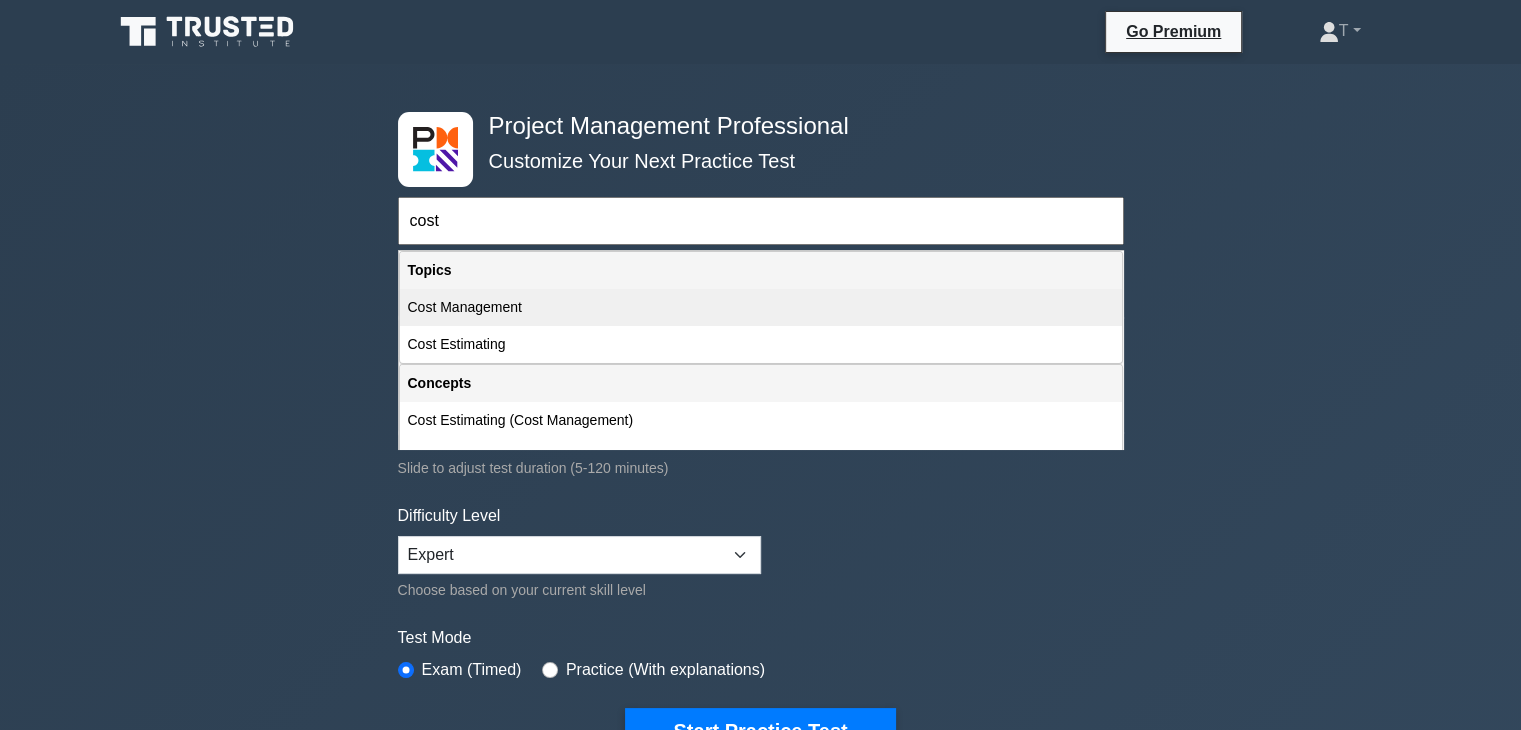 click on "Cost Management" at bounding box center (761, 307) 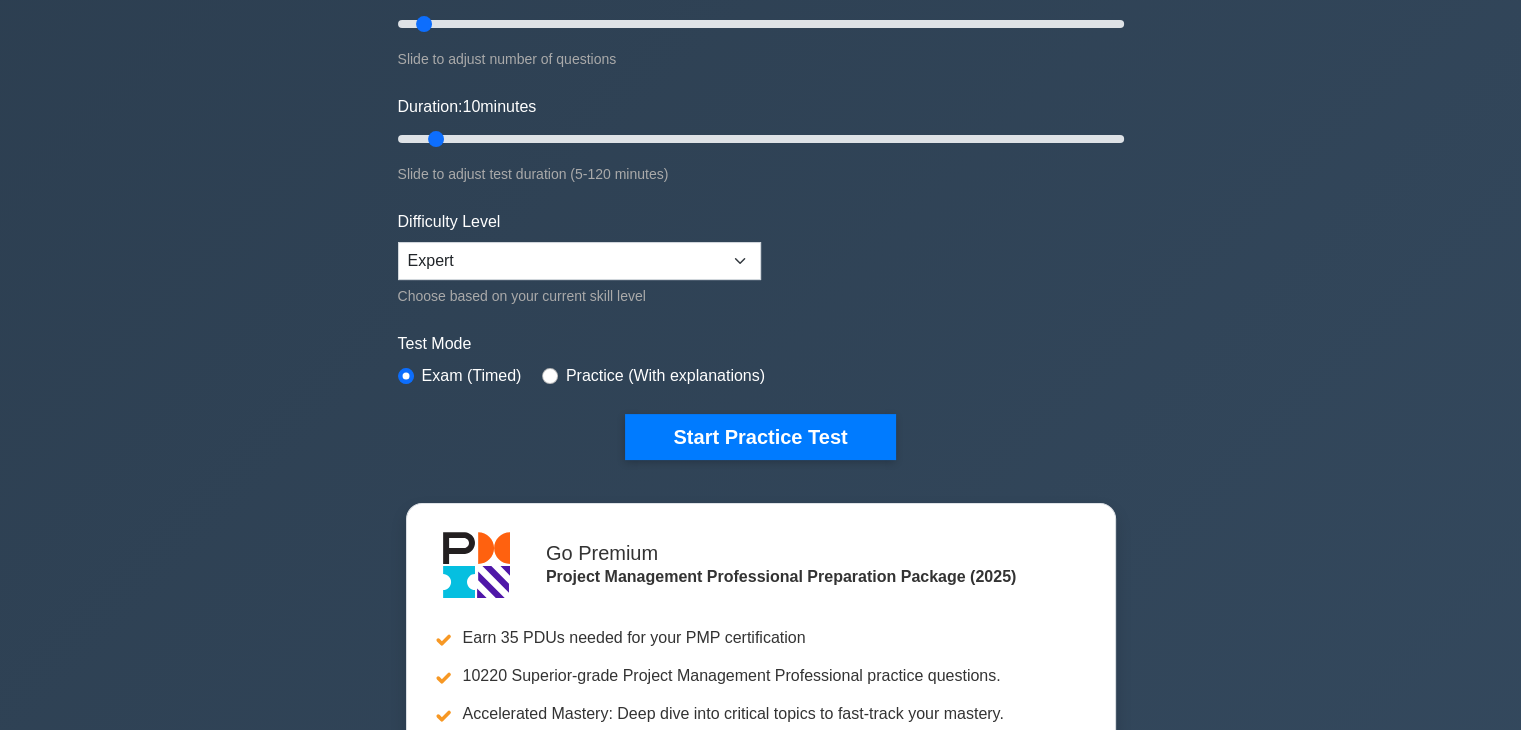 scroll, scrollTop: 300, scrollLeft: 0, axis: vertical 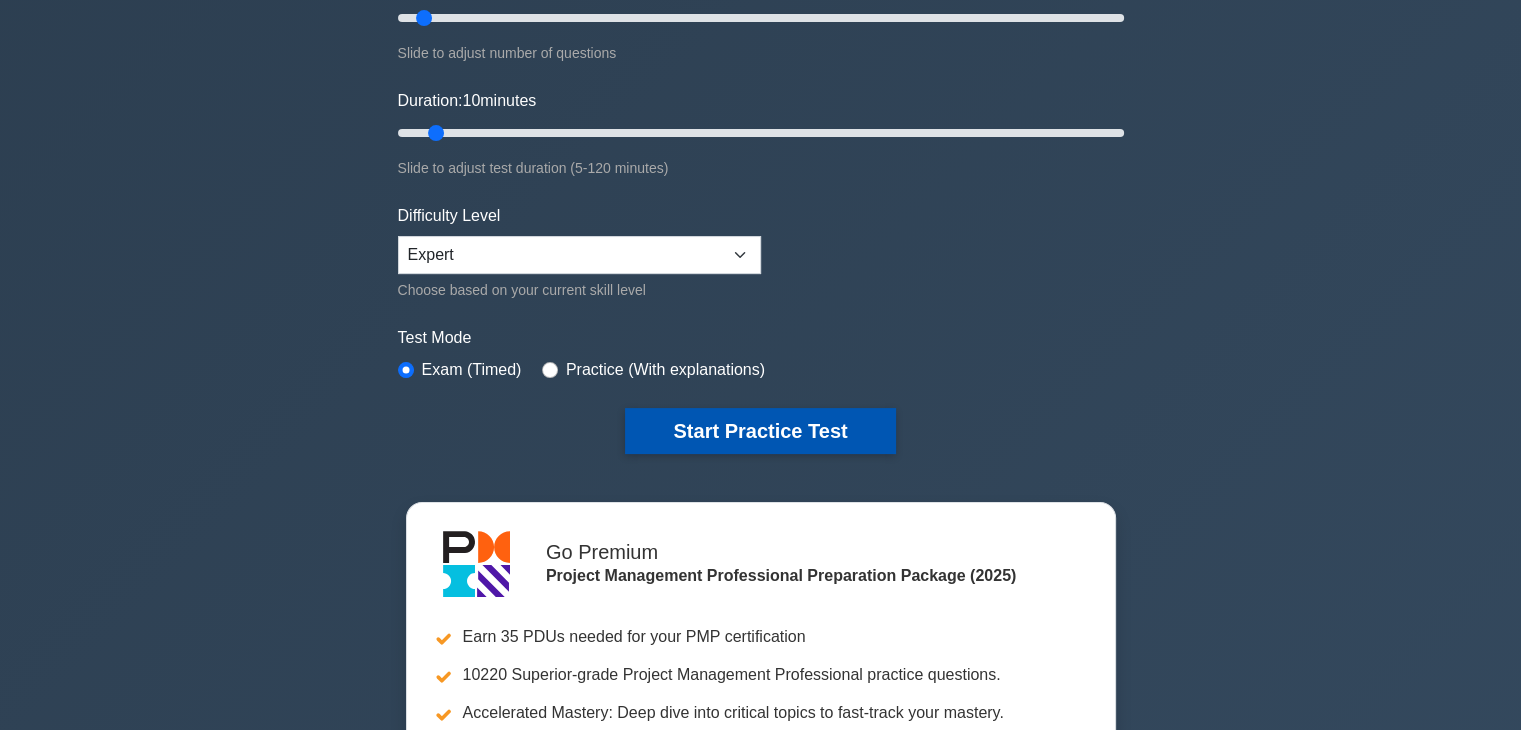 click on "Start Practice Test" at bounding box center [760, 431] 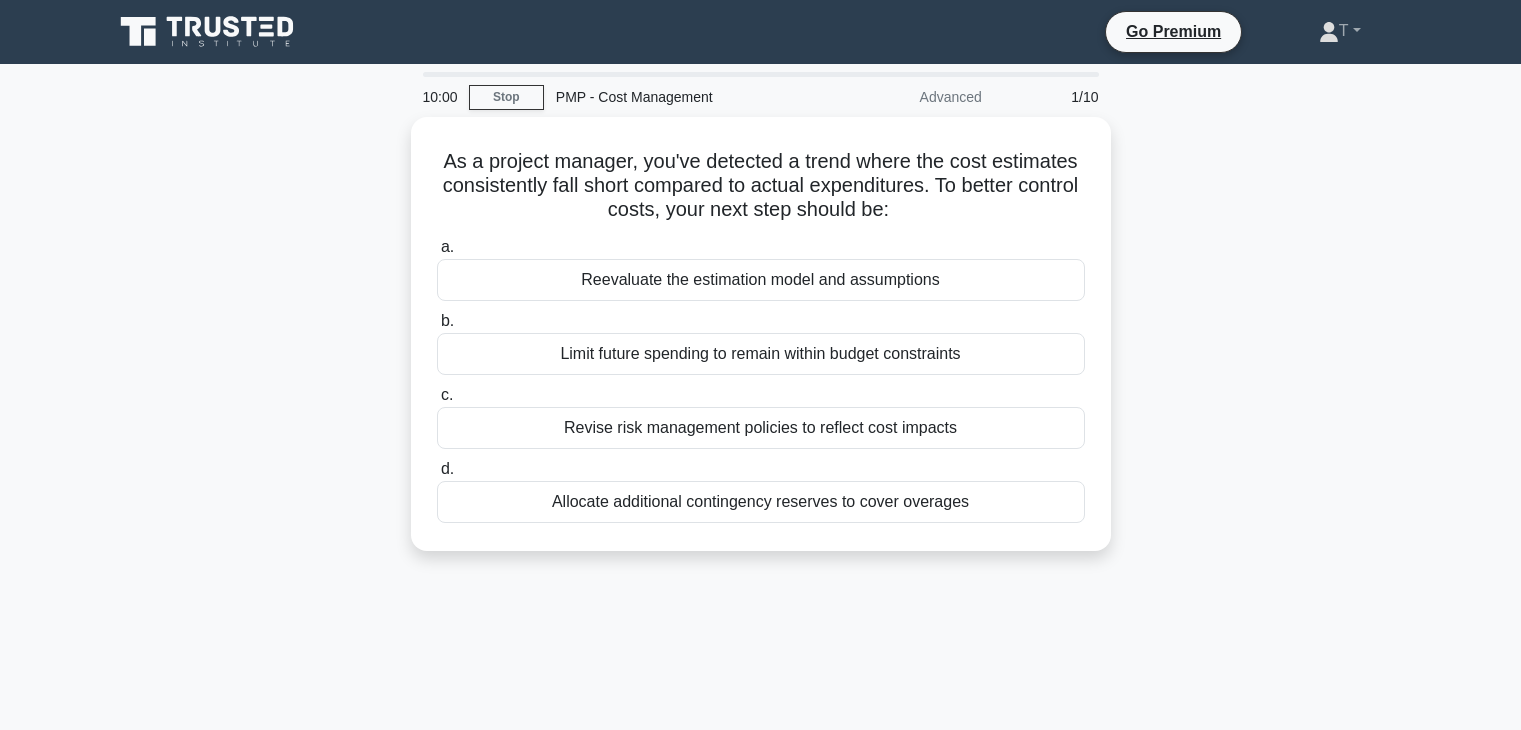 scroll, scrollTop: 0, scrollLeft: 0, axis: both 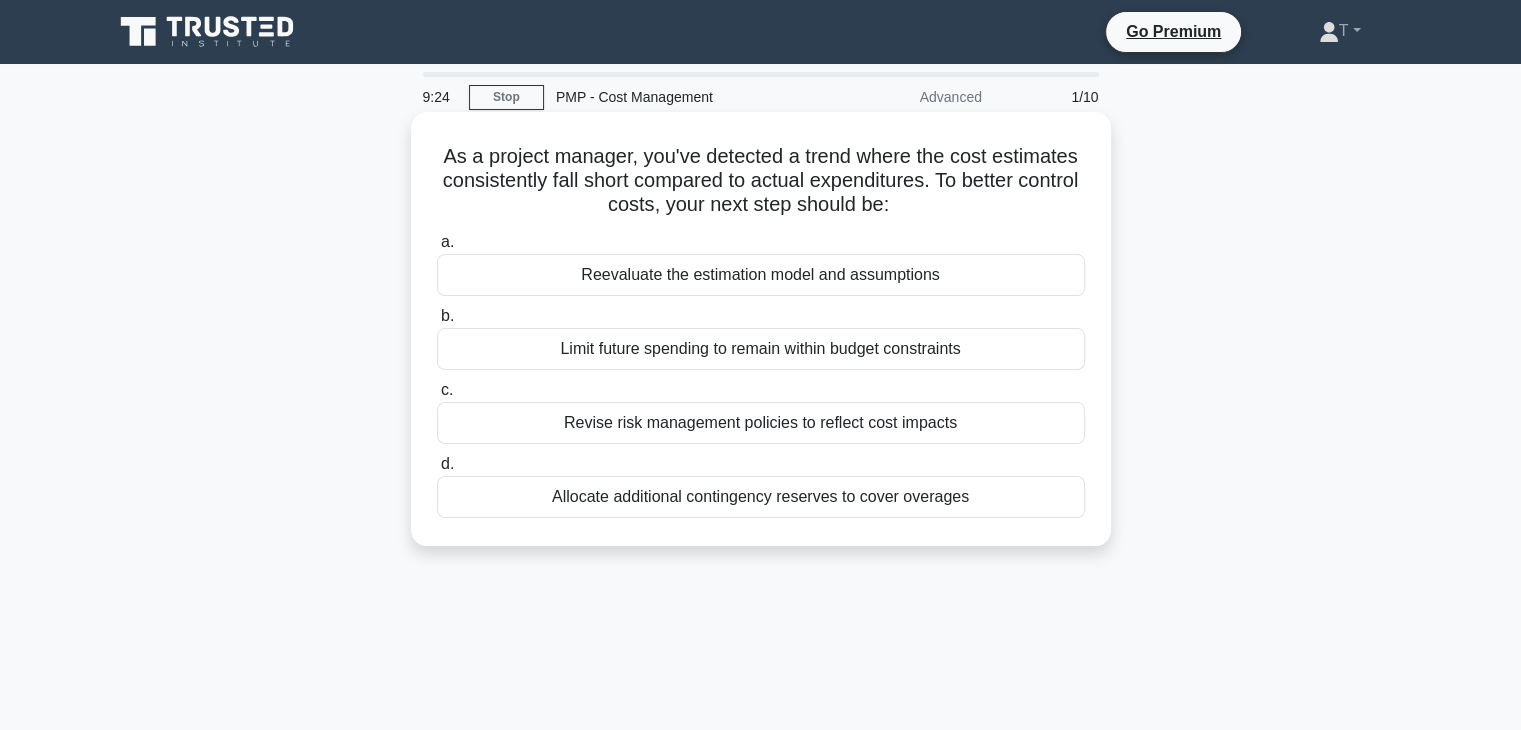 click on "c.
Revise risk management policies to reflect cost impacts" at bounding box center [437, 390] 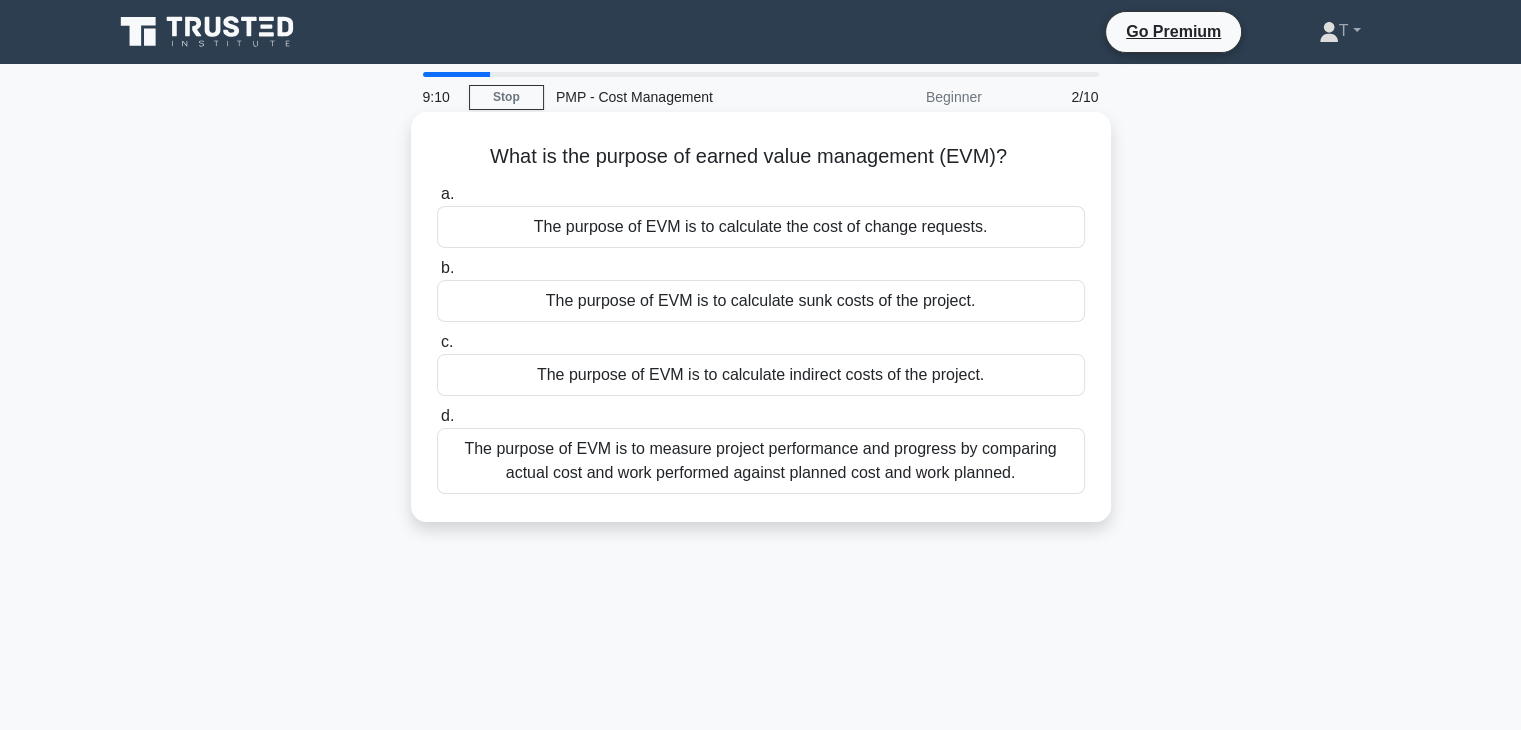 scroll, scrollTop: 100, scrollLeft: 0, axis: vertical 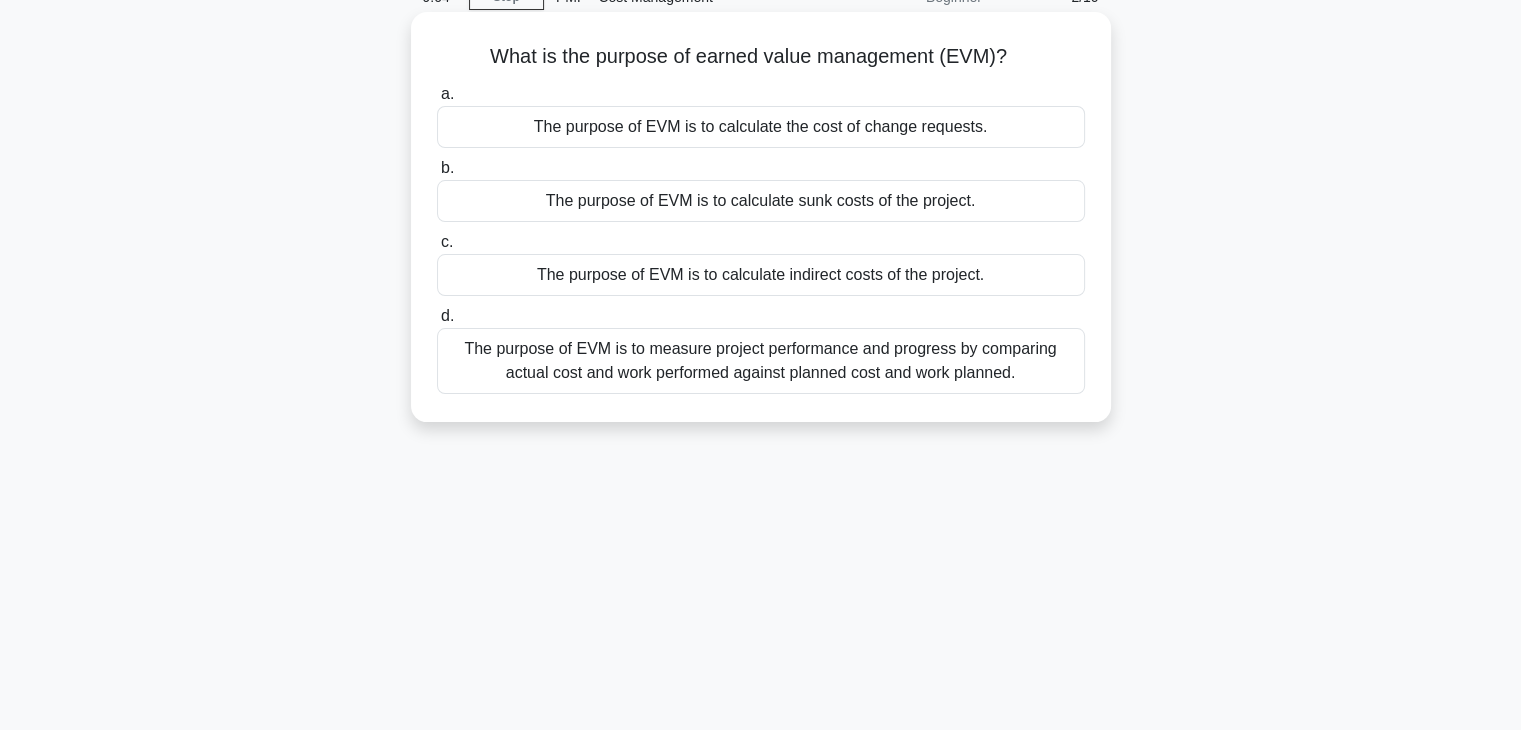 click on "The purpose of EVM is to measure project performance and progress by comparing actual cost and work performed against planned cost and work planned." at bounding box center (761, 361) 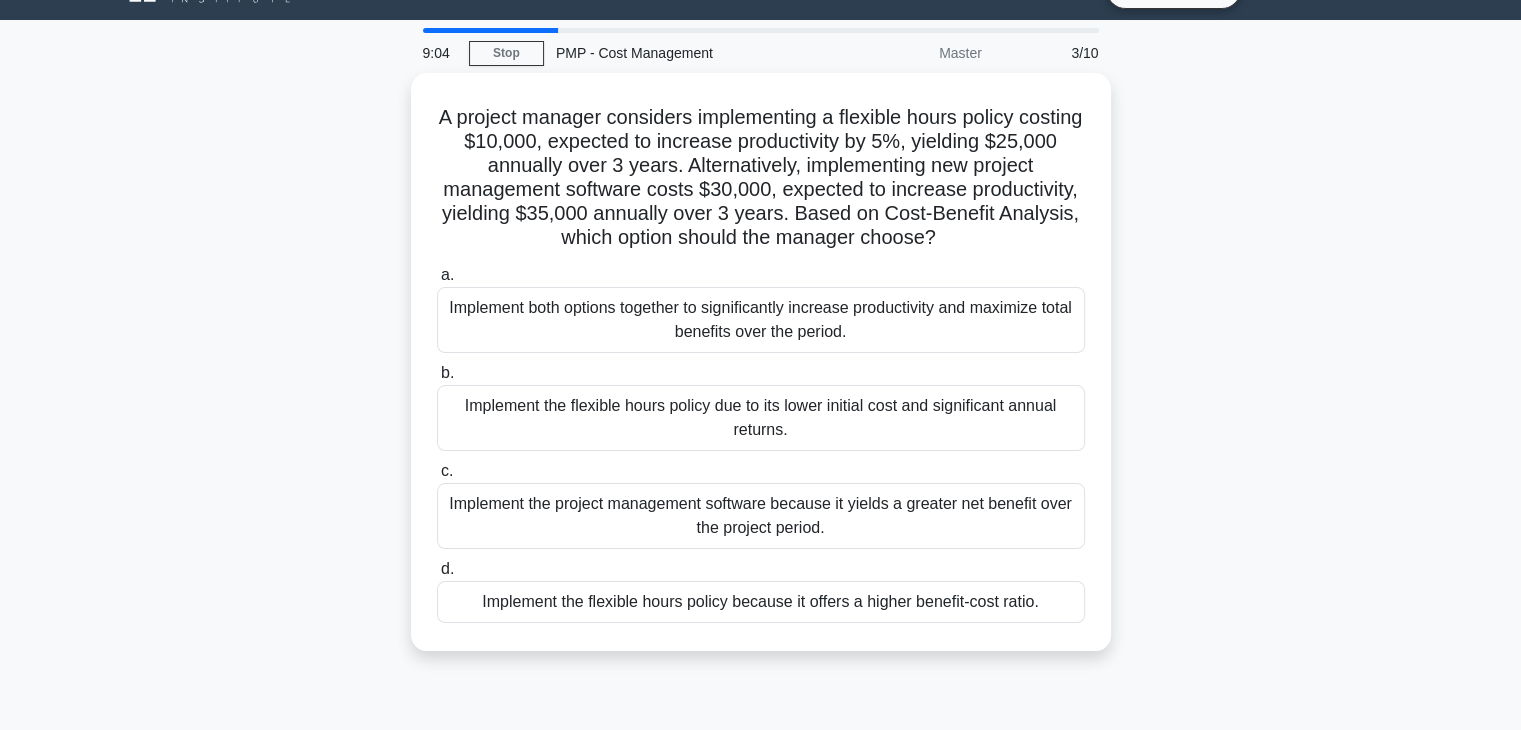 scroll, scrollTop: 0, scrollLeft: 0, axis: both 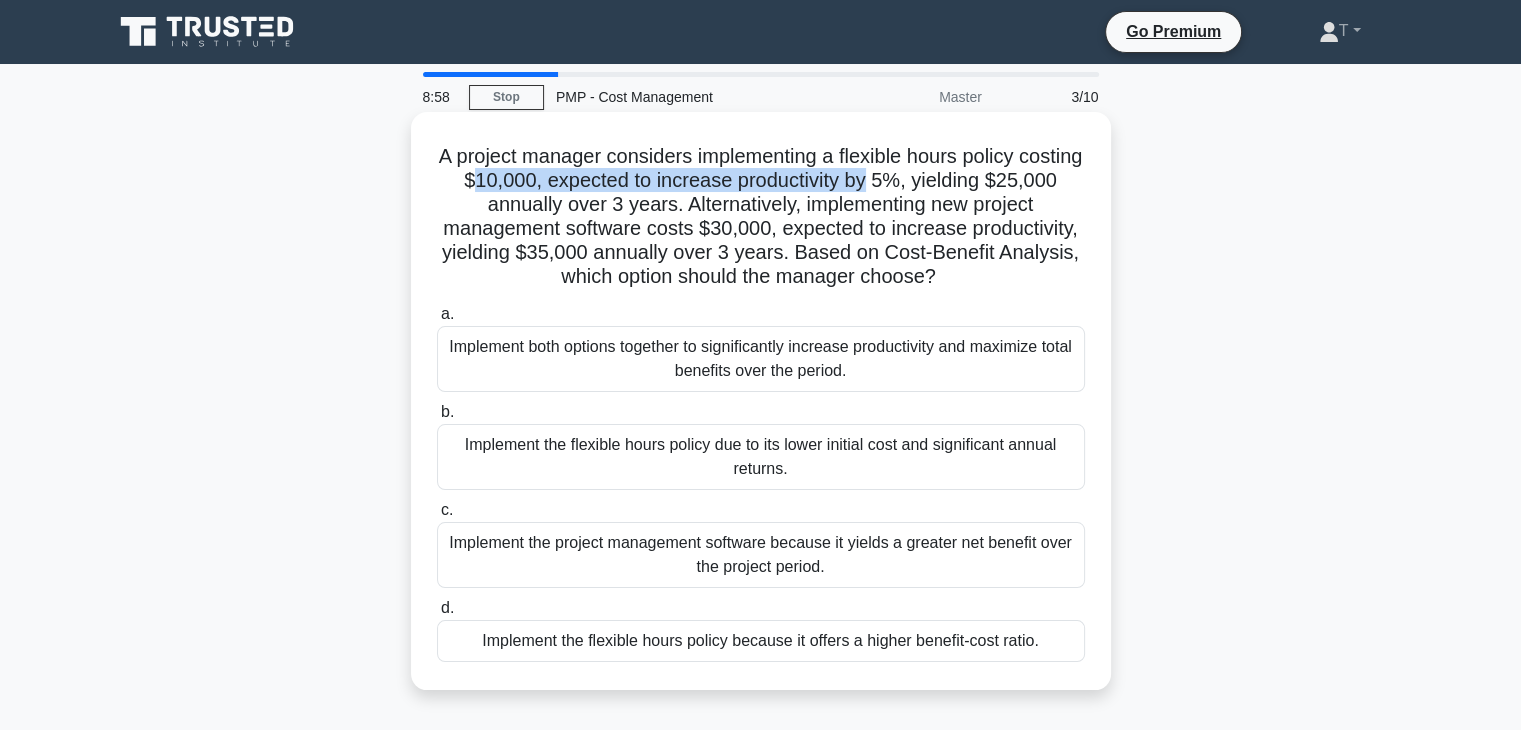 drag, startPoint x: 541, startPoint y: 173, endPoint x: 940, endPoint y: 185, distance: 399.18042 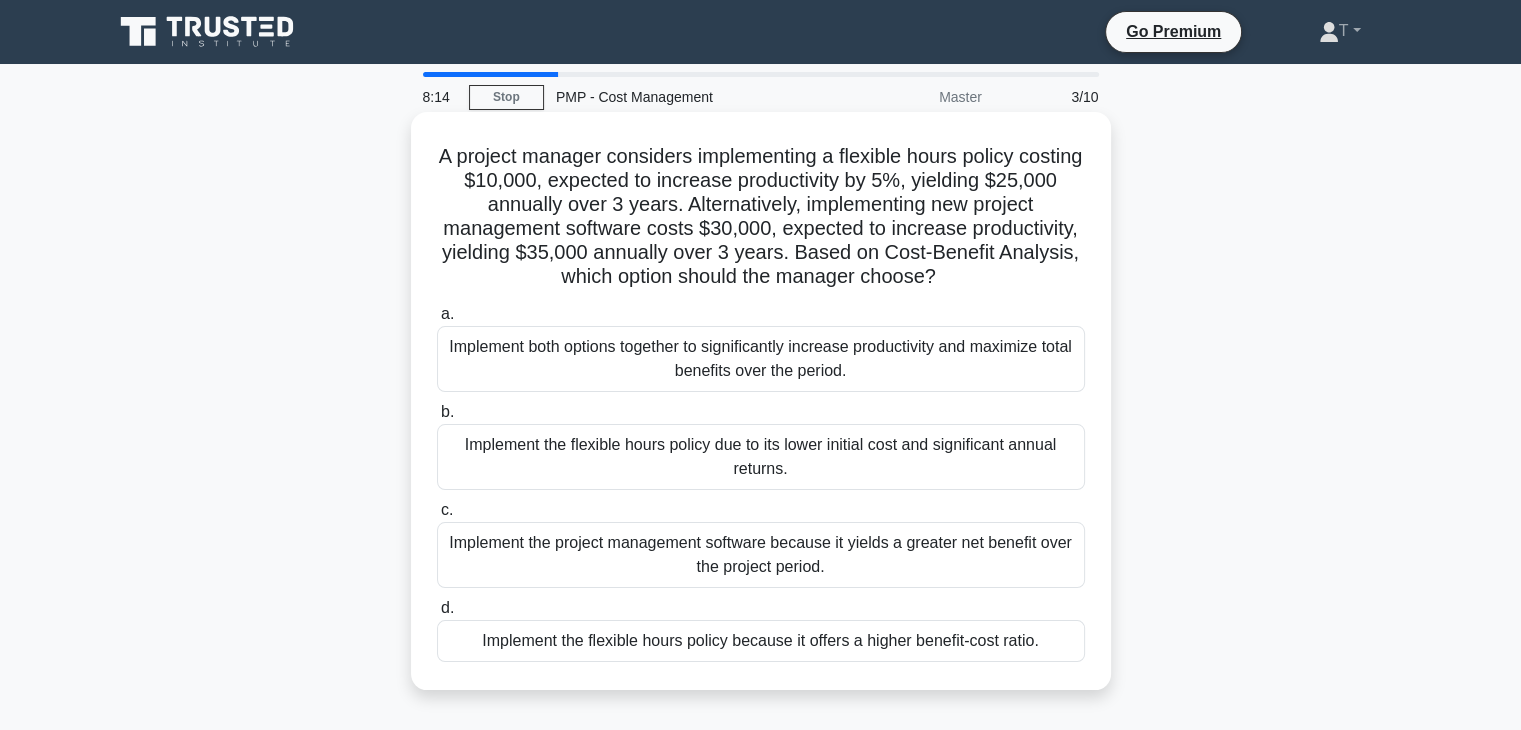 click on "Implement both options together to significantly increase productivity and maximize total benefits over the period." at bounding box center [761, 359] 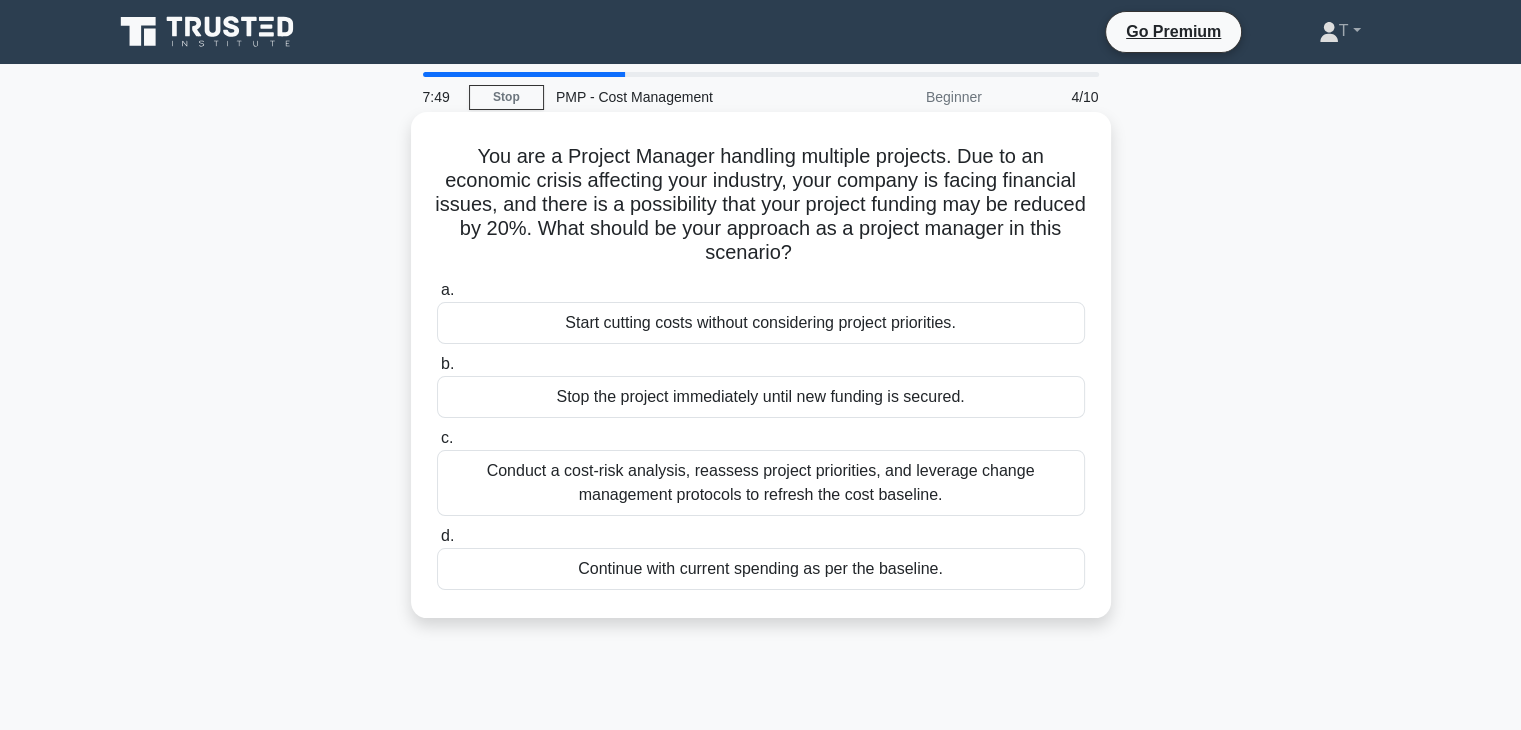 click on "Conduct a cost-risk analysis, reassess project priorities, and leverage change management protocols to refresh the cost baseline." at bounding box center (761, 483) 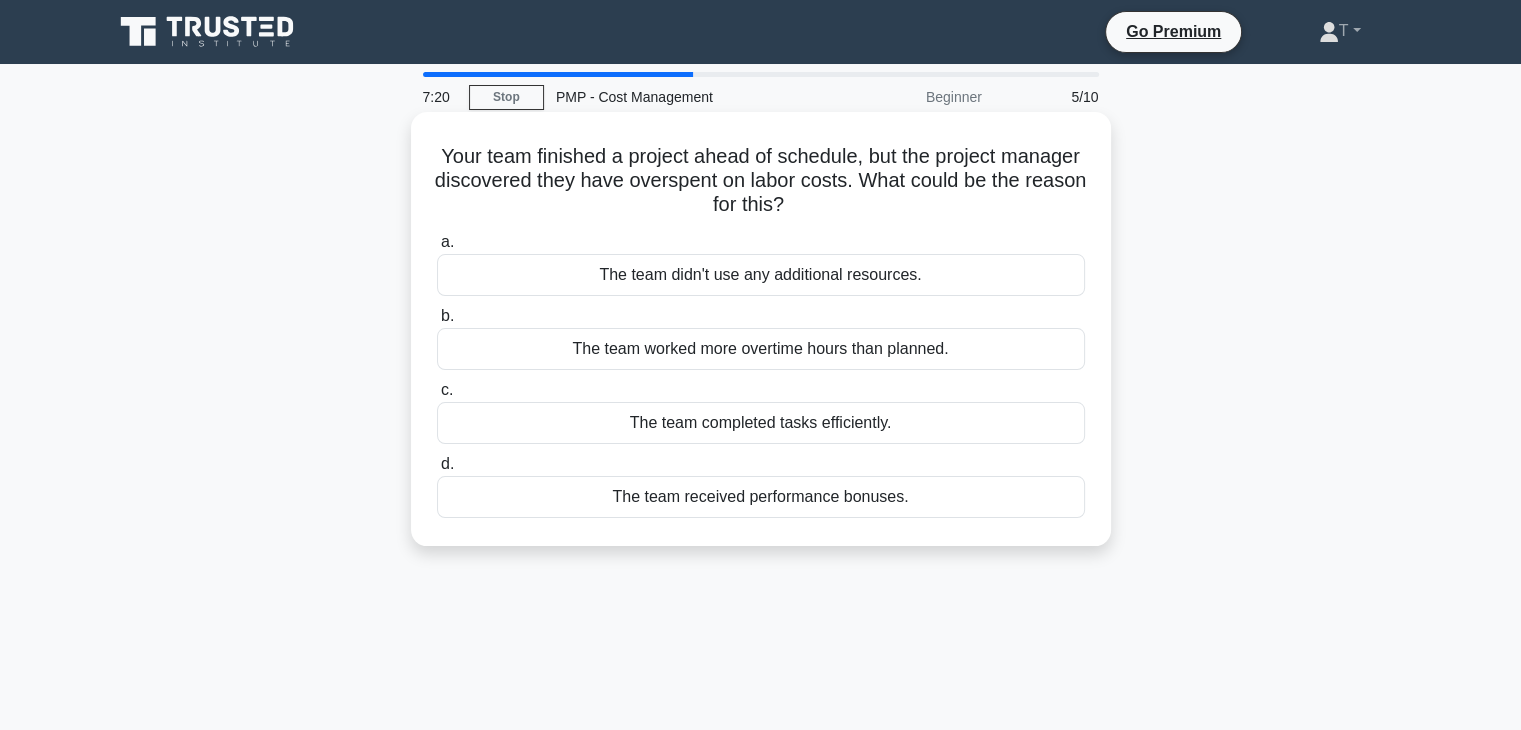 click on "The team worked more overtime hours than planned." at bounding box center (761, 349) 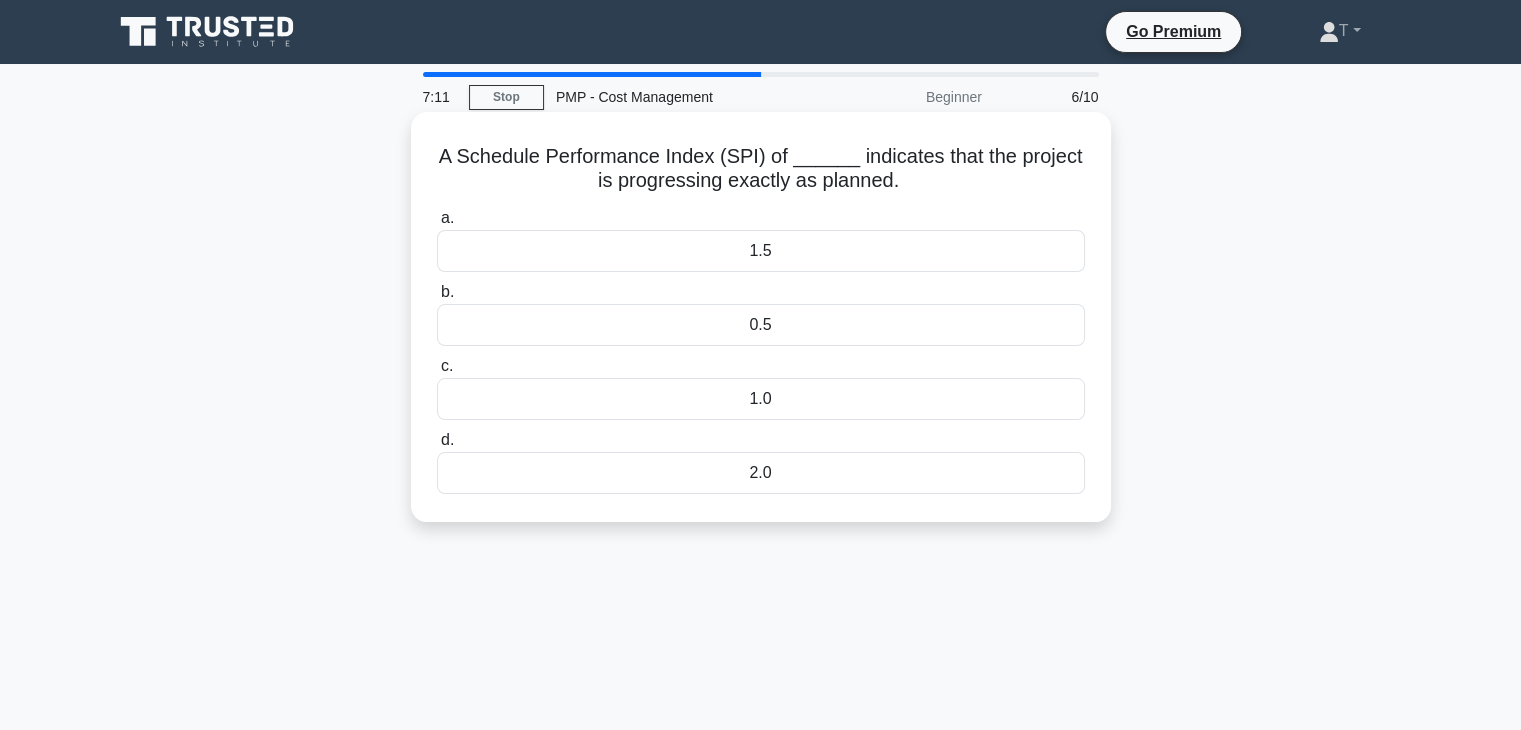 click on "1.0" at bounding box center [761, 399] 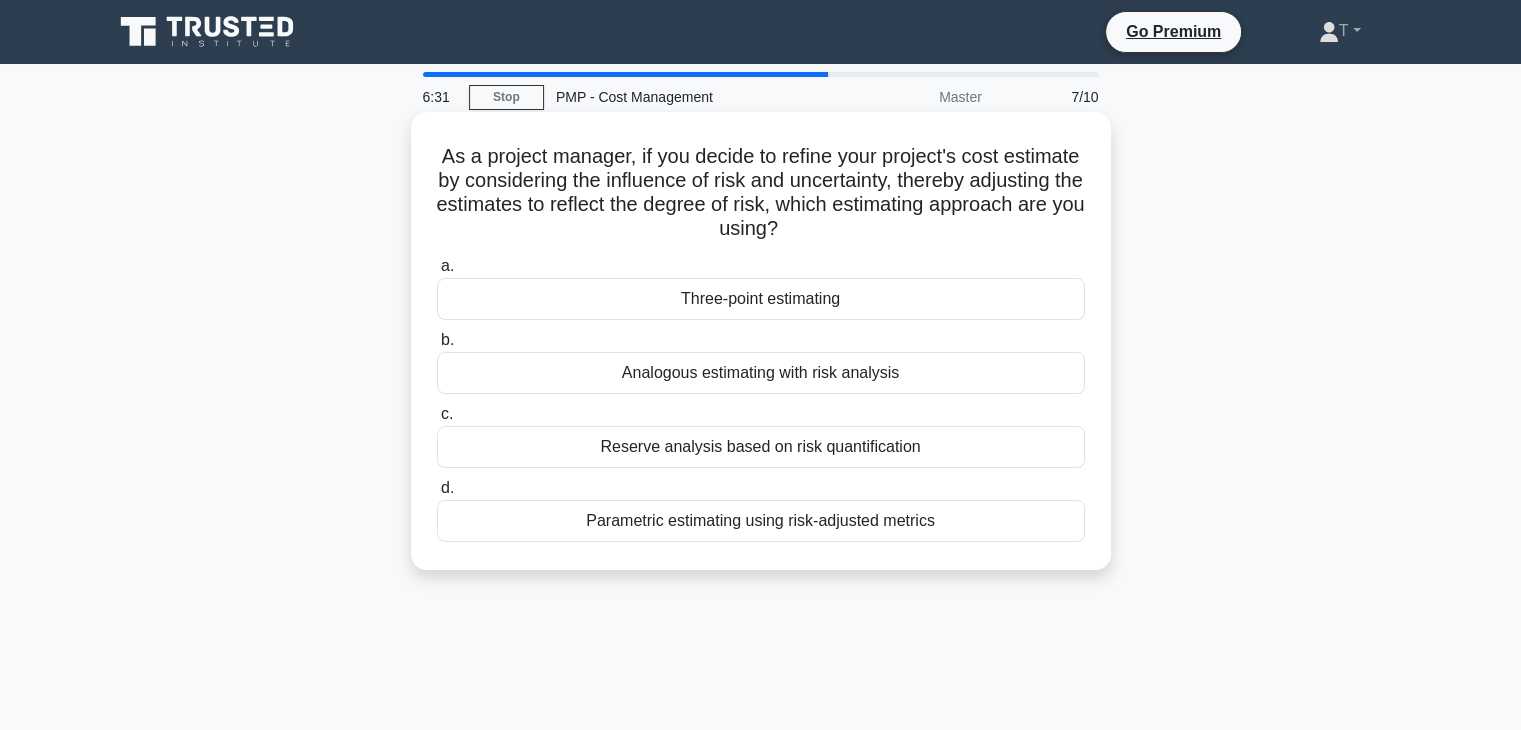 click on "Parametric estimating using risk-adjusted metrics" at bounding box center (761, 521) 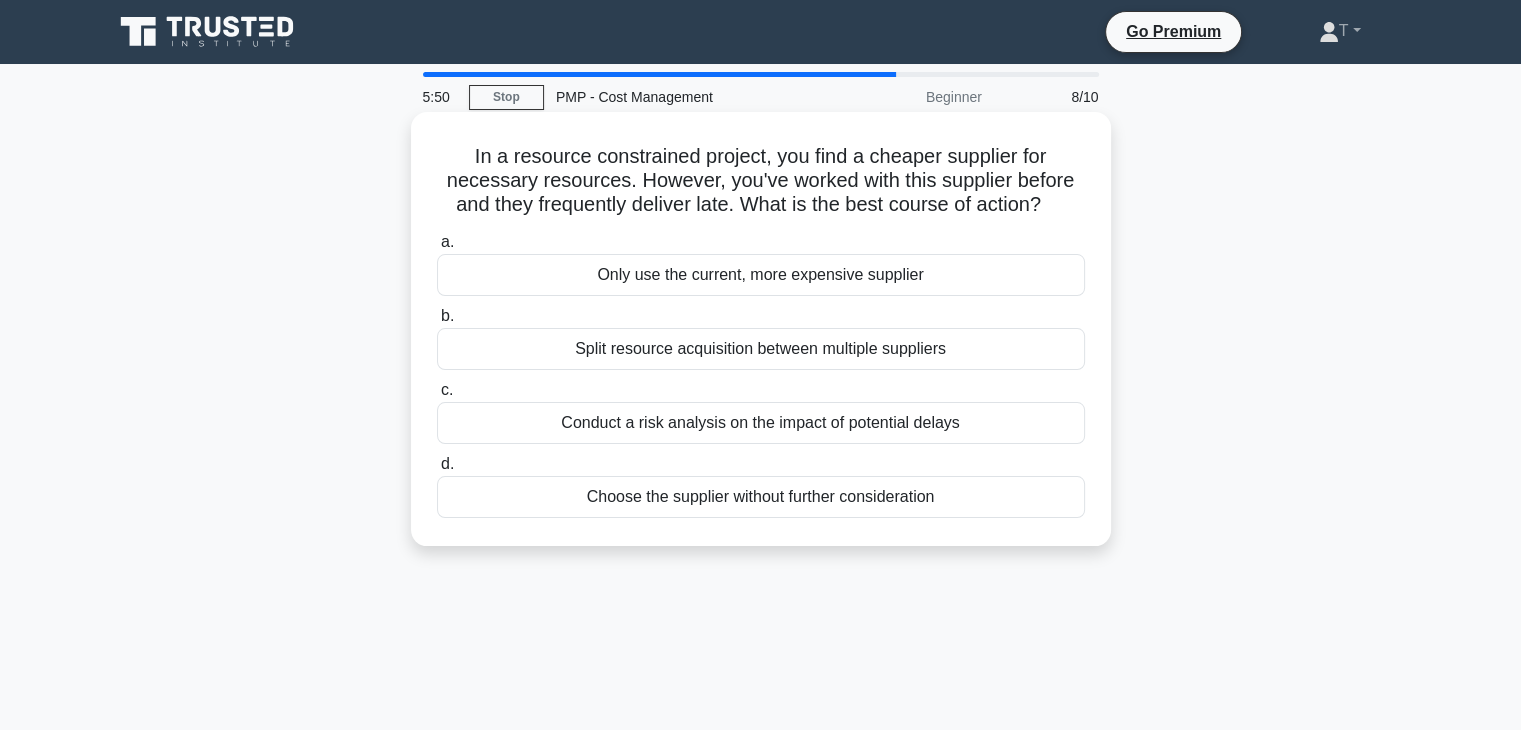 click on "Split resource acquisition between multiple suppliers" at bounding box center (761, 349) 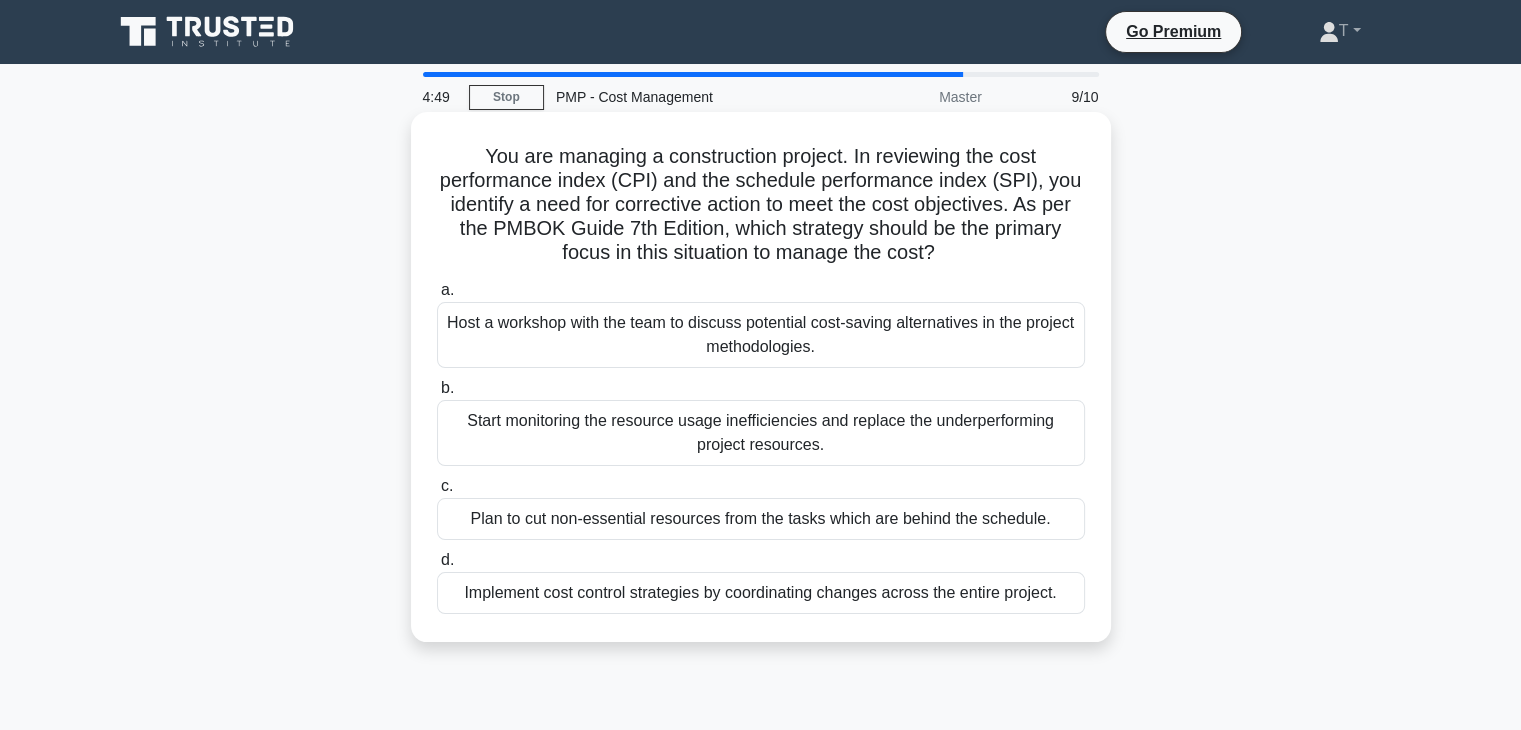 click on "Implement cost control strategies by coordinating changes across the entire project." at bounding box center (761, 593) 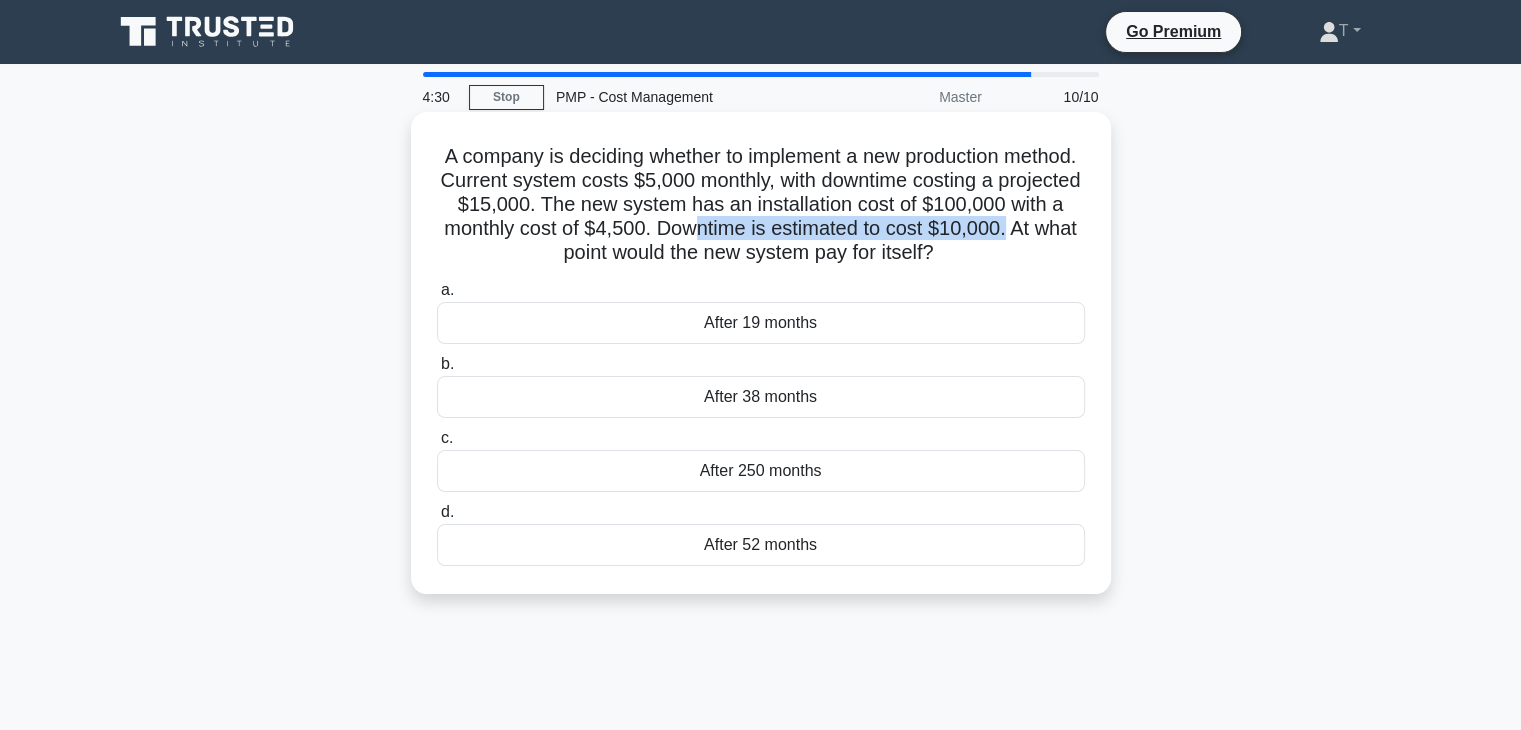 drag, startPoint x: 761, startPoint y: 228, endPoint x: 1085, endPoint y: 233, distance: 324.03857 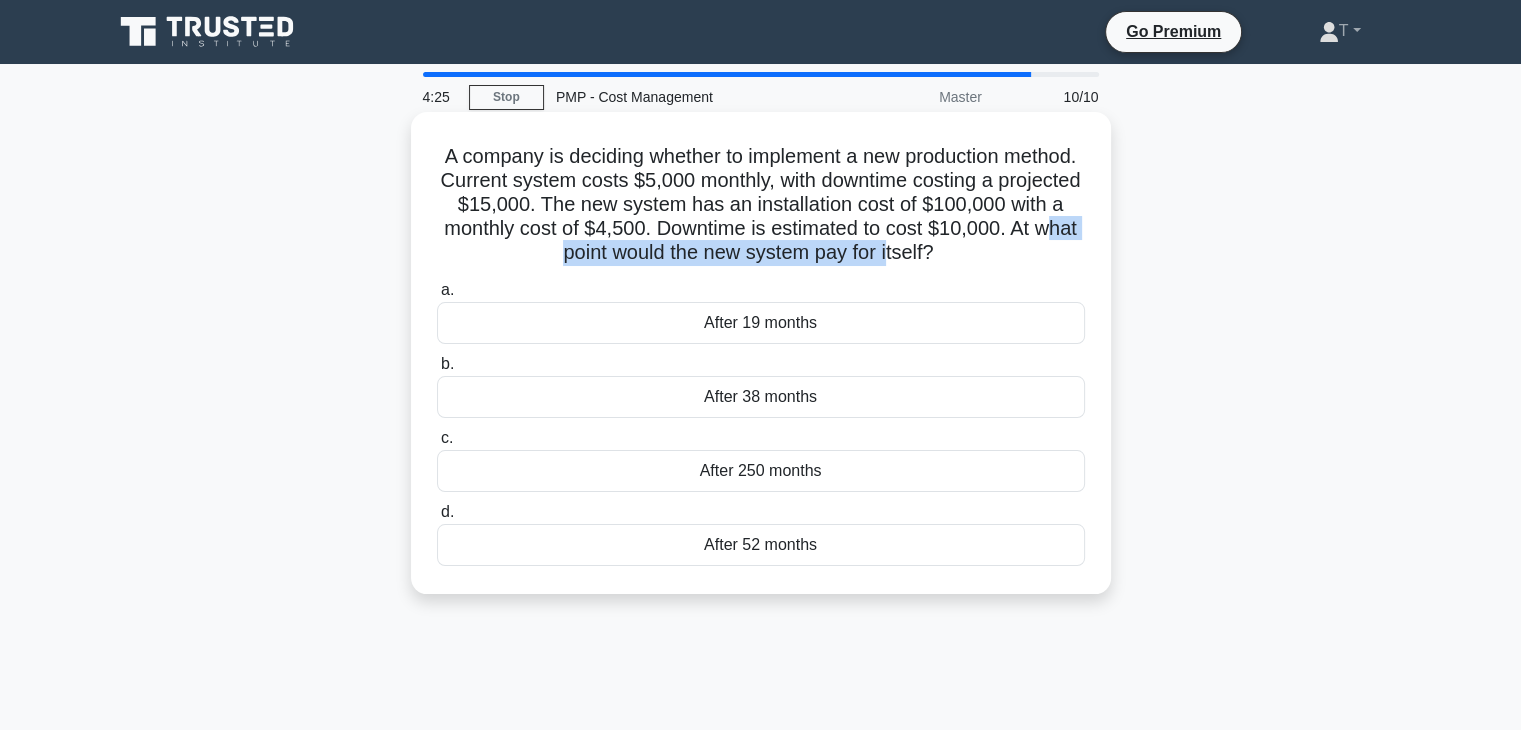 drag, startPoint x: 561, startPoint y: 250, endPoint x: 925, endPoint y: 260, distance: 364.13733 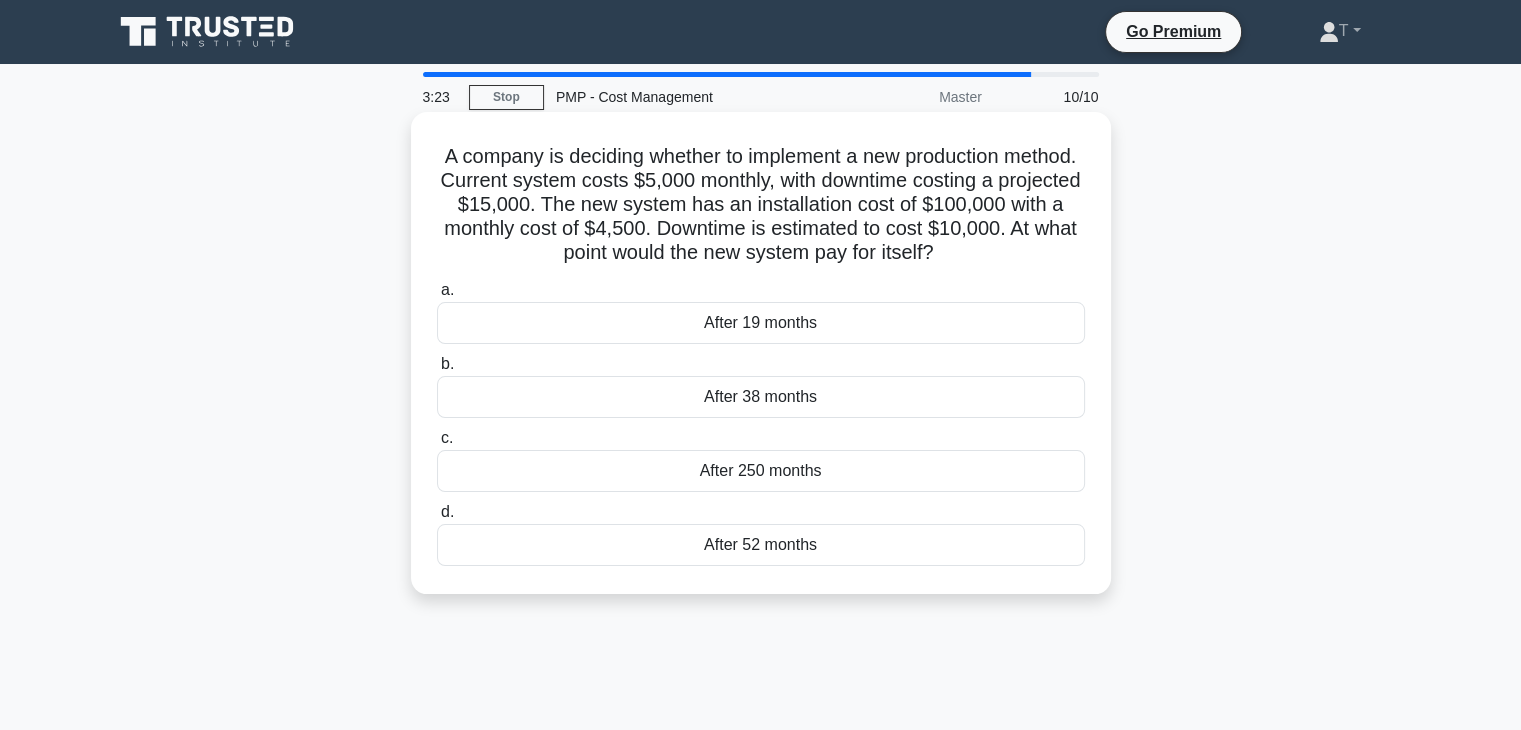 click on "After 52 months" at bounding box center (761, 545) 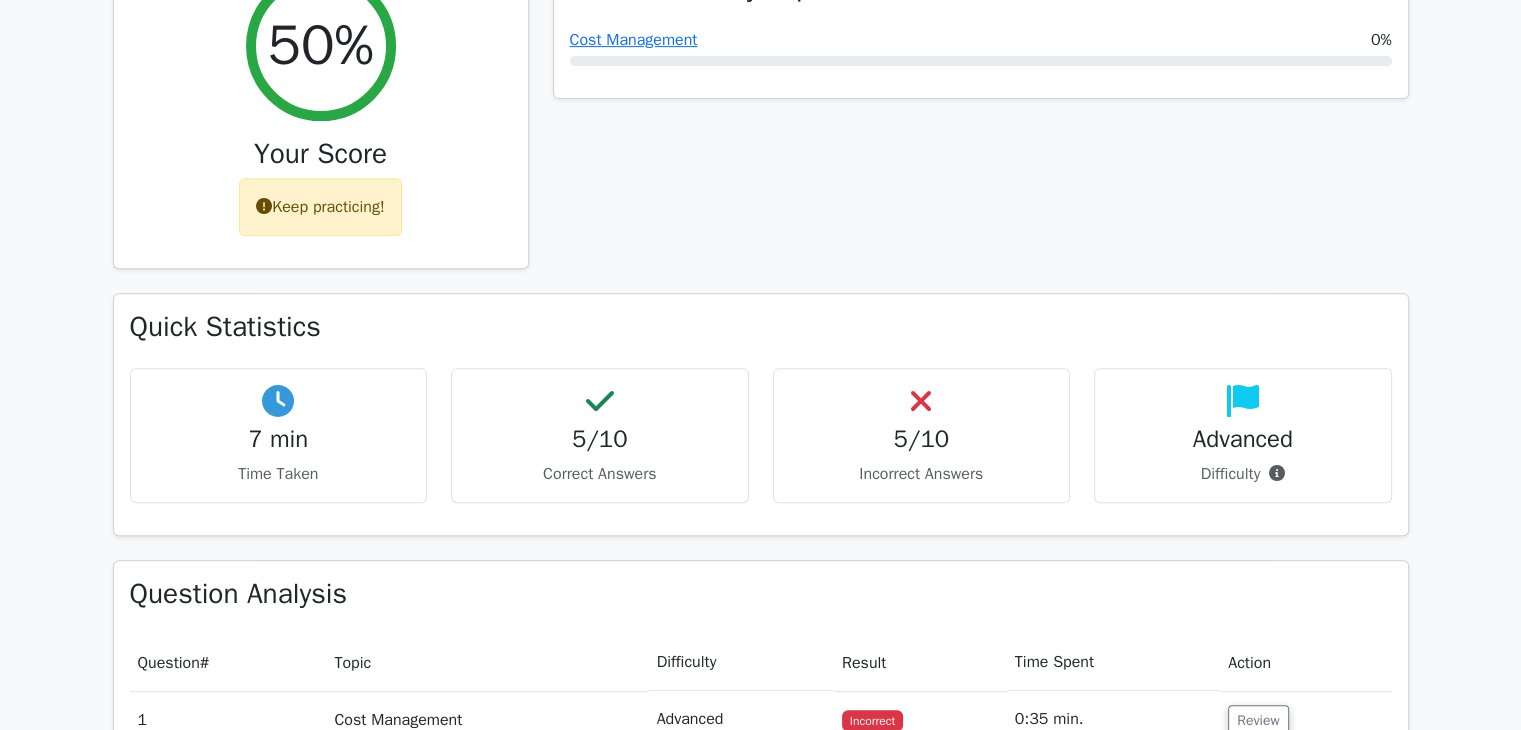 scroll, scrollTop: 1300, scrollLeft: 0, axis: vertical 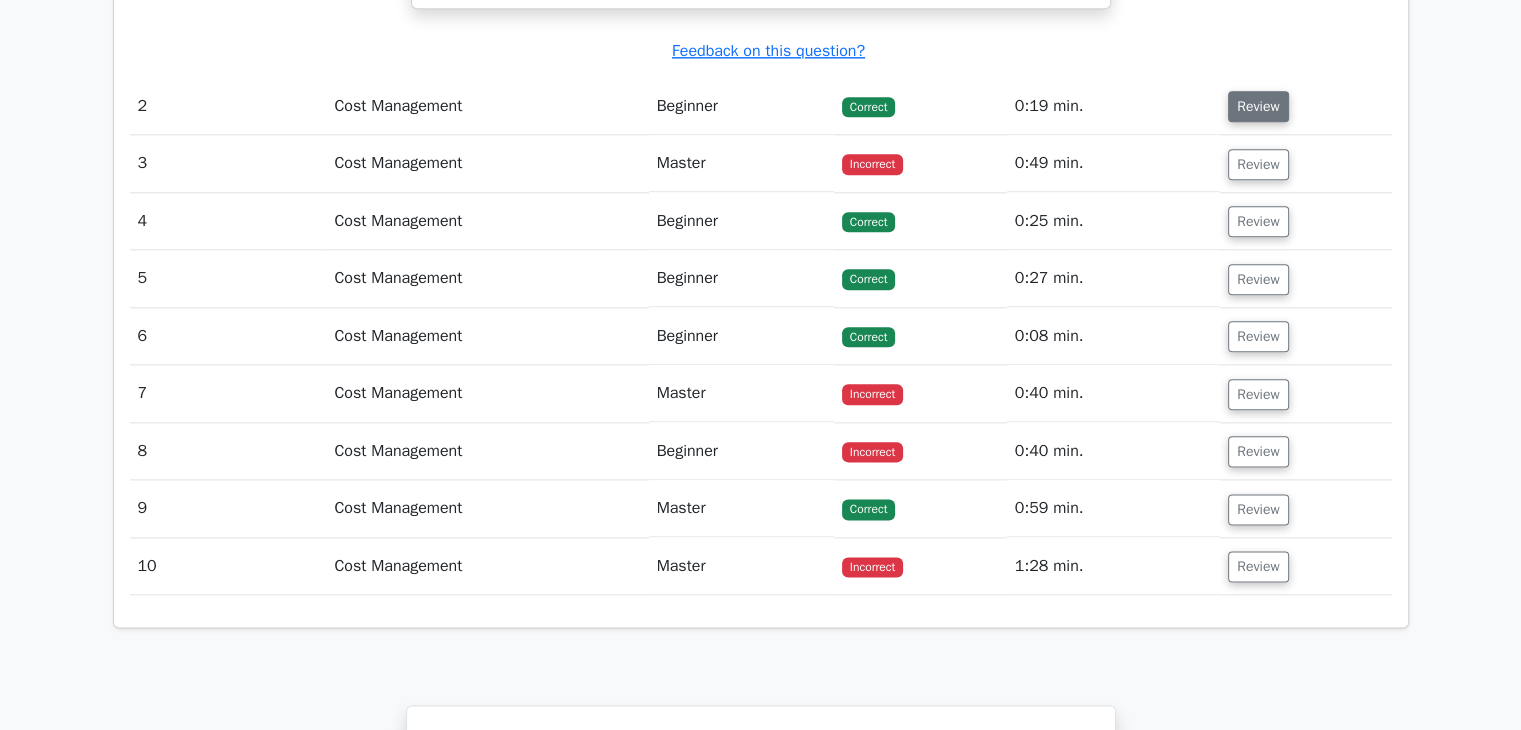 click on "Review" at bounding box center (1258, 106) 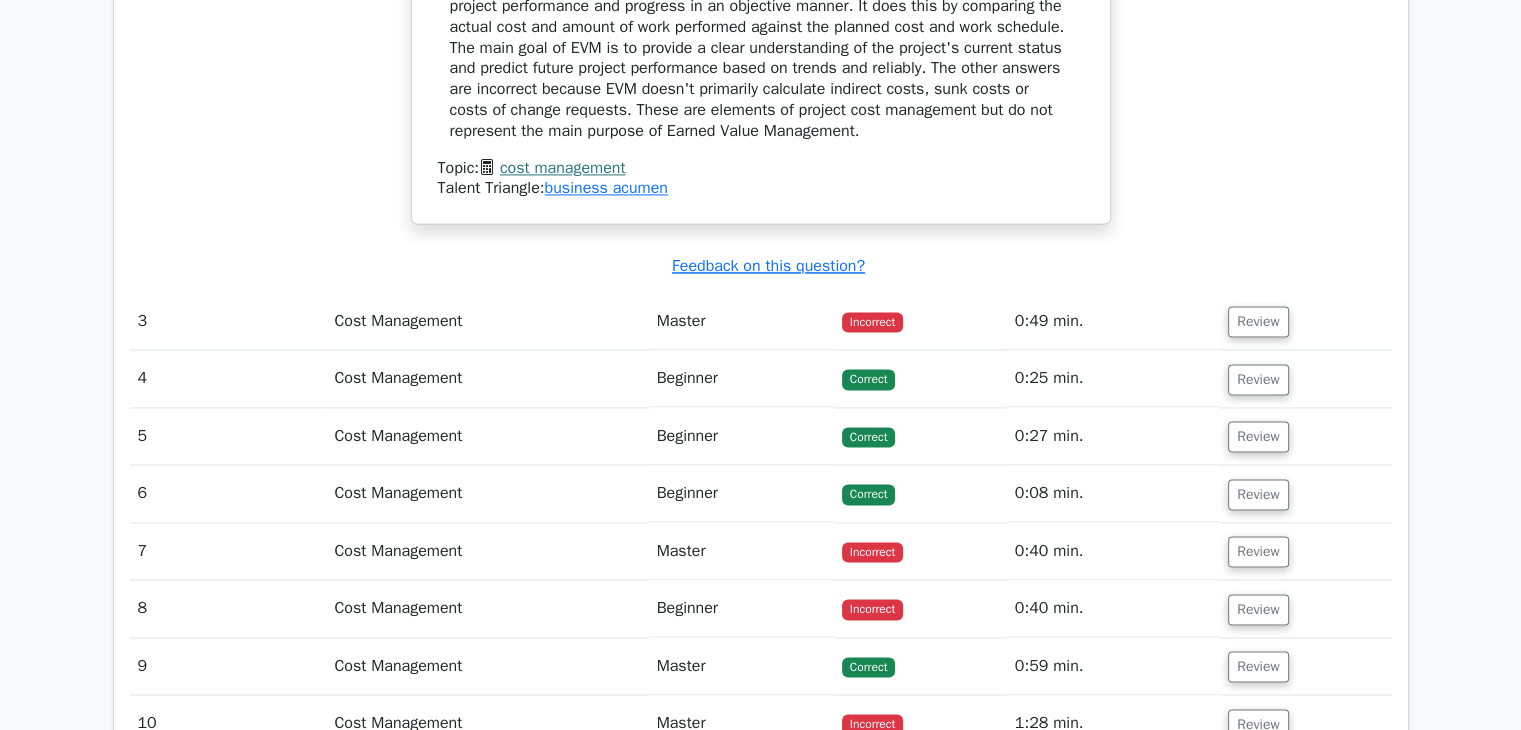 scroll, scrollTop: 3000, scrollLeft: 0, axis: vertical 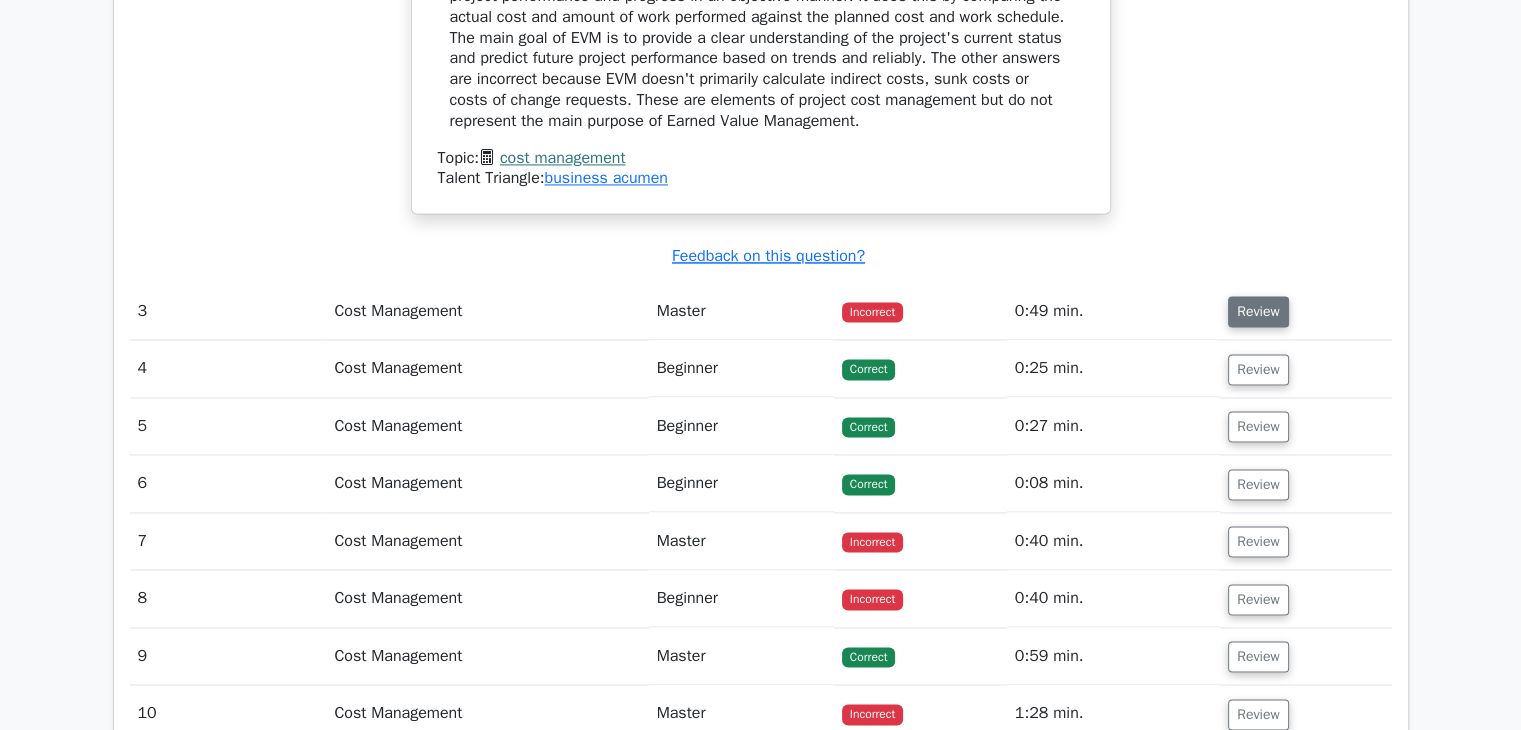 click on "Review" at bounding box center [1258, 311] 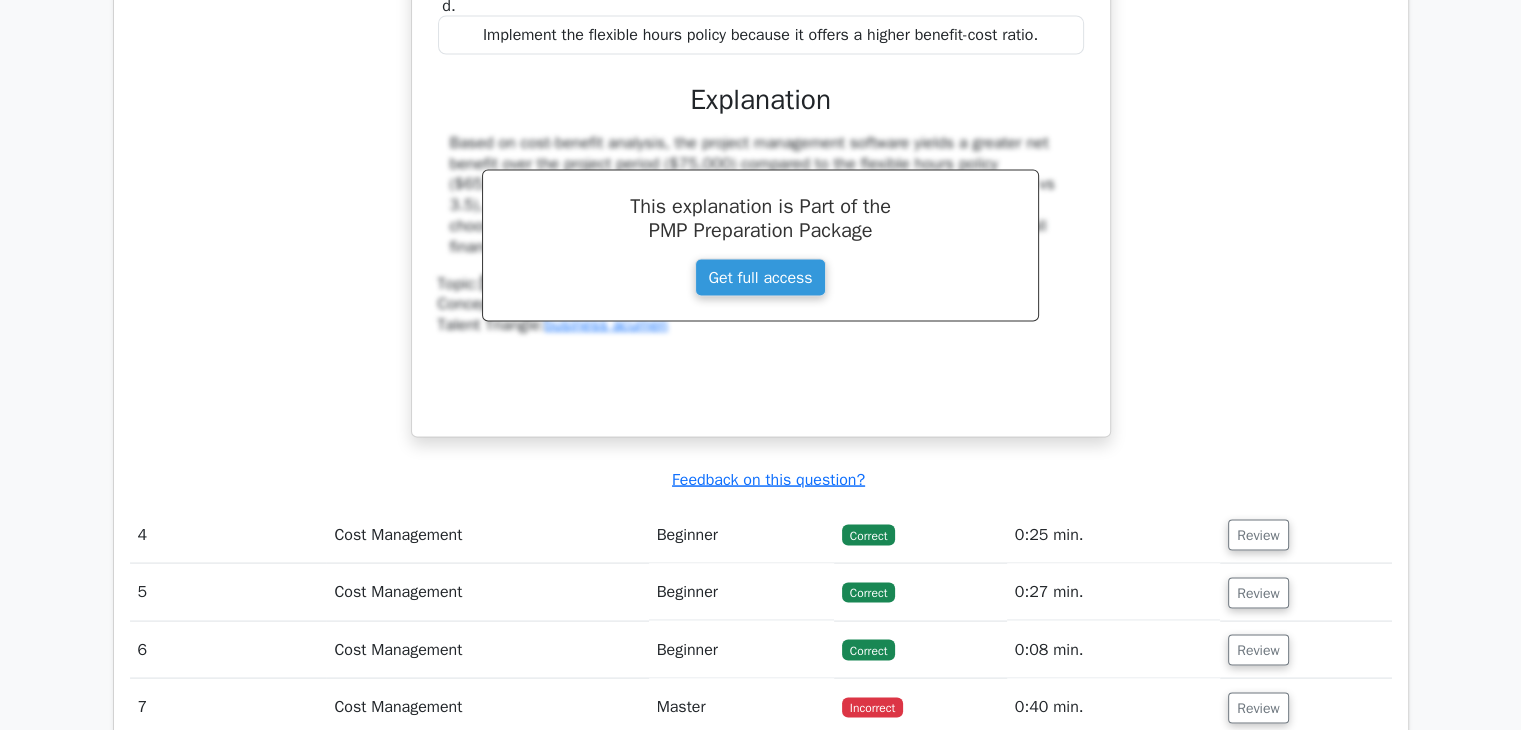 scroll, scrollTop: 4200, scrollLeft: 0, axis: vertical 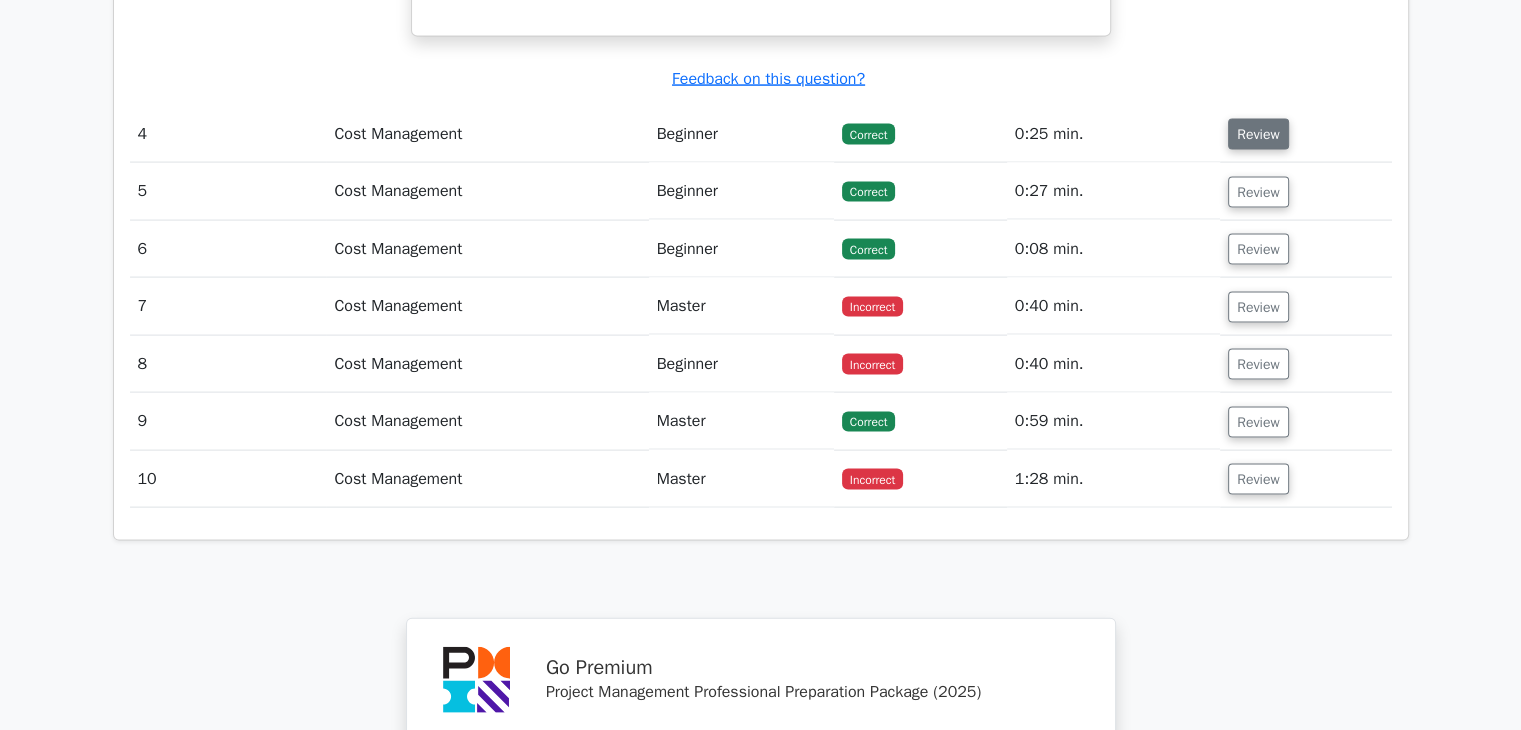 click on "Review" at bounding box center (1258, 134) 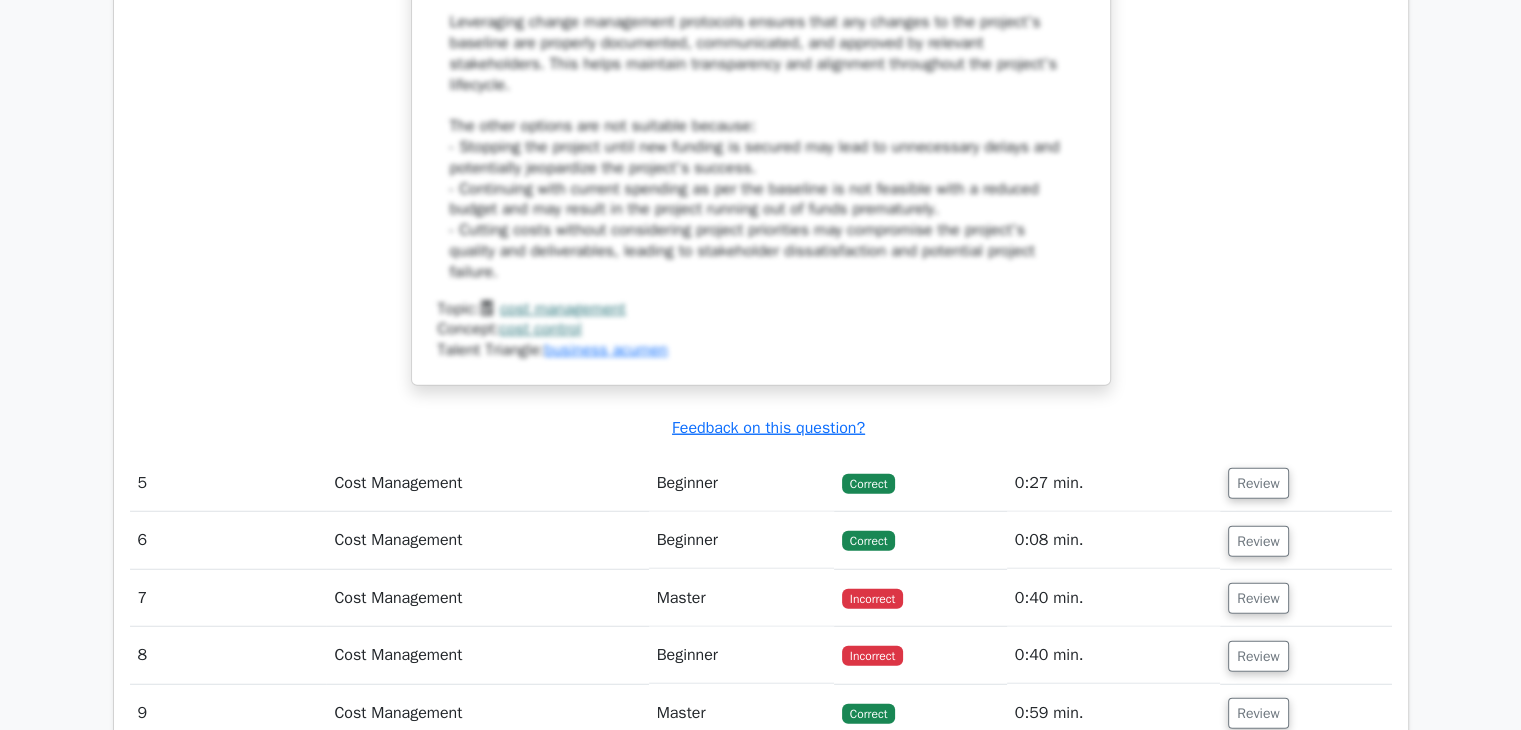 scroll, scrollTop: 5300, scrollLeft: 0, axis: vertical 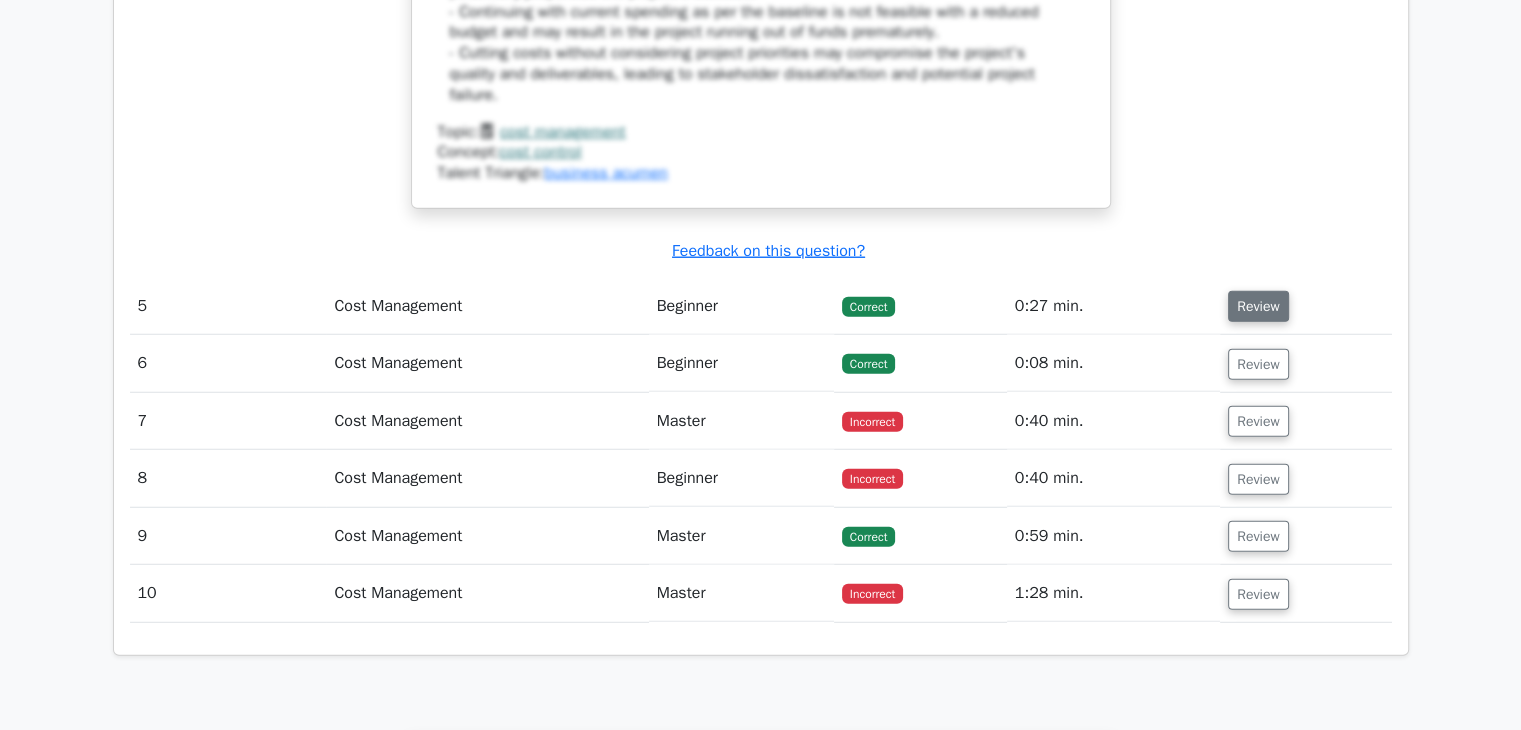 click on "Review" at bounding box center [1258, 306] 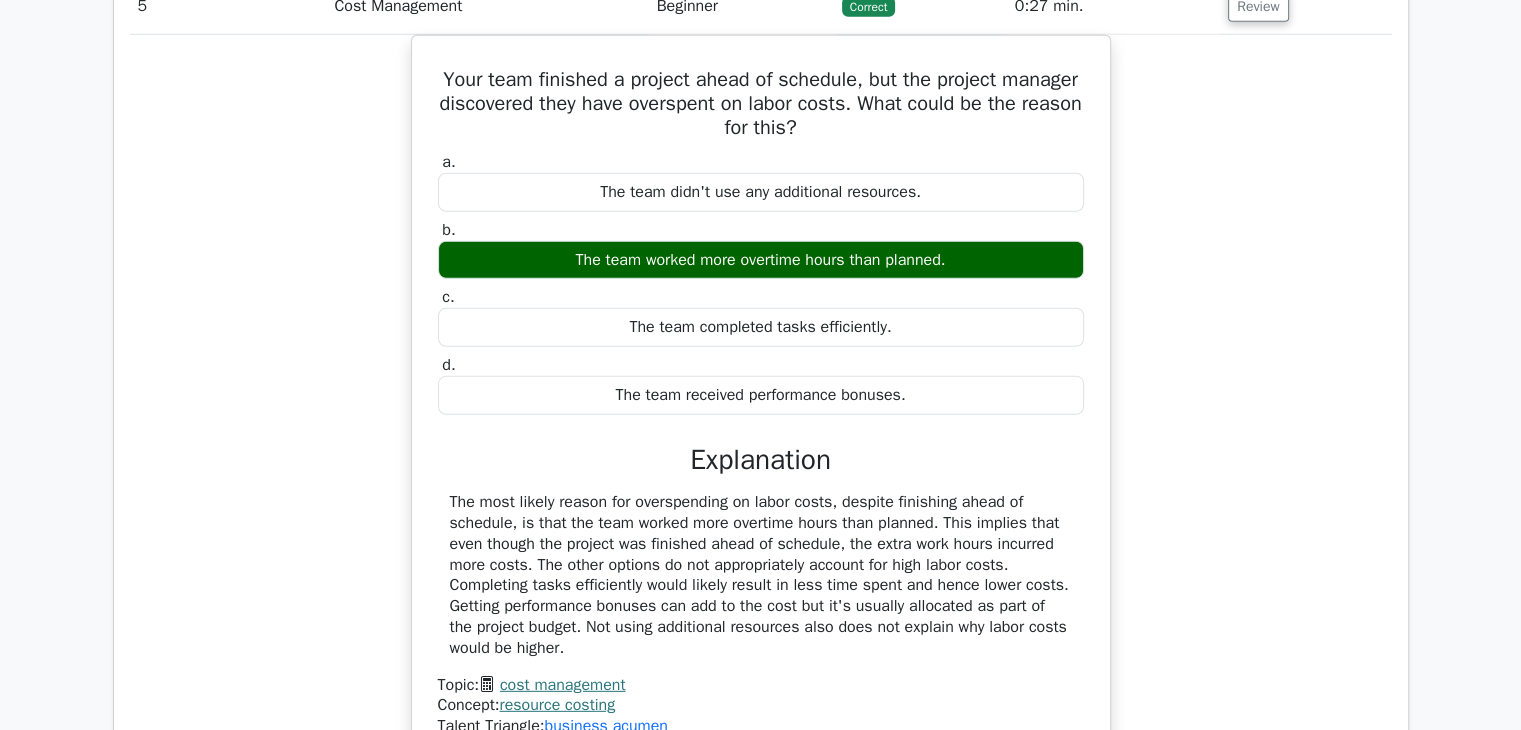 type 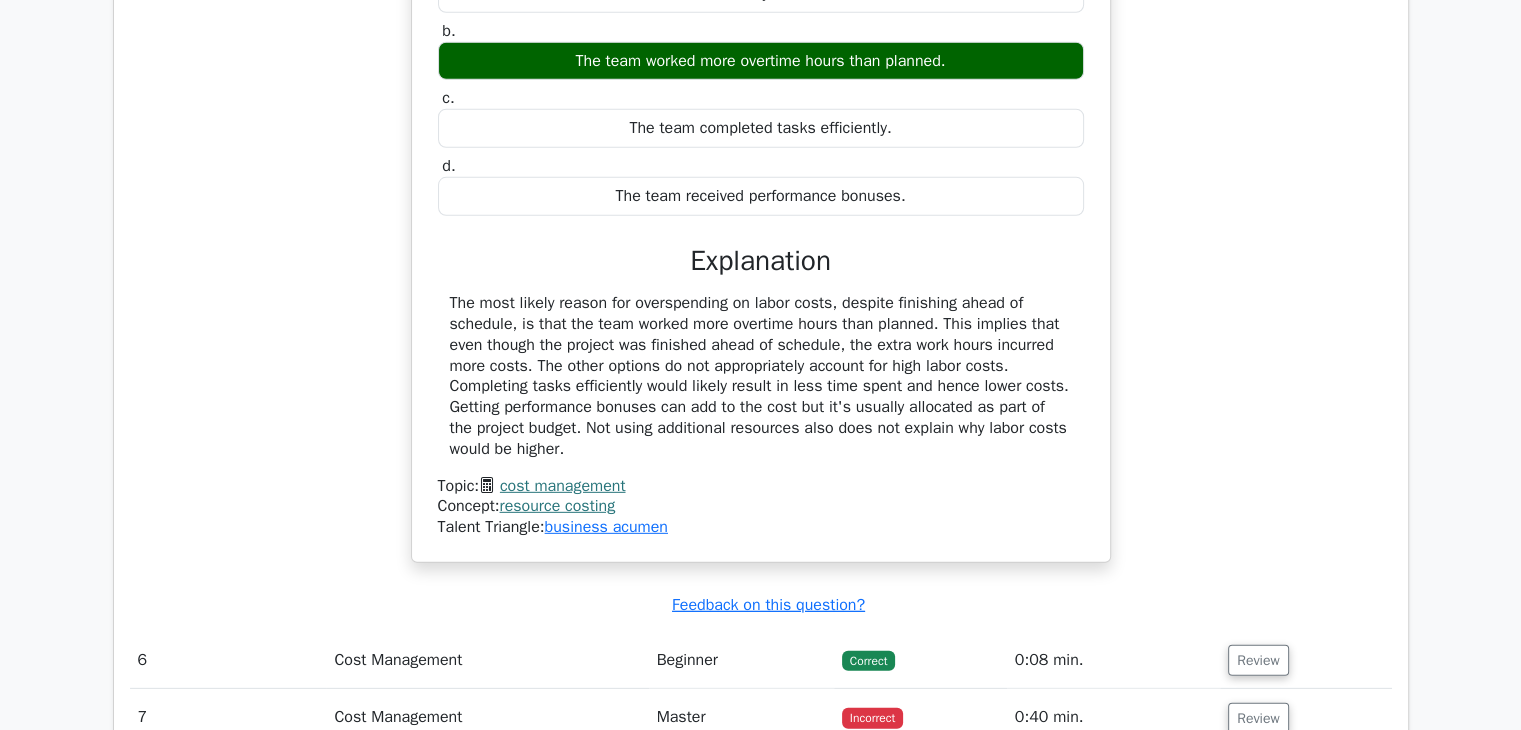scroll, scrollTop: 6000, scrollLeft: 0, axis: vertical 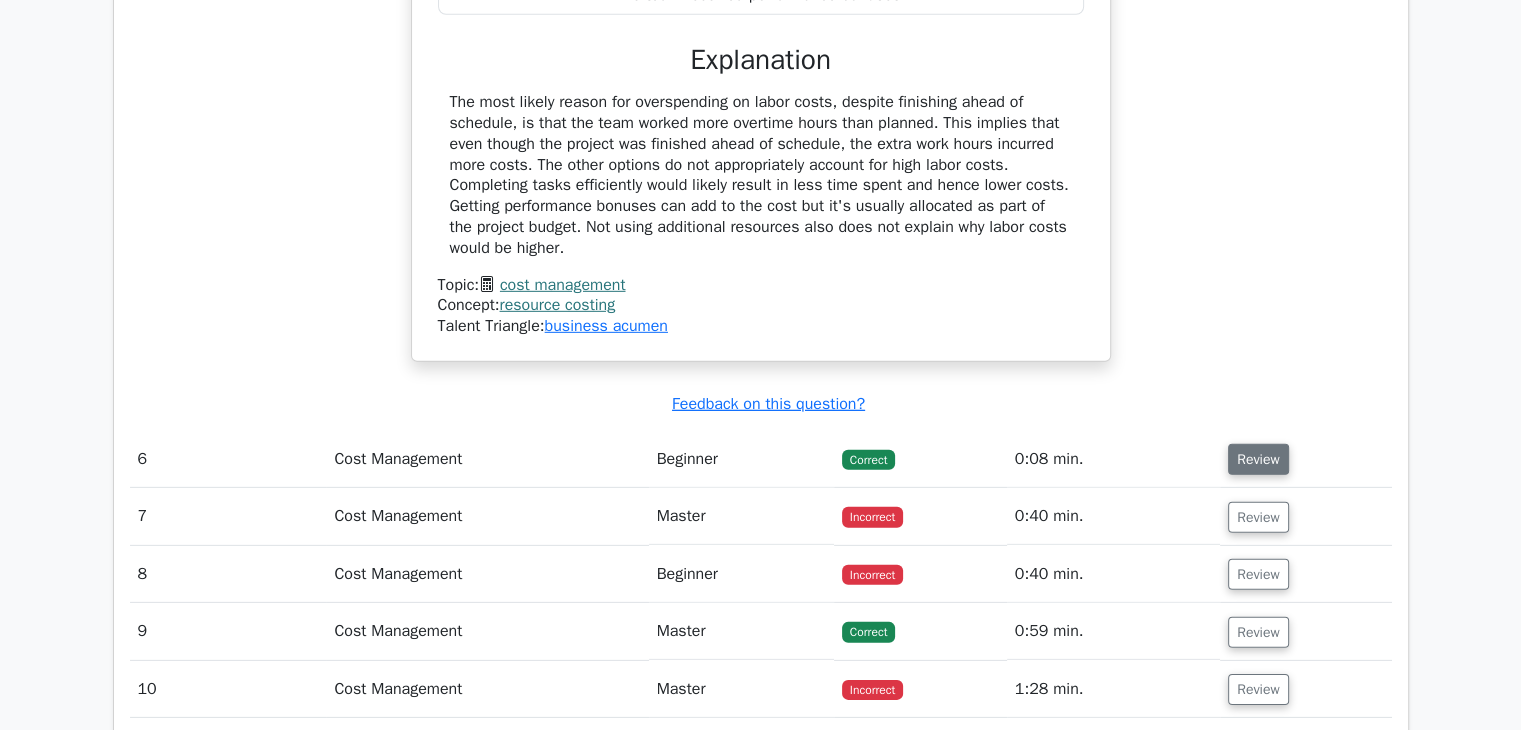 click on "Review" at bounding box center [1258, 459] 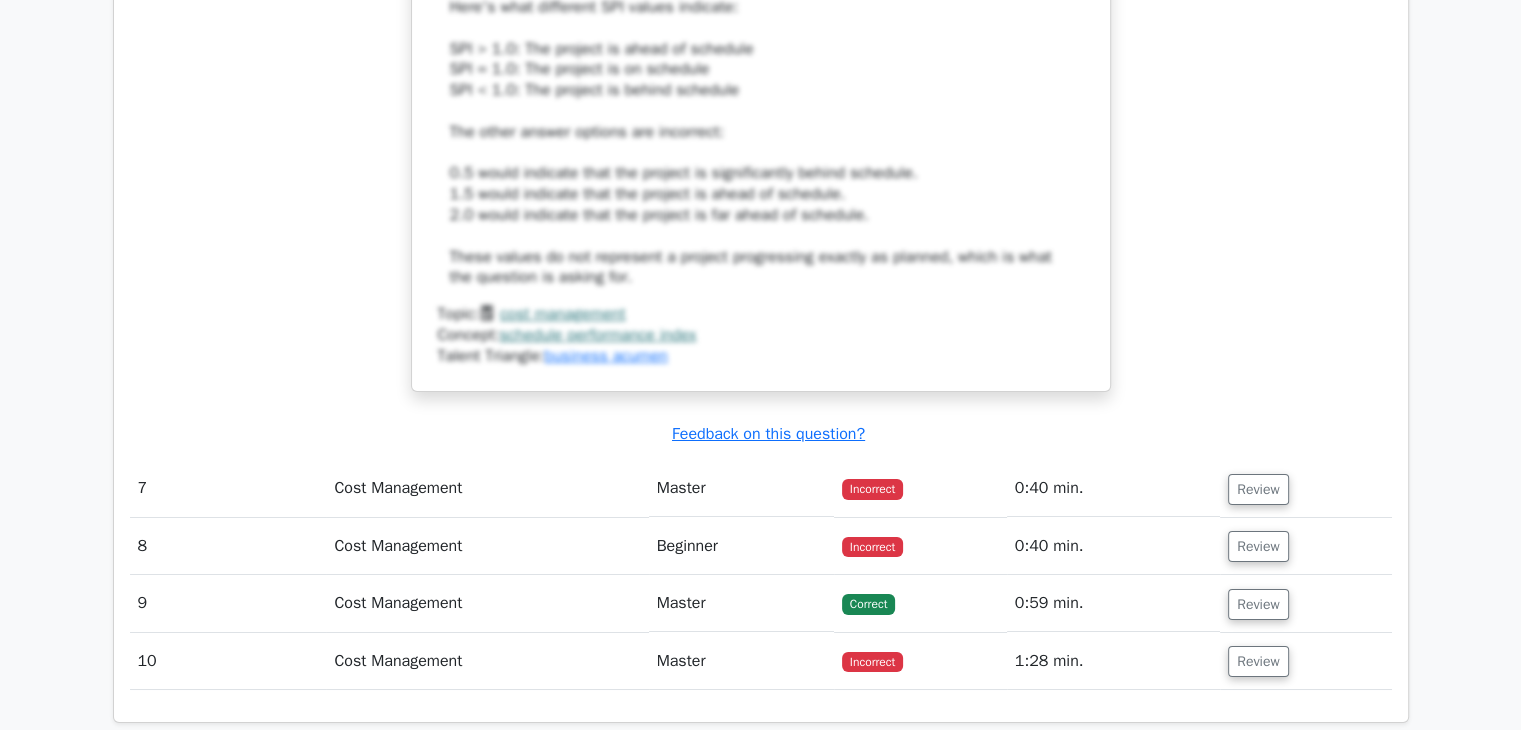 scroll, scrollTop: 7200, scrollLeft: 0, axis: vertical 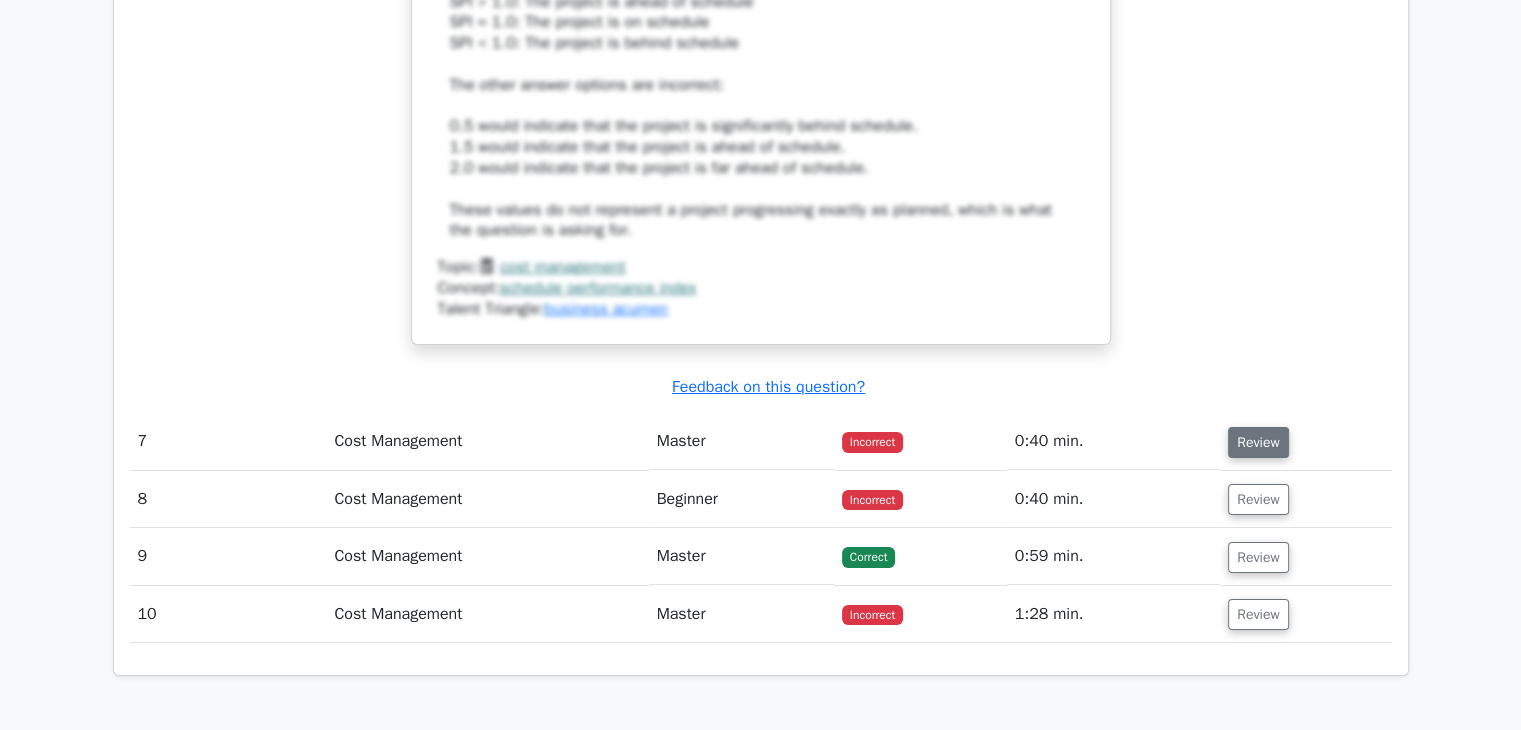 click on "Review" at bounding box center [1258, 442] 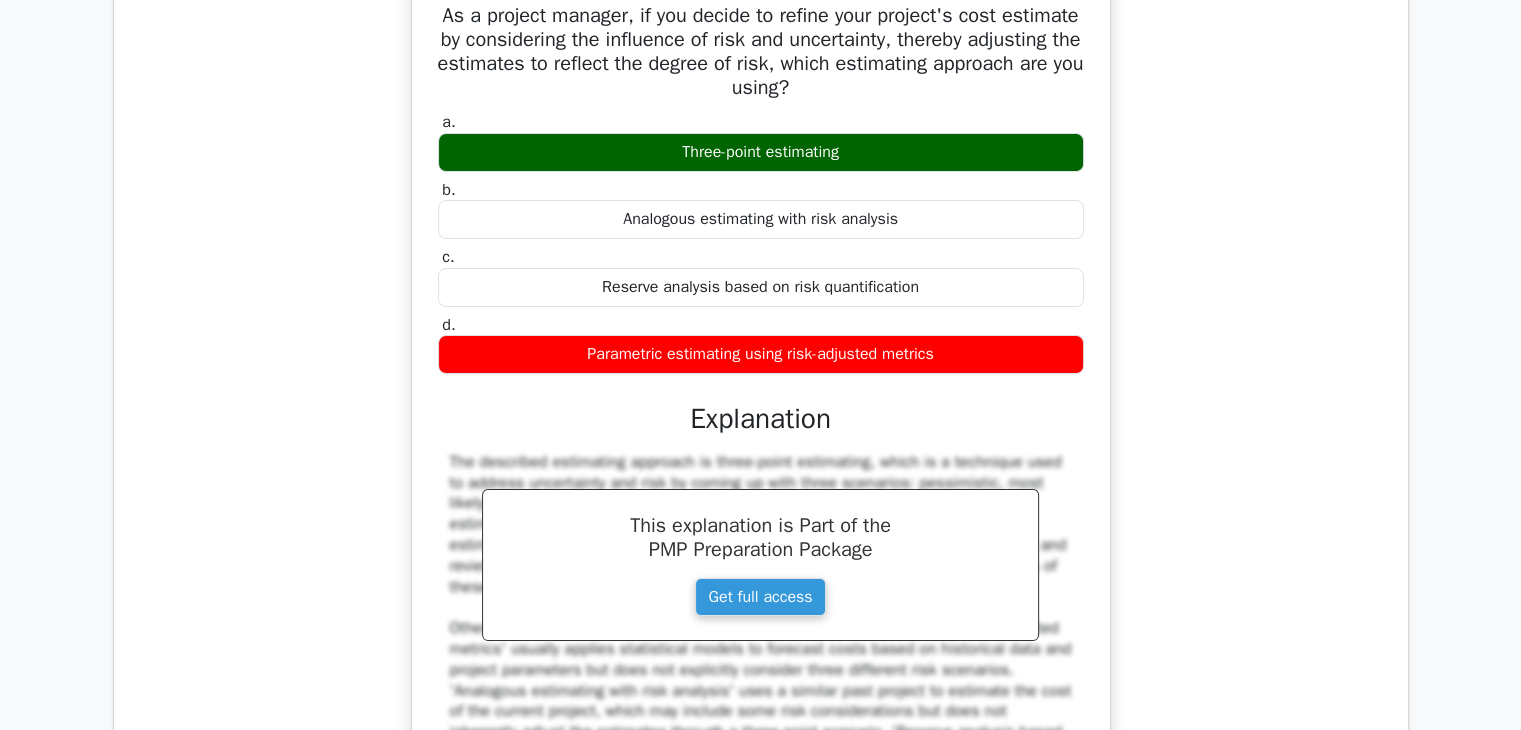 scroll, scrollTop: 8300, scrollLeft: 0, axis: vertical 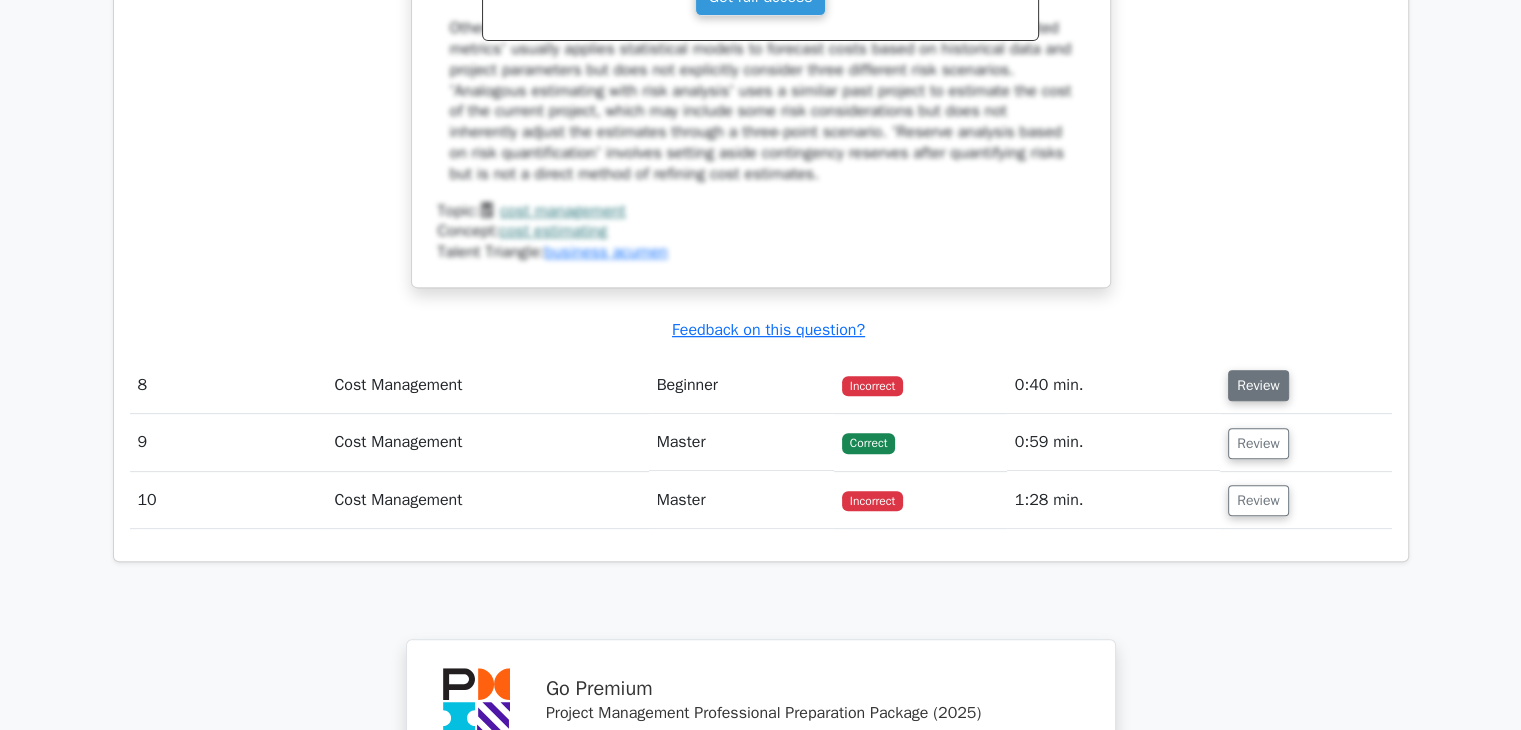 click on "Review" at bounding box center [1258, 385] 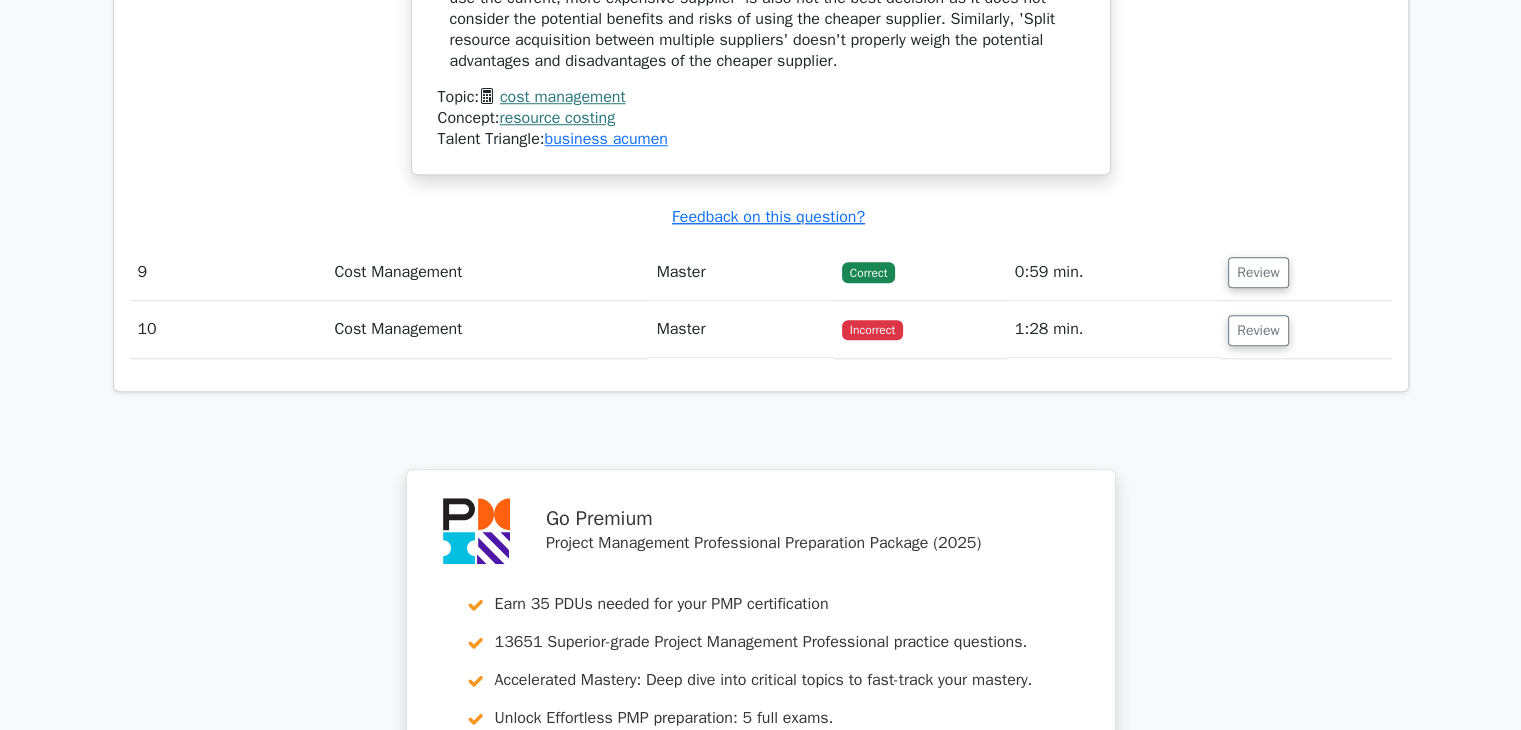 scroll, scrollTop: 9300, scrollLeft: 0, axis: vertical 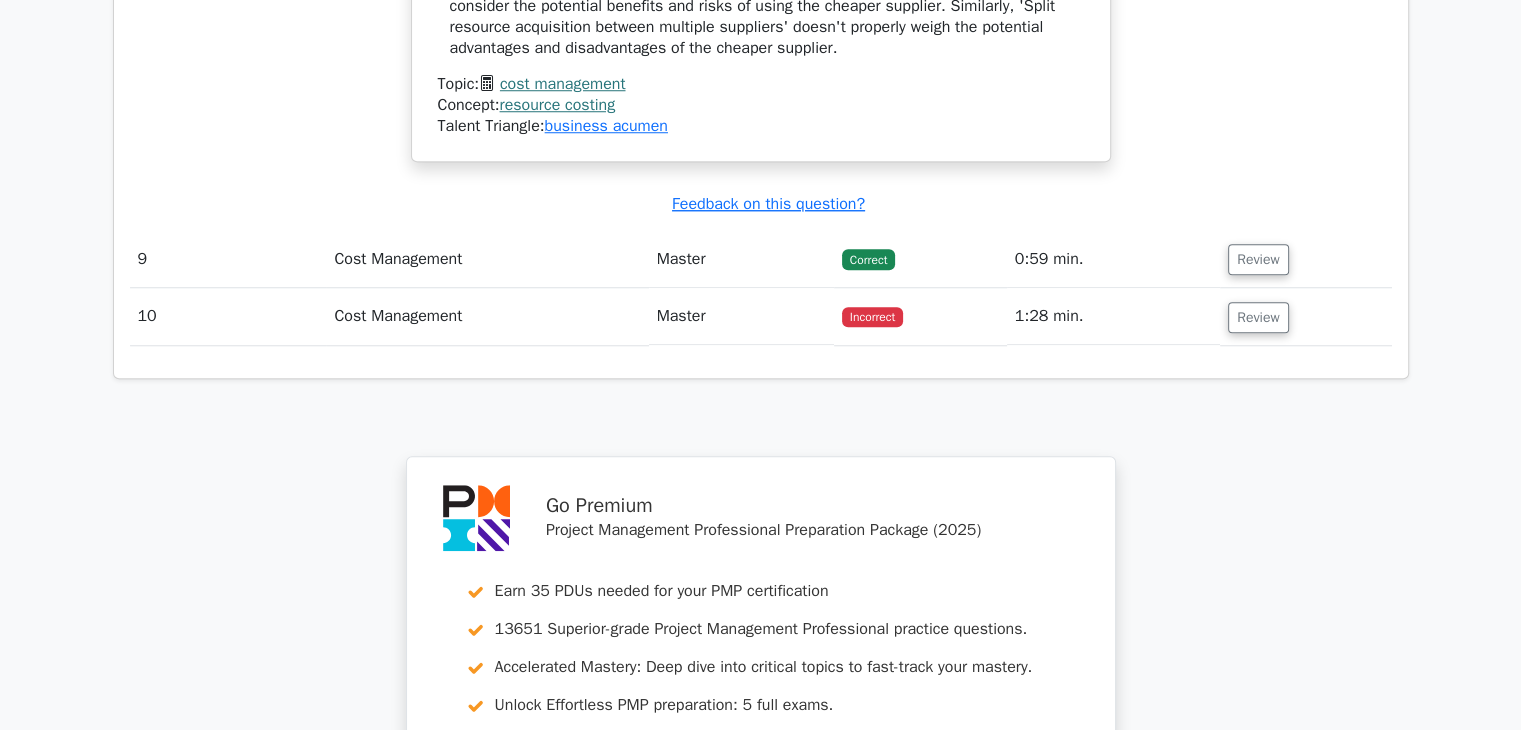 click on "Review" at bounding box center [1305, 316] 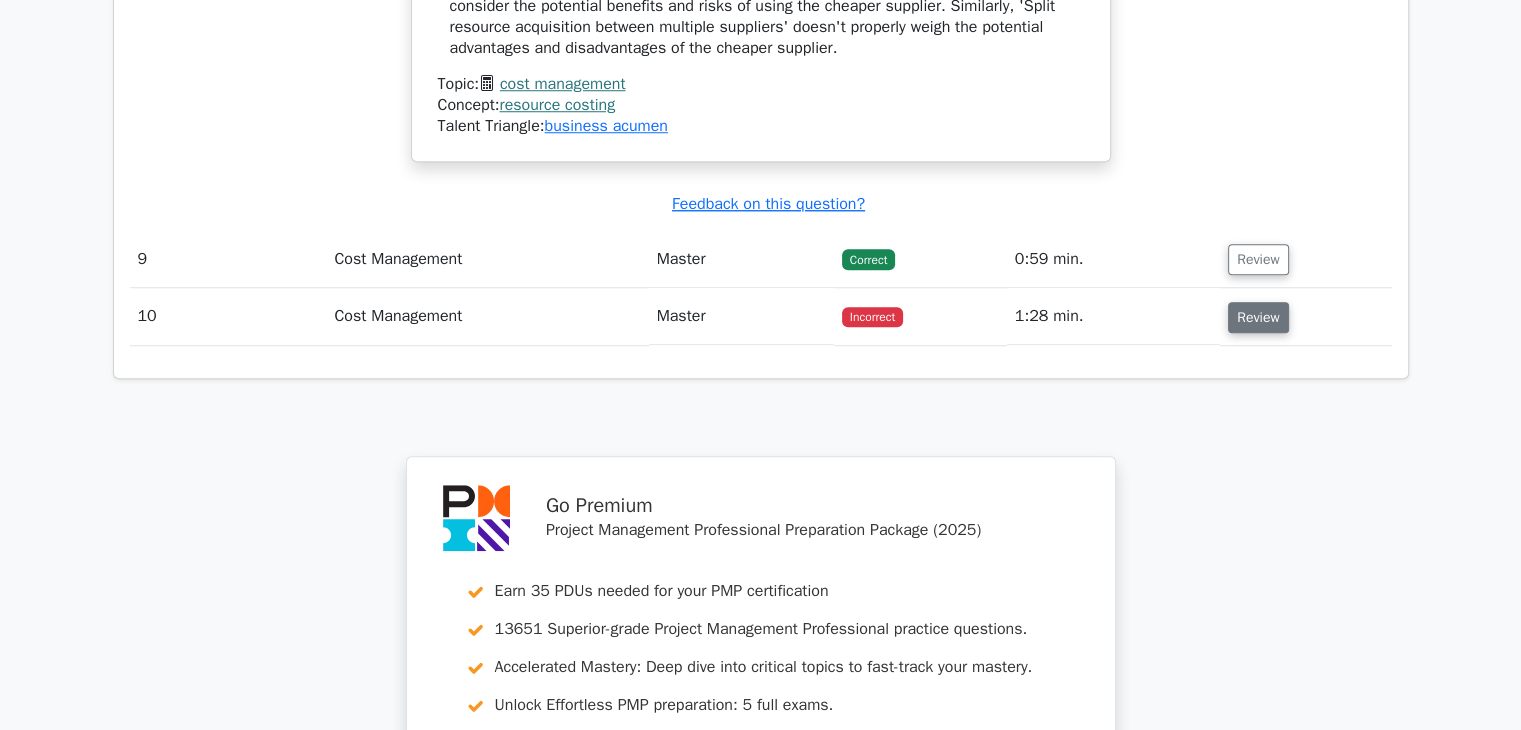 click on "Review" at bounding box center [1258, 317] 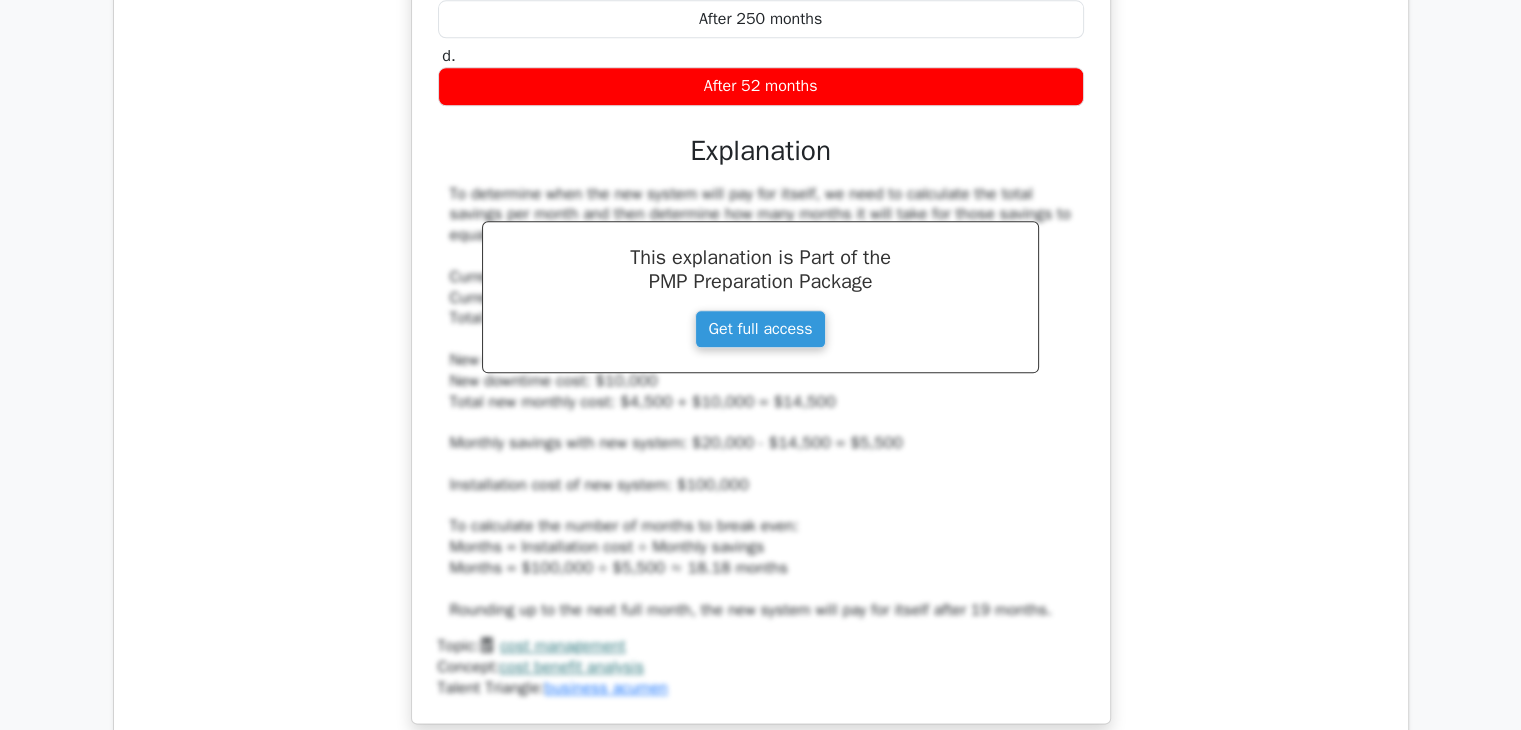 scroll, scrollTop: 10000, scrollLeft: 0, axis: vertical 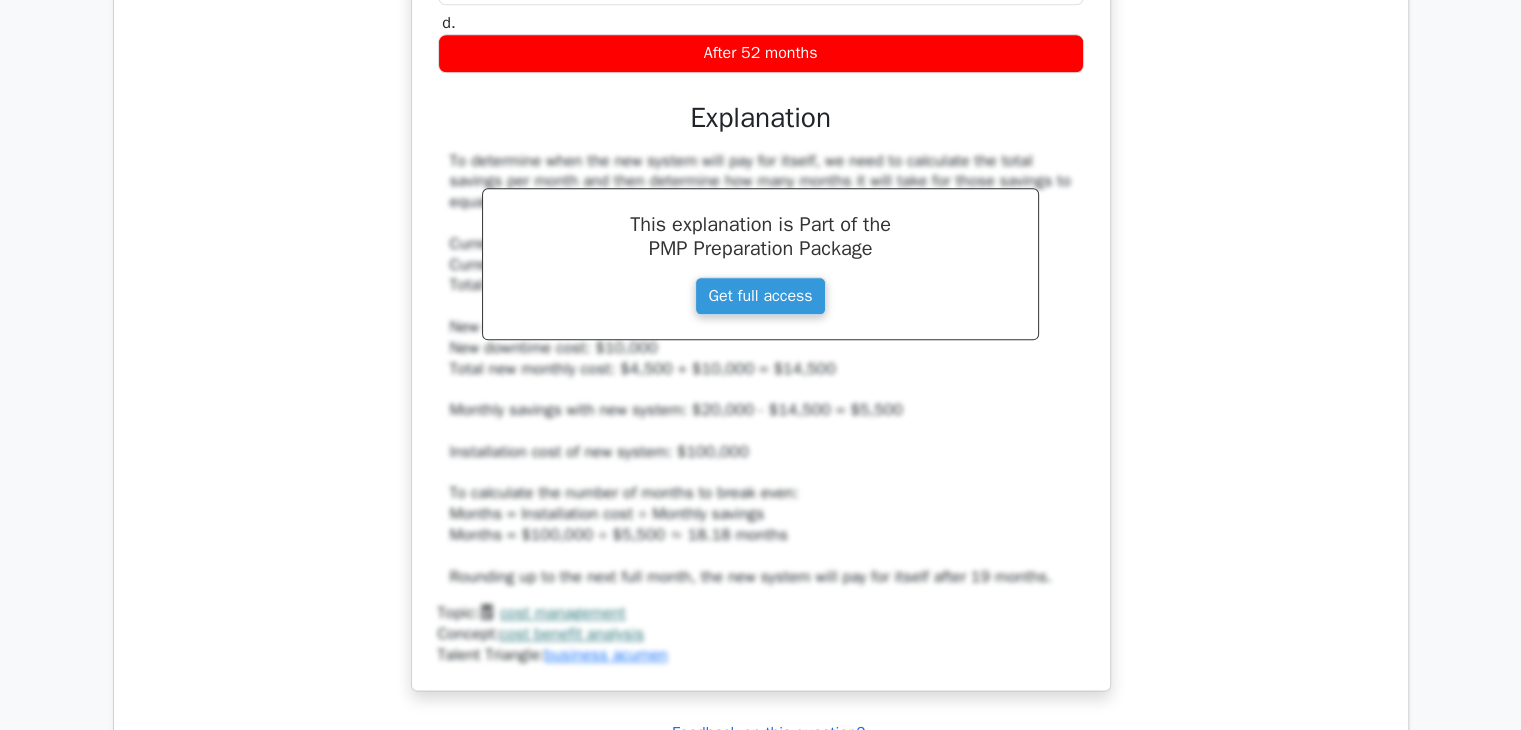 type 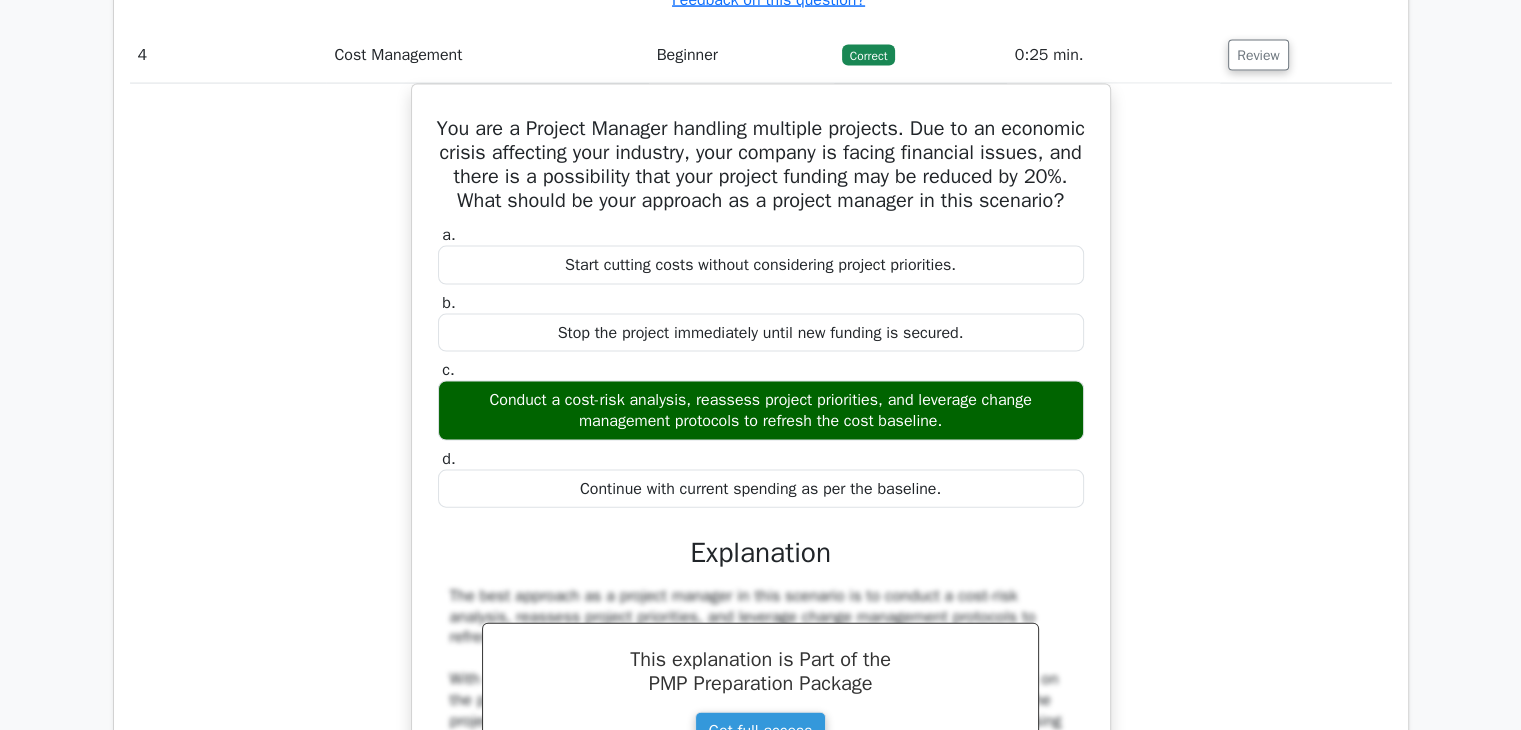 scroll, scrollTop: 4100, scrollLeft: 0, axis: vertical 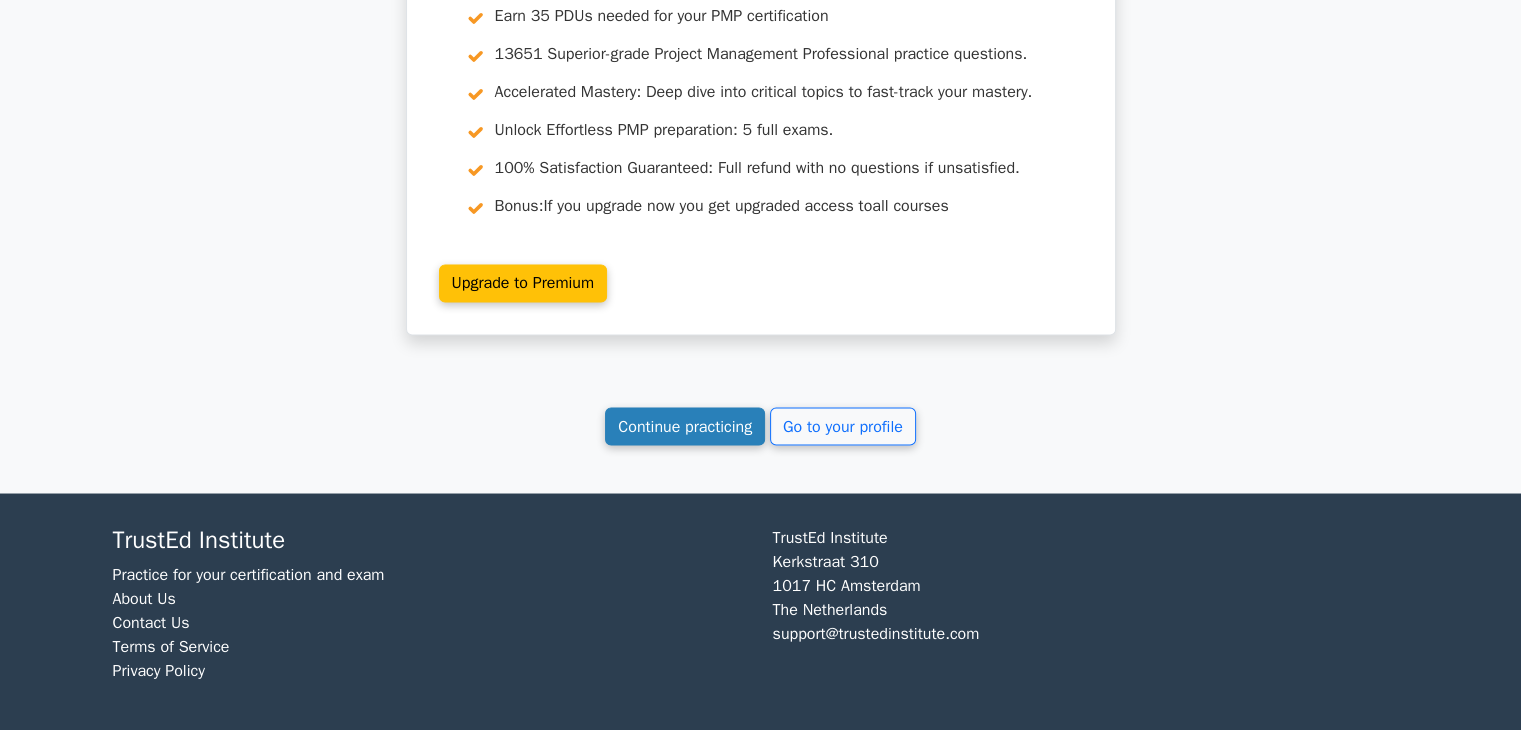 click on "Continue practicing" at bounding box center [685, 426] 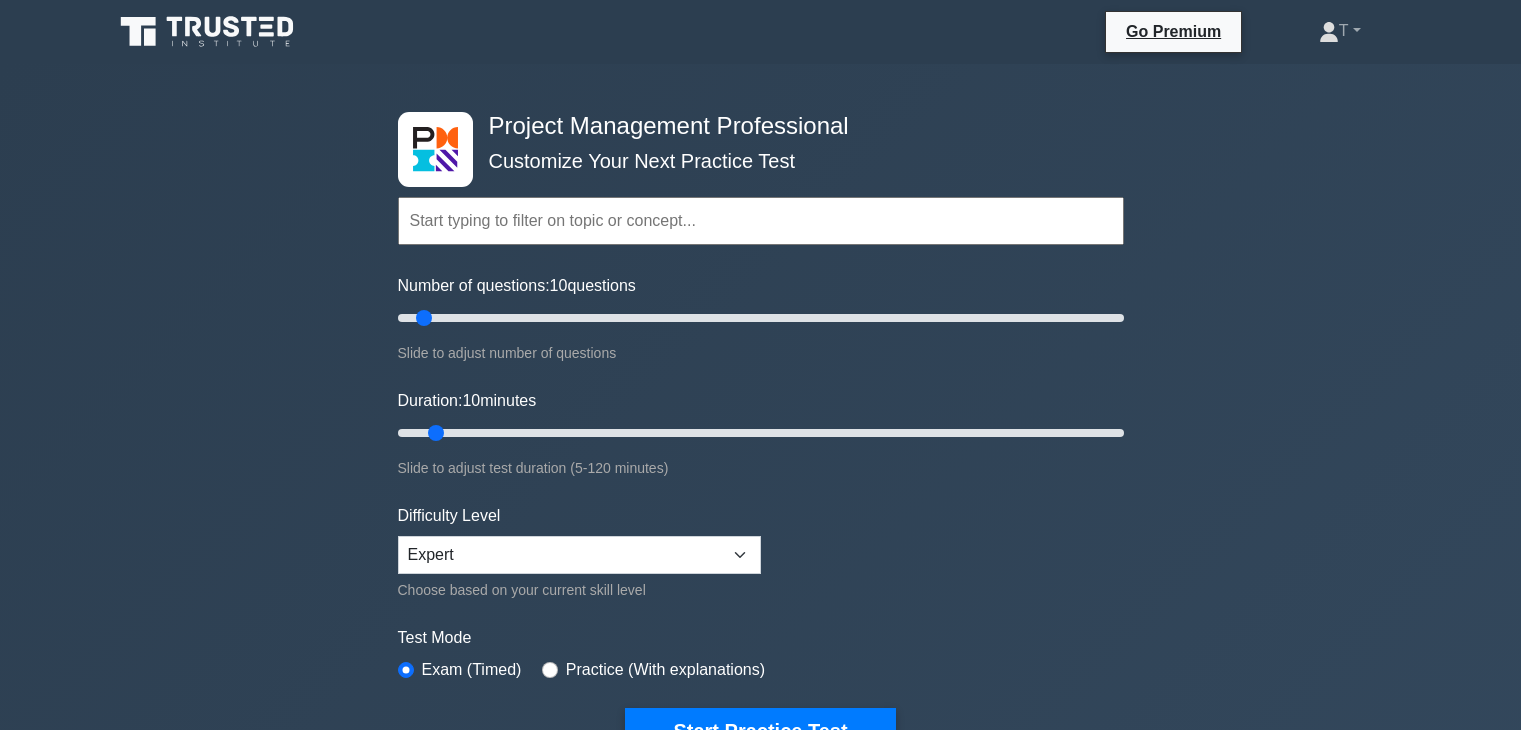 scroll, scrollTop: 0, scrollLeft: 0, axis: both 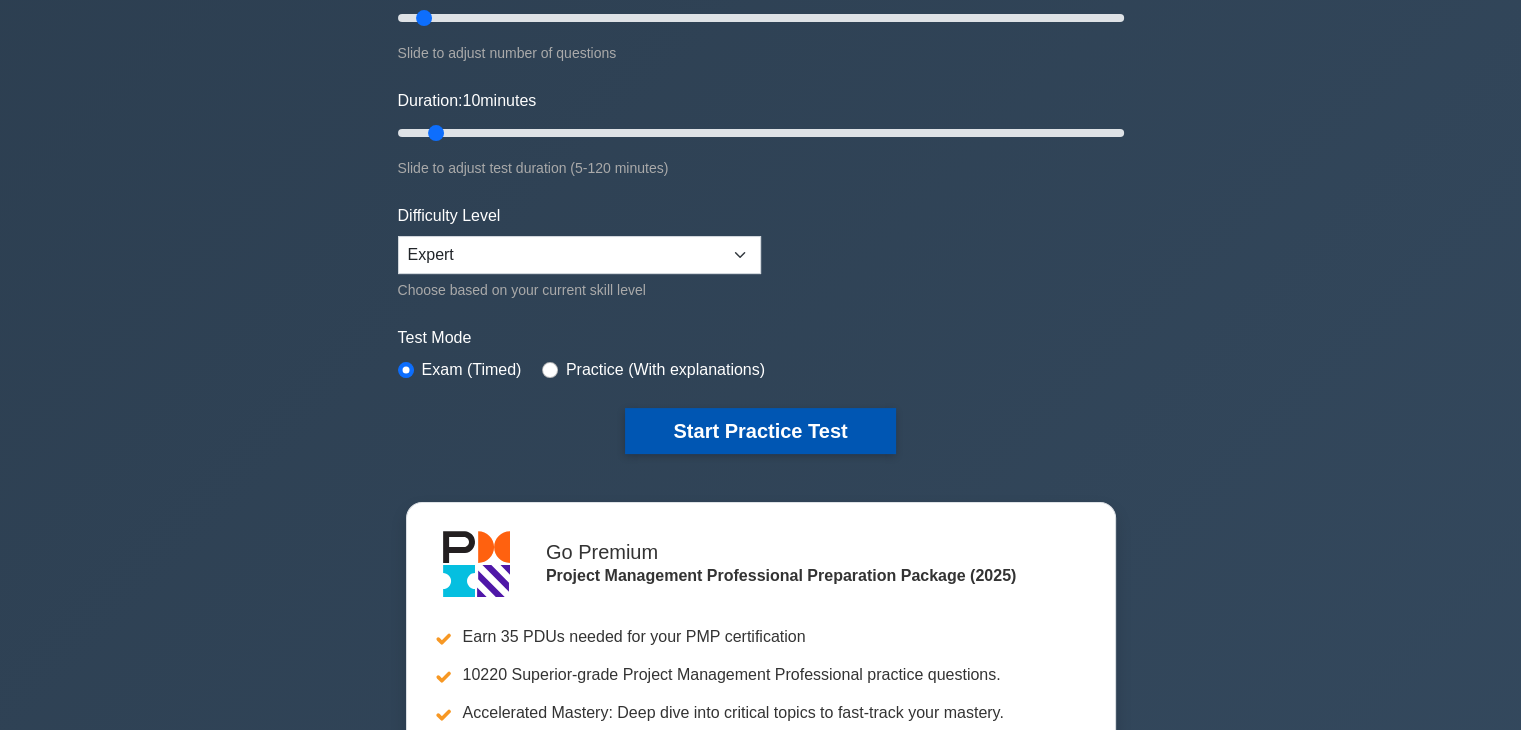 click on "Start Practice Test" at bounding box center [760, 431] 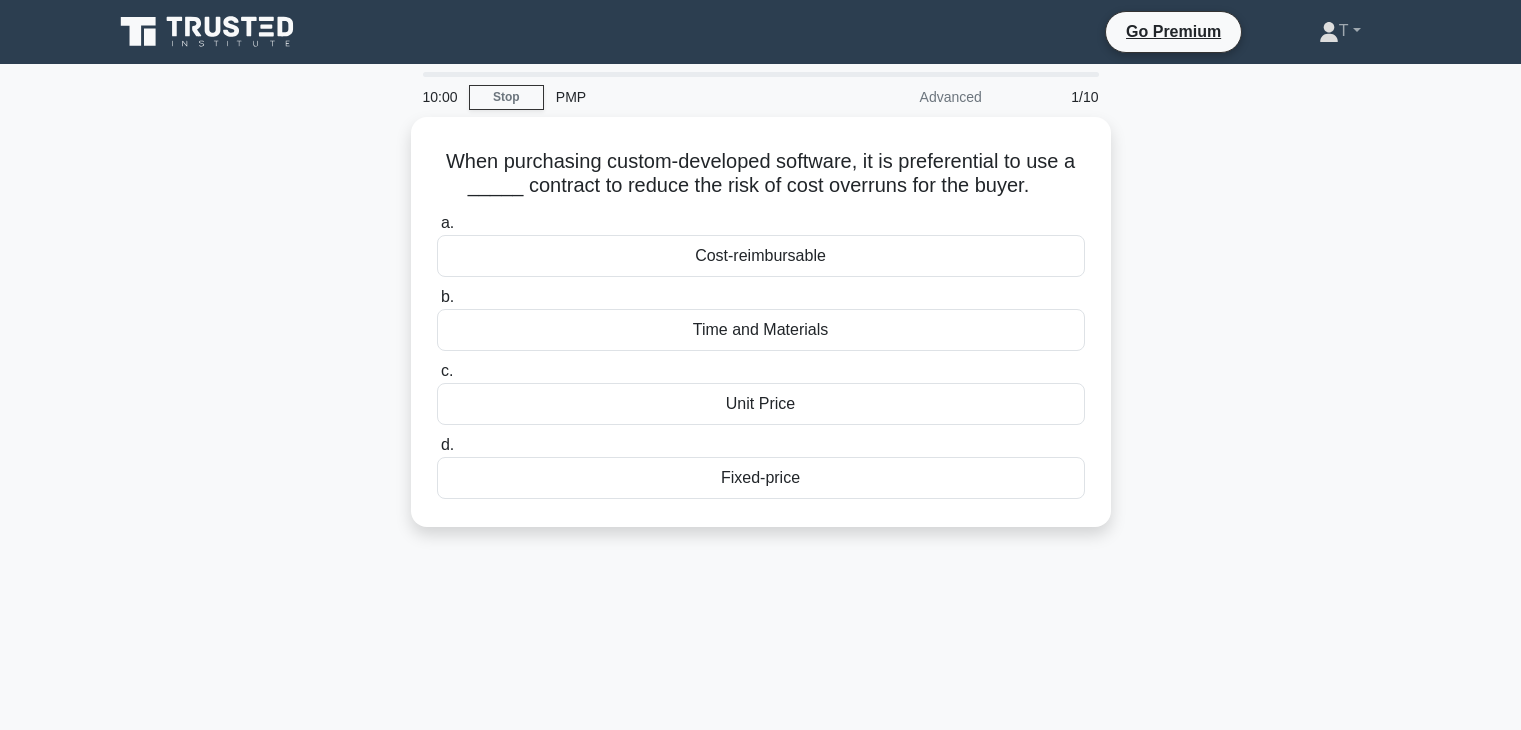 scroll, scrollTop: 0, scrollLeft: 0, axis: both 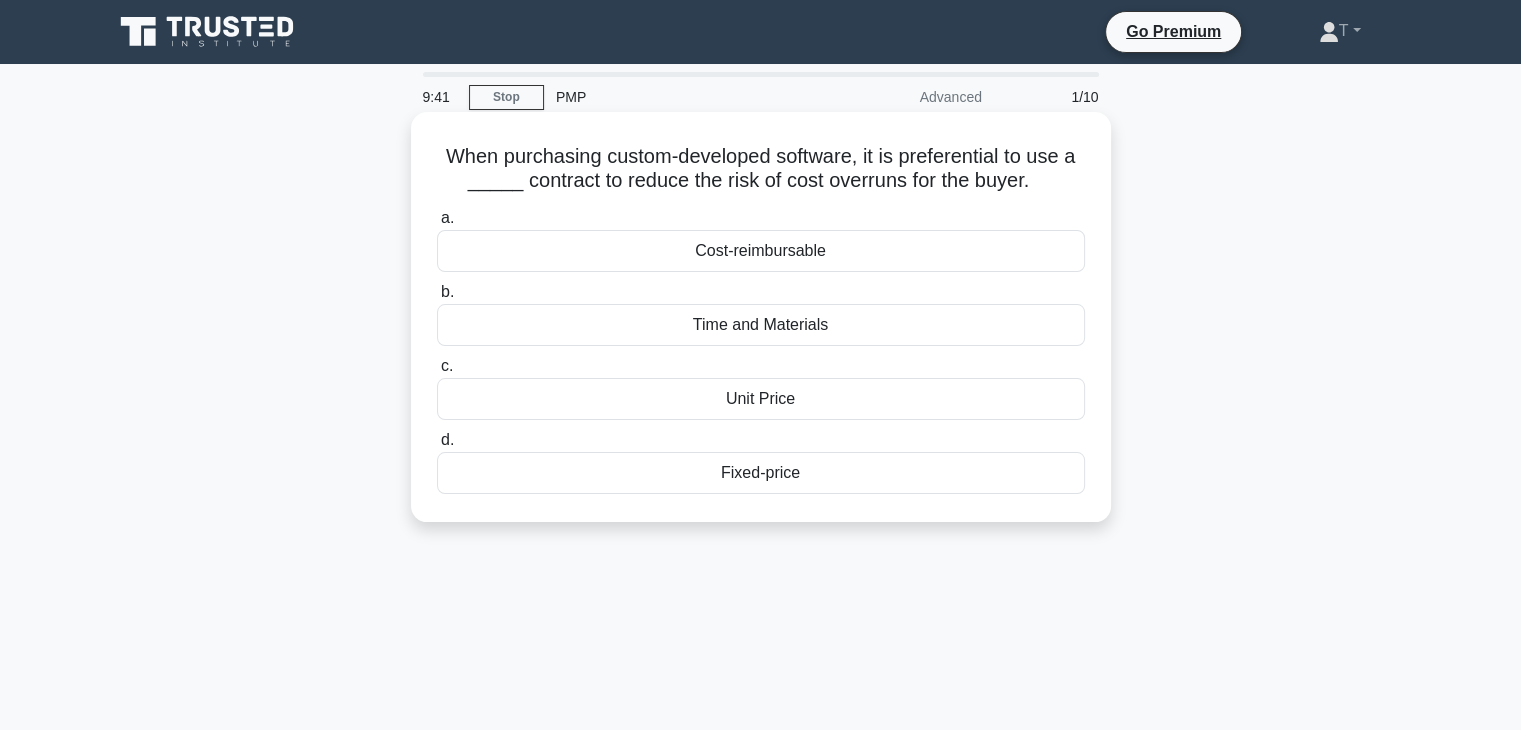 click on "Fixed-price" at bounding box center (761, 473) 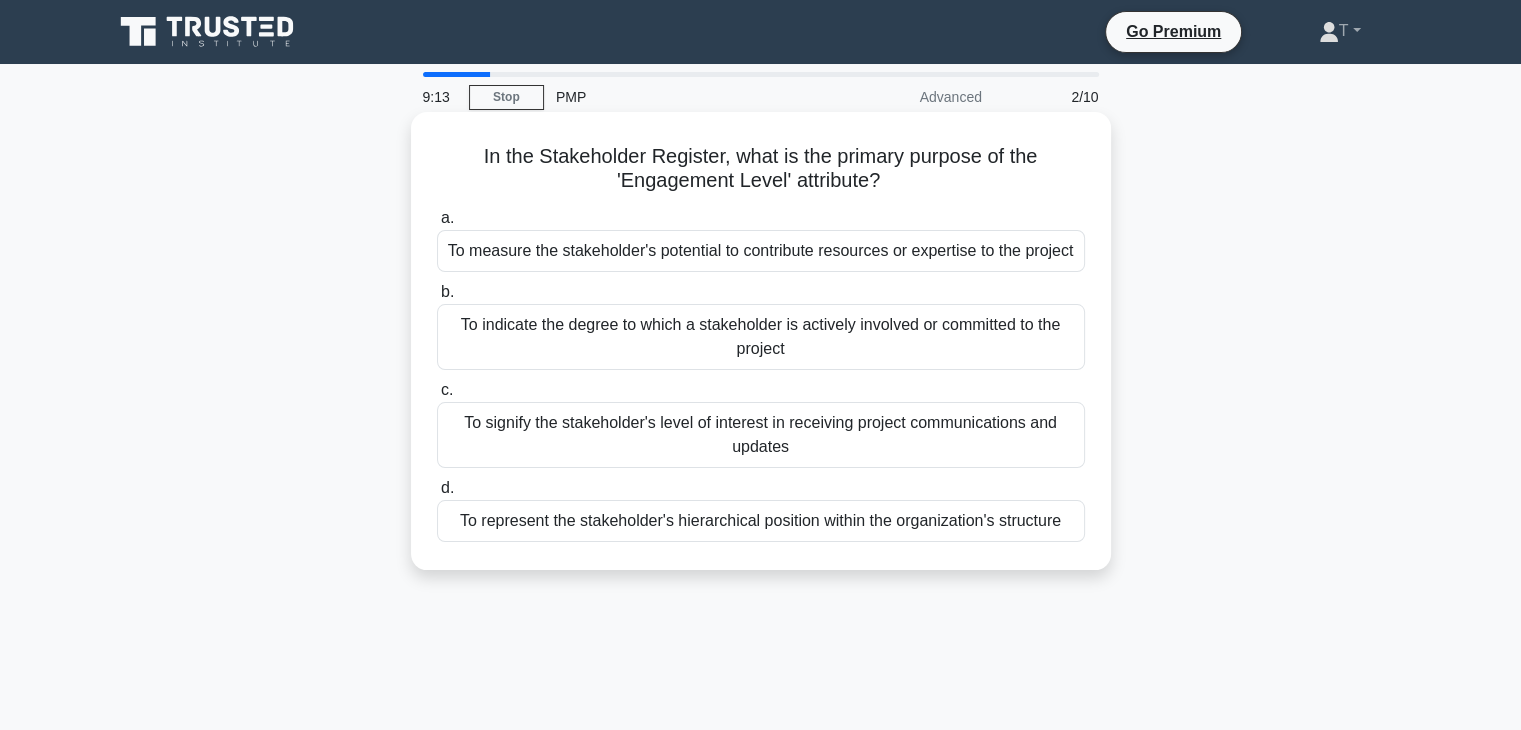click on "To indicate the degree to which a stakeholder is actively involved or committed to the project" at bounding box center (761, 337) 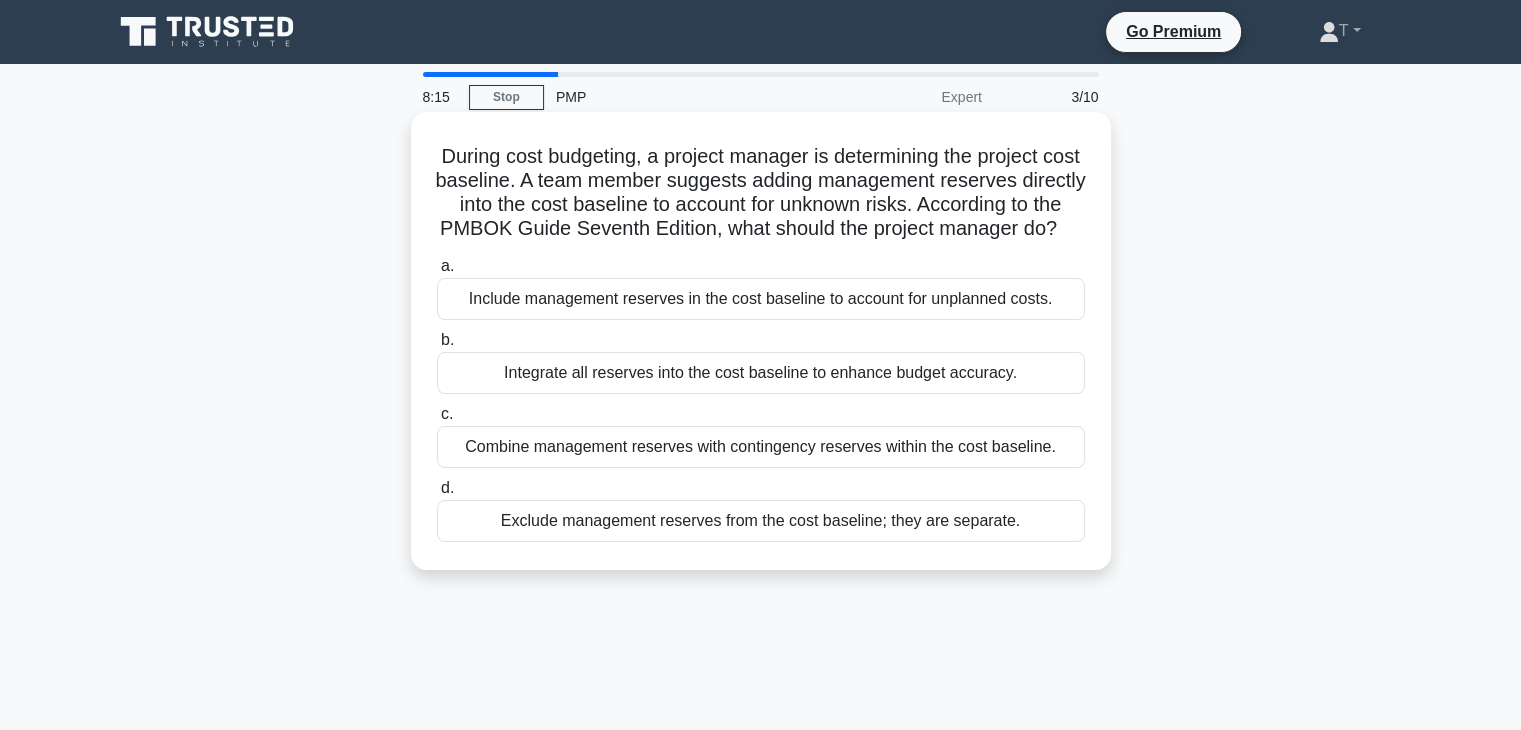 click on "Exclude management reserves from the cost baseline; they are separate." at bounding box center (761, 521) 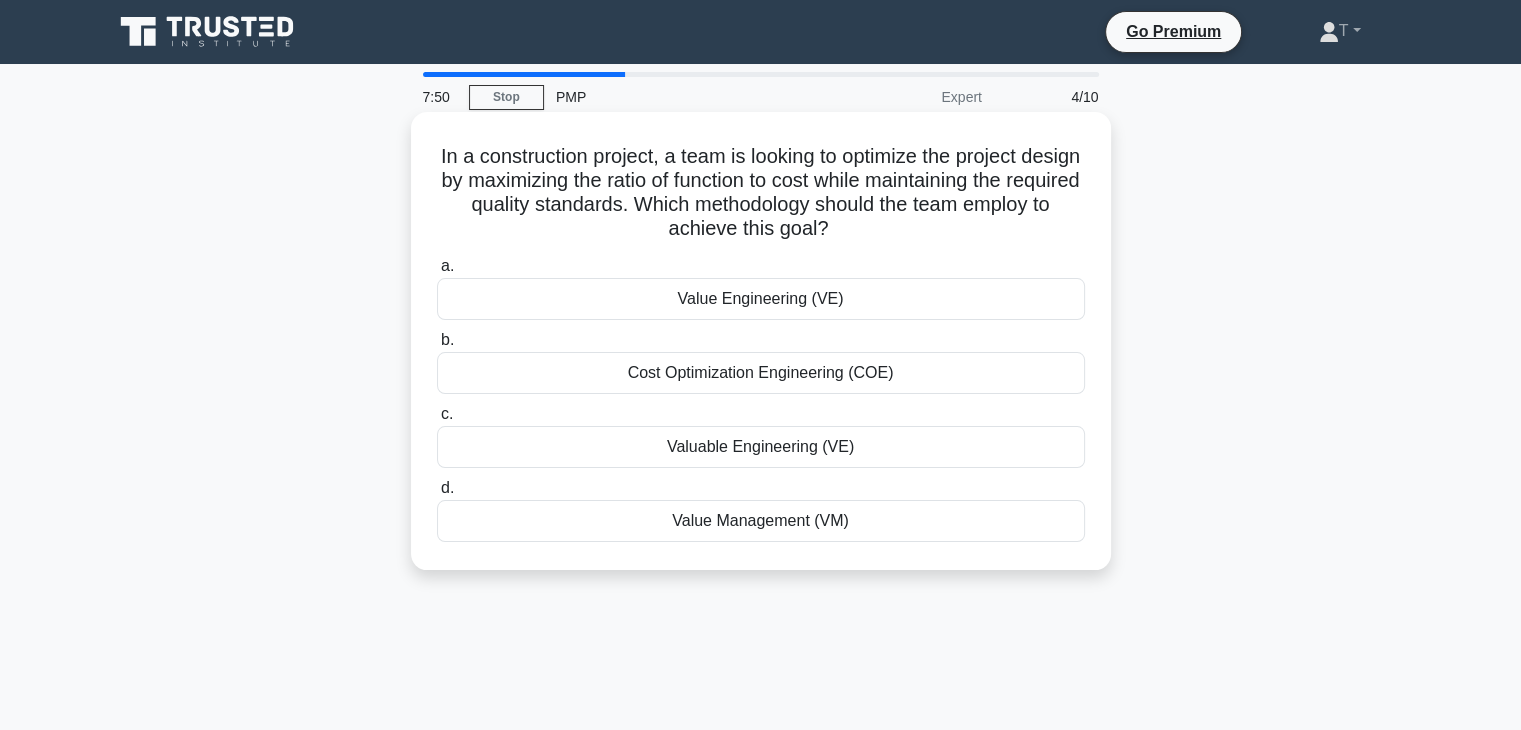 click on "Cost Optimization Engineering (COE)" at bounding box center [761, 373] 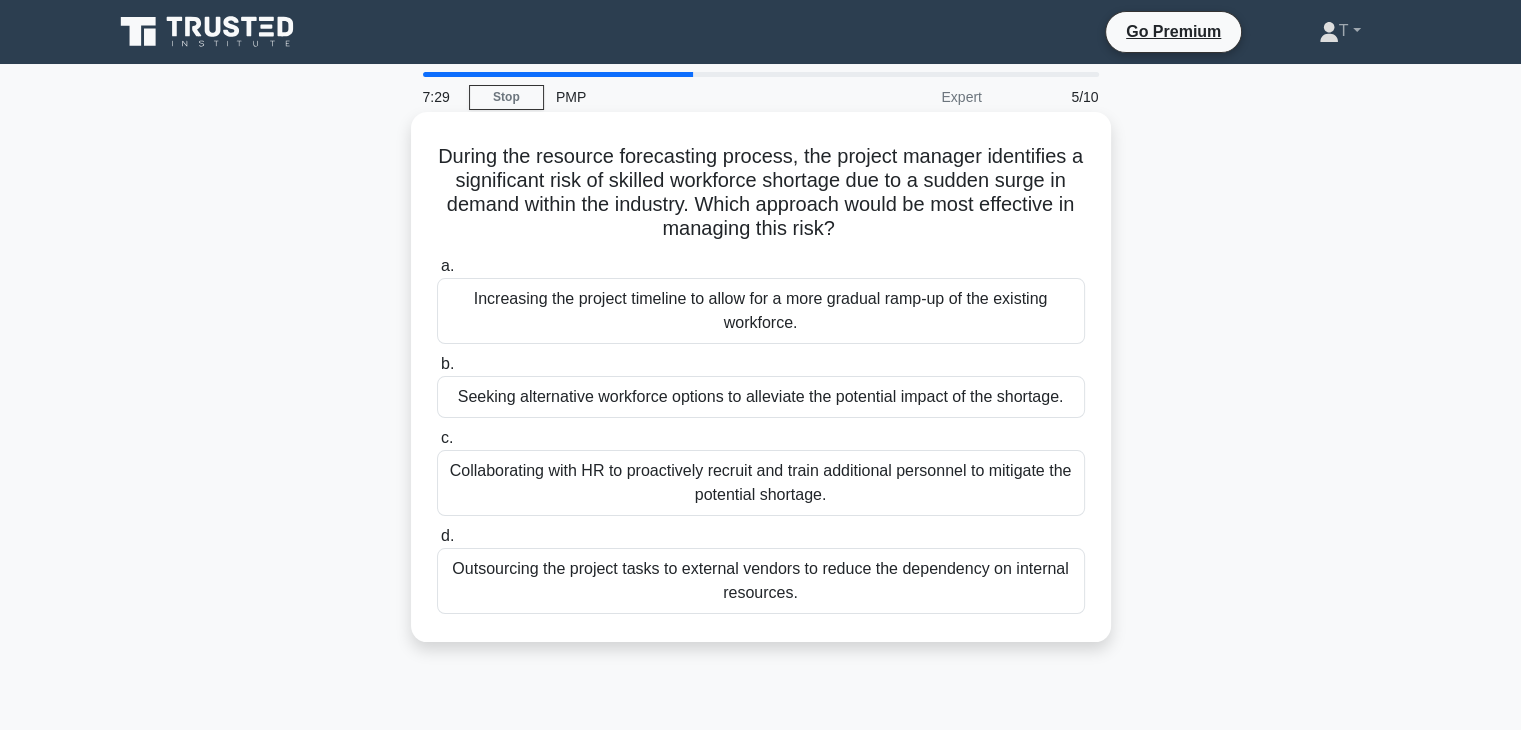 click on "Collaborating with HR to proactively recruit and train additional personnel to mitigate the potential shortage." at bounding box center (761, 483) 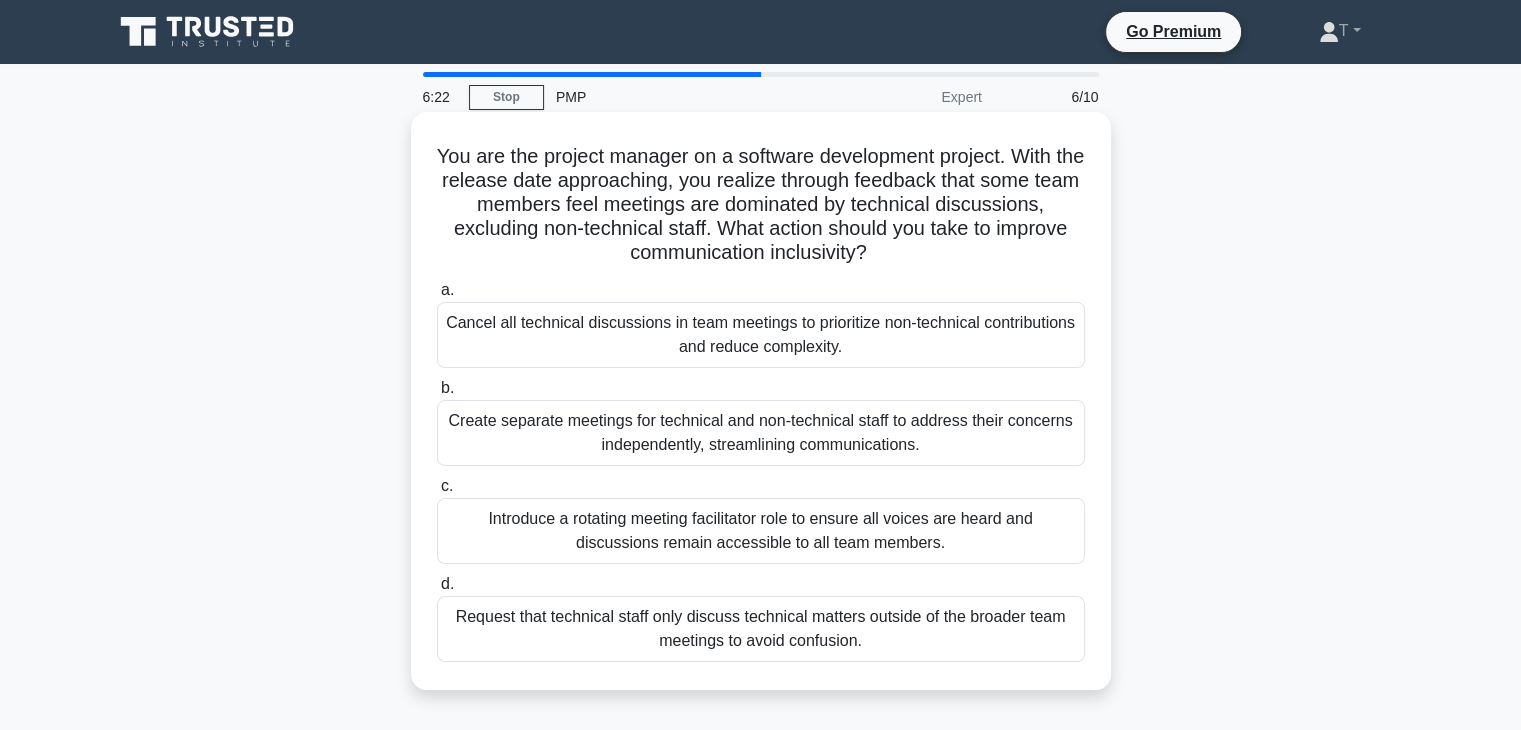 click on "Cancel all technical discussions in team meetings to prioritize non-technical contributions and reduce complexity." at bounding box center (761, 335) 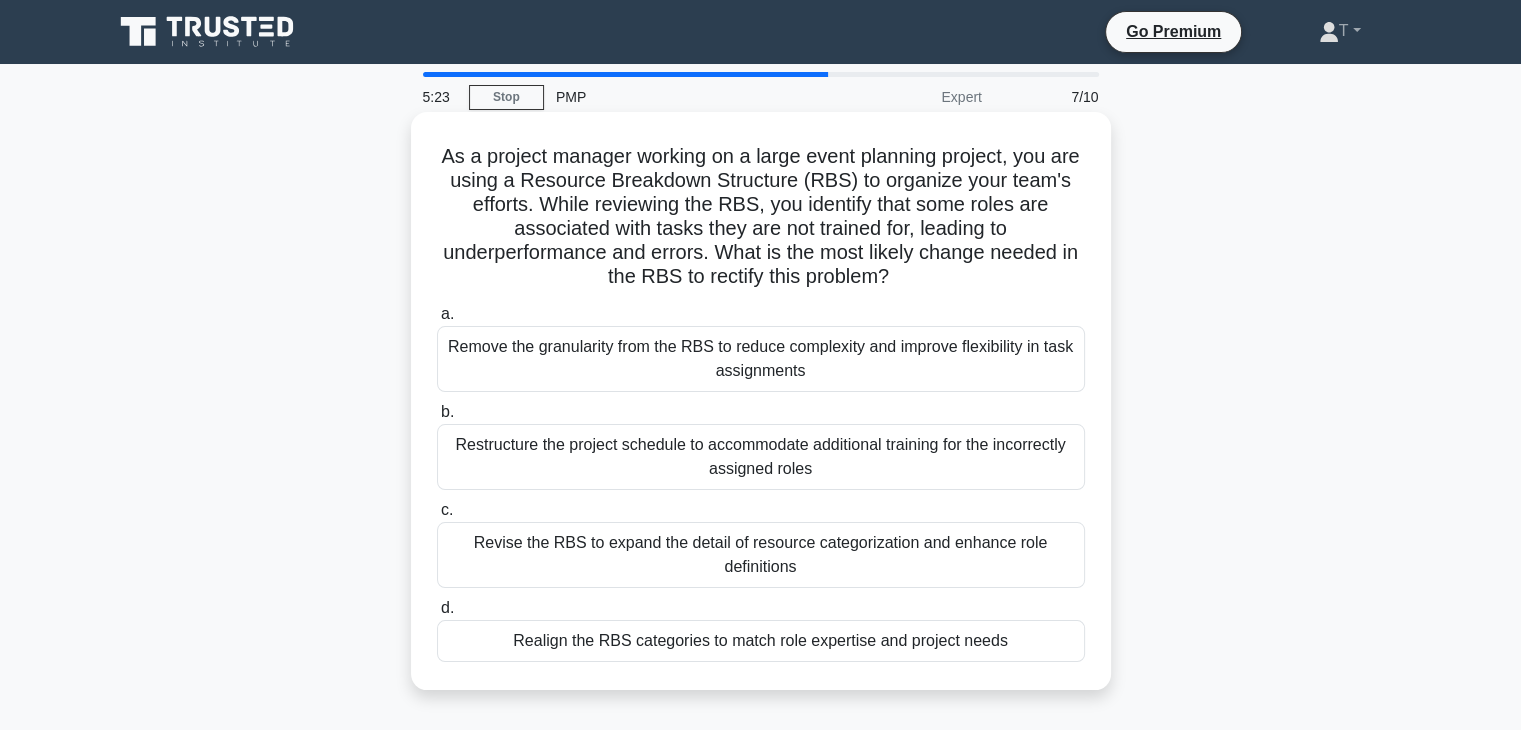 click on "Restructure the project schedule to accommodate additional training for the incorrectly assigned roles" at bounding box center (761, 457) 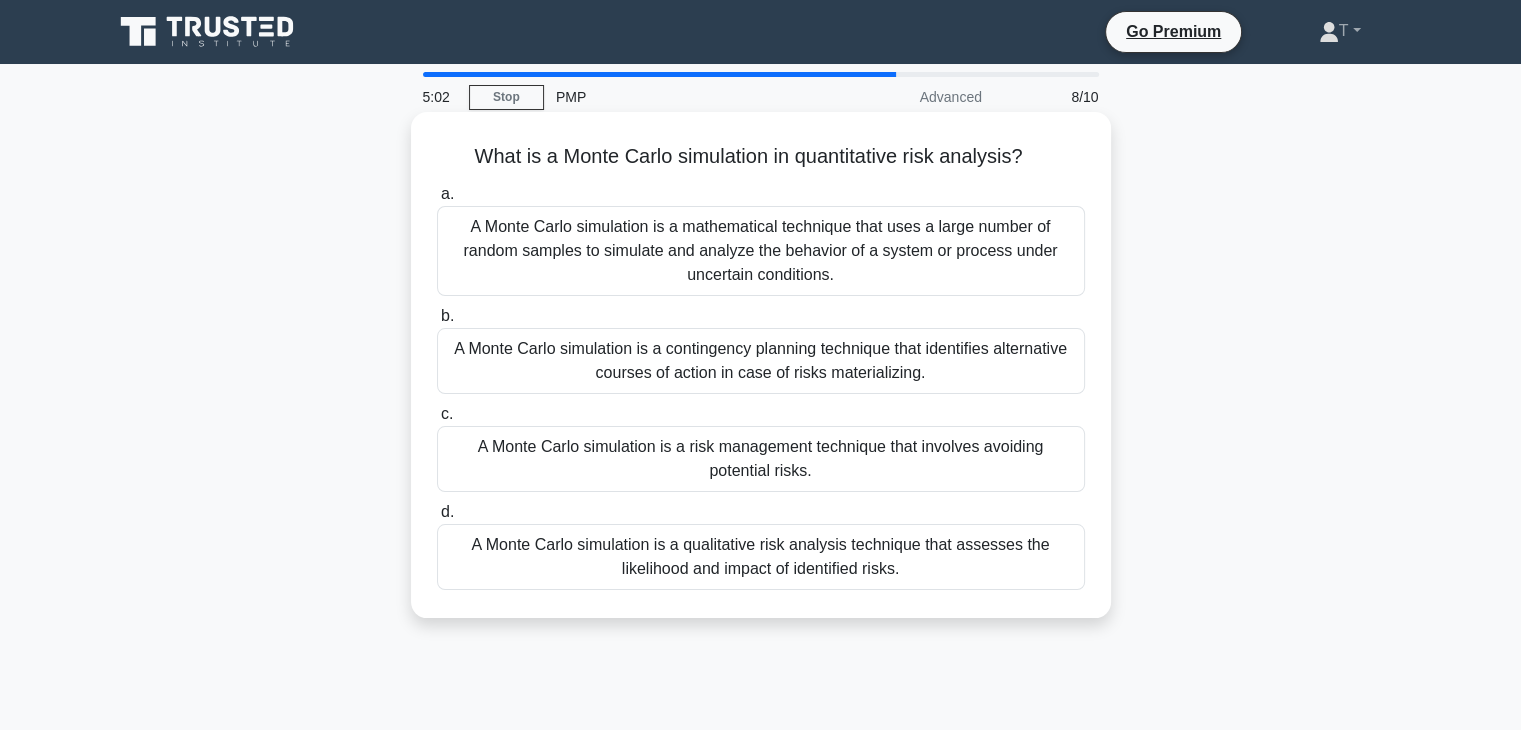 click on "A Monte Carlo simulation is a qualitative risk analysis technique that assesses the likelihood and impact of identified risks." at bounding box center [761, 557] 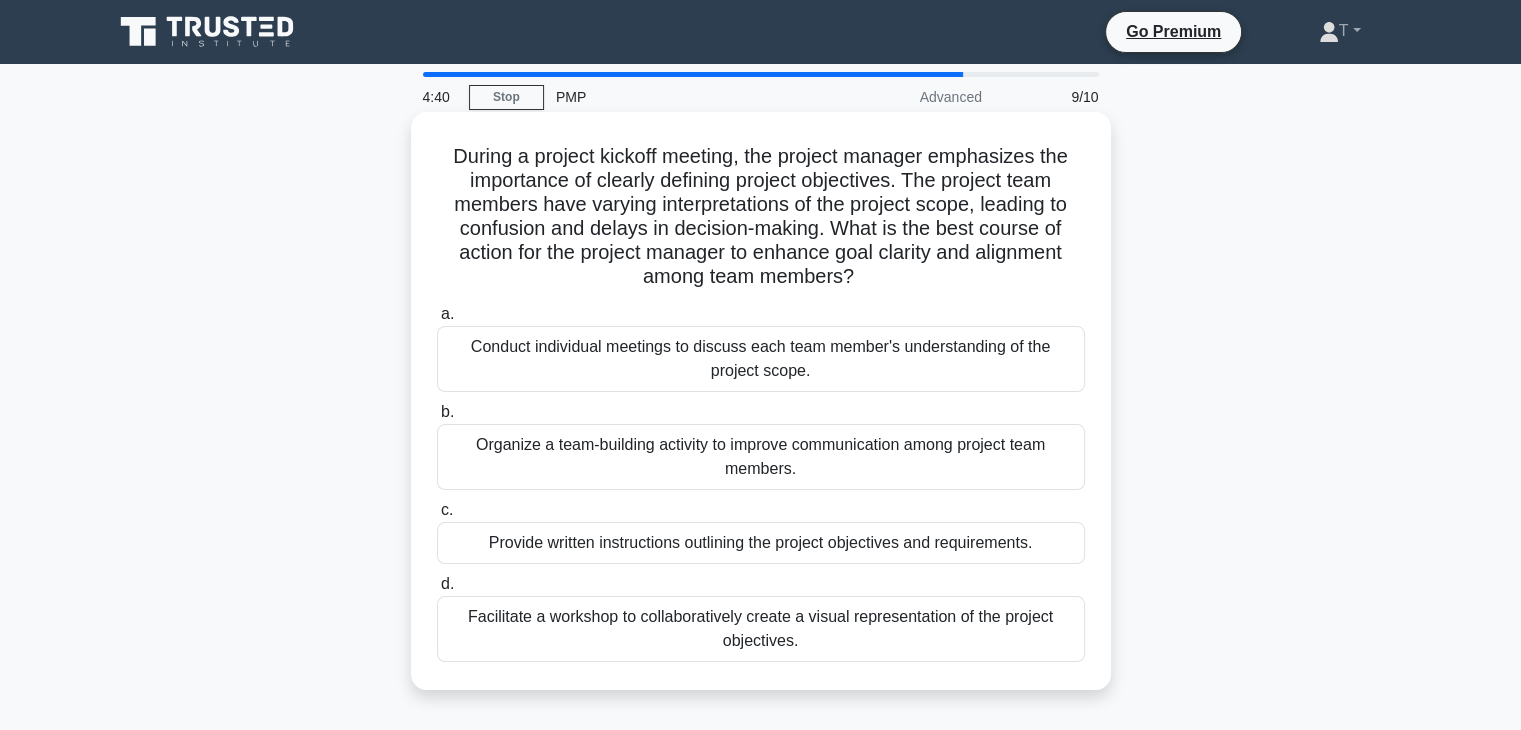 drag, startPoint x: 516, startPoint y: 153, endPoint x: 902, endPoint y: 279, distance: 406.04434 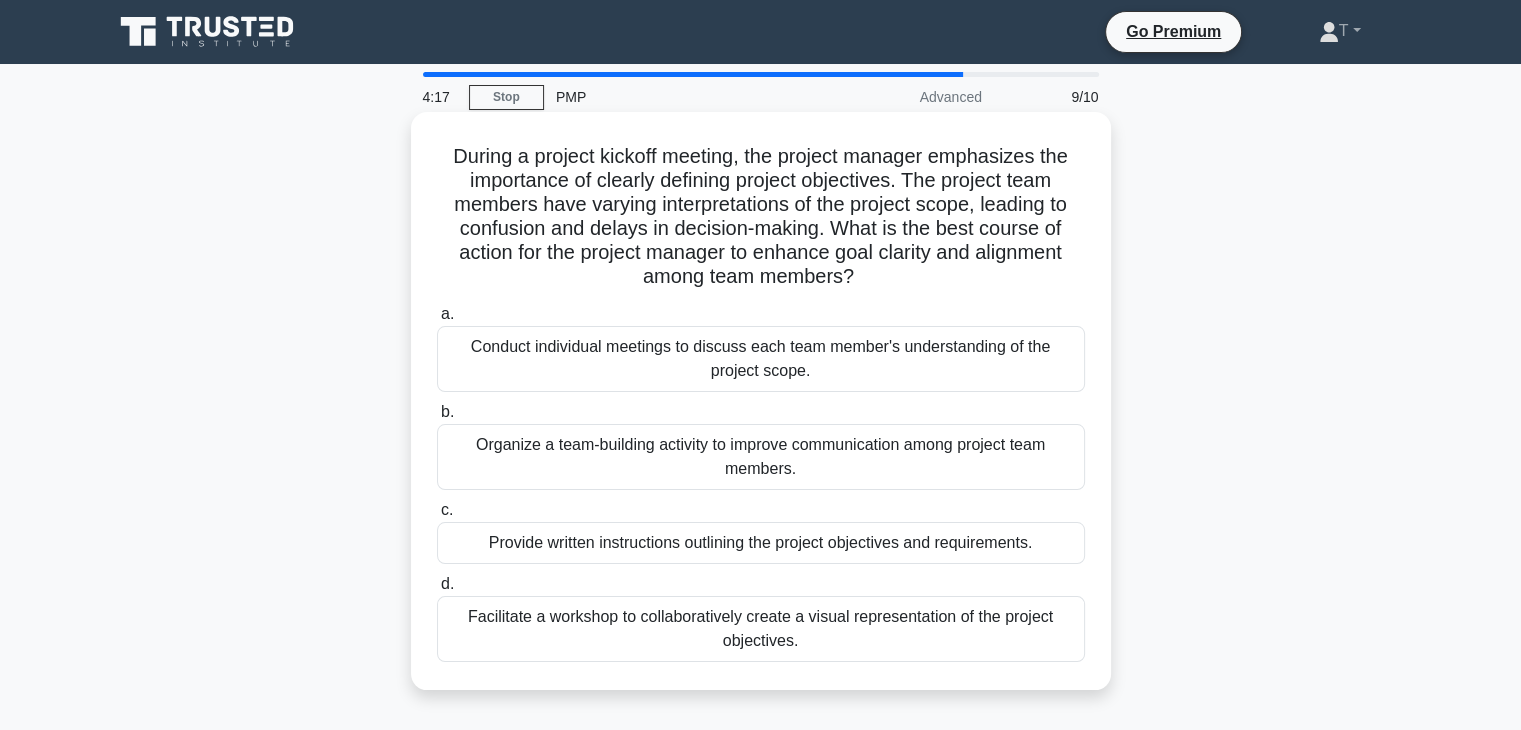 click on "Facilitate a workshop to collaboratively create a visual representation of the project objectives." at bounding box center (761, 629) 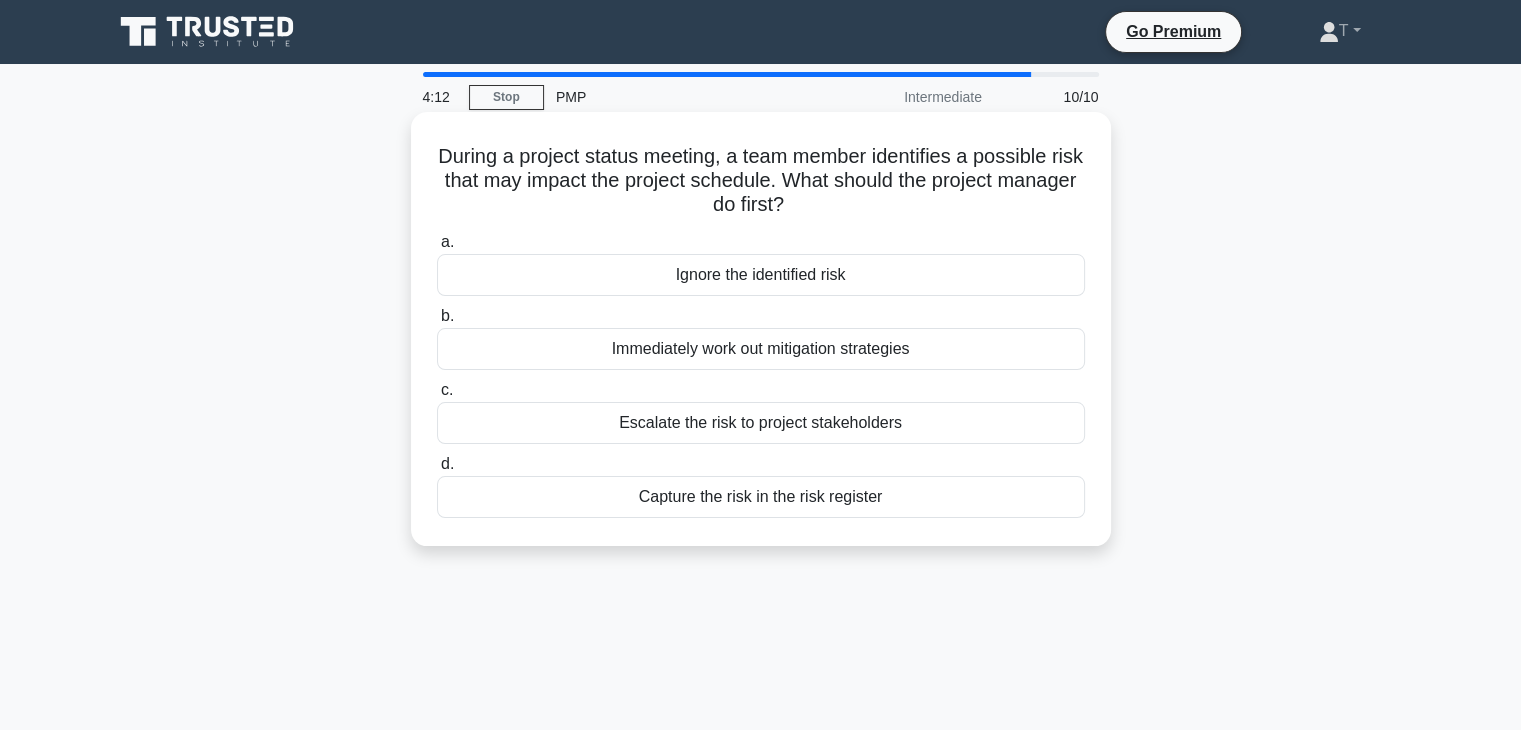 click on "Immediately work out mitigation strategies" at bounding box center (761, 349) 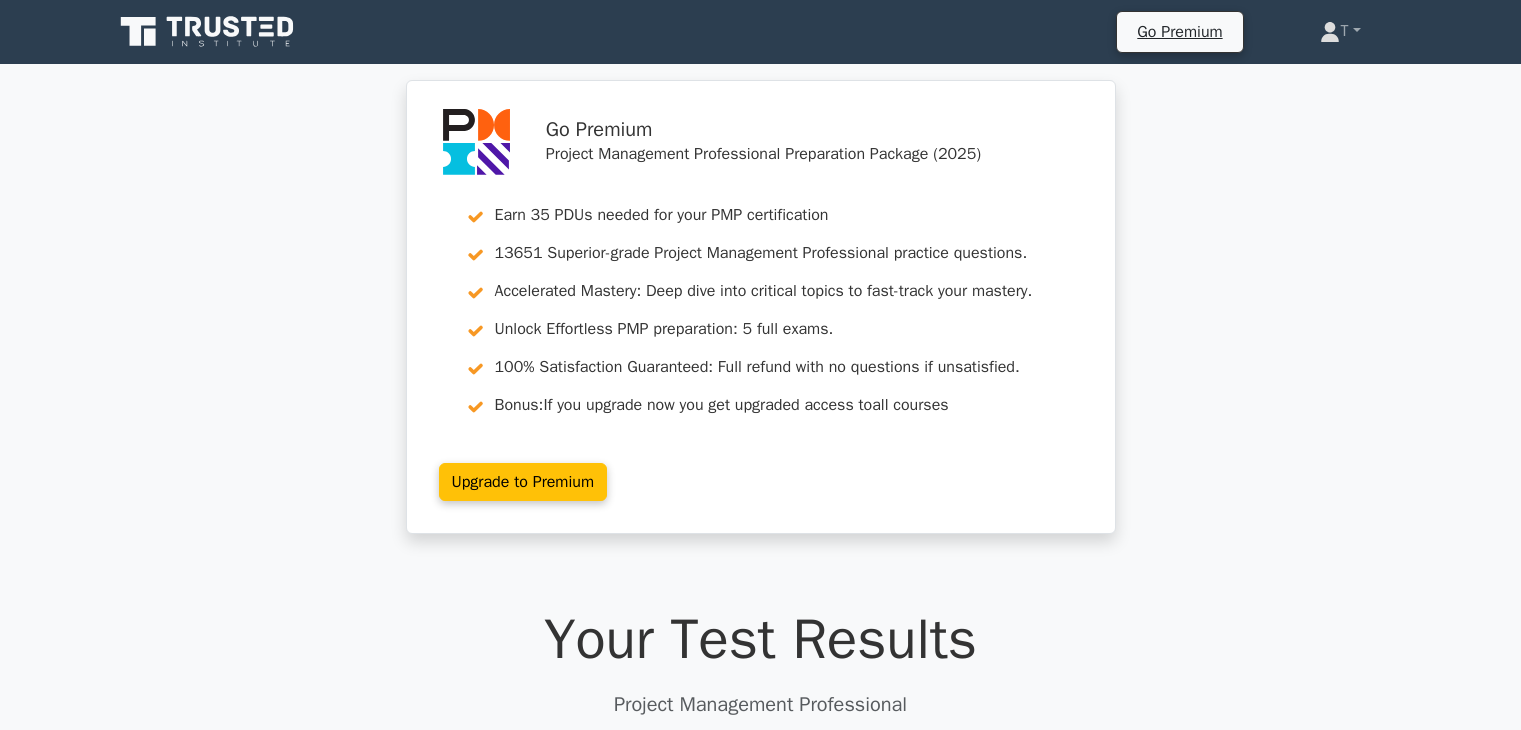scroll, scrollTop: 600, scrollLeft: 0, axis: vertical 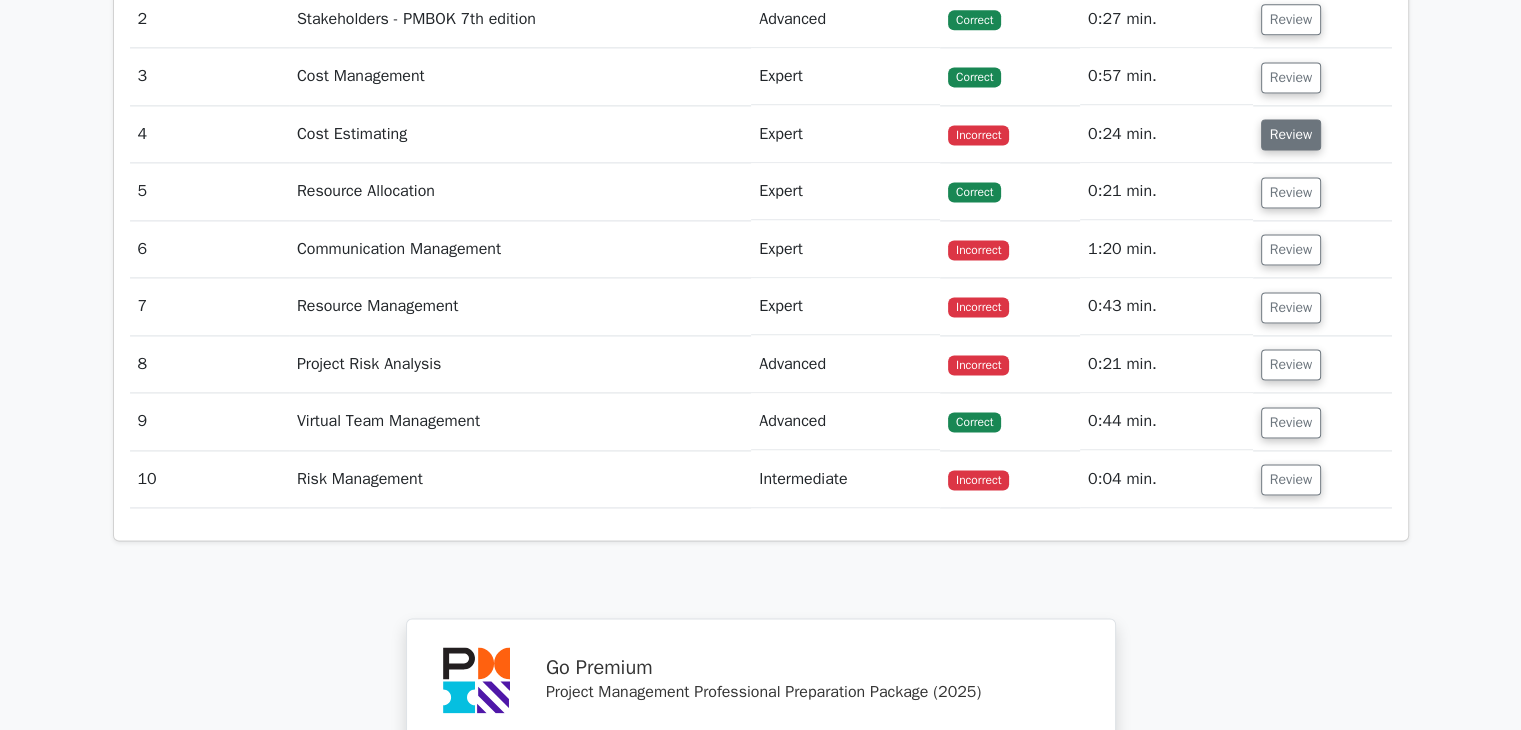 click on "Review" at bounding box center [1291, 134] 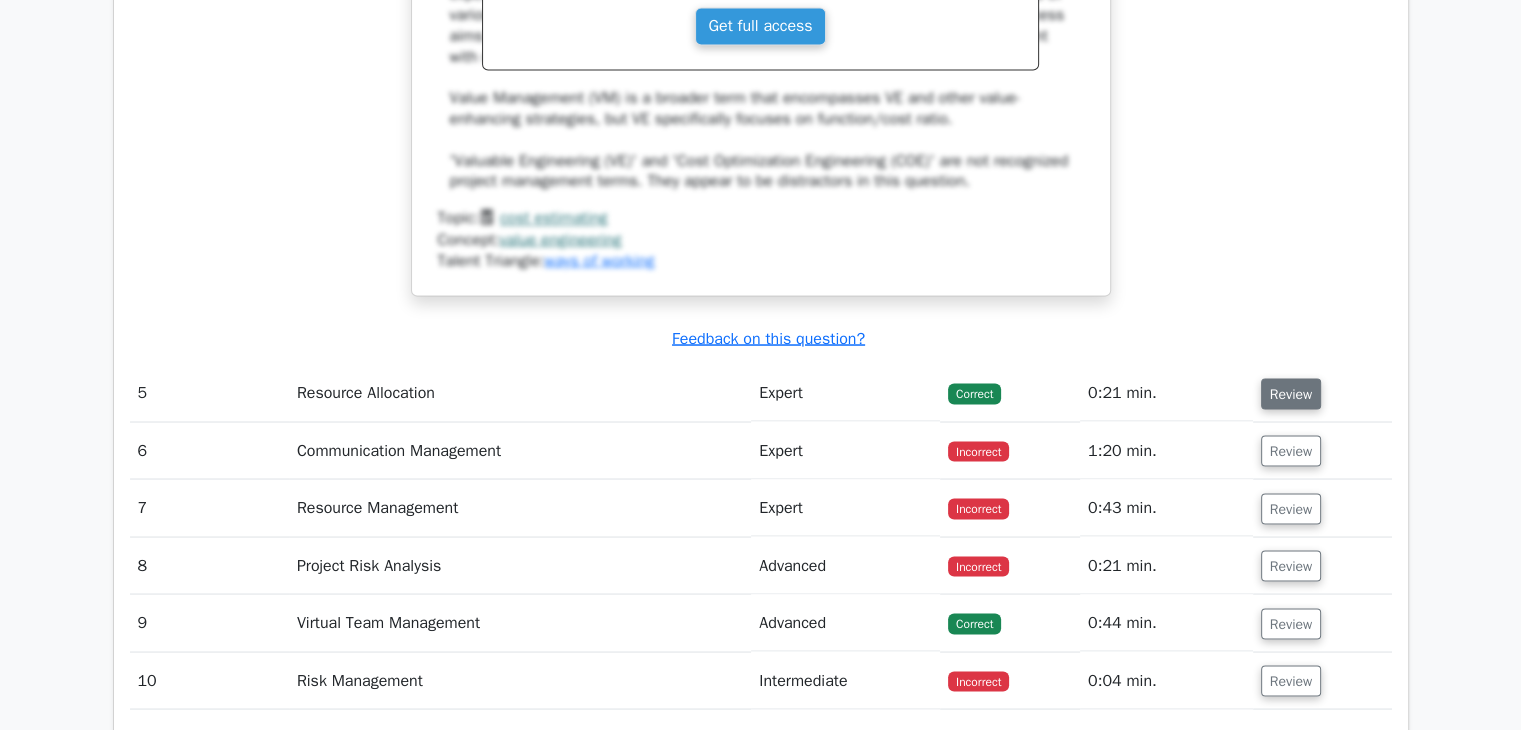 scroll, scrollTop: 3600, scrollLeft: 0, axis: vertical 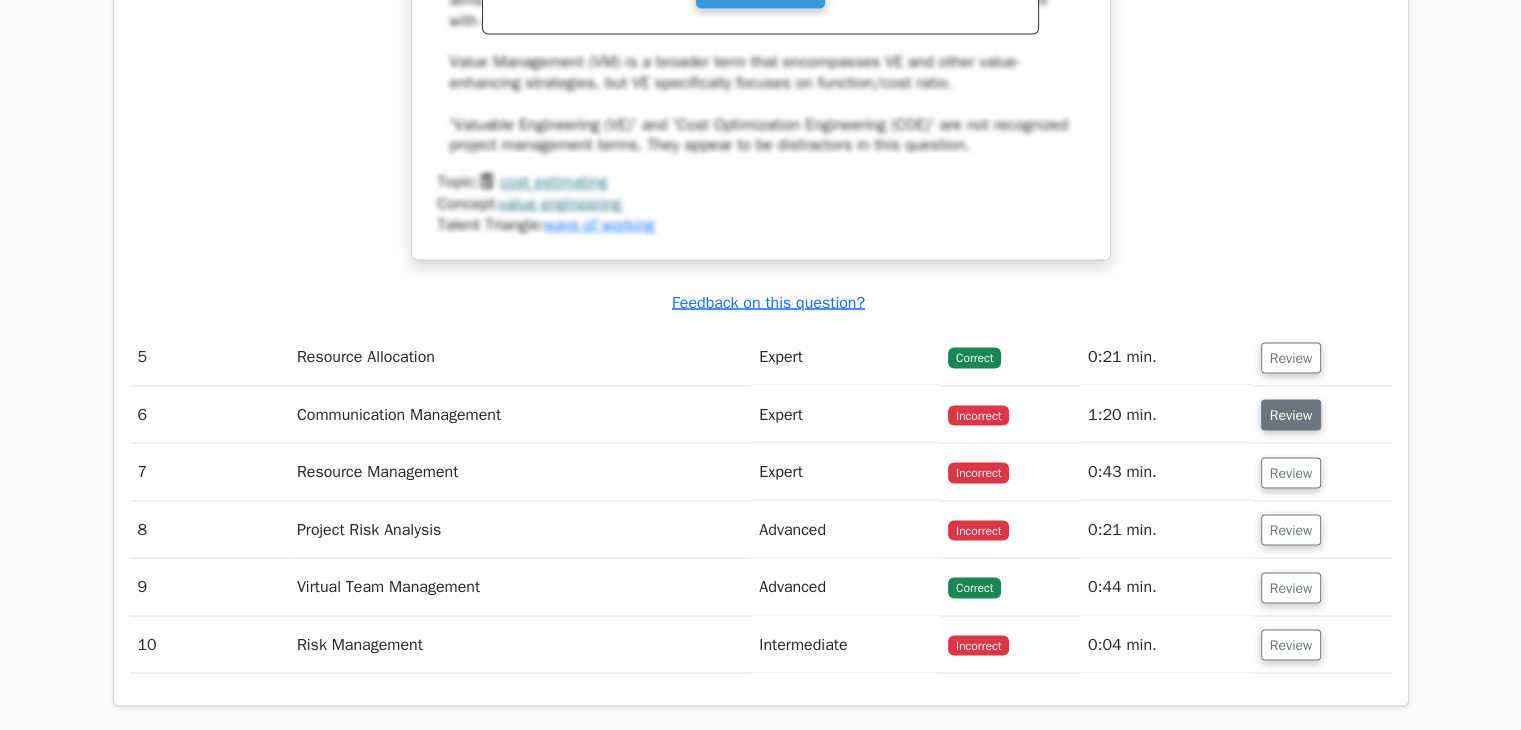 click on "Review" at bounding box center [1291, 414] 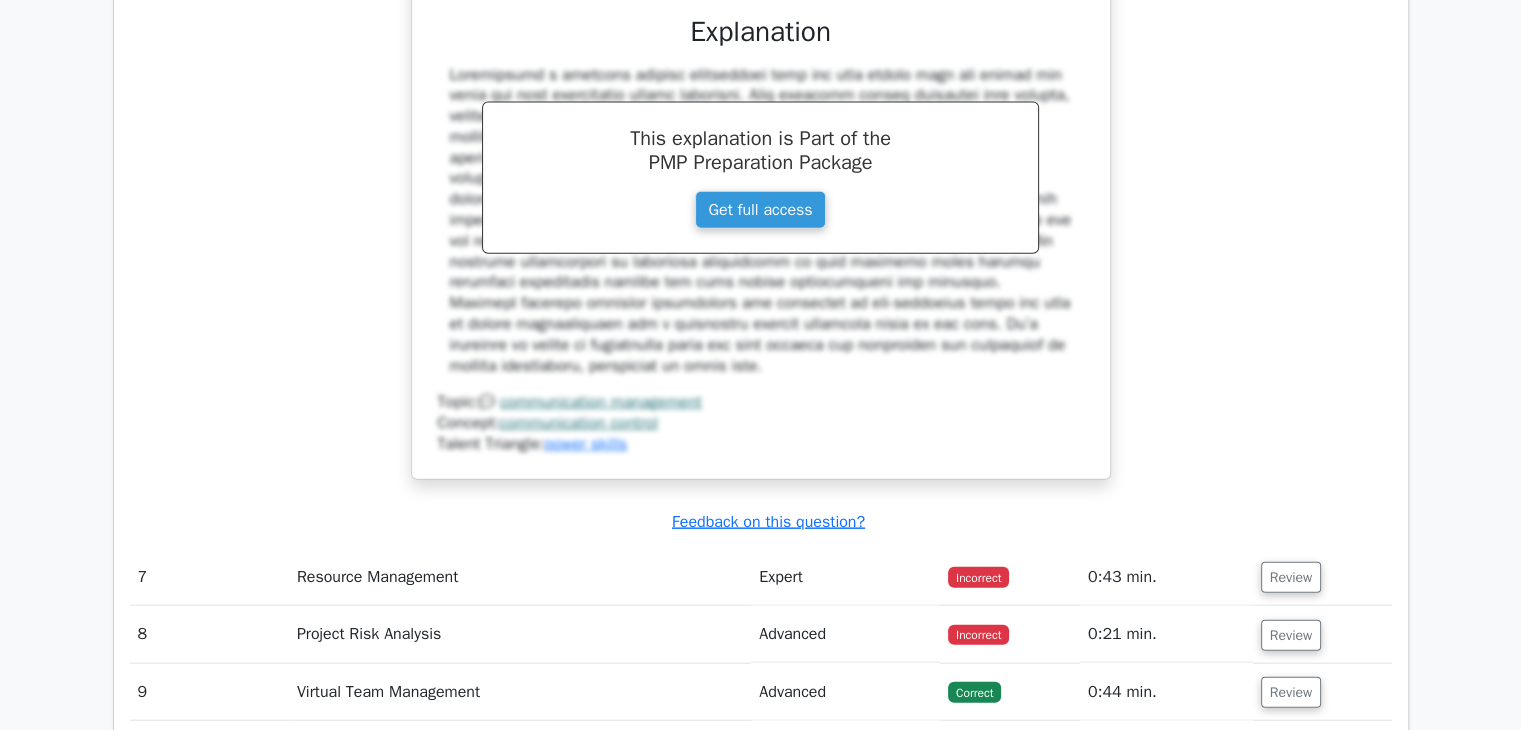scroll, scrollTop: 4700, scrollLeft: 0, axis: vertical 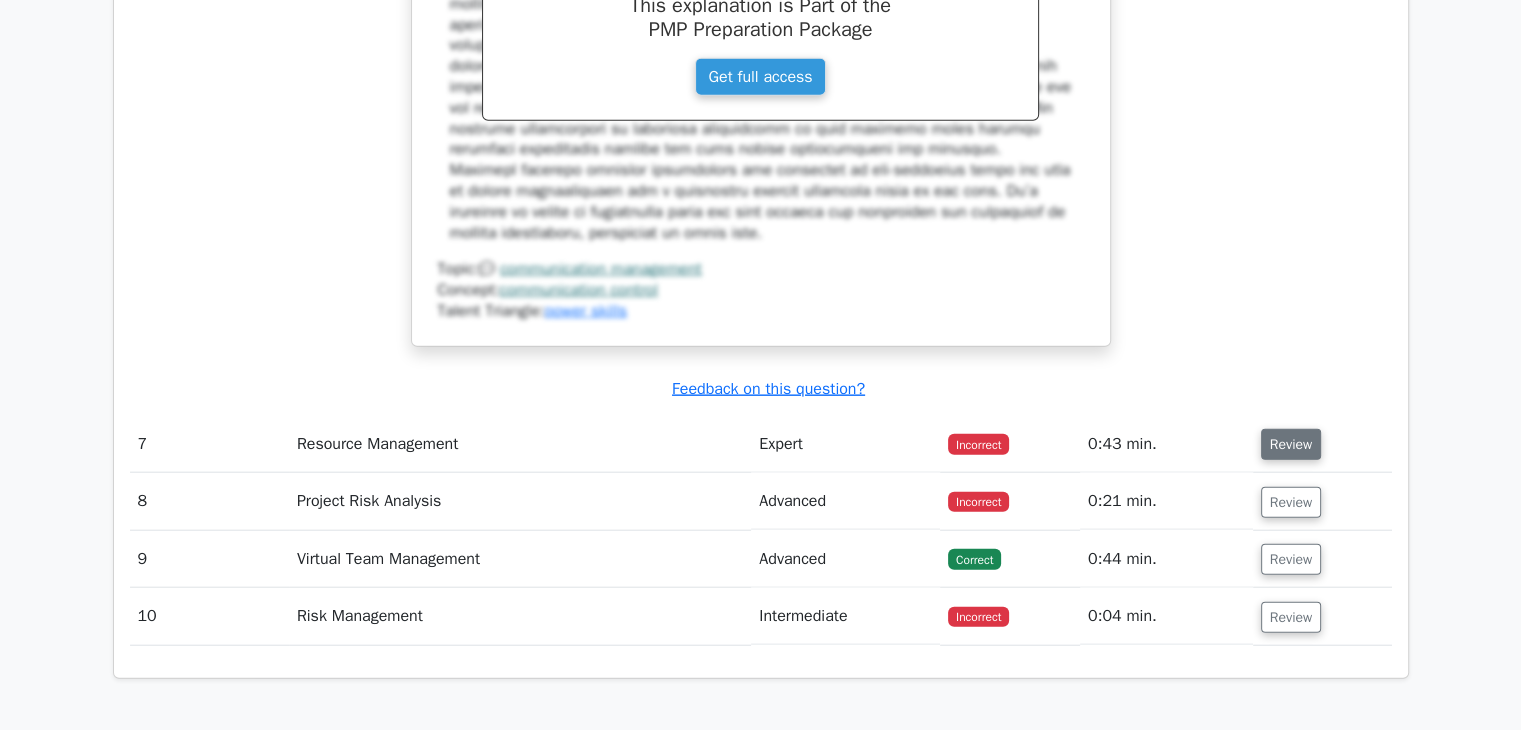 click on "Review" at bounding box center [1291, 444] 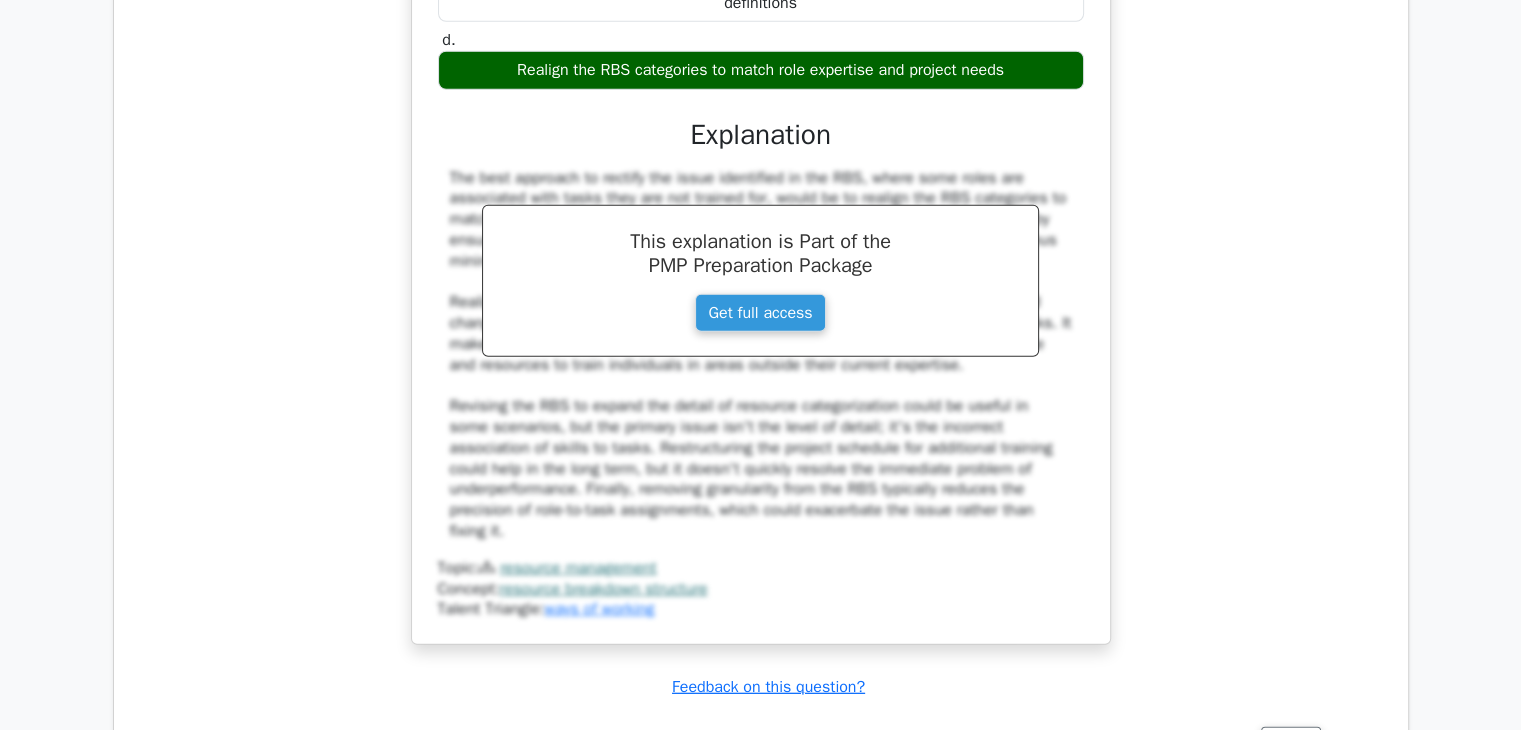 scroll, scrollTop: 5600, scrollLeft: 0, axis: vertical 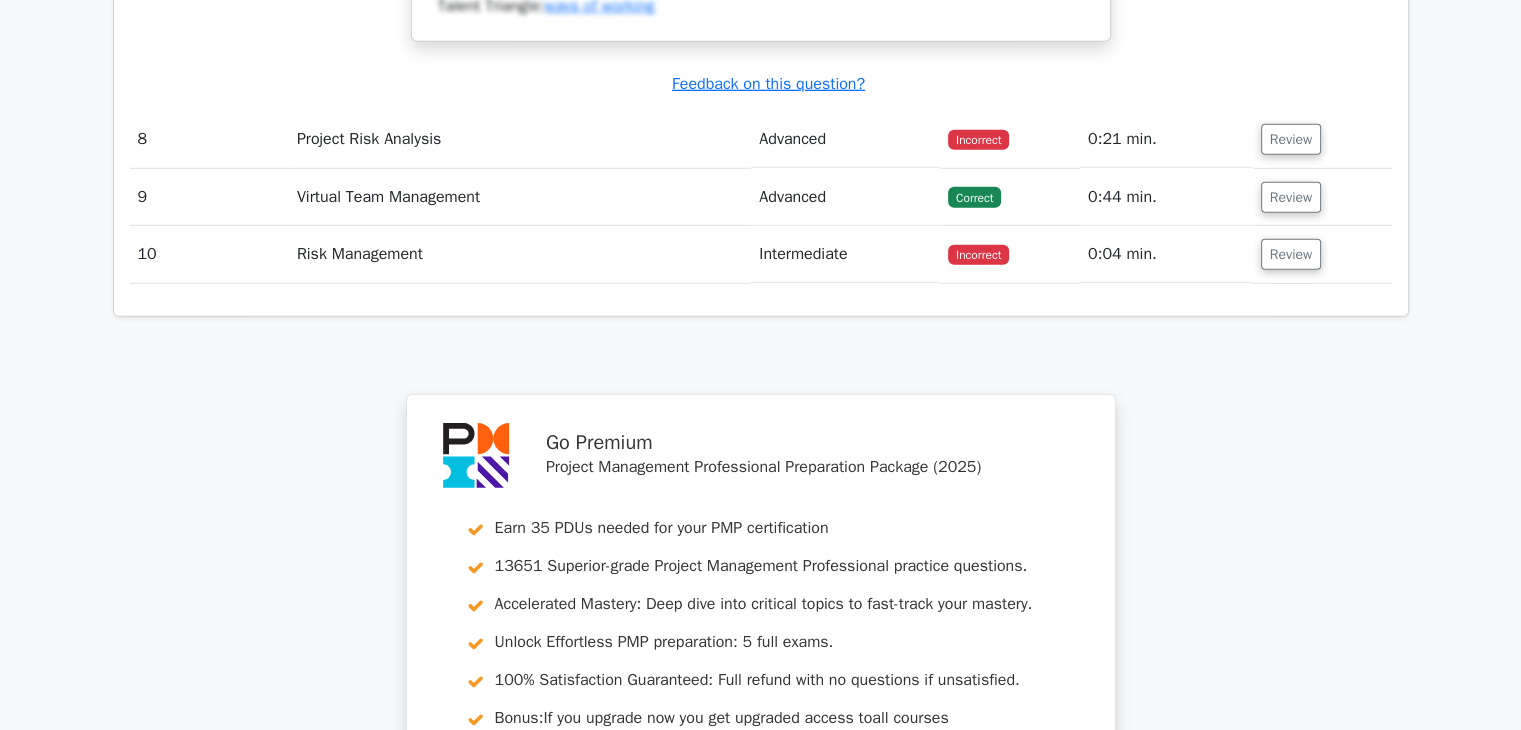 type 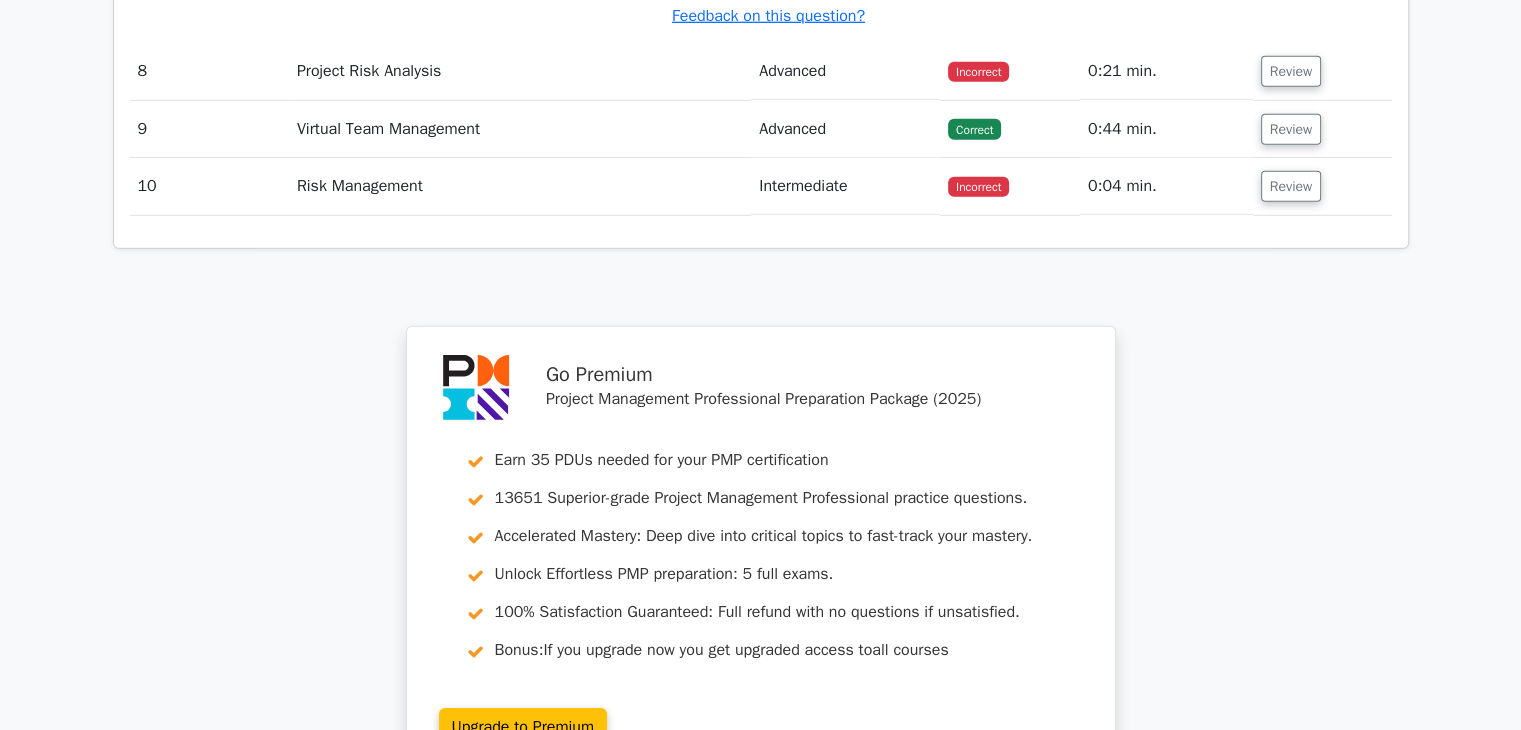 scroll, scrollTop: 6300, scrollLeft: 0, axis: vertical 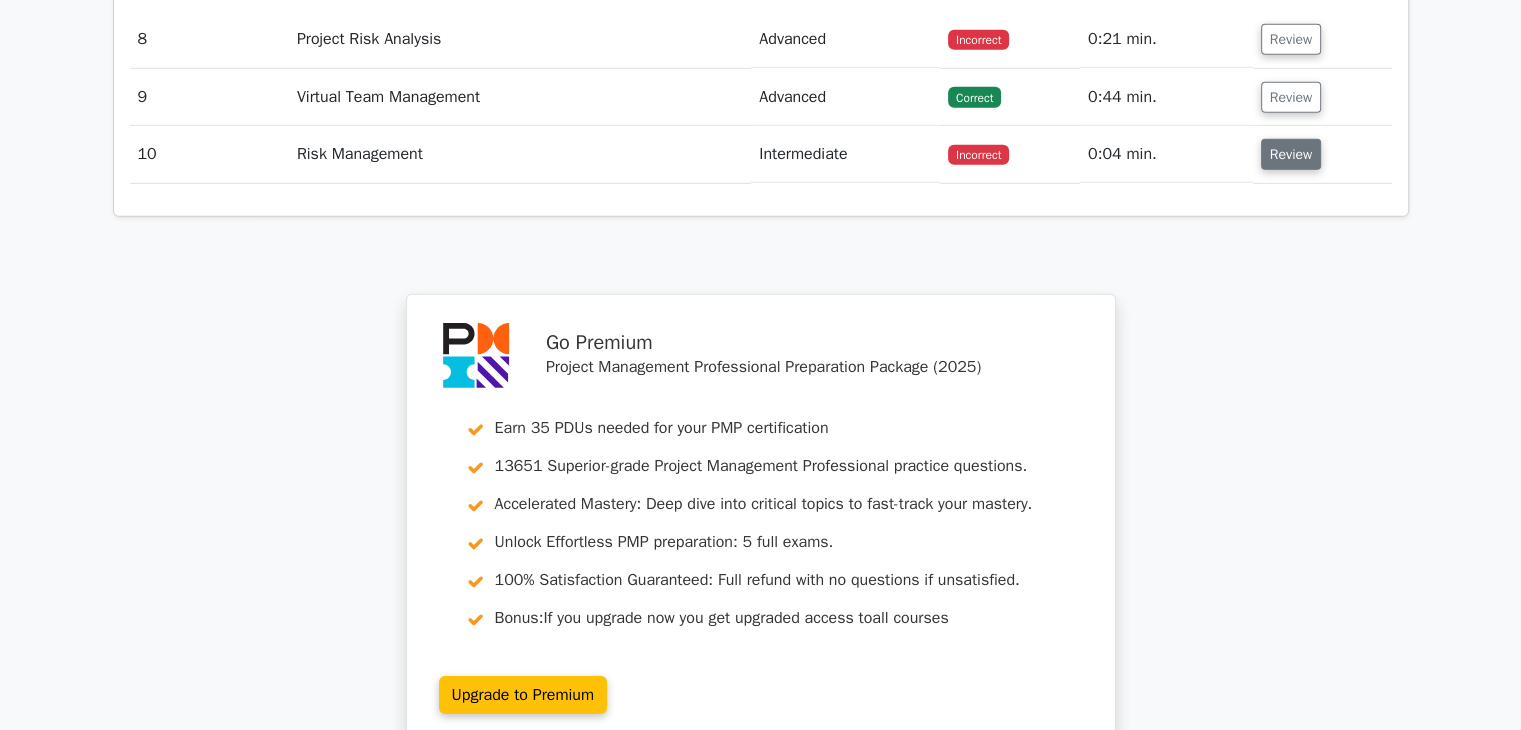 click on "Review" at bounding box center [1291, 154] 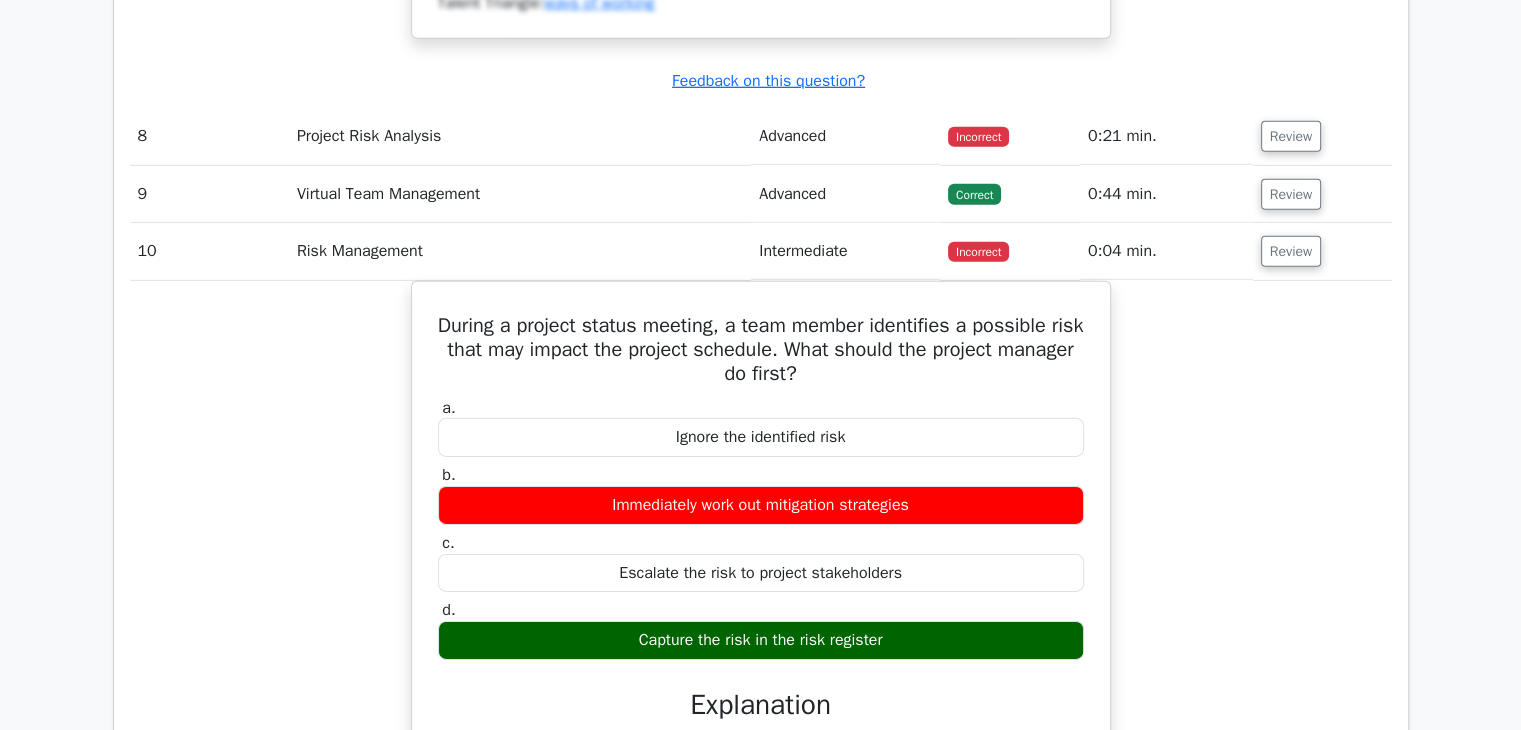 scroll, scrollTop: 6200, scrollLeft: 0, axis: vertical 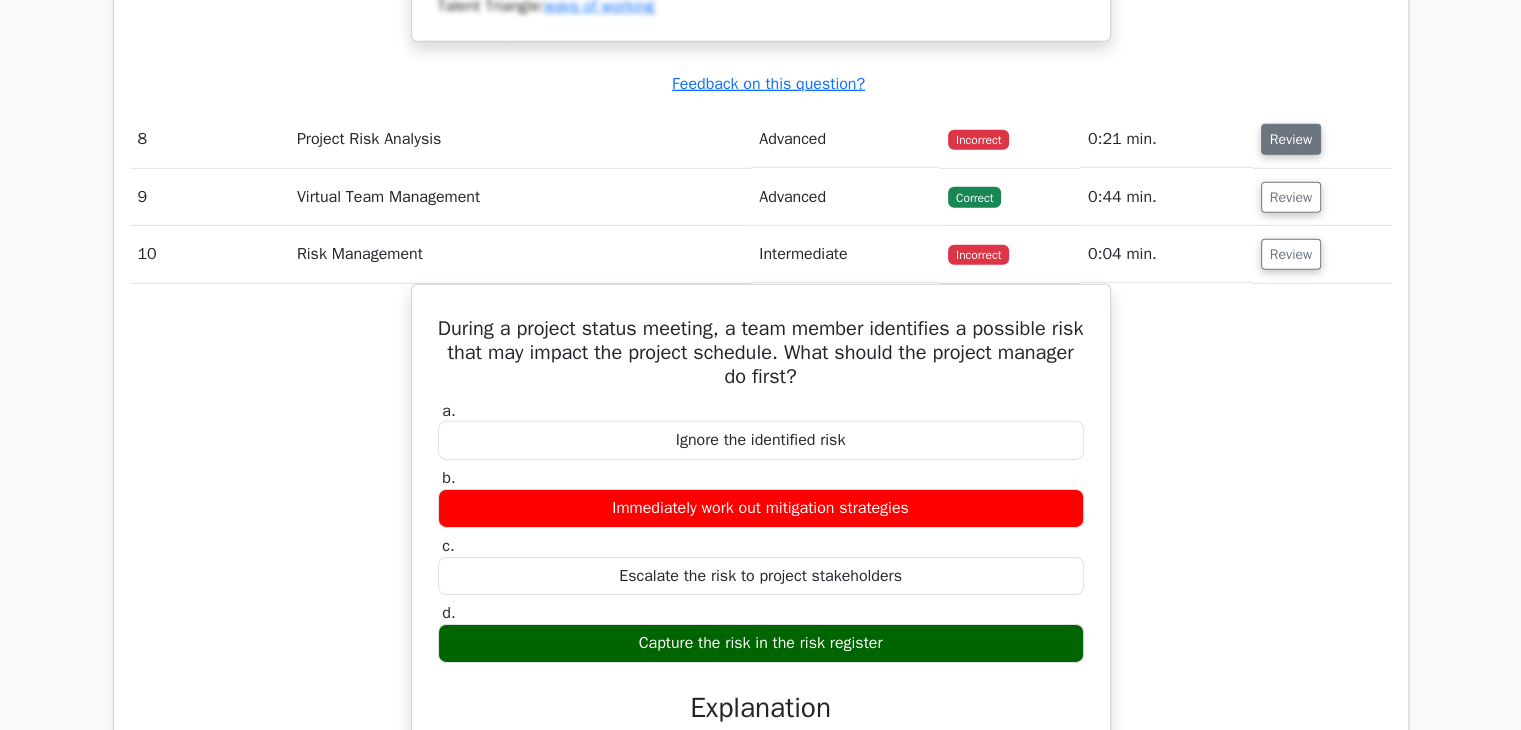 click on "Review" at bounding box center (1291, 139) 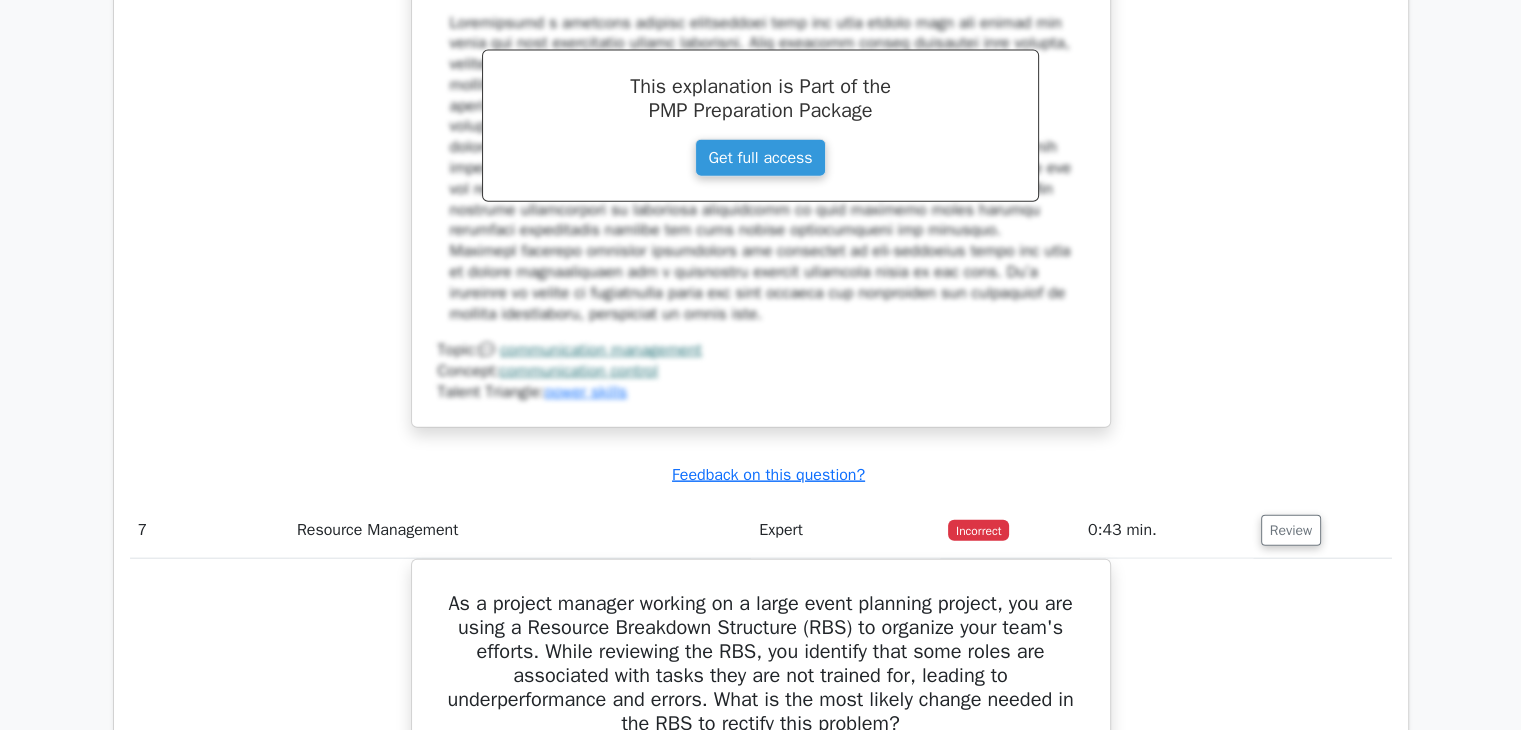 scroll, scrollTop: 4400, scrollLeft: 0, axis: vertical 